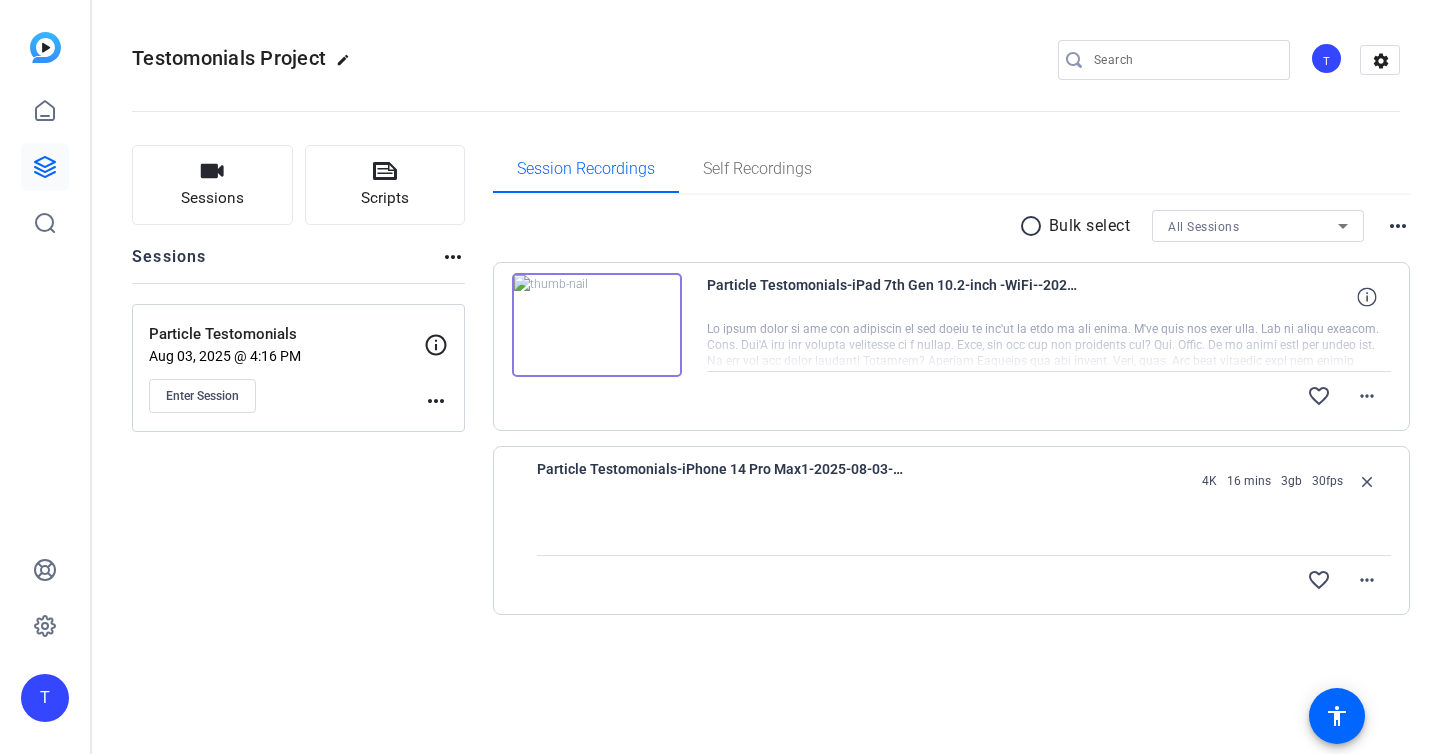 scroll, scrollTop: 0, scrollLeft: 0, axis: both 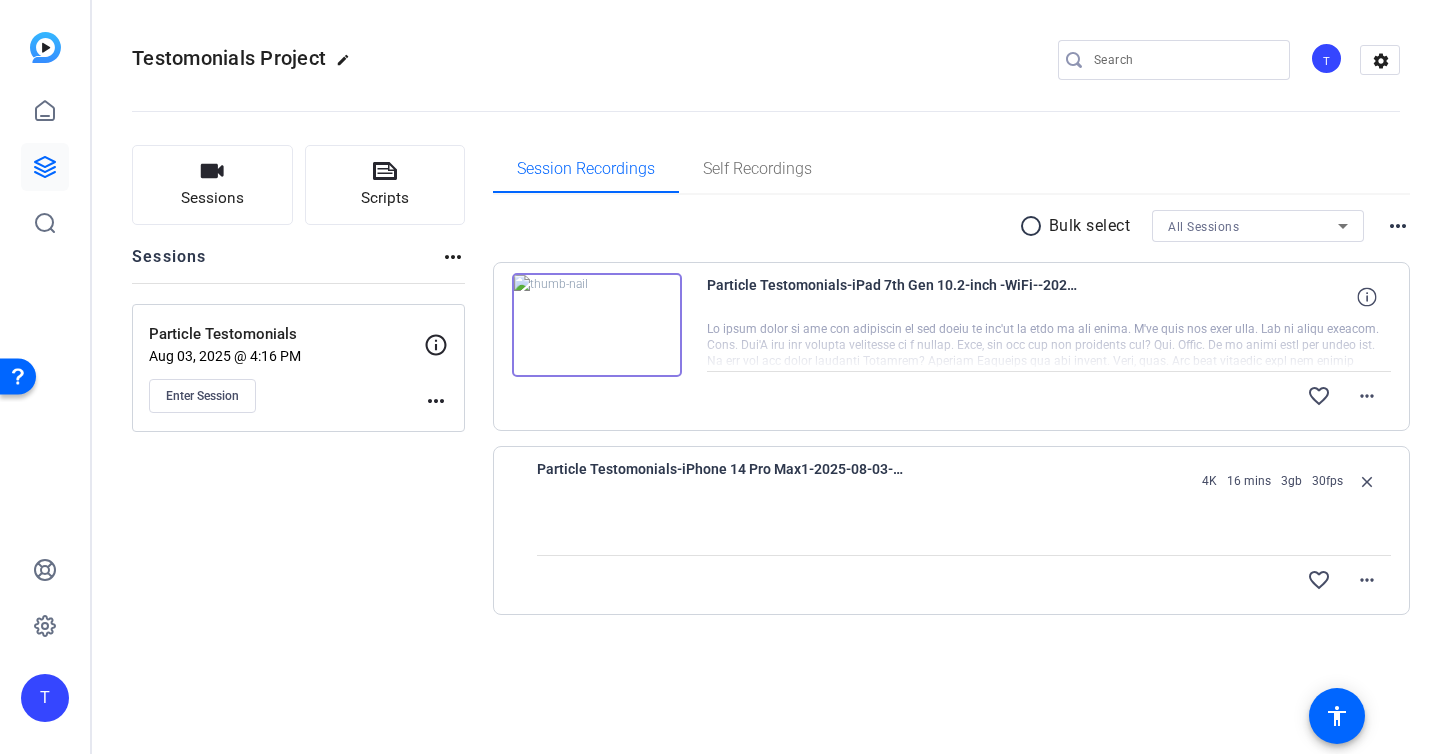 type 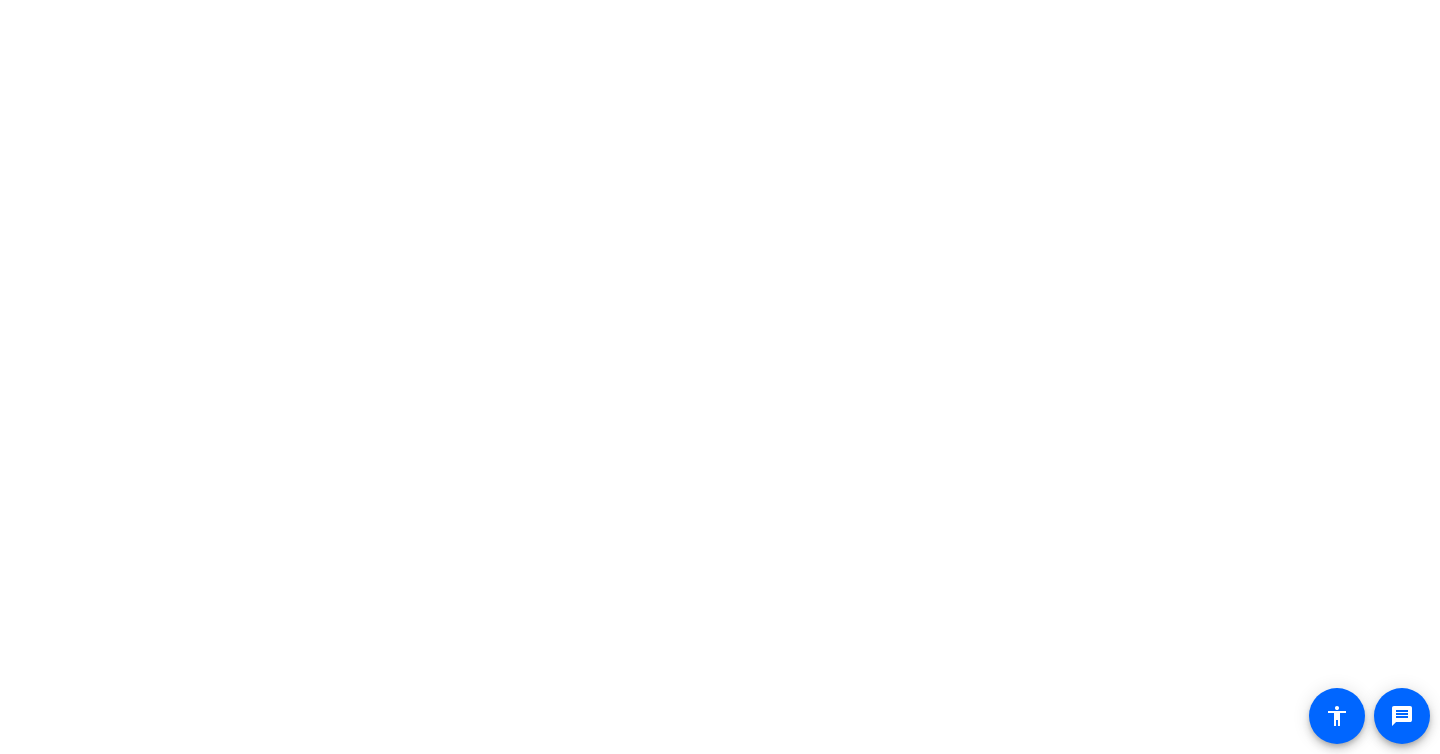 scroll, scrollTop: 0, scrollLeft: 0, axis: both 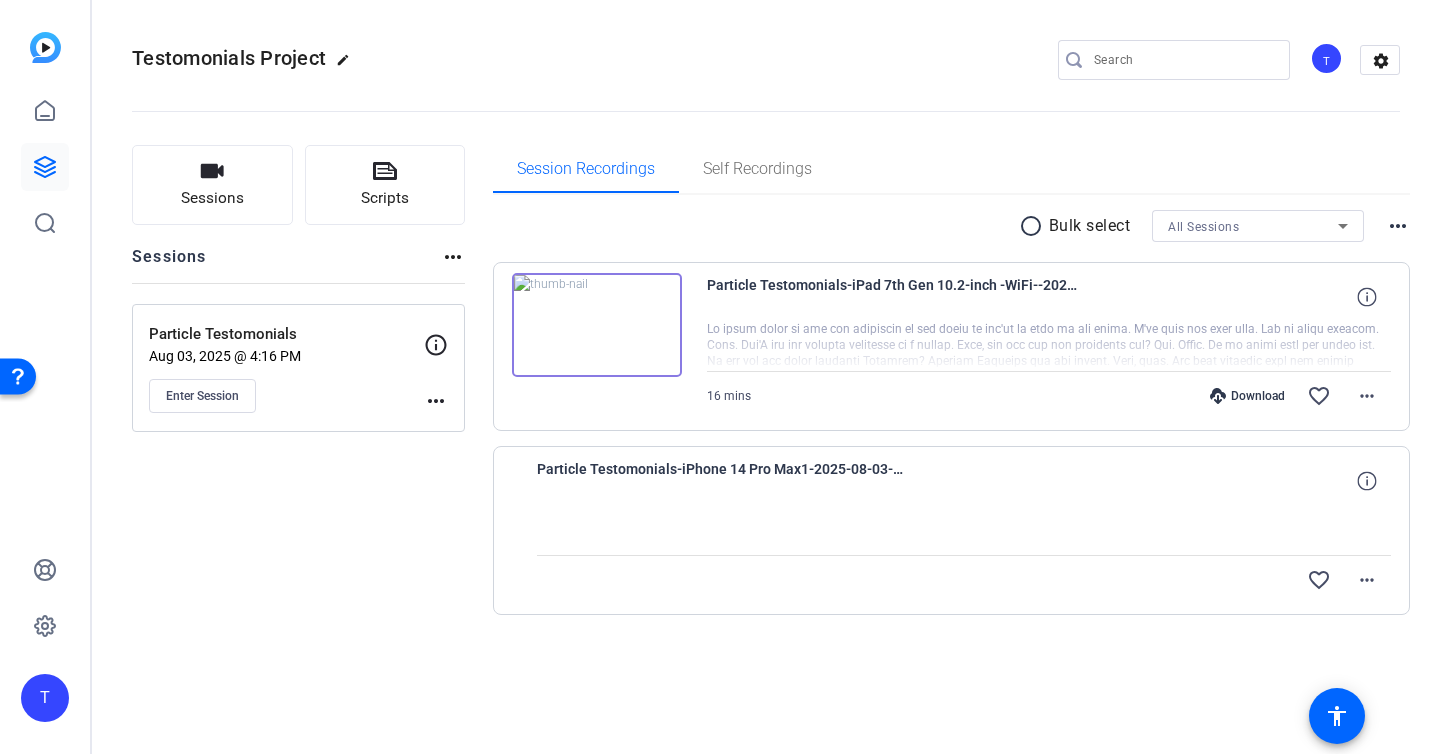click on "Sessions
Scripts  Sessions more_horiz  Particle Testomonials   Aug 03, 2025 @ 4:16 PM  Enter Session
more_horiz" 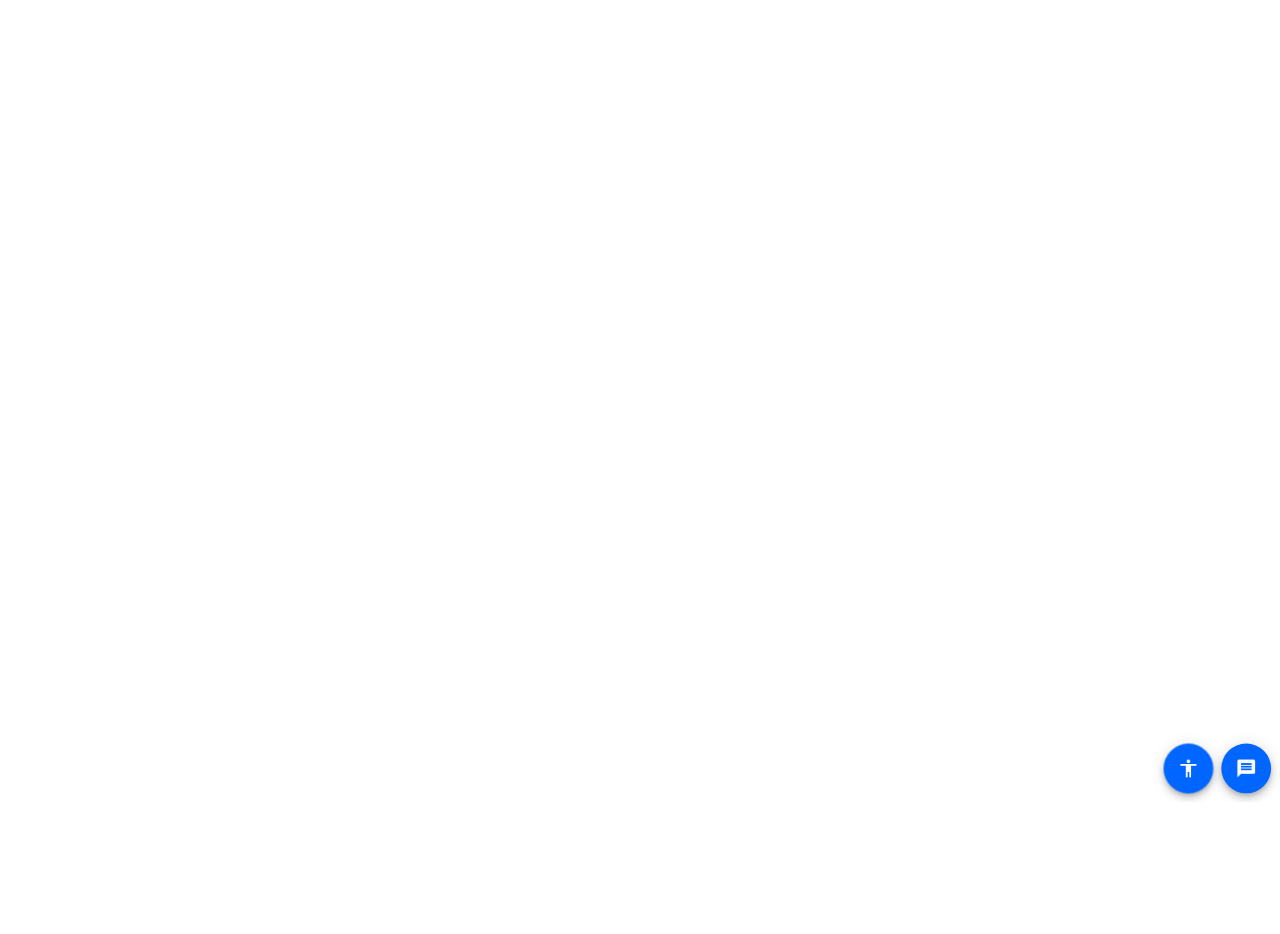 scroll, scrollTop: 0, scrollLeft: 0, axis: both 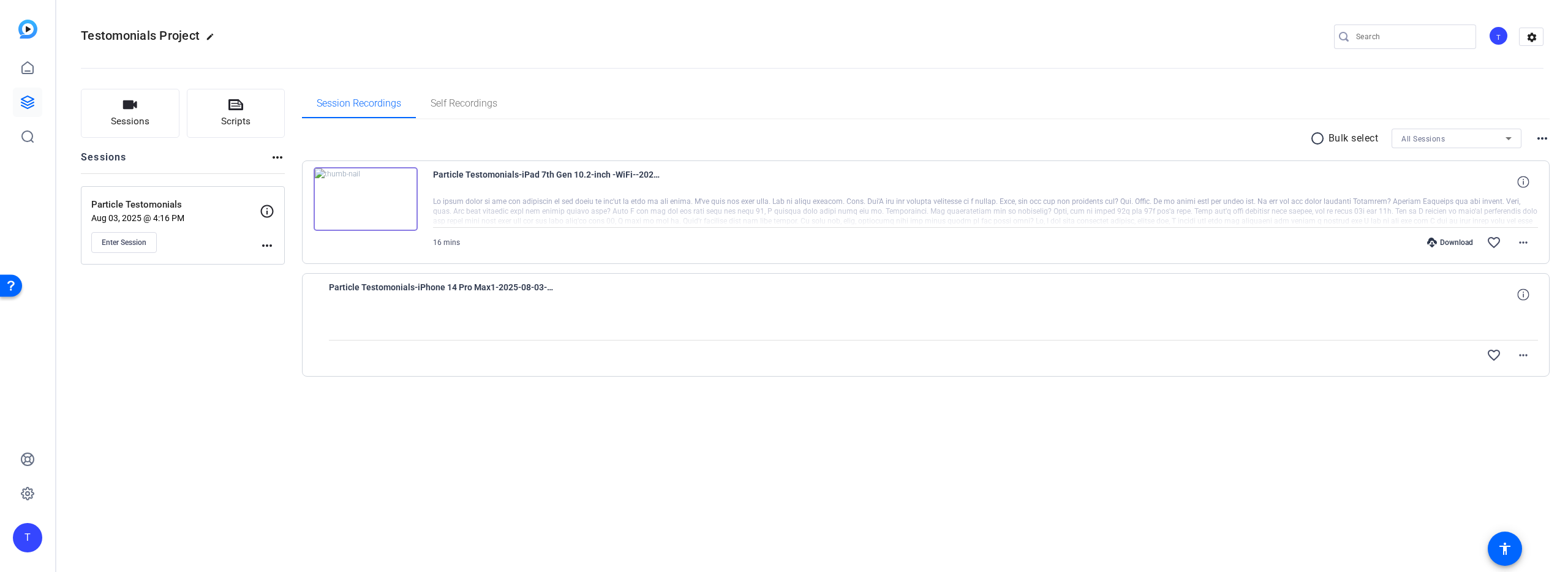 click on "Particle Testomonials-iPhone 14 Pro Max1-2025-08-03-17-18-09-655-0" at bounding box center (933, 295) 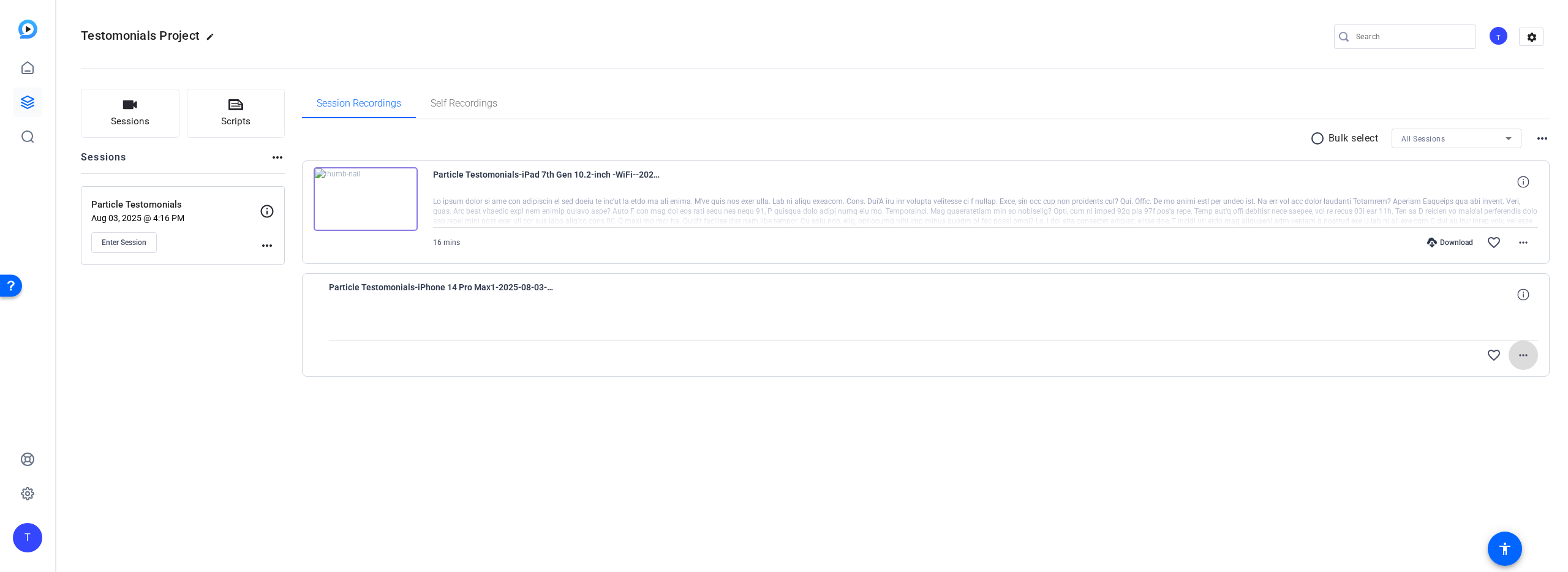 click at bounding box center [1523, 355] 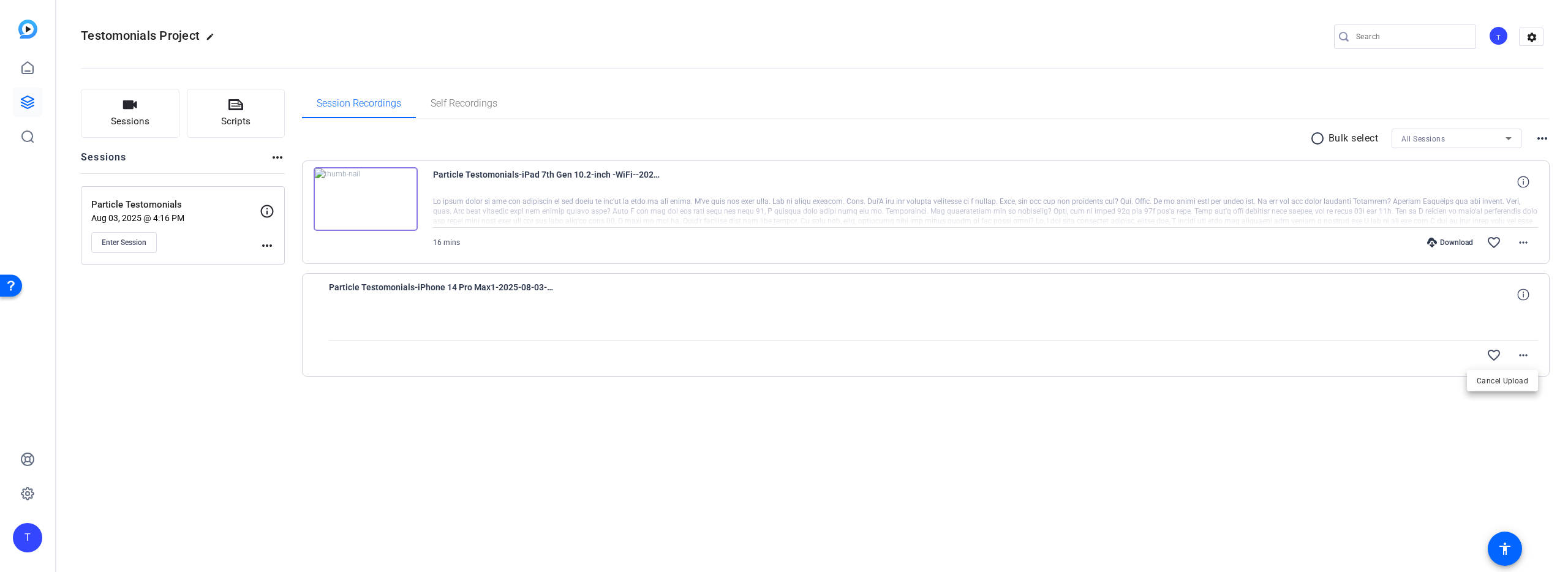 click at bounding box center (784, 286) 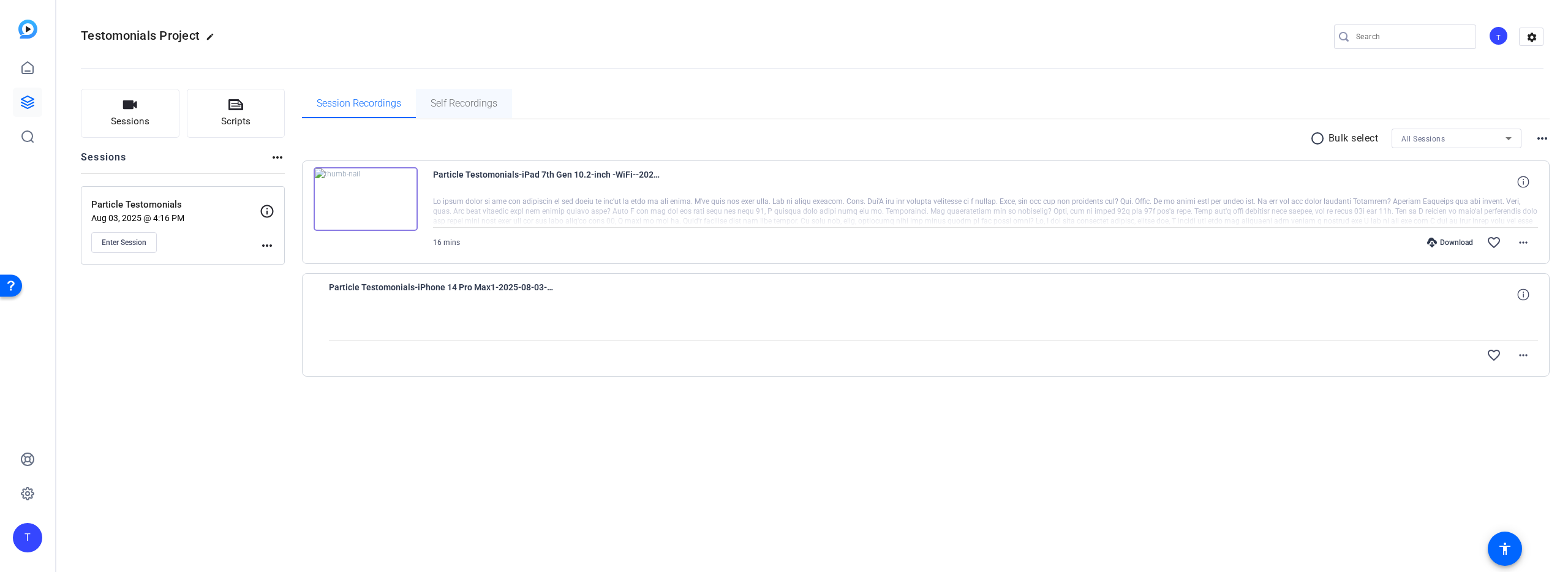 click on "Sessions
Scripts  Sessions more_horiz  Particle Testomonials   Aug 03, 2025 @ 4:16 PM  Enter Session
more_horiz Session Recordings Self Recordings radio_button_unchecked Bulk select All Sessions more_horiz
Particle Testomonials-iPad 7th Gen 10.2-inch -WiFi--2025-08-03-17-18-09-655-1
16 mins
Download  favorite_border more_horiz  Particle Testomonials-iPhone 14 Pro Max1-2025-08-03-17-18-09-655-0
favorite_border more_horiz" 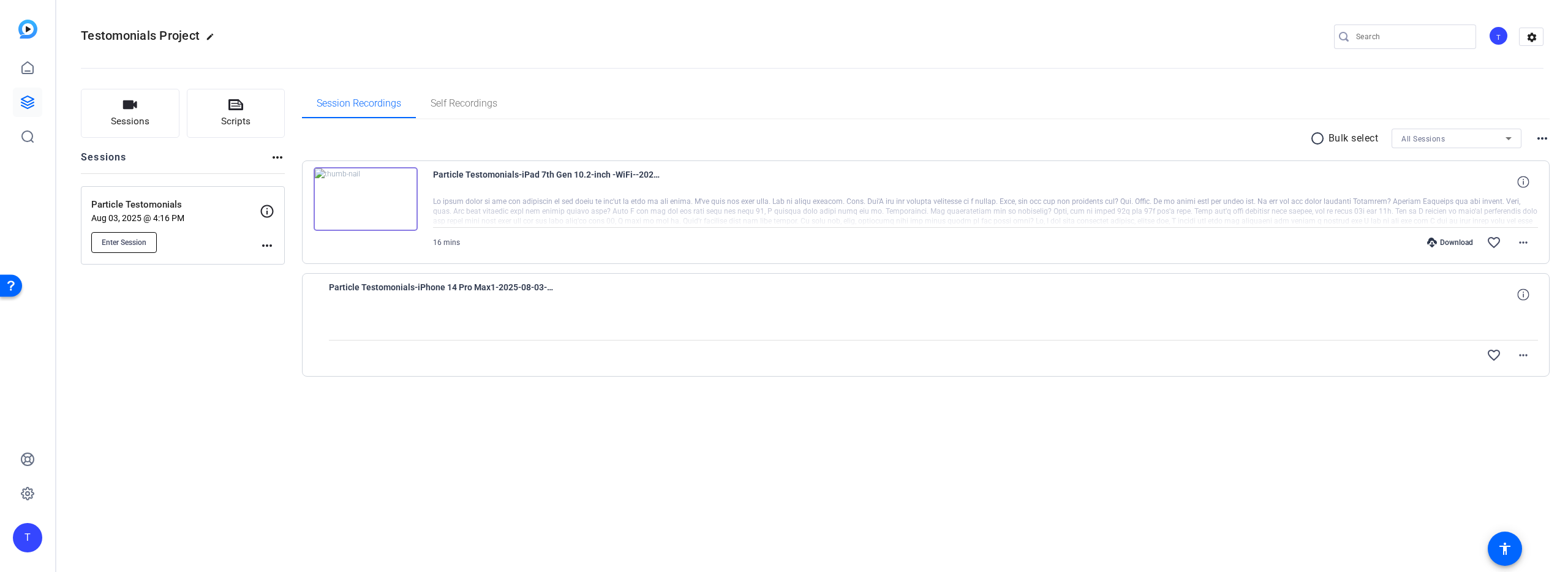 click on "Enter Session" 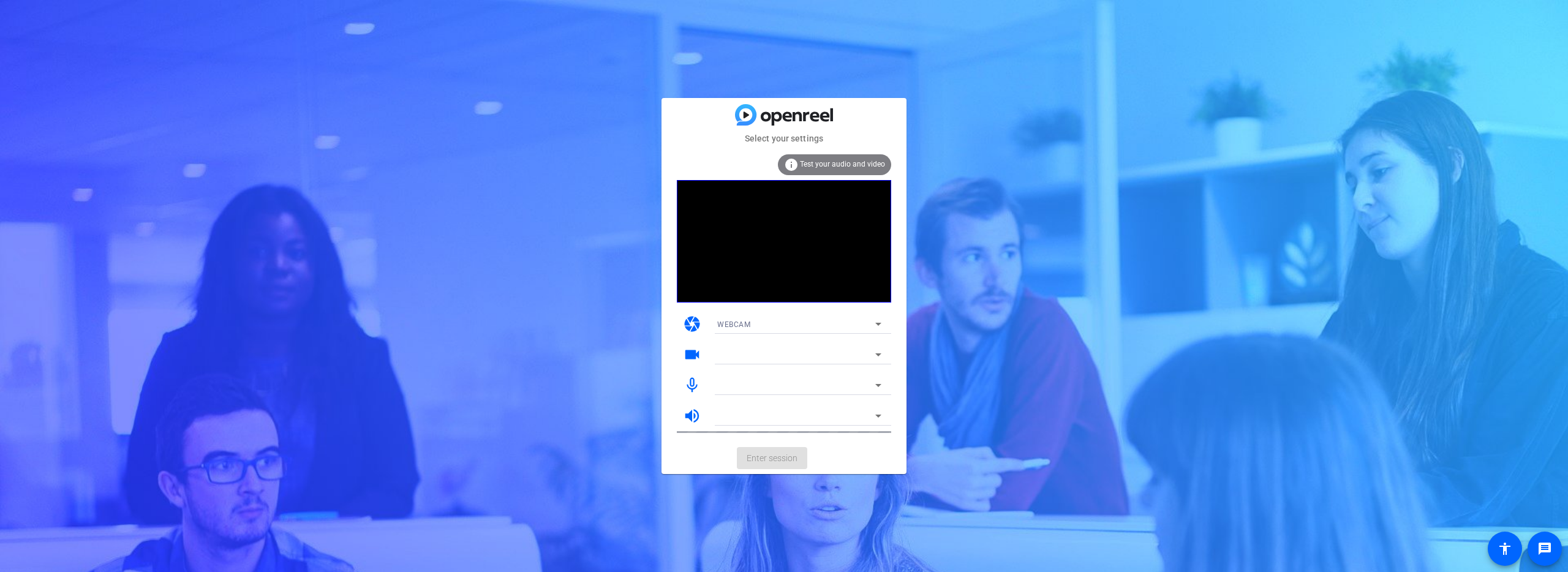 scroll, scrollTop: 0, scrollLeft: 0, axis: both 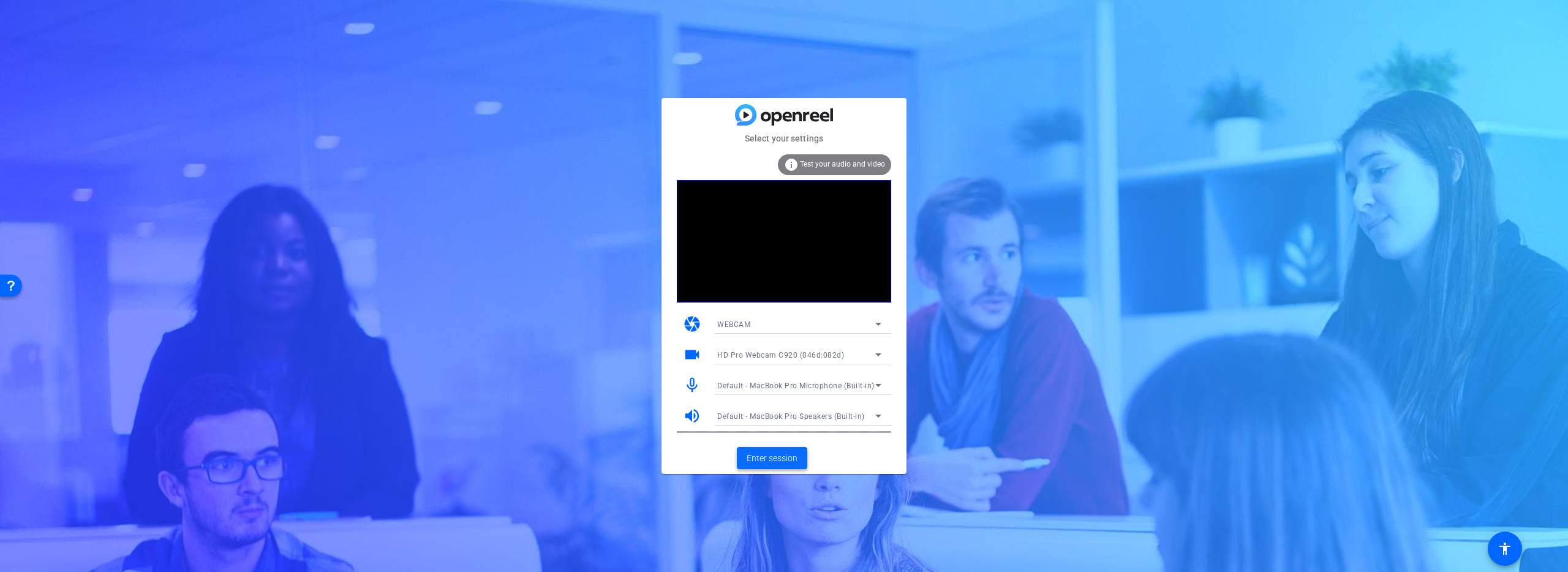 click on "Enter session" 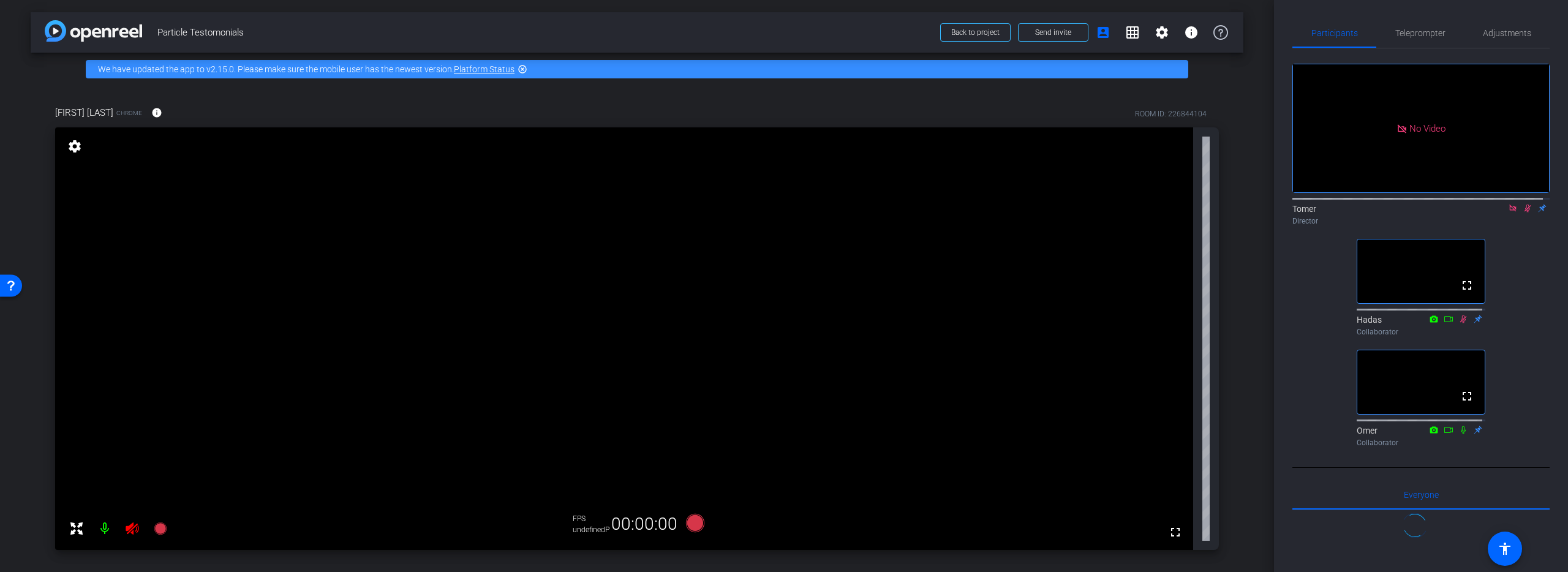 click on "Tomer
Director" 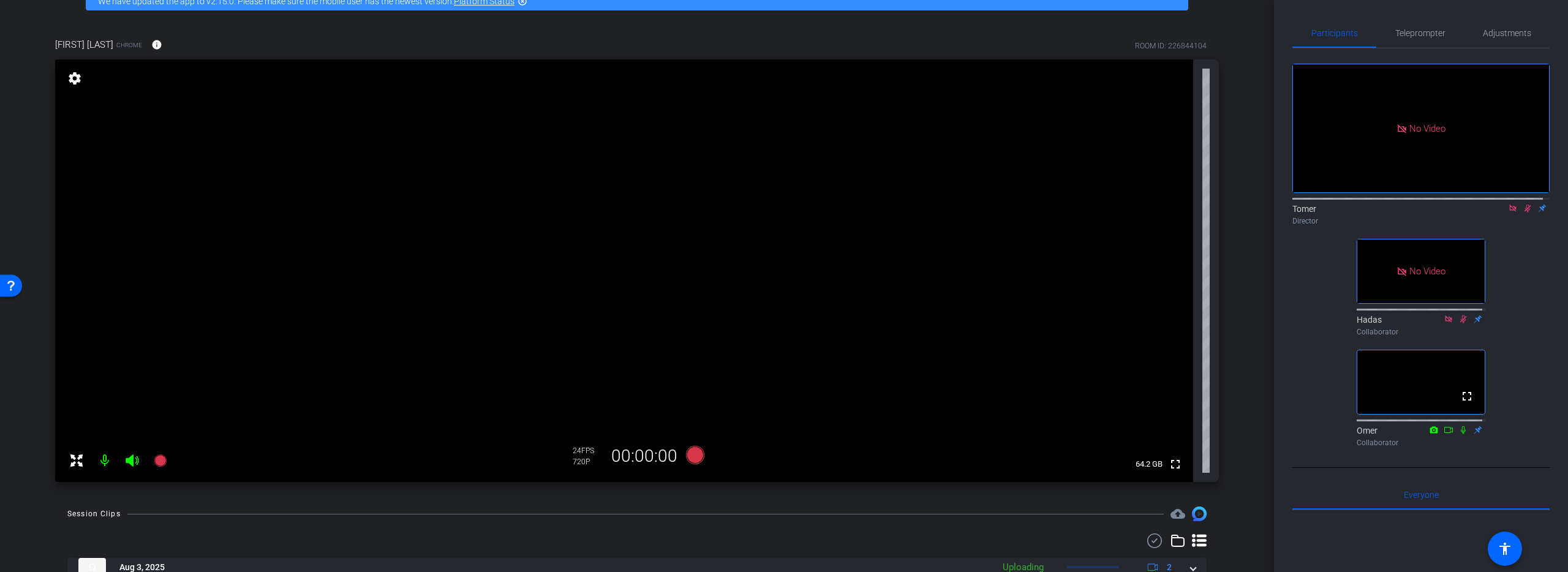 scroll, scrollTop: 116, scrollLeft: 0, axis: vertical 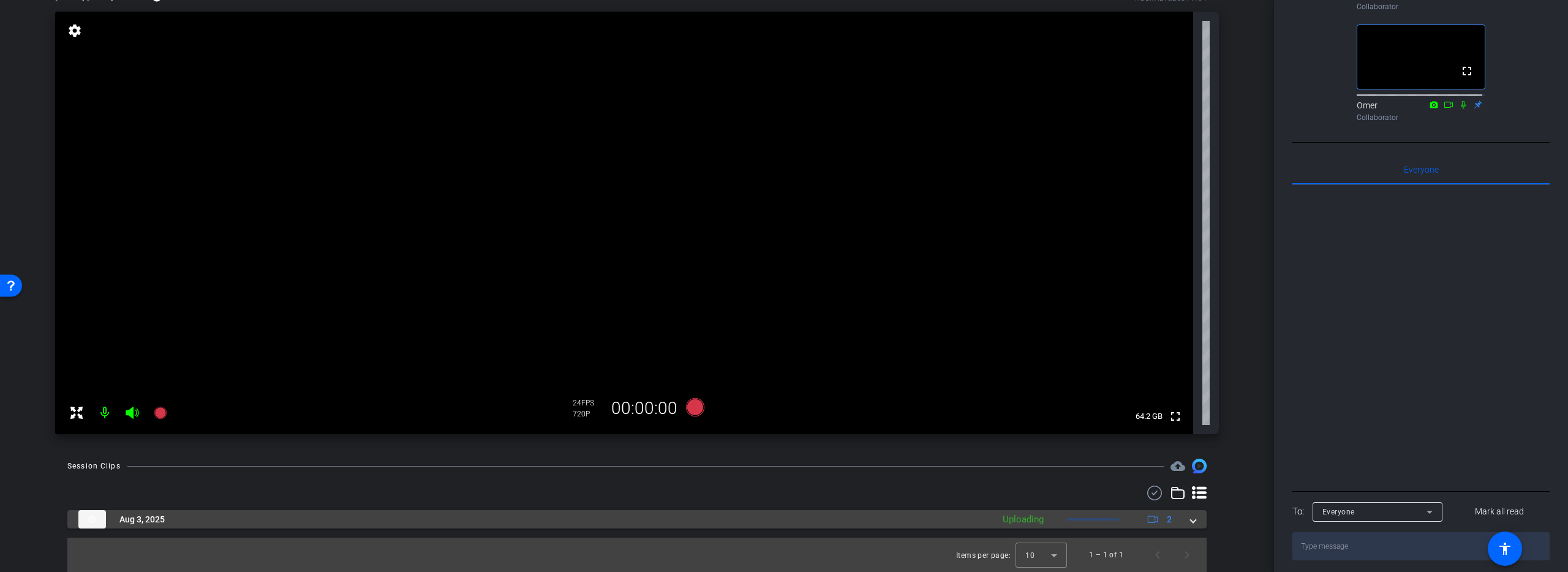 click on "Aug 3, 2025" at bounding box center [532, 519] 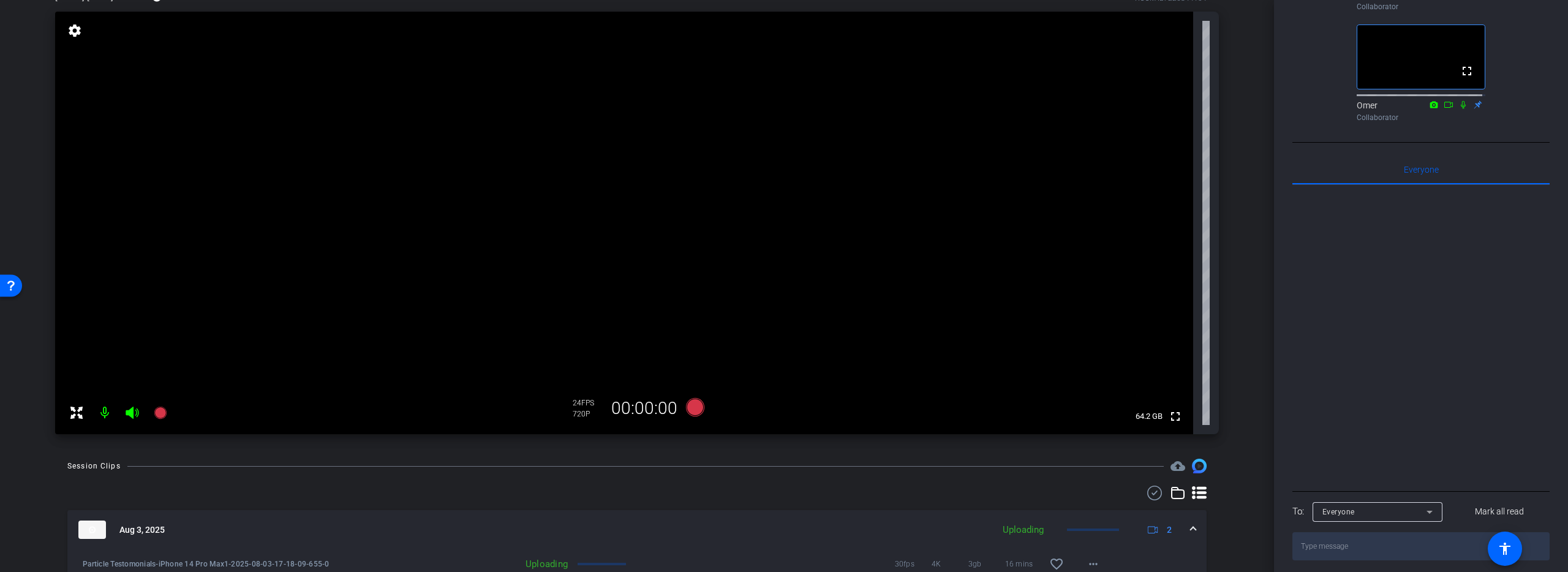 scroll, scrollTop: 203, scrollLeft: 0, axis: vertical 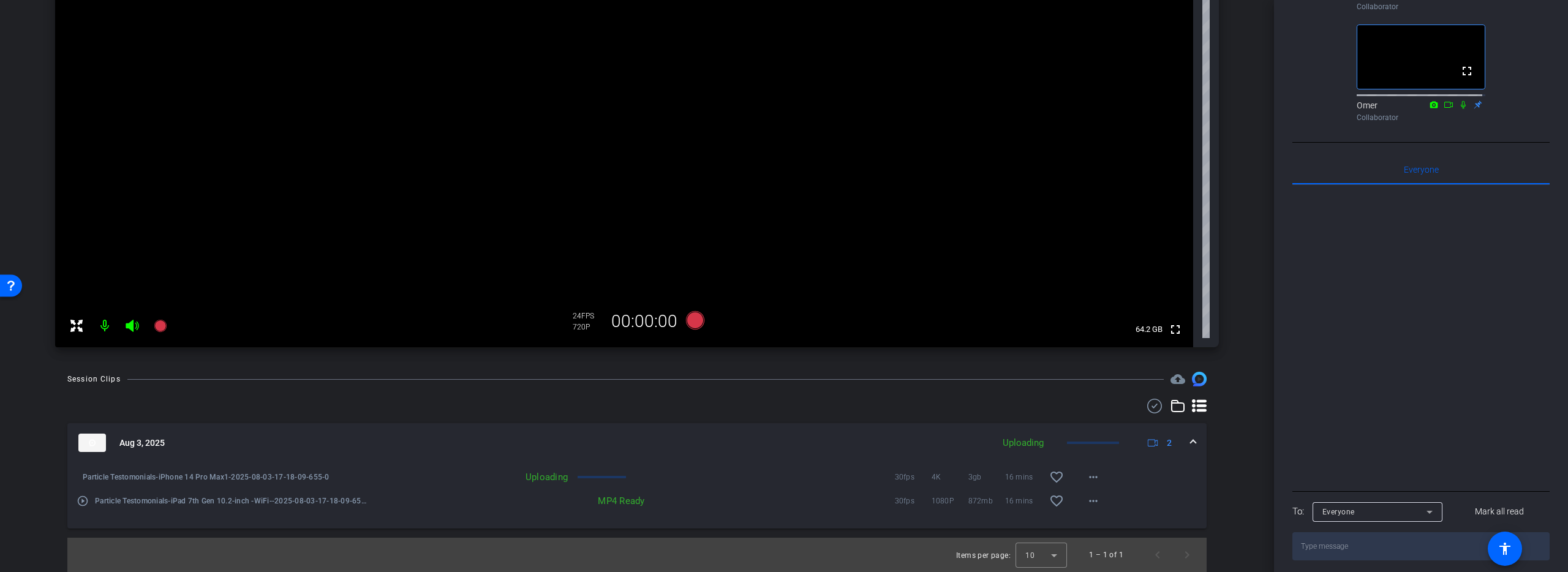 click on "Aug 3, 2025  Uploading
2" at bounding box center [637, 443] 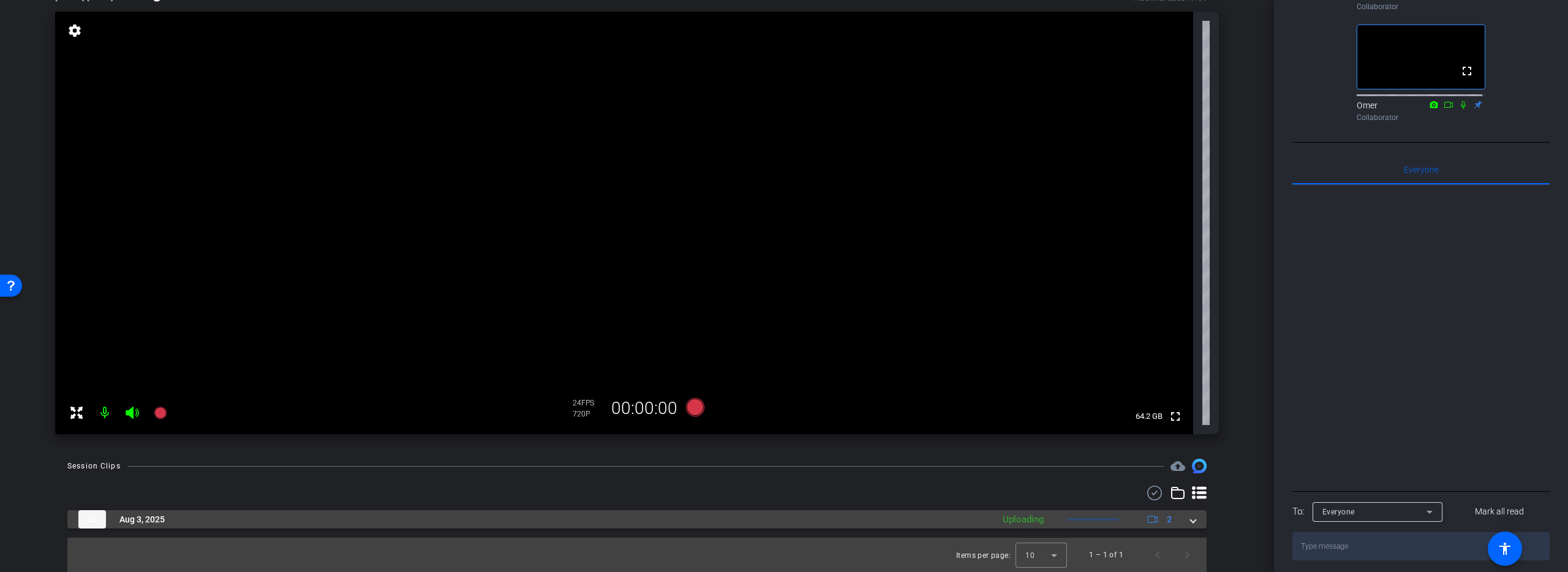 scroll, scrollTop: 116, scrollLeft: 0, axis: vertical 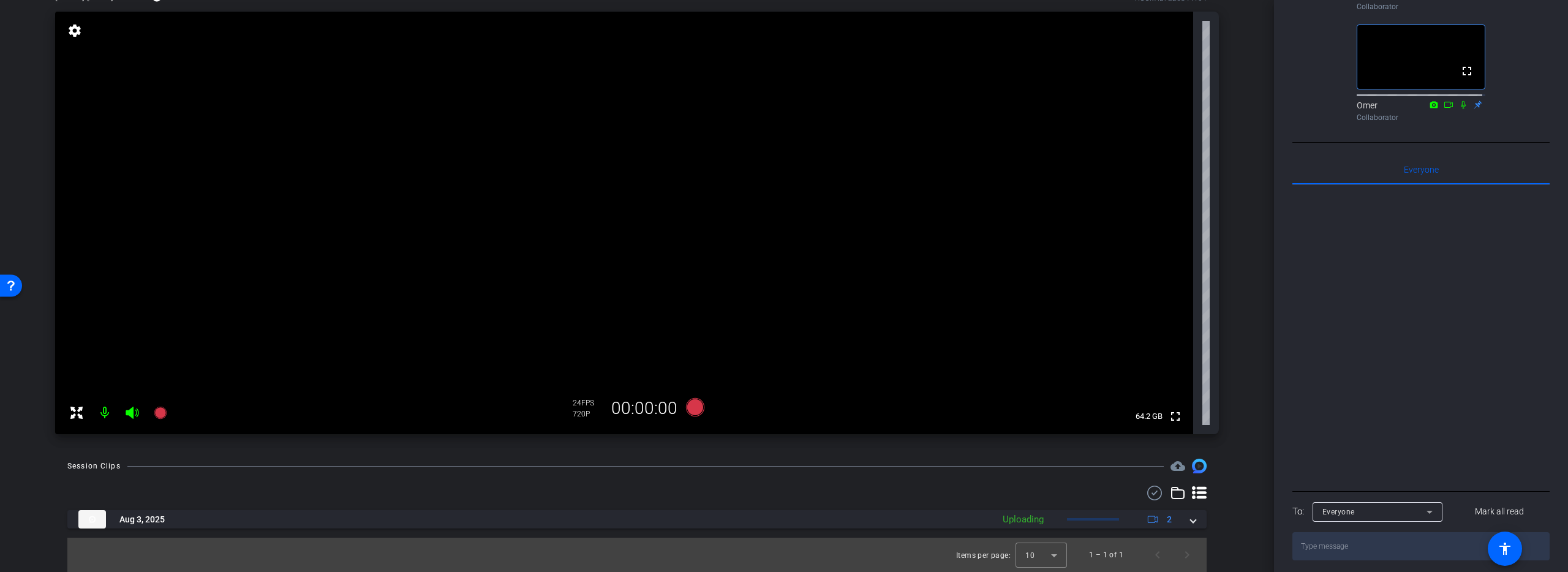 click on "Items per page:  10  1 – 1 of 1" 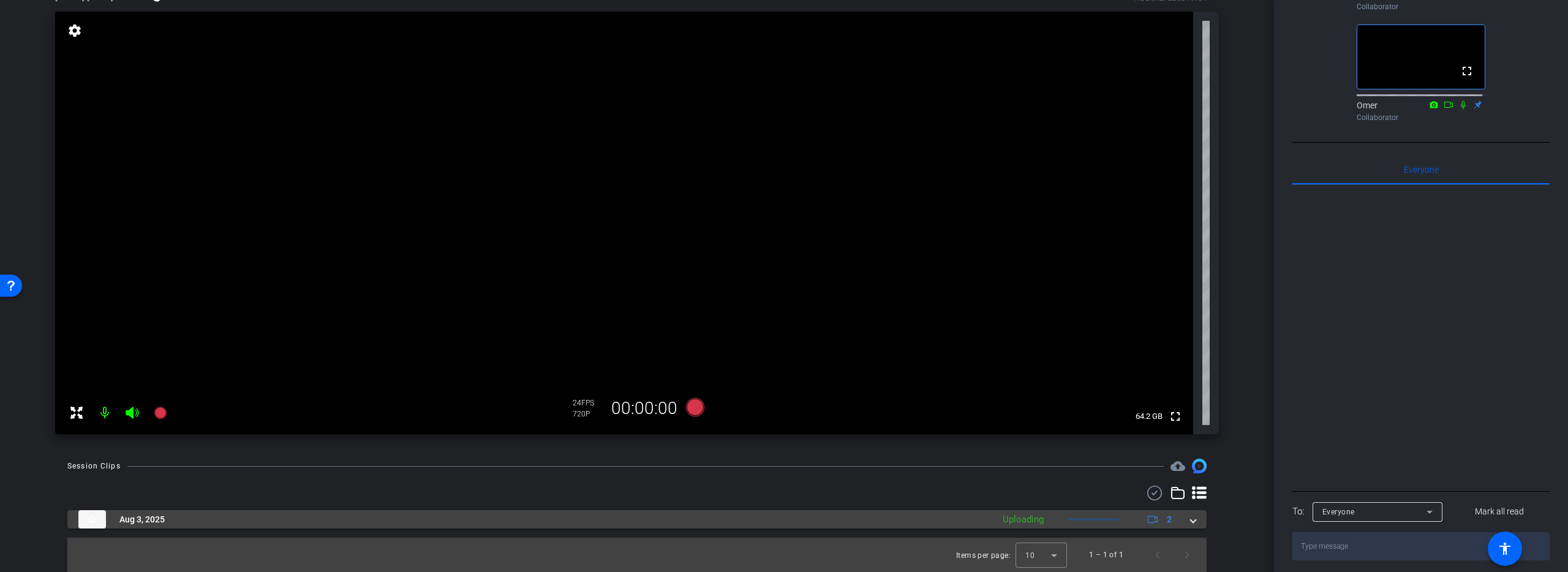 click on "Aug 3, 2025" at bounding box center (532, 519) 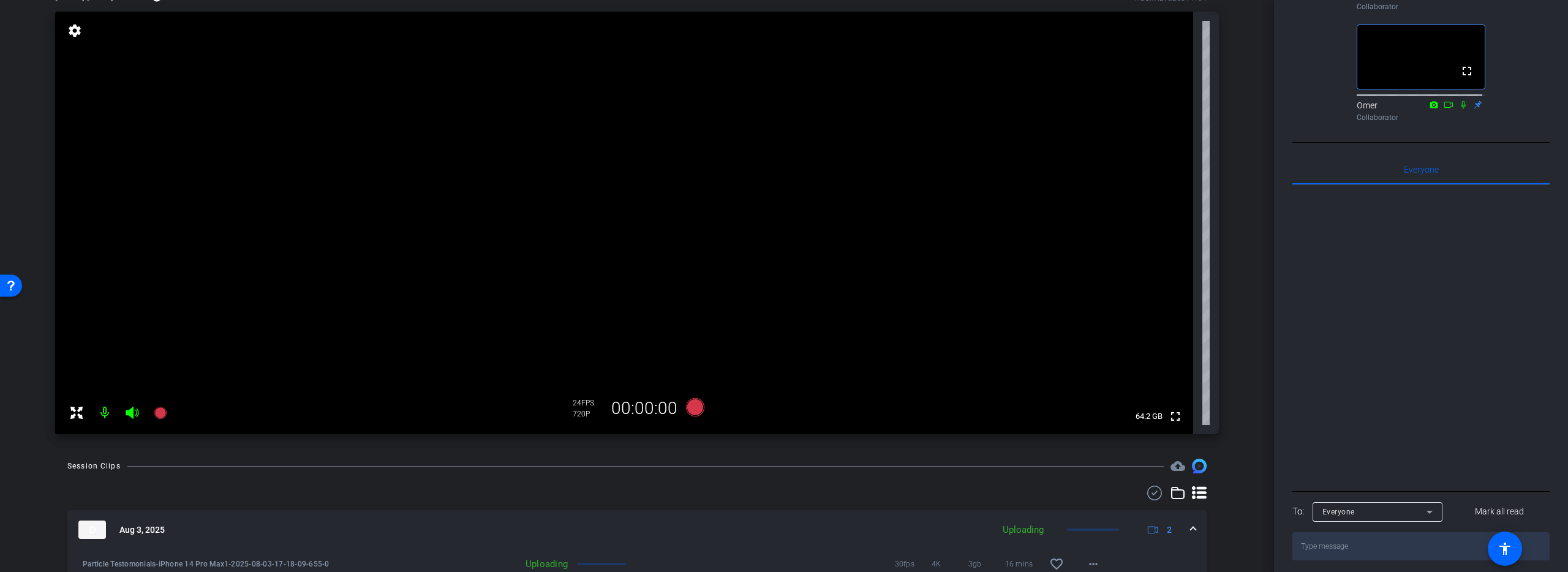 scroll, scrollTop: 203, scrollLeft: 0, axis: vertical 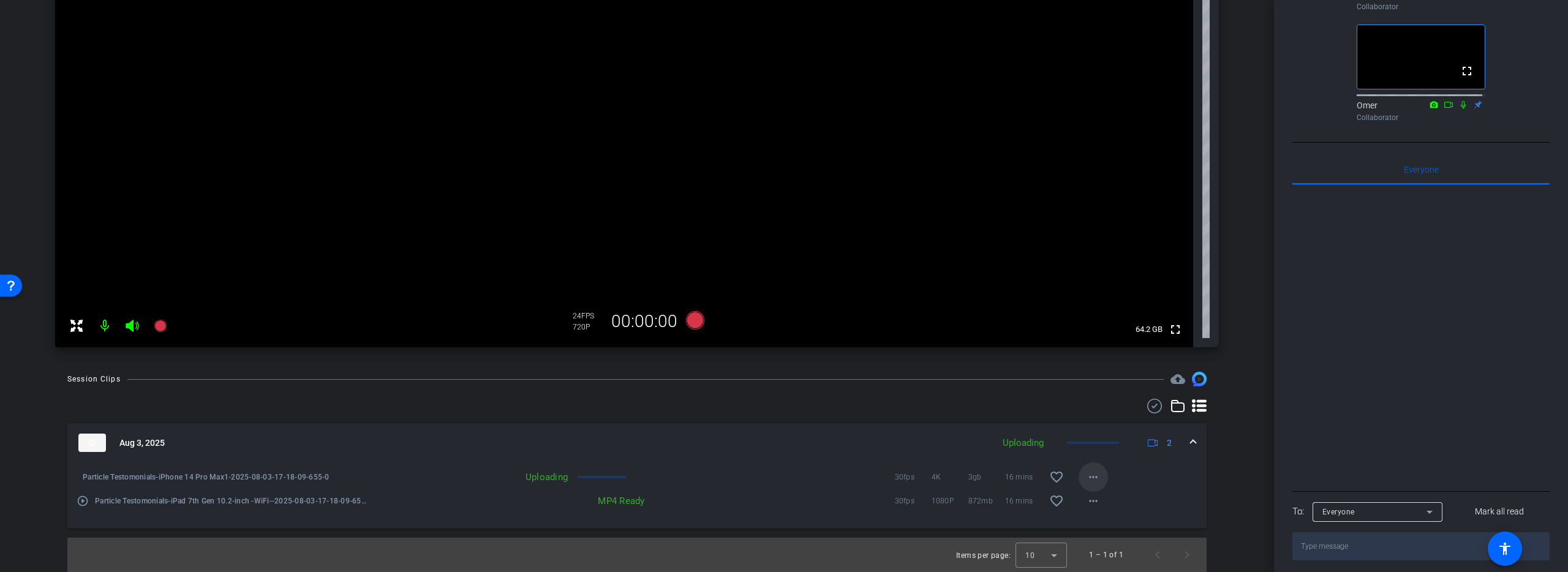 click at bounding box center [1093, 477] 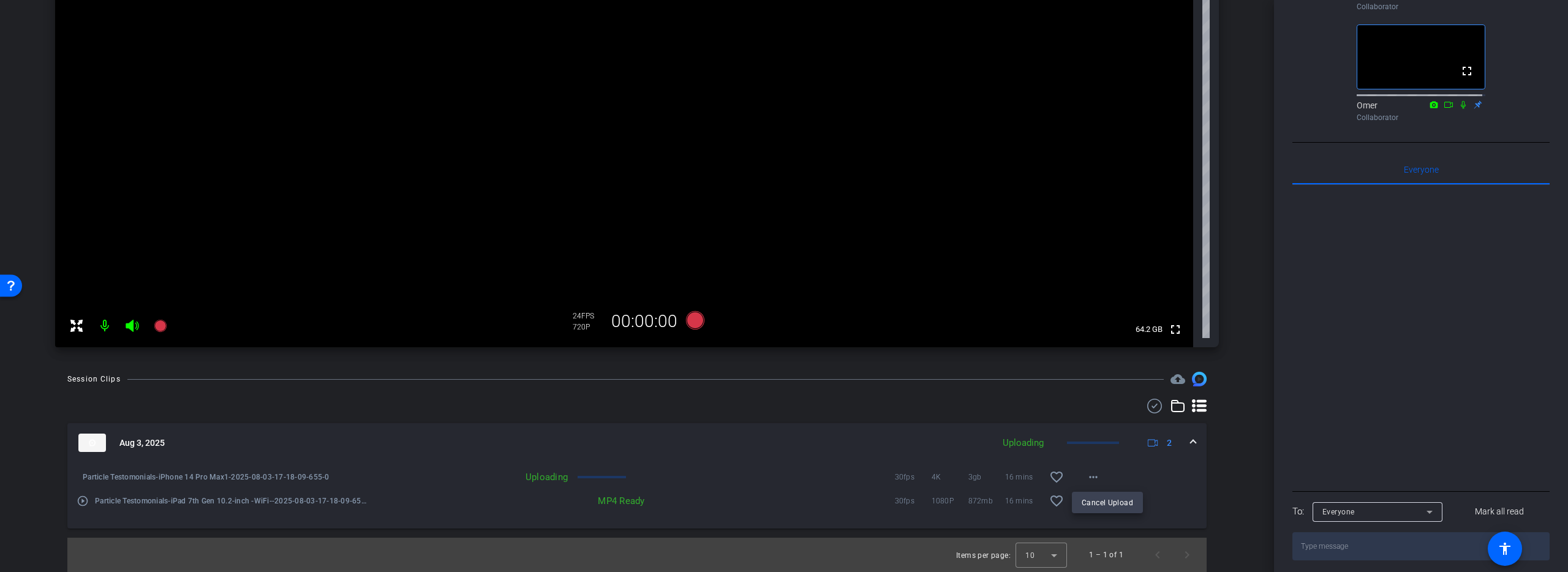 click at bounding box center [784, 286] 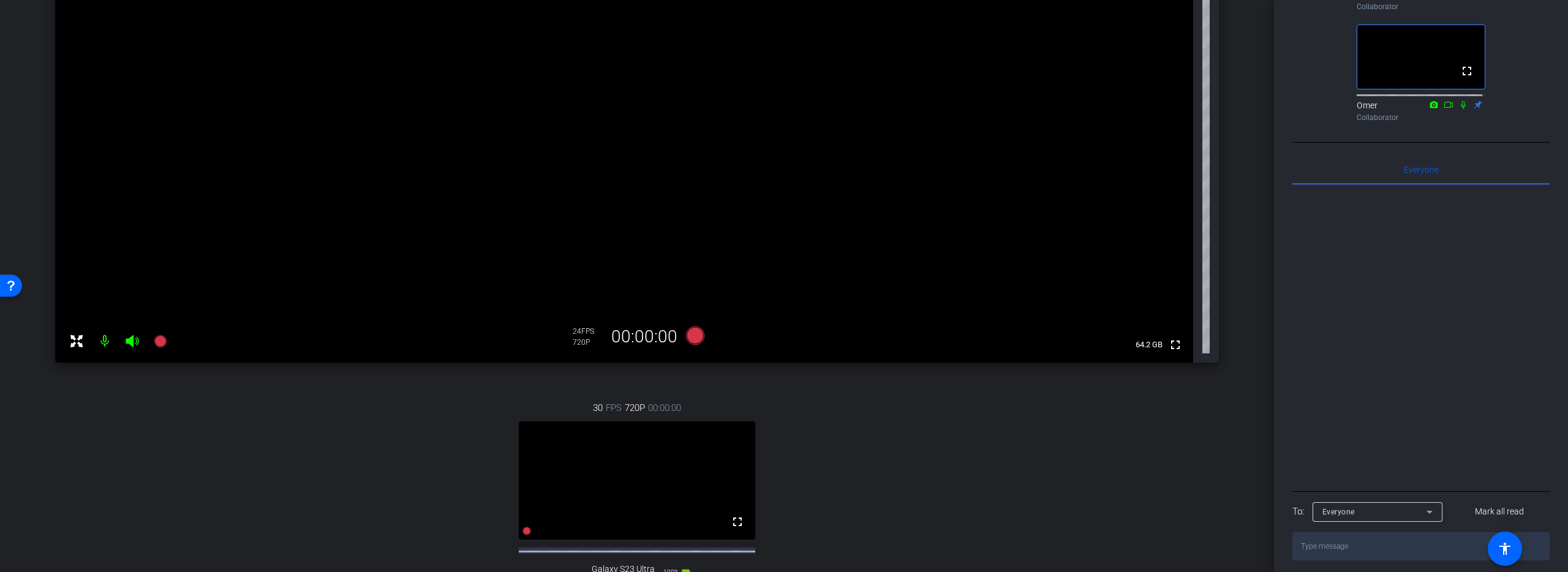 scroll, scrollTop: 0, scrollLeft: 0, axis: both 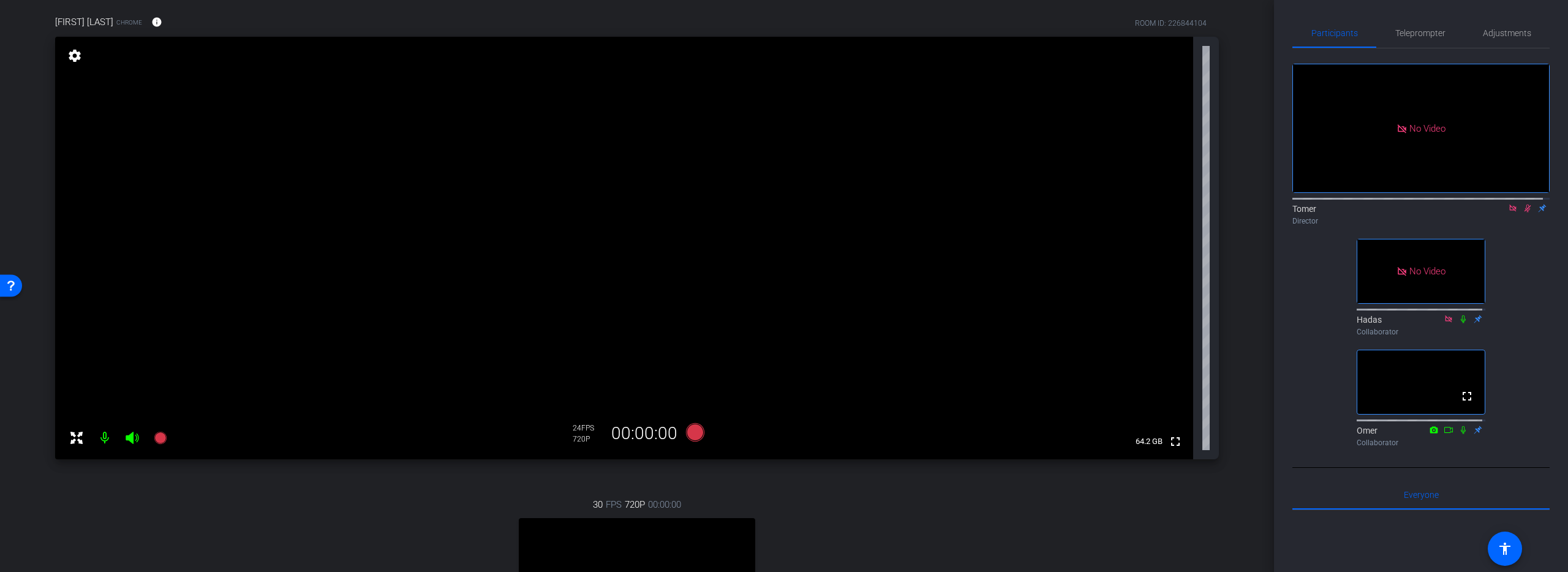 click 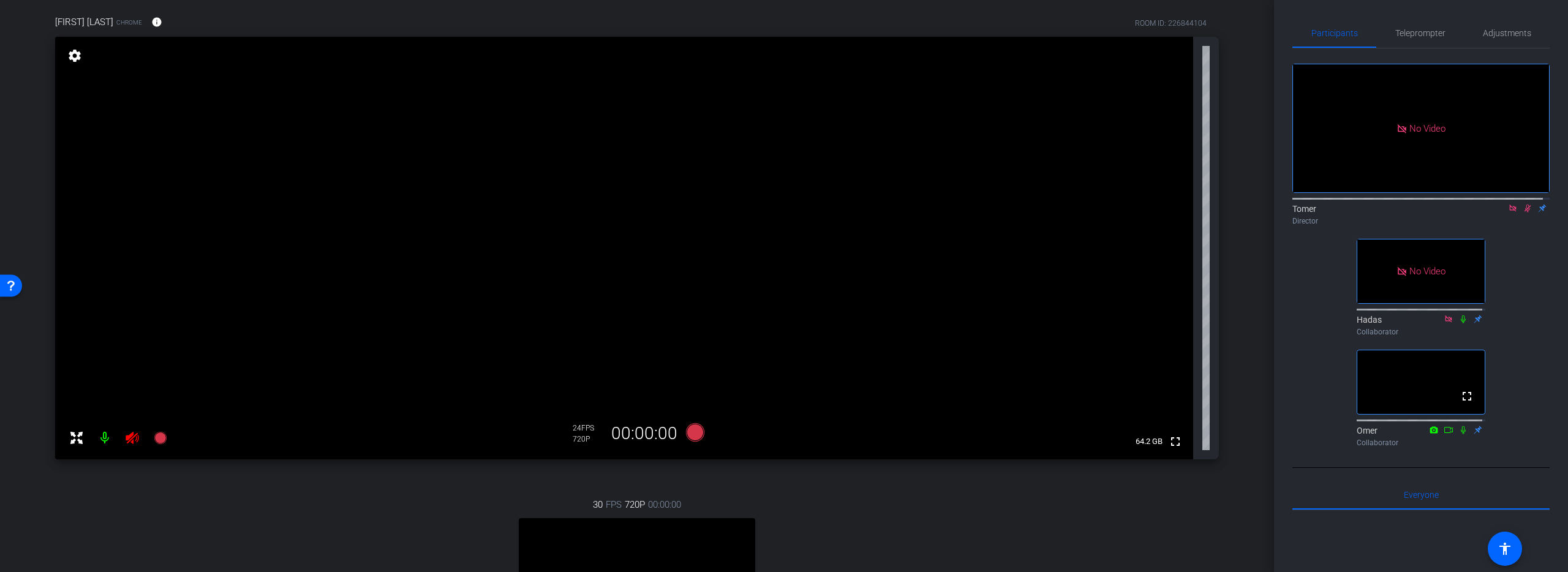 click 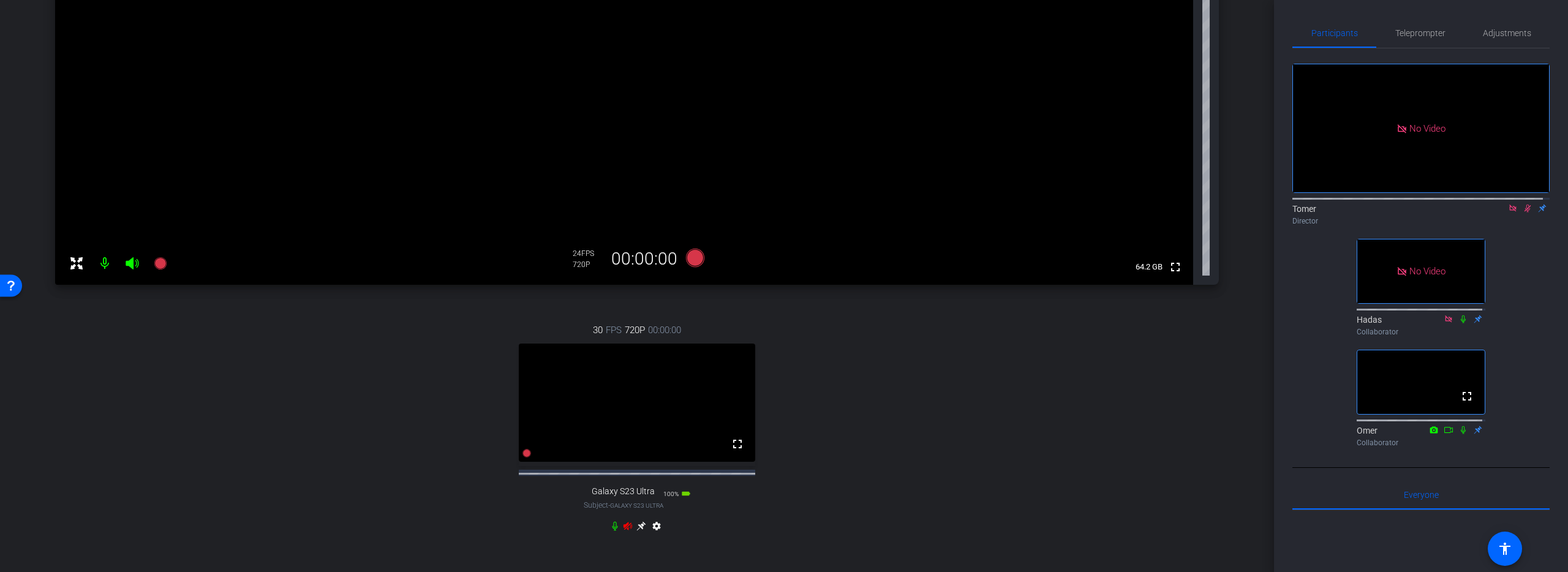scroll, scrollTop: 153, scrollLeft: 0, axis: vertical 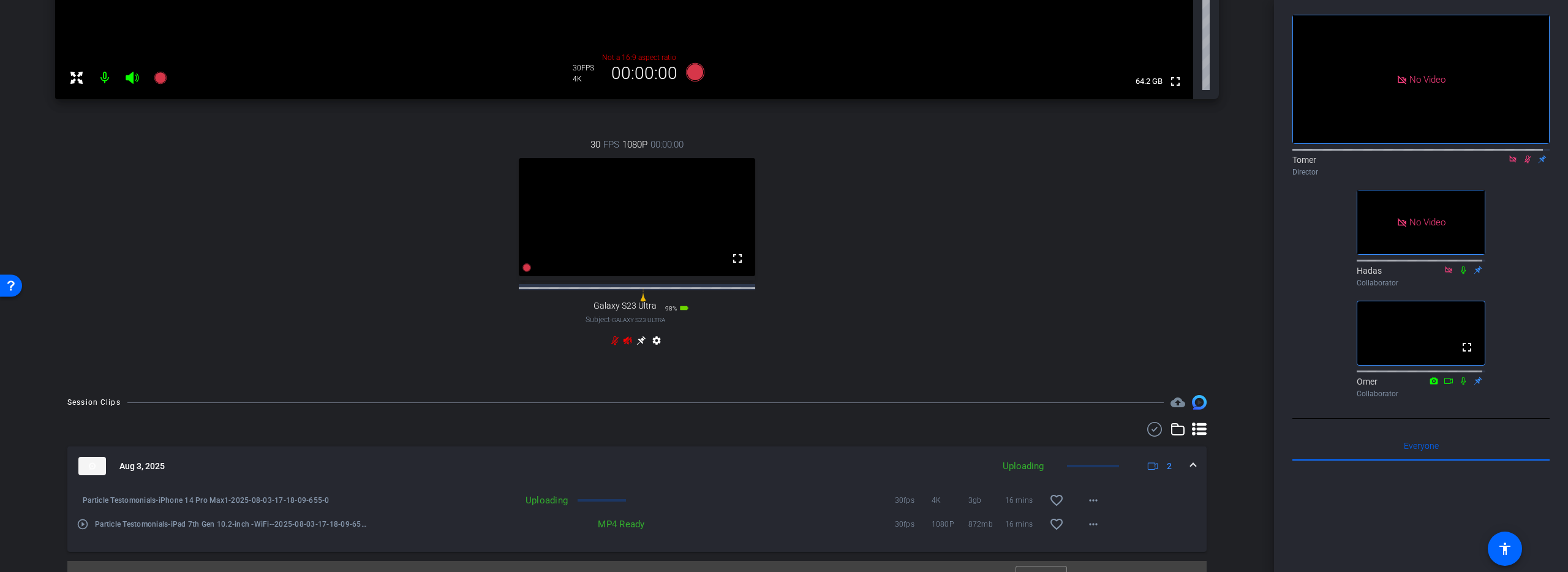 click at bounding box center [637, 217] 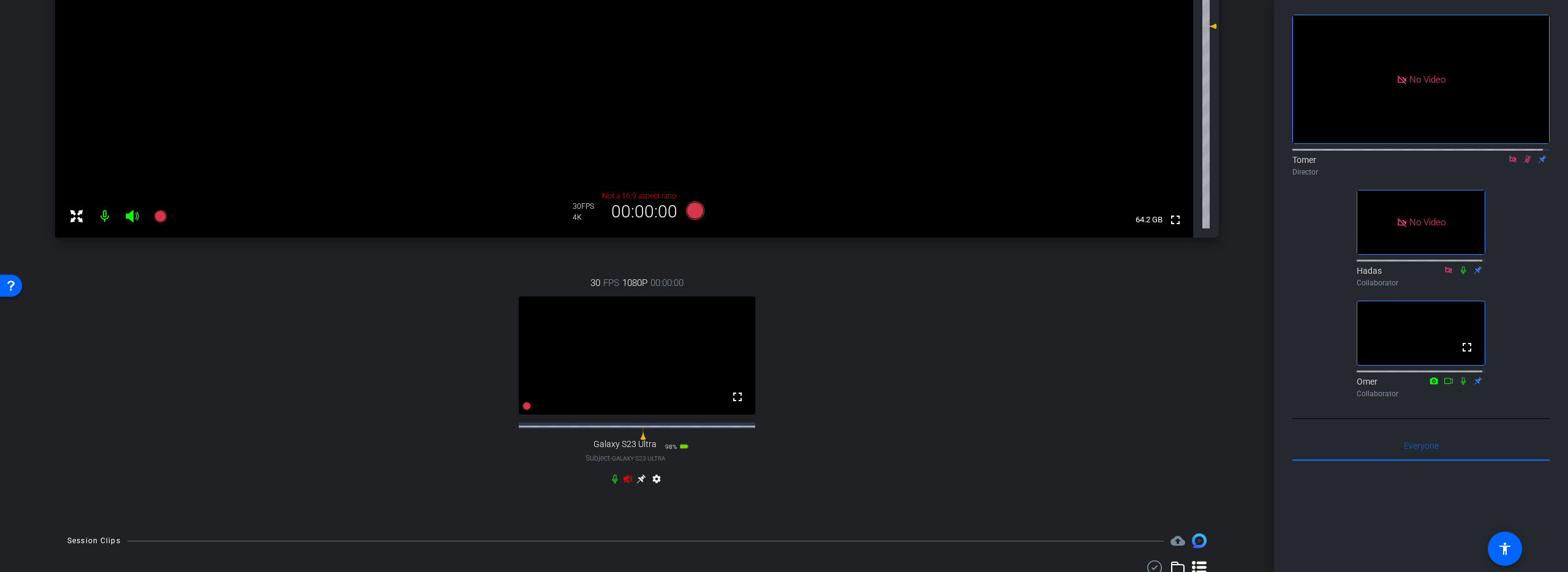 scroll, scrollTop: 304, scrollLeft: 0, axis: vertical 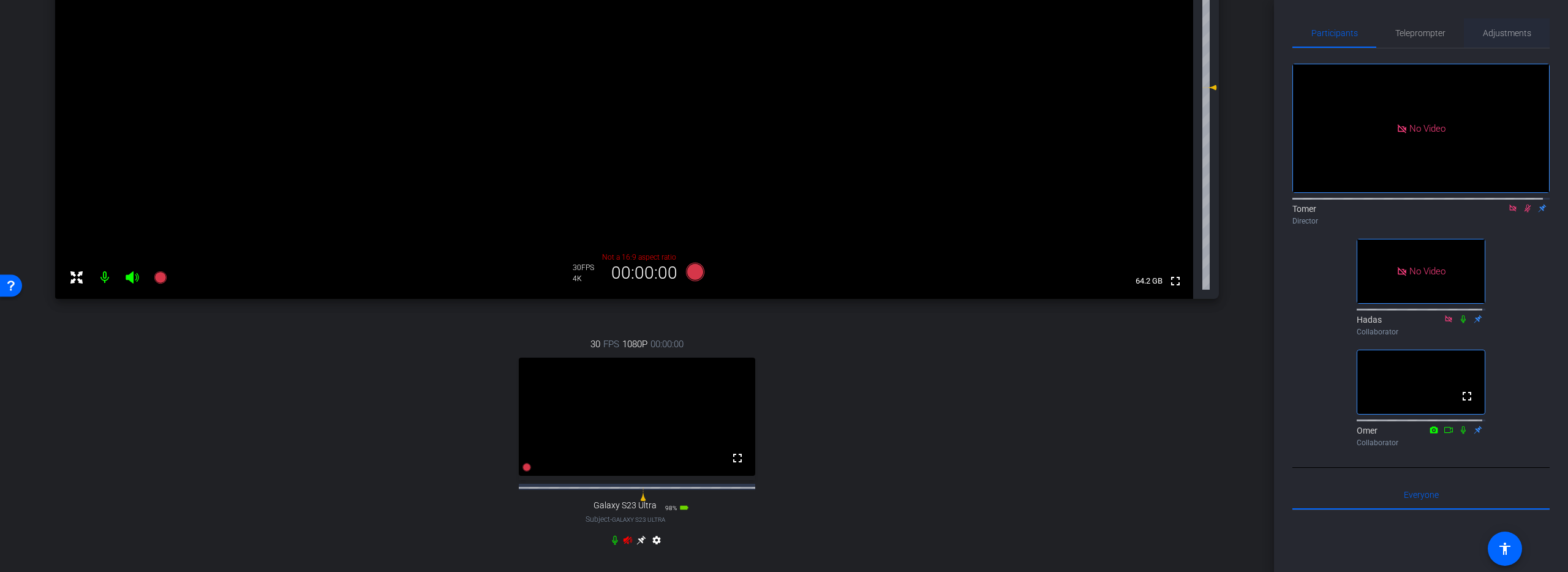 click on "Adjustments" at bounding box center [1507, 33] 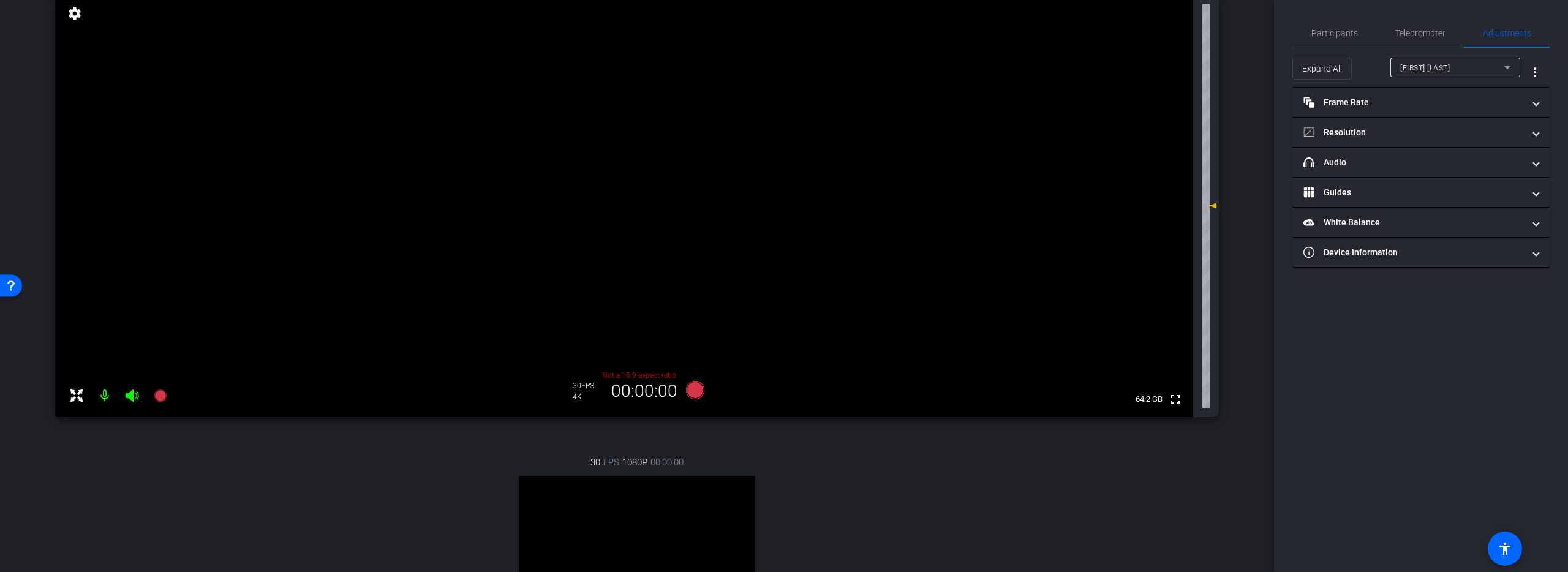 scroll, scrollTop: 70, scrollLeft: 0, axis: vertical 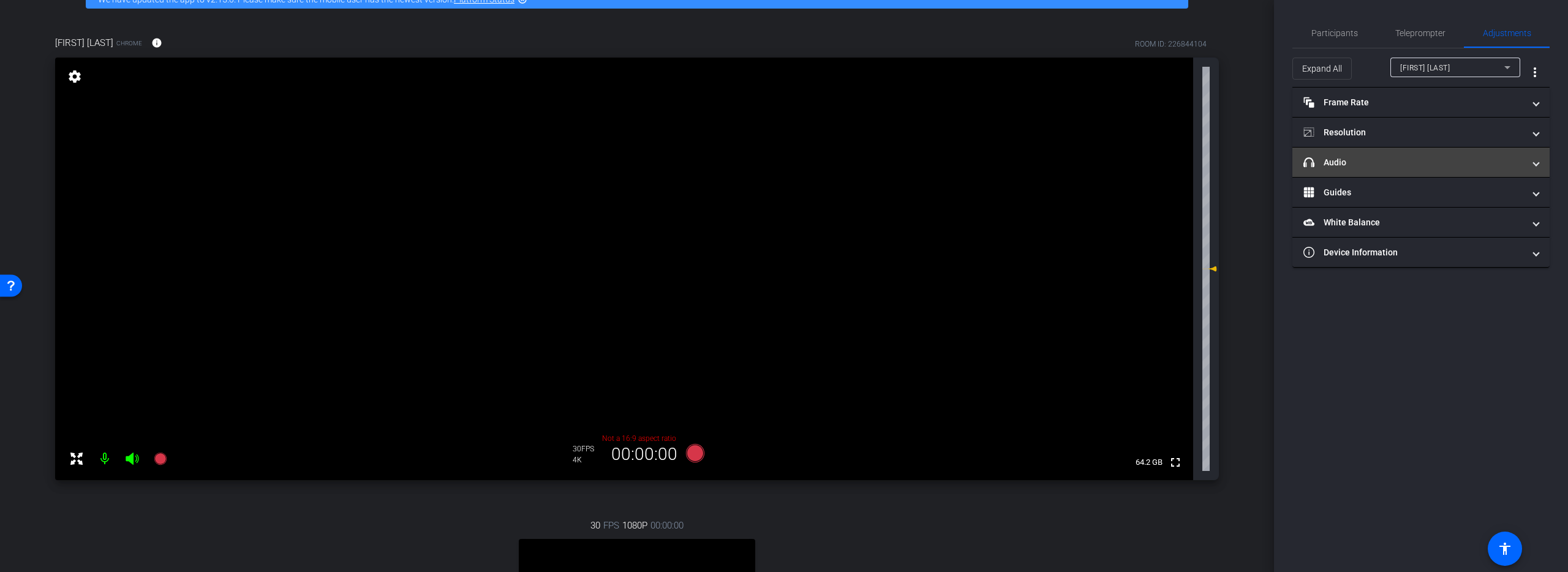 click on "headphone icon
Audio" at bounding box center (1421, 162) 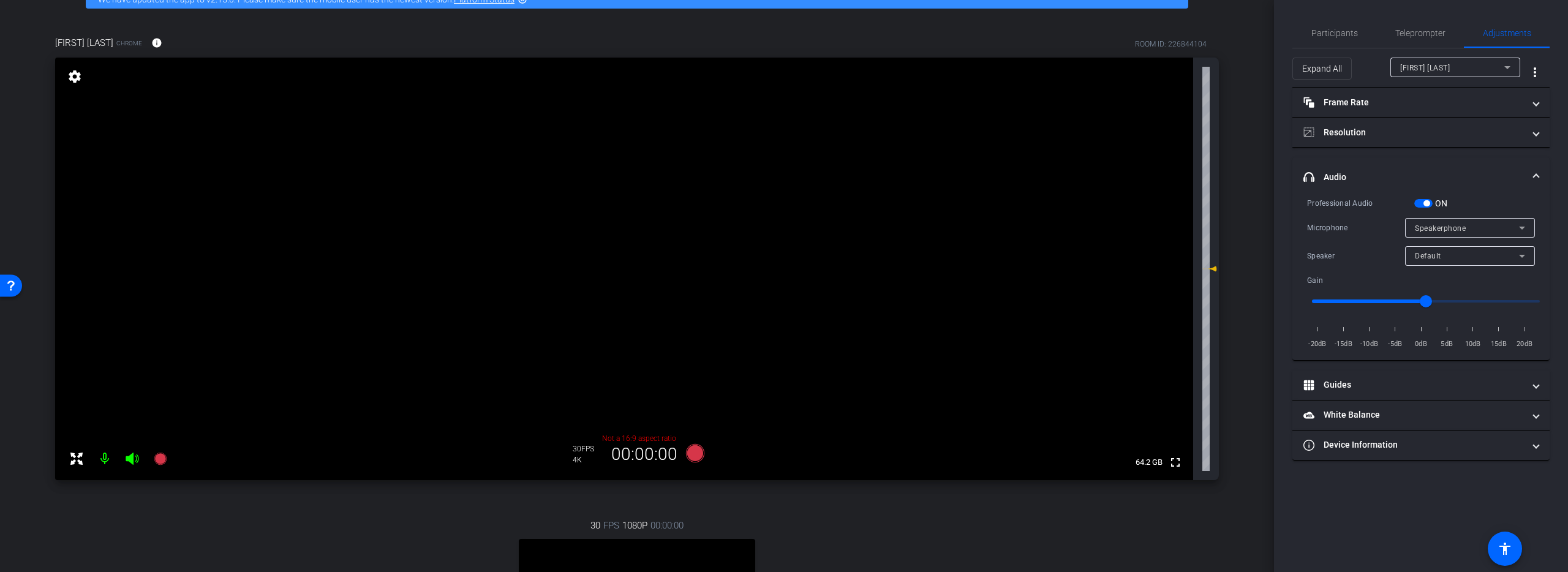 click at bounding box center (1423, 203) 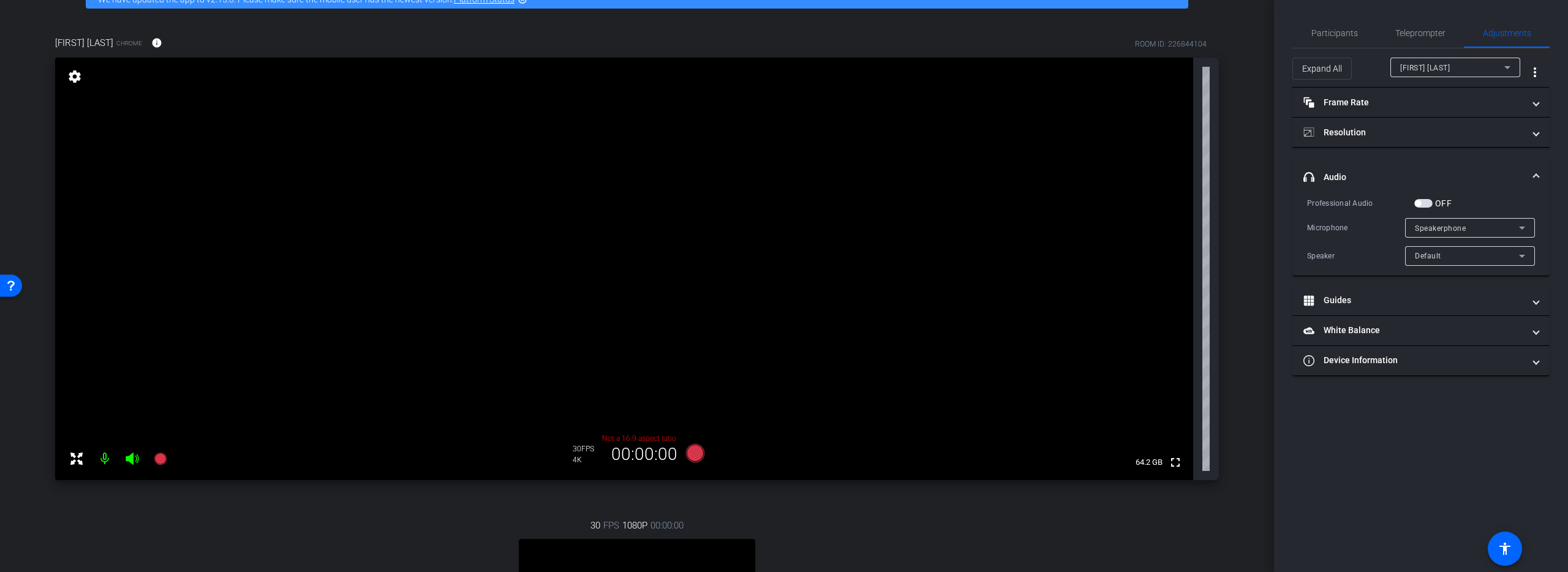 click on "Speakerphone" at bounding box center (1467, 228) 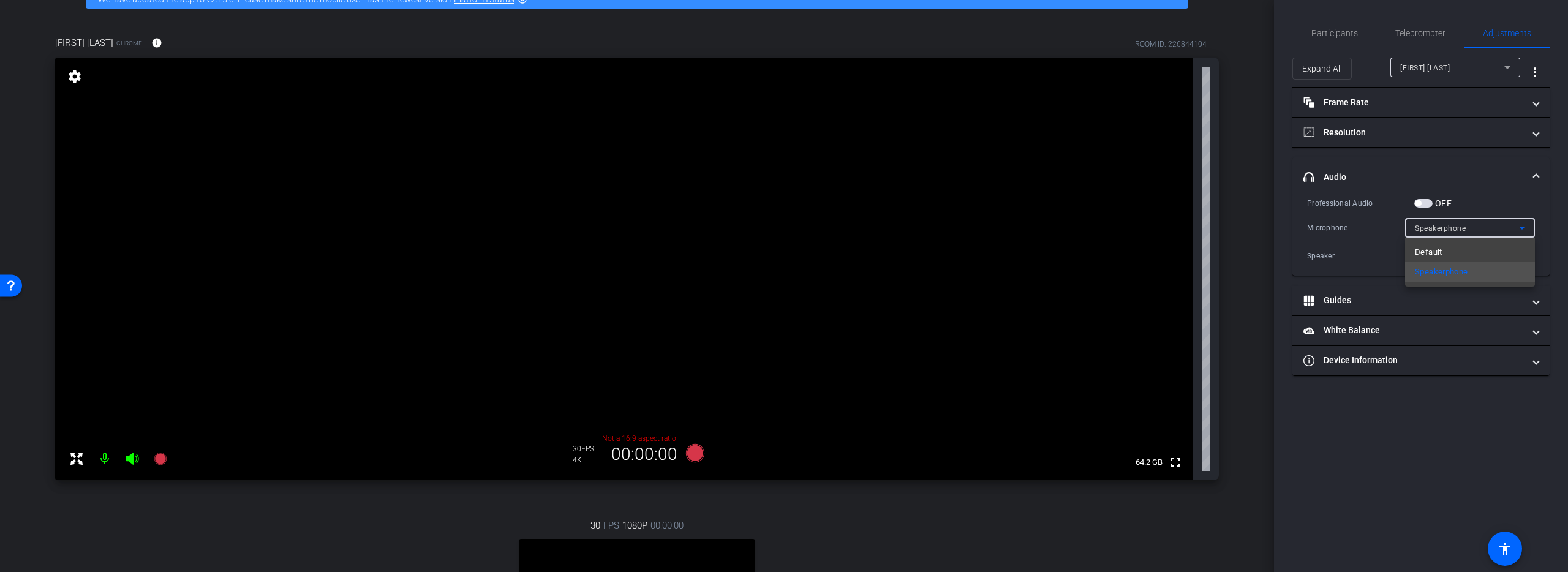 click at bounding box center (784, 286) 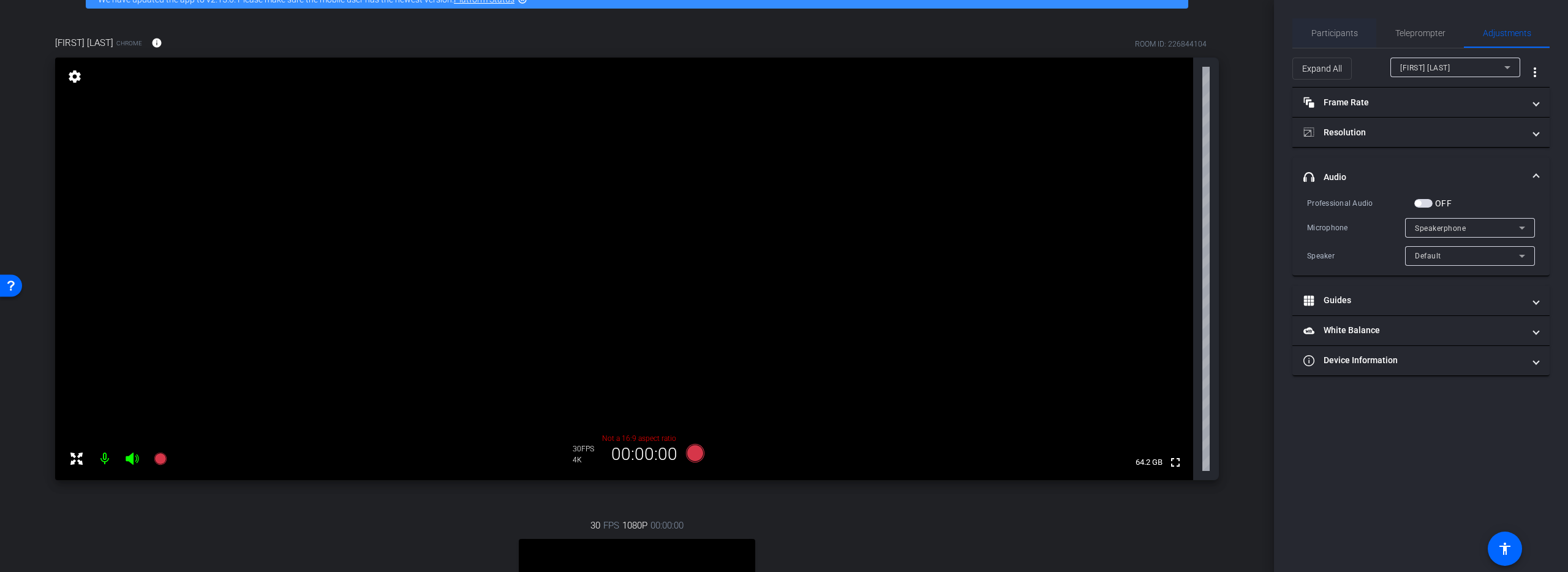 click on "Participants" at bounding box center [1335, 33] 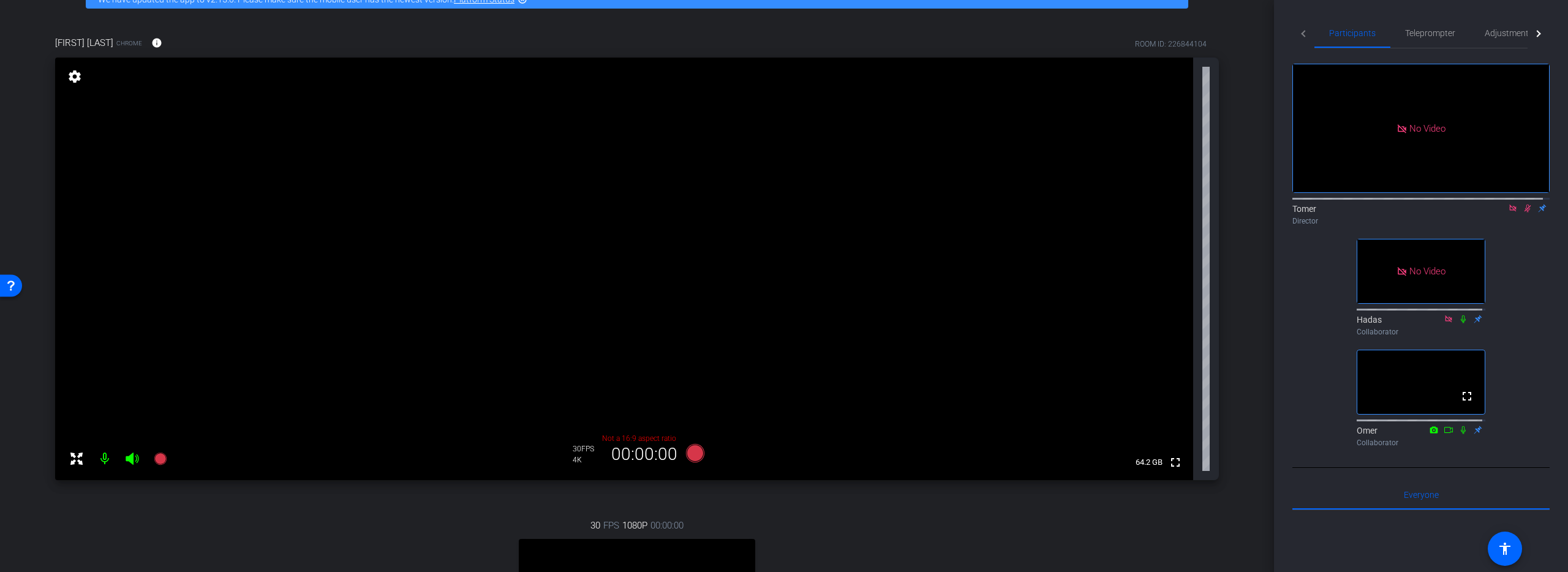 click 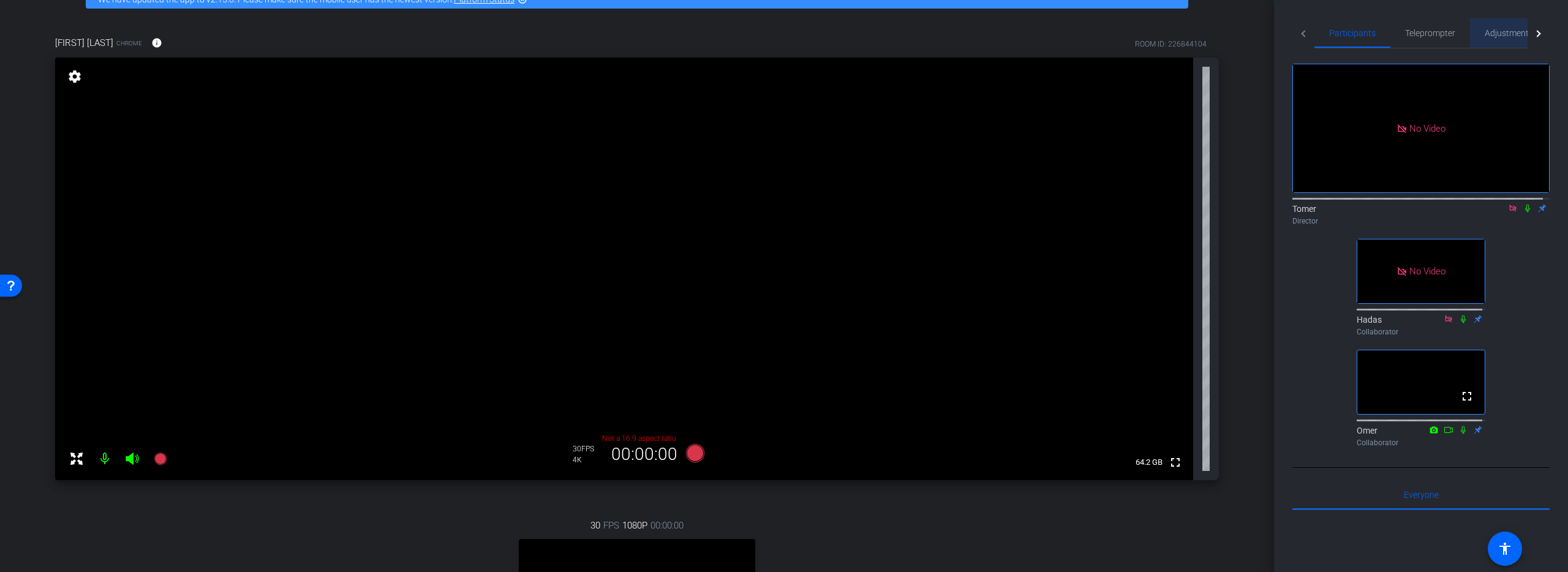 click on "Adjustments" at bounding box center [1509, 33] 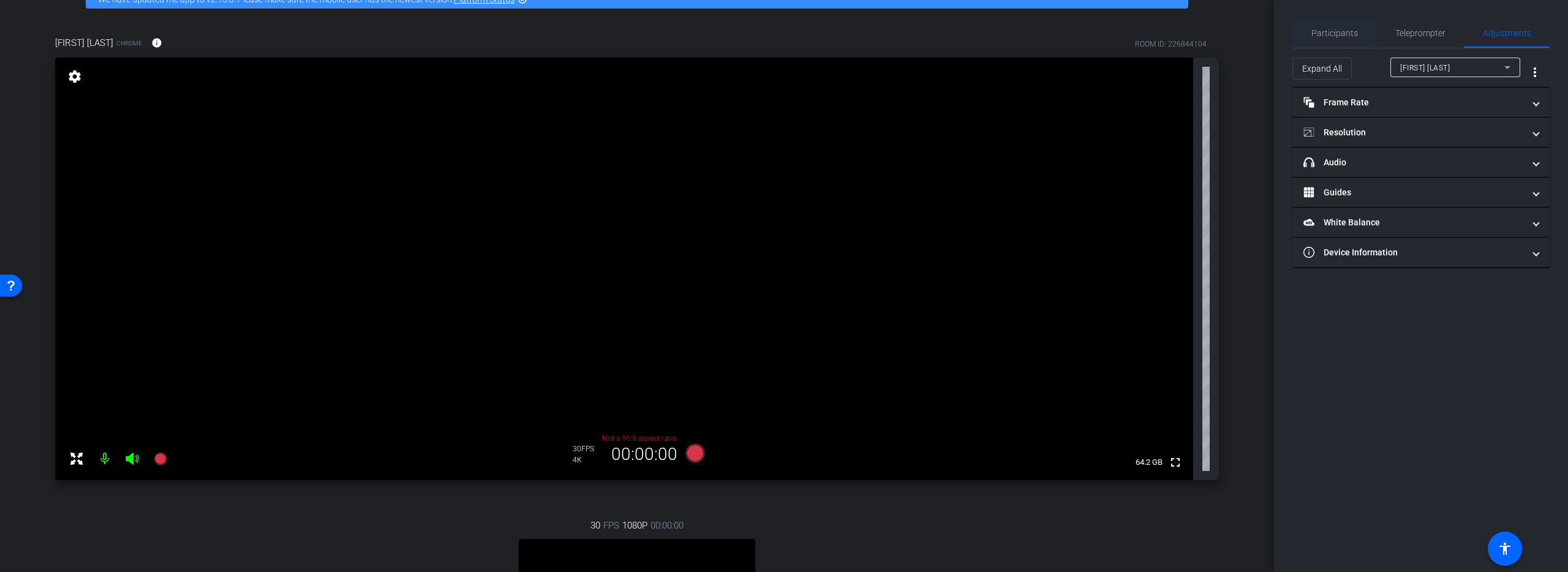 click on "Participants" at bounding box center [1335, 33] 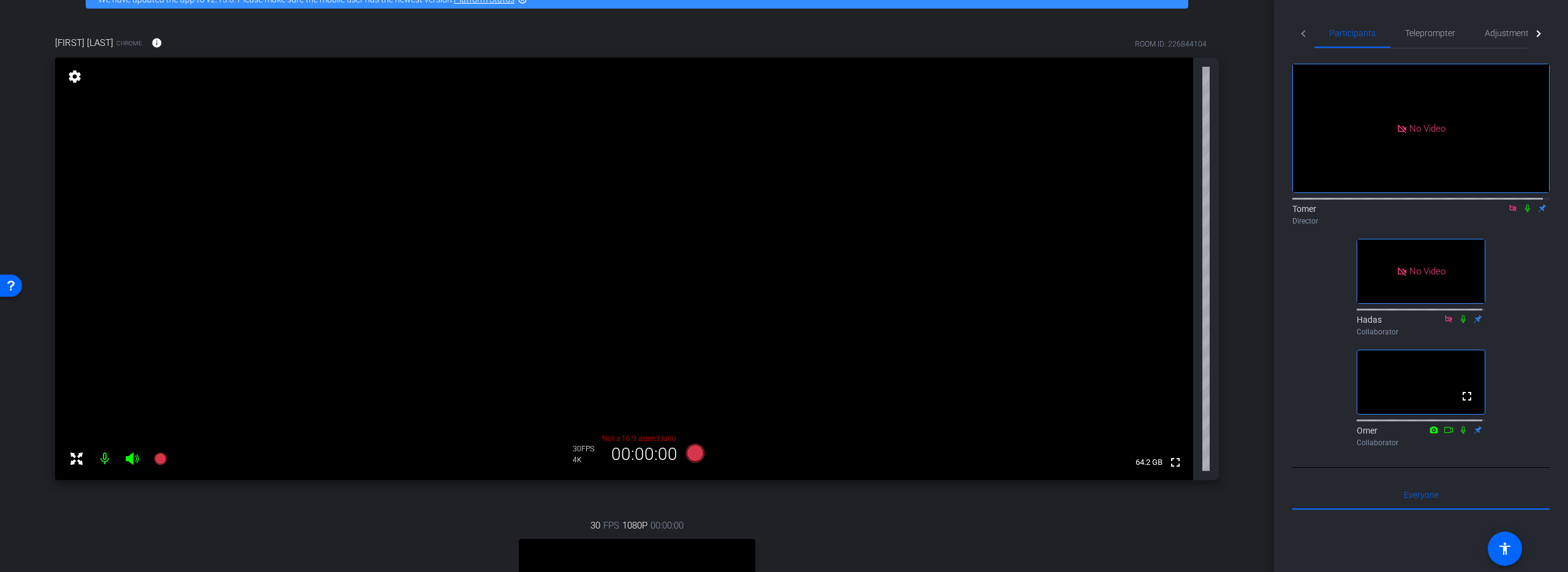 click 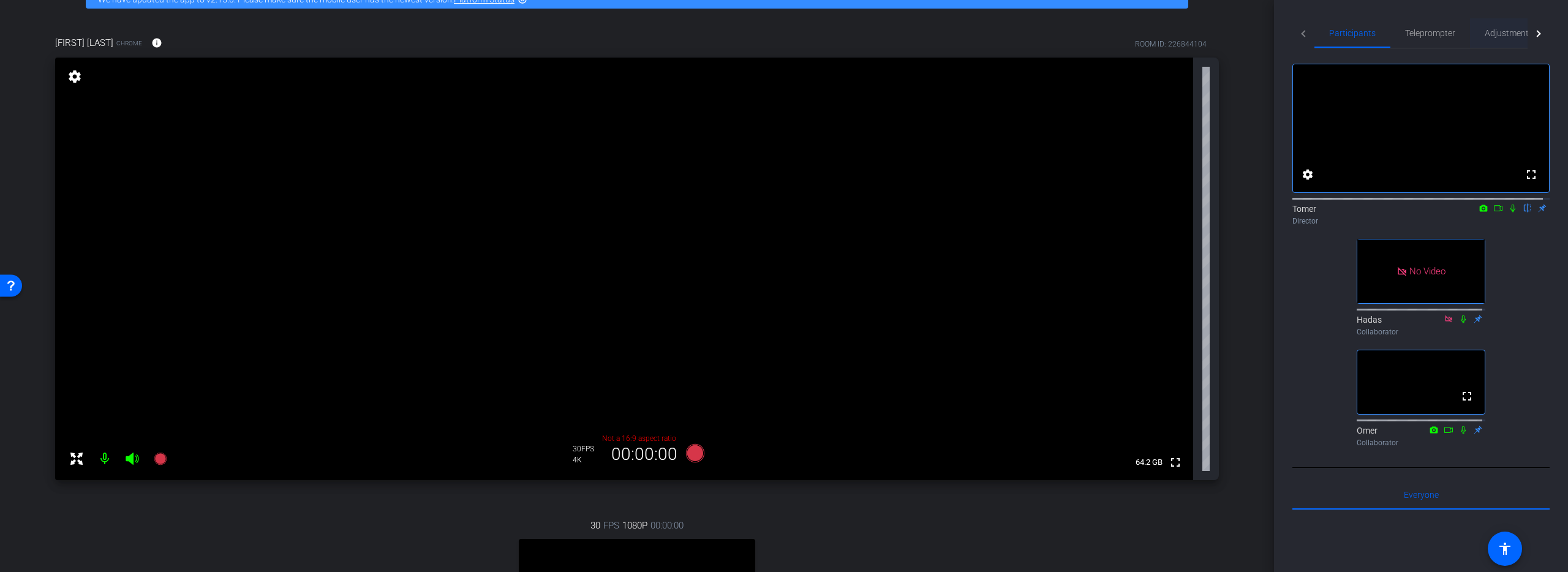 click on "Adjustments" at bounding box center [1509, 33] 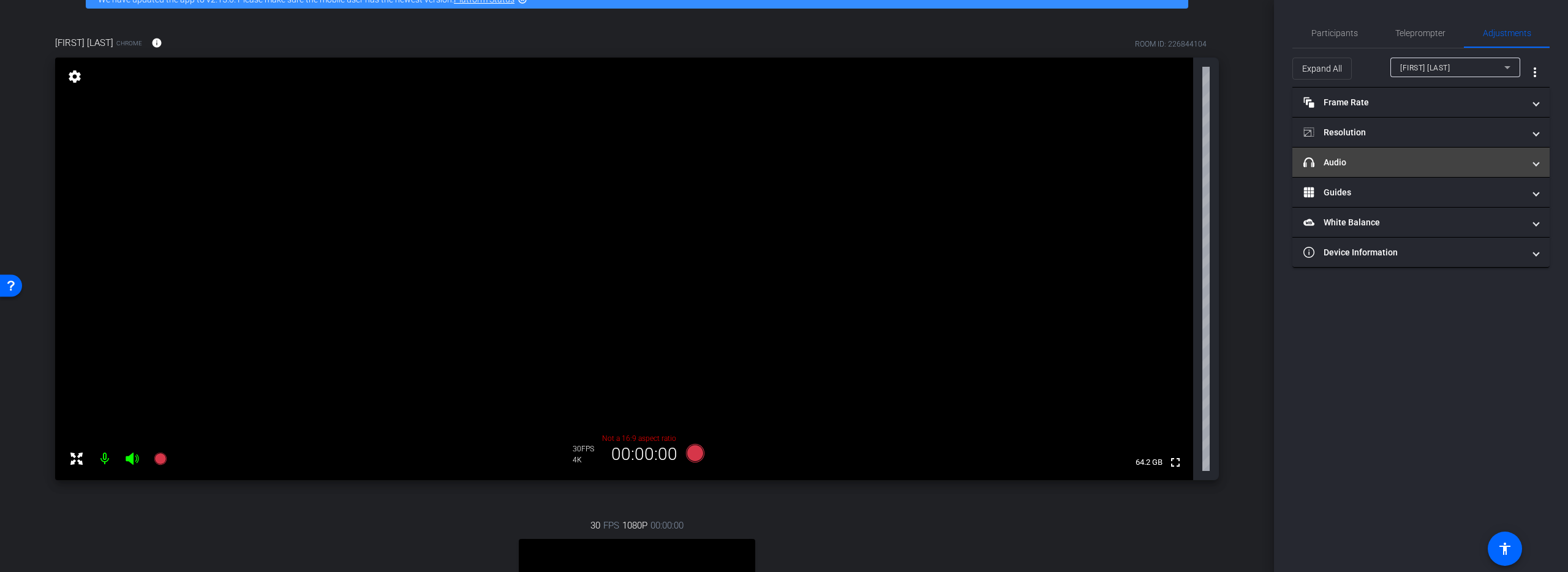 click on "headphone icon
Audio" at bounding box center [1414, 162] 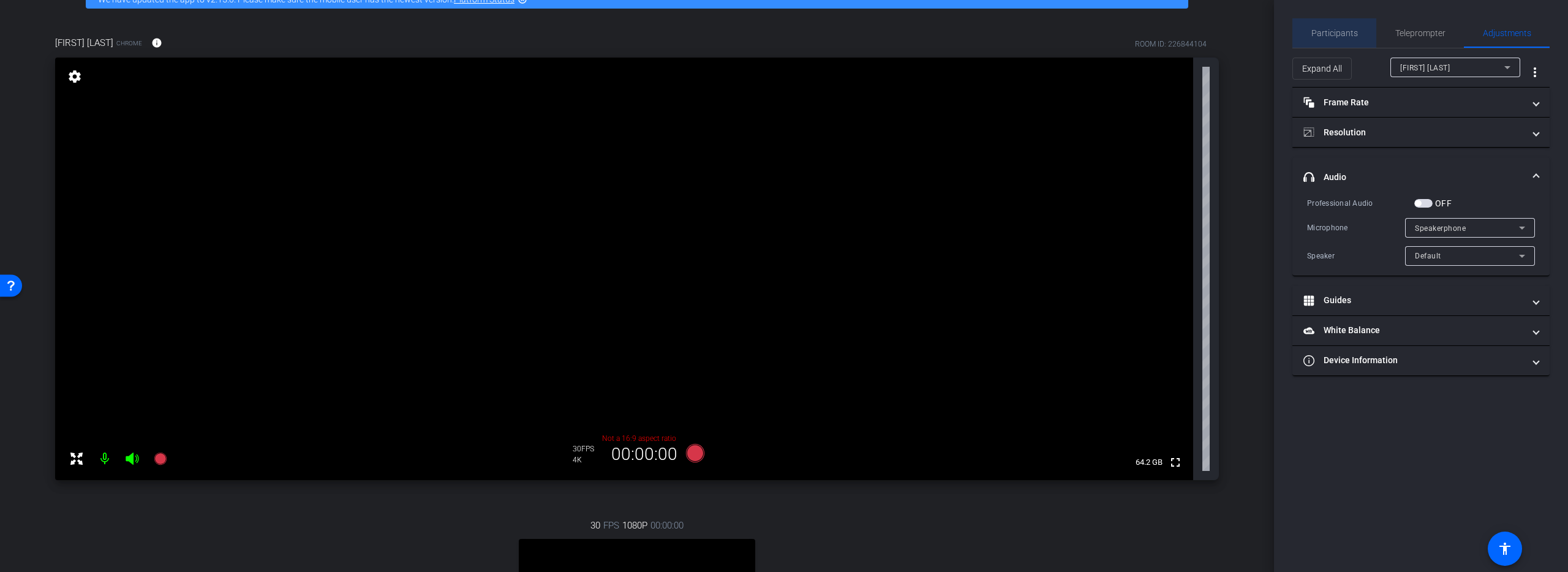 click on "Participants" at bounding box center (1335, 33) 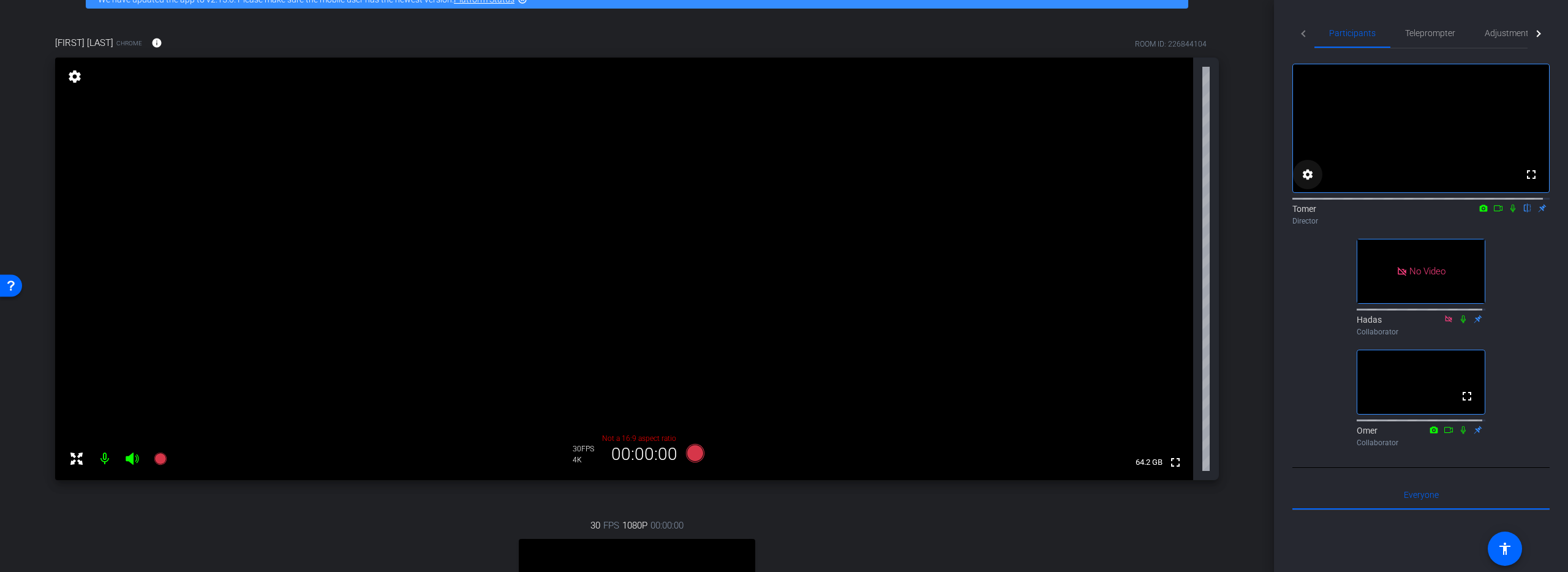 click on "settings" 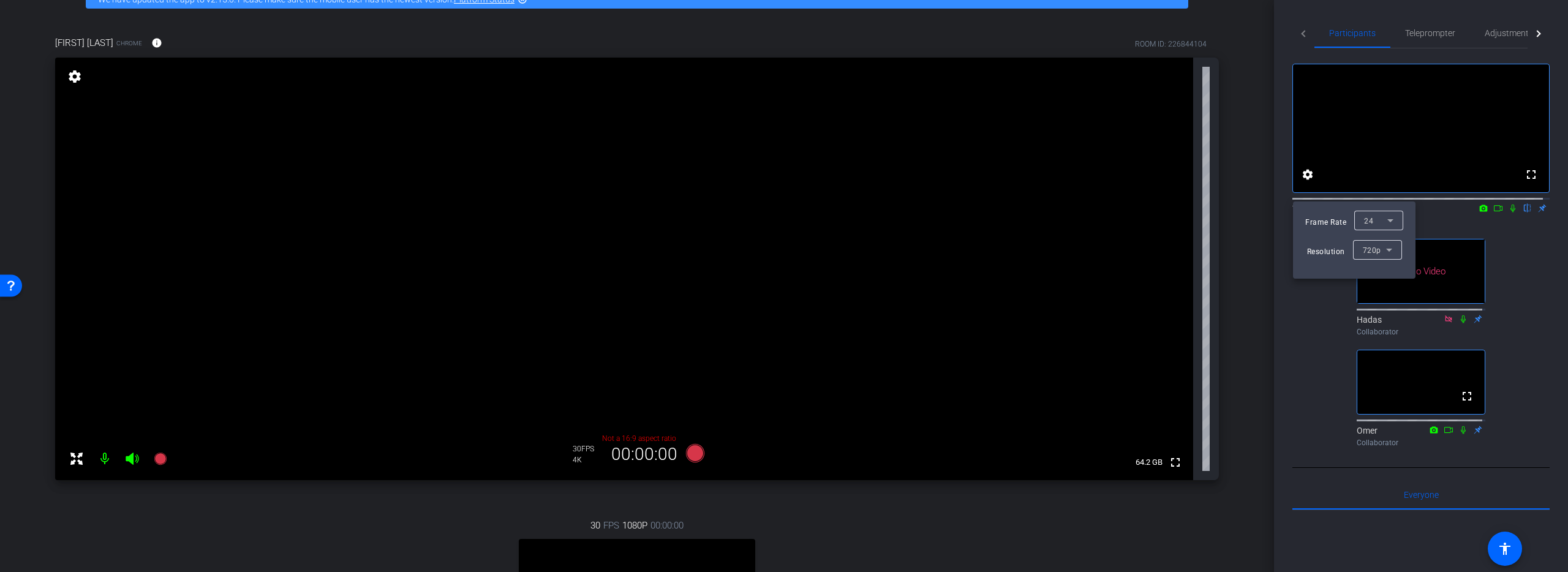 click at bounding box center (784, 286) 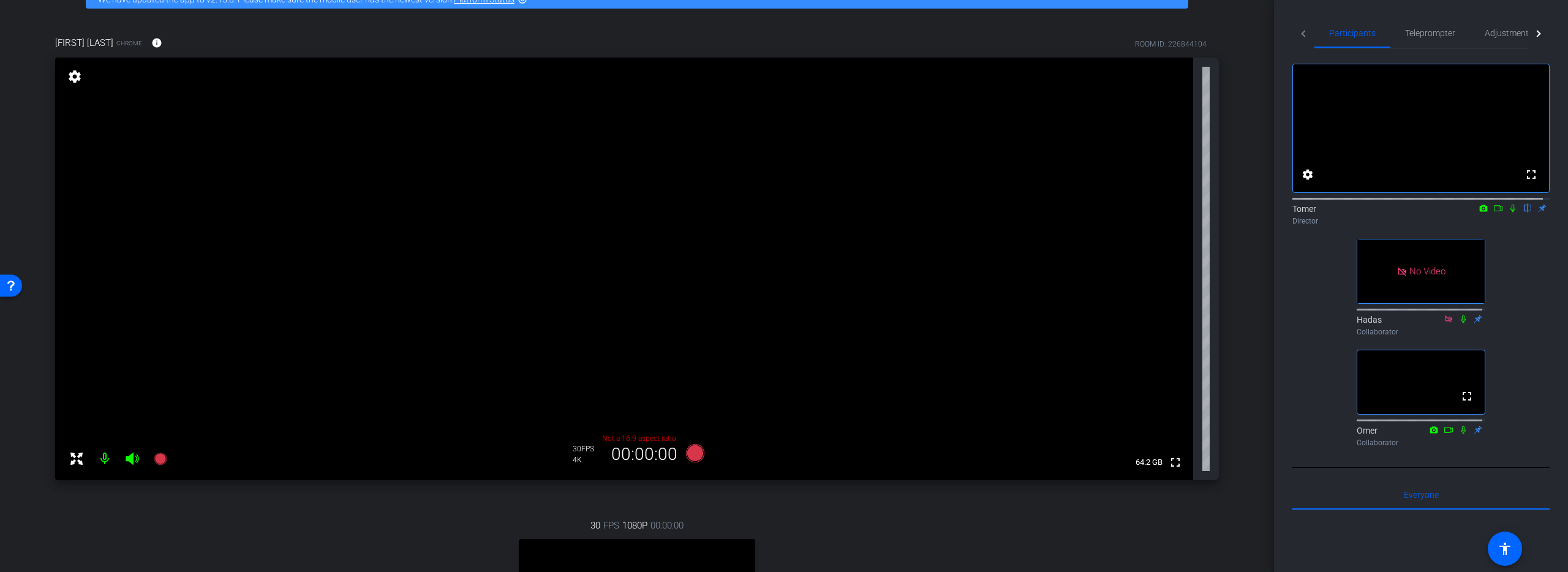 click 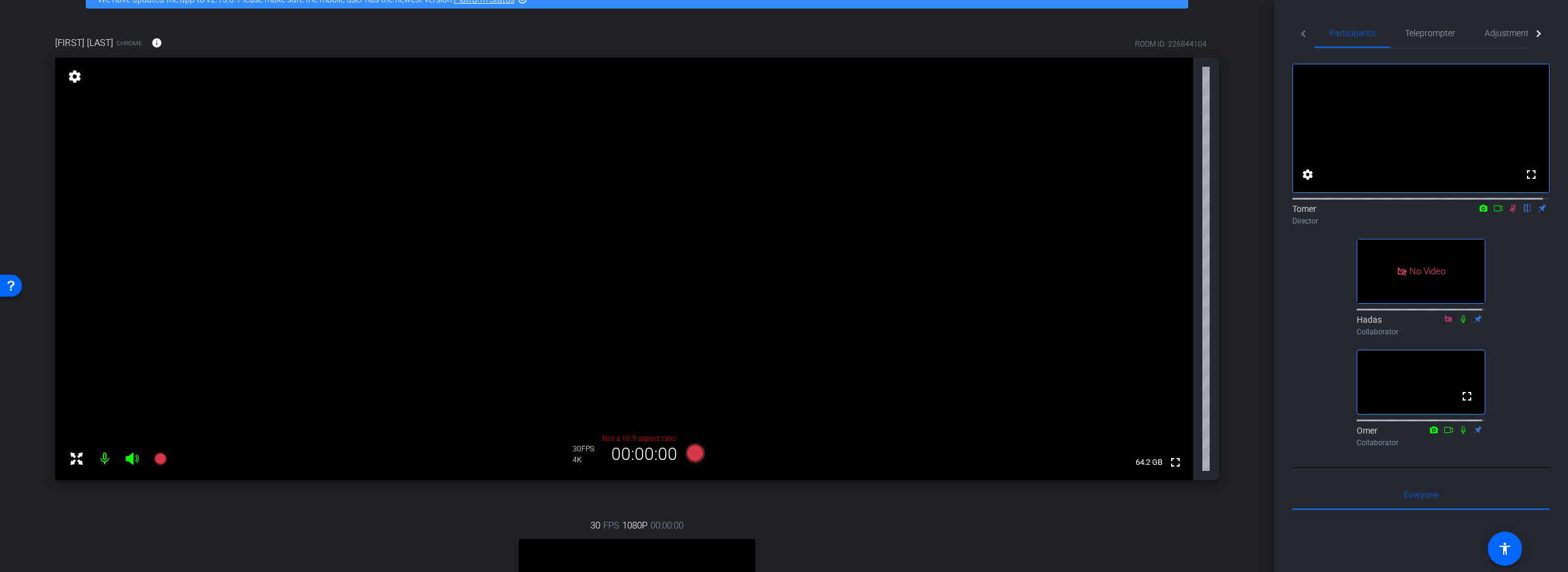 click 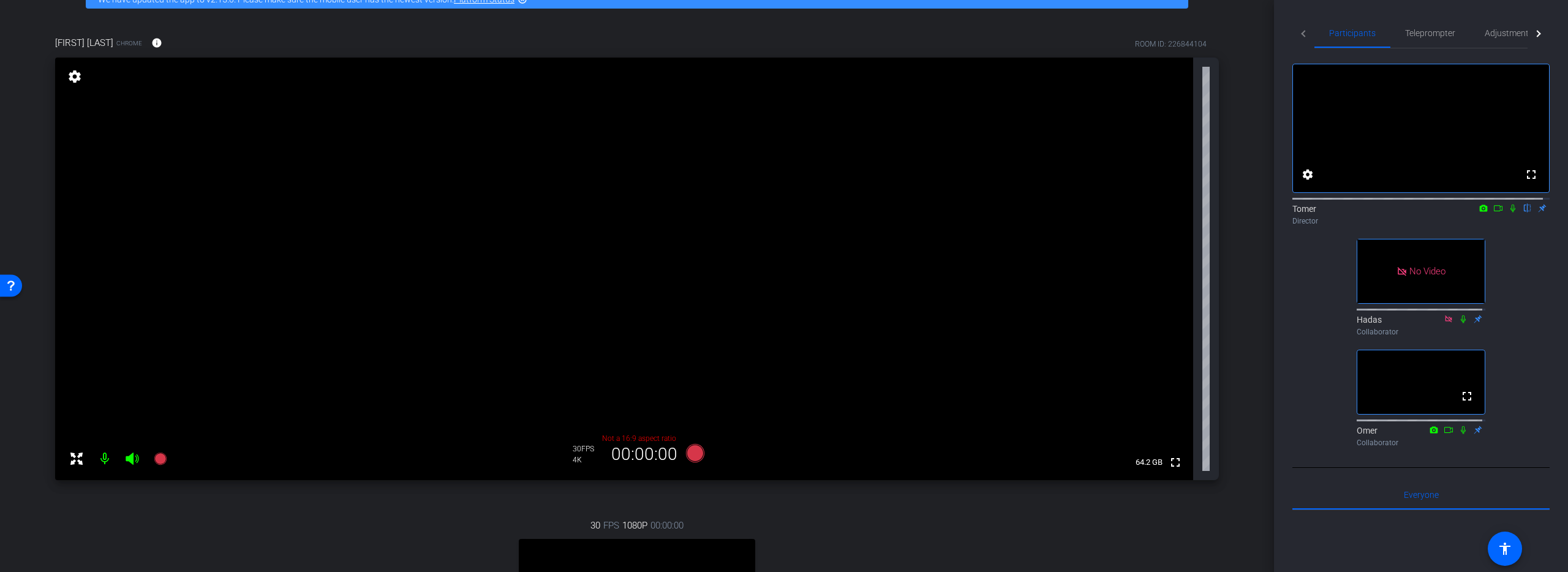 scroll, scrollTop: 0, scrollLeft: 0, axis: both 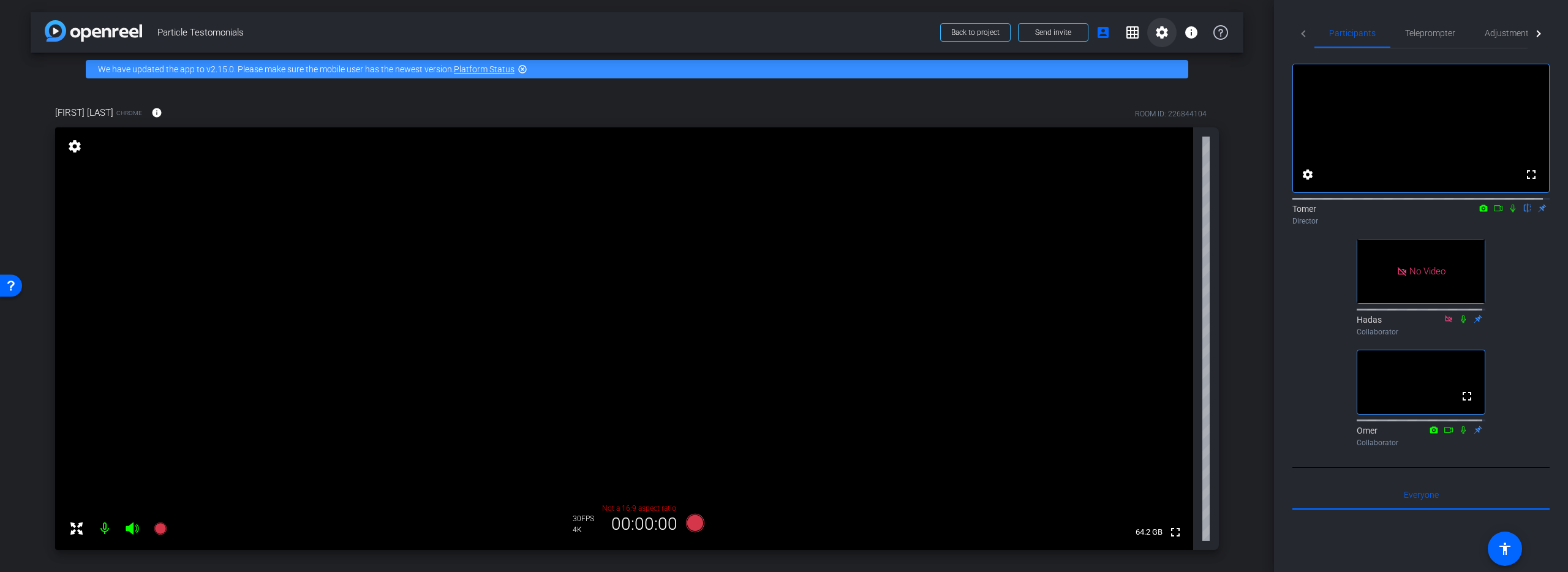click on "settings" at bounding box center [1162, 32] 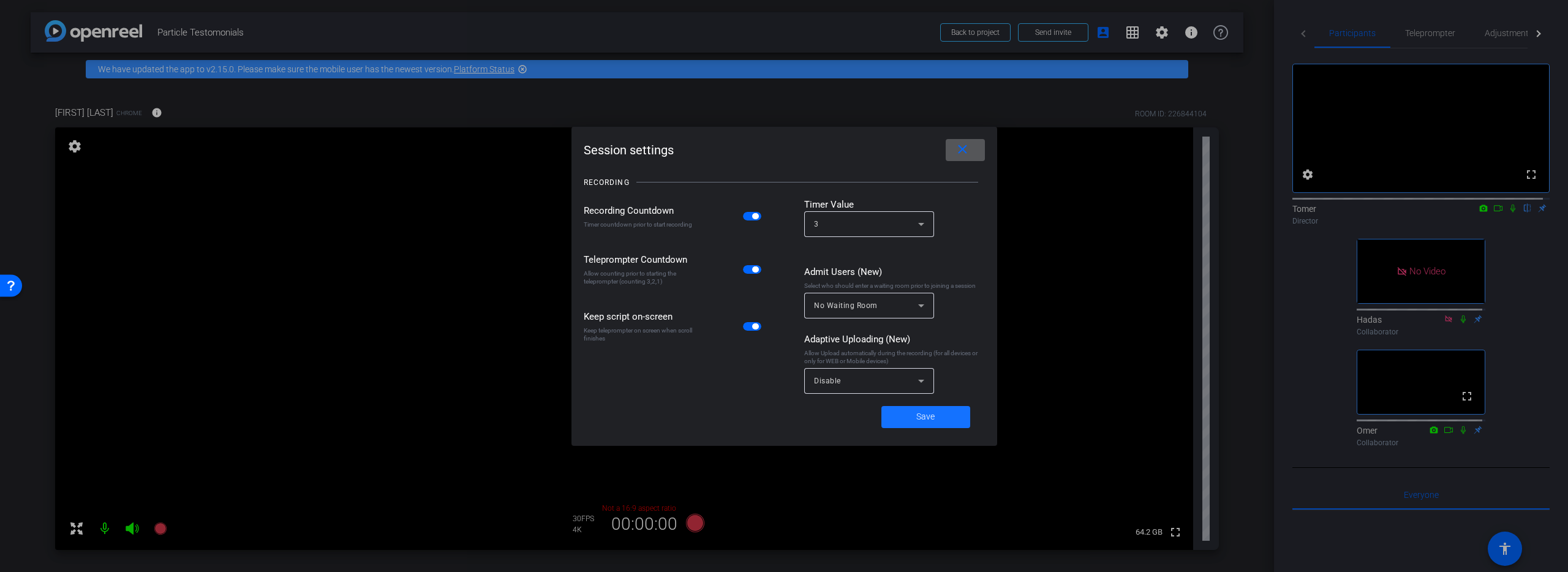 click on "Save" at bounding box center [925, 416] 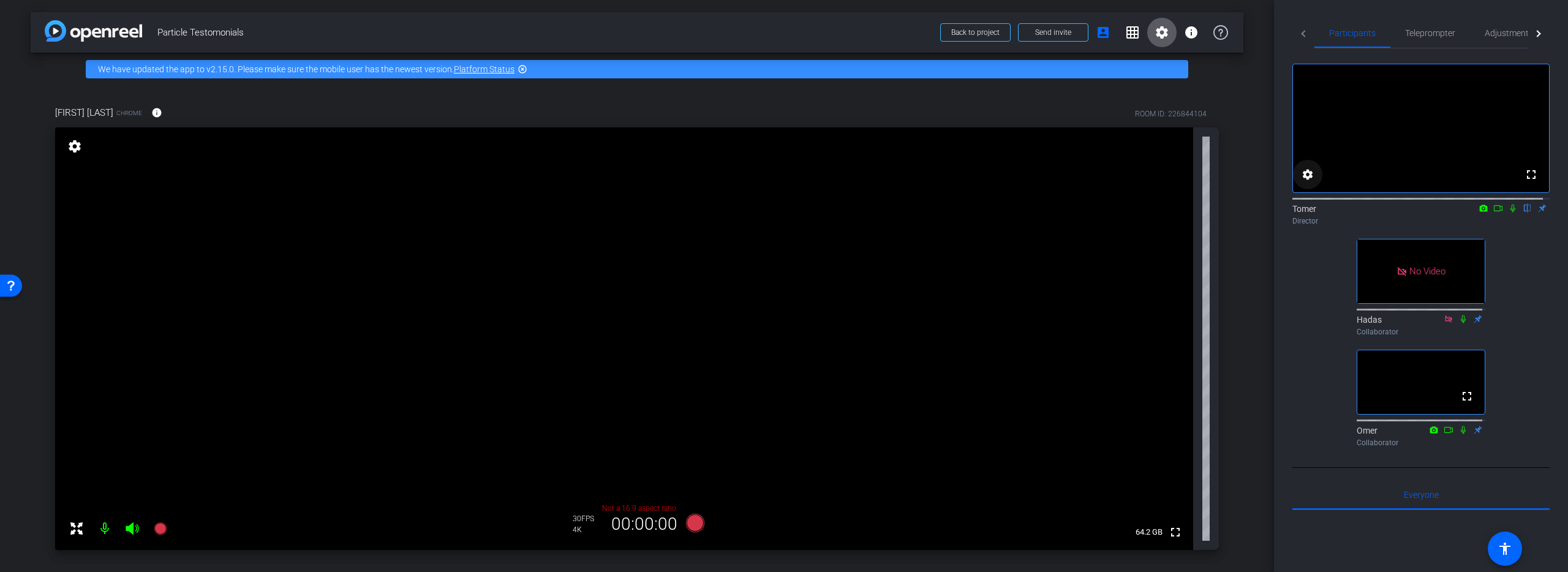 click on "settings" 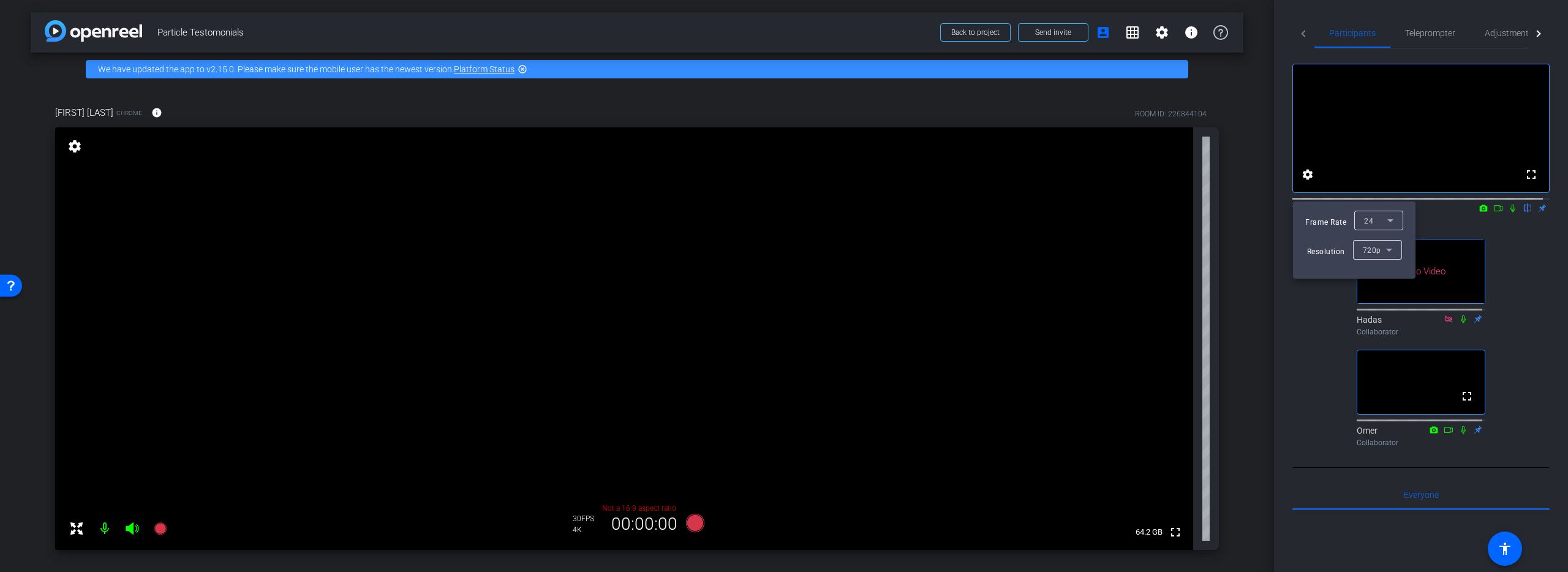 click at bounding box center (784, 286) 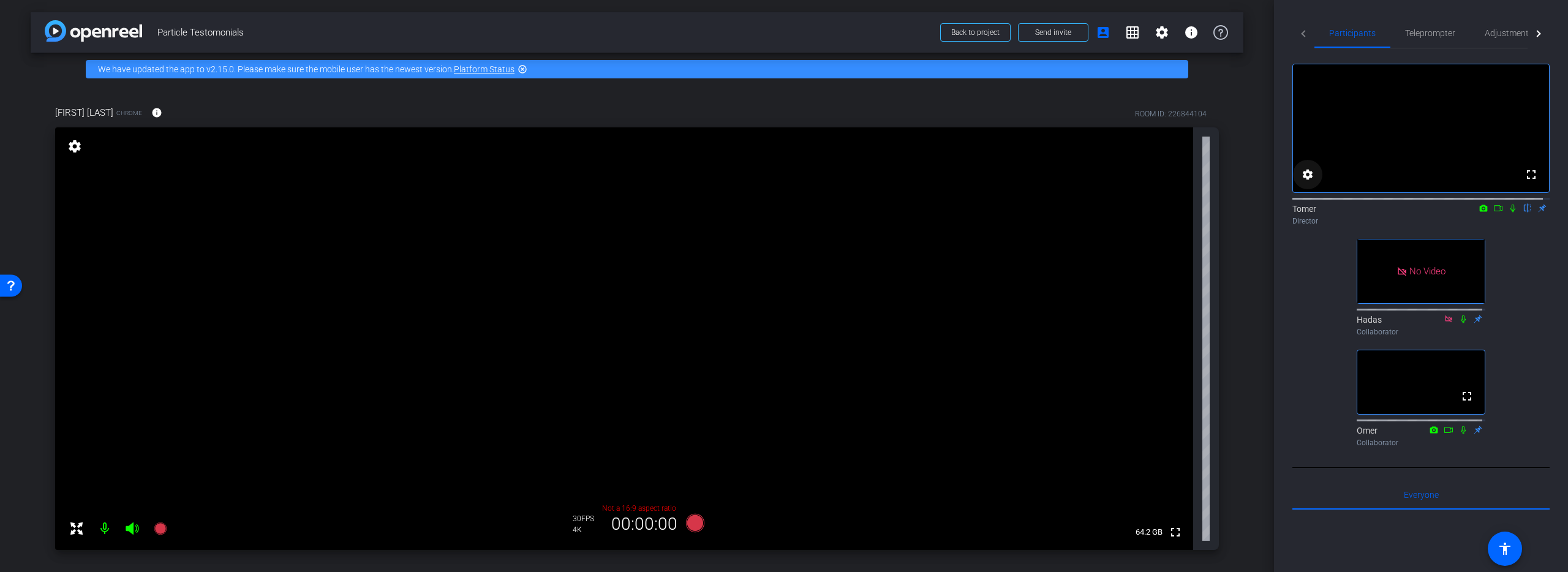 click 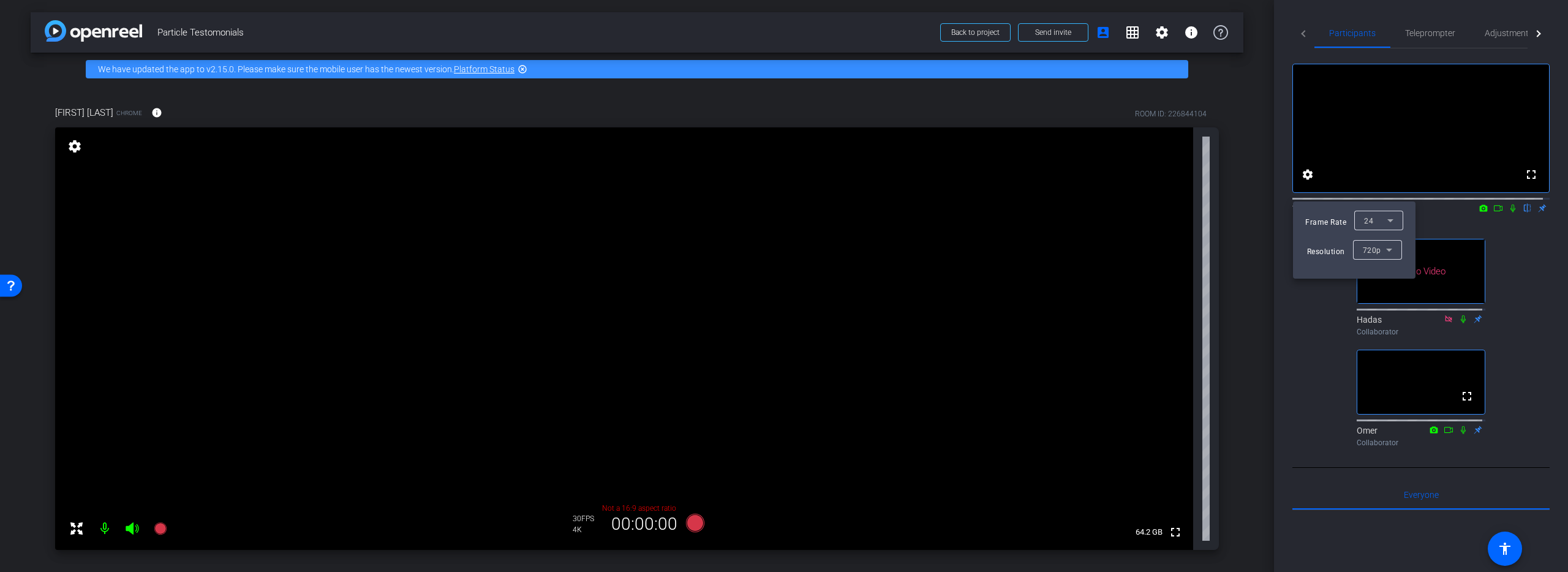 click on "720p" at bounding box center [1378, 250] 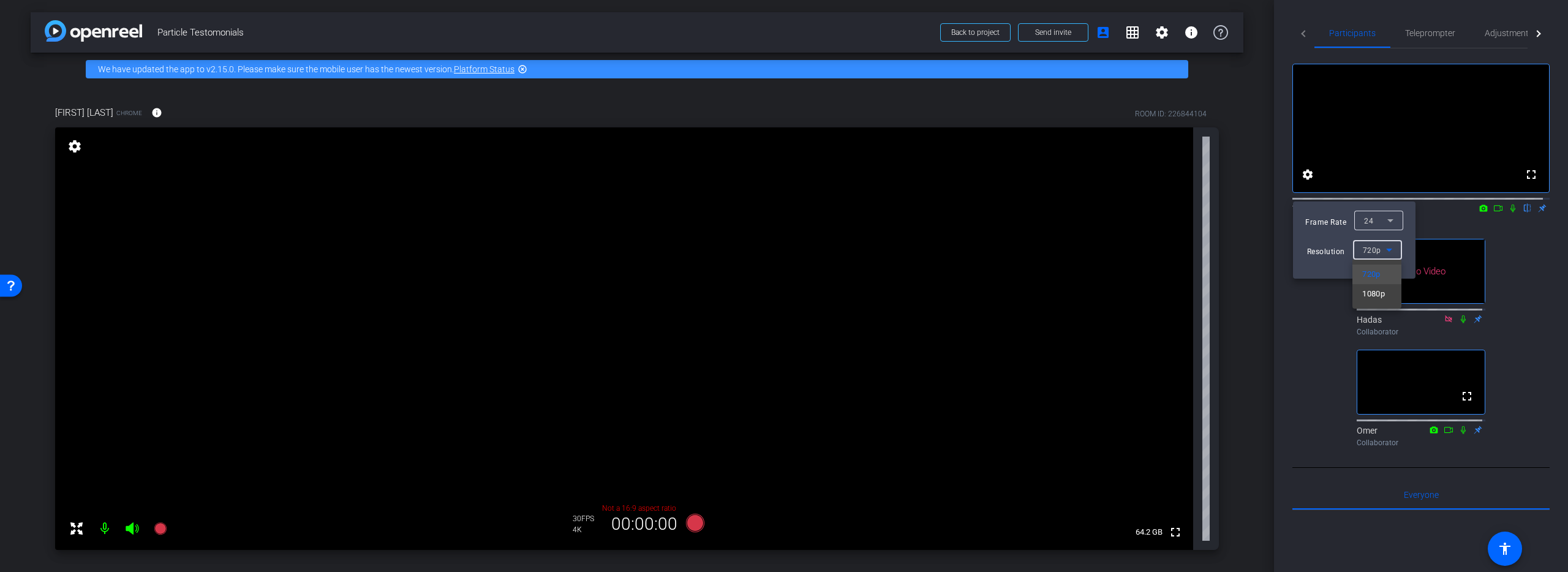click at bounding box center [784, 286] 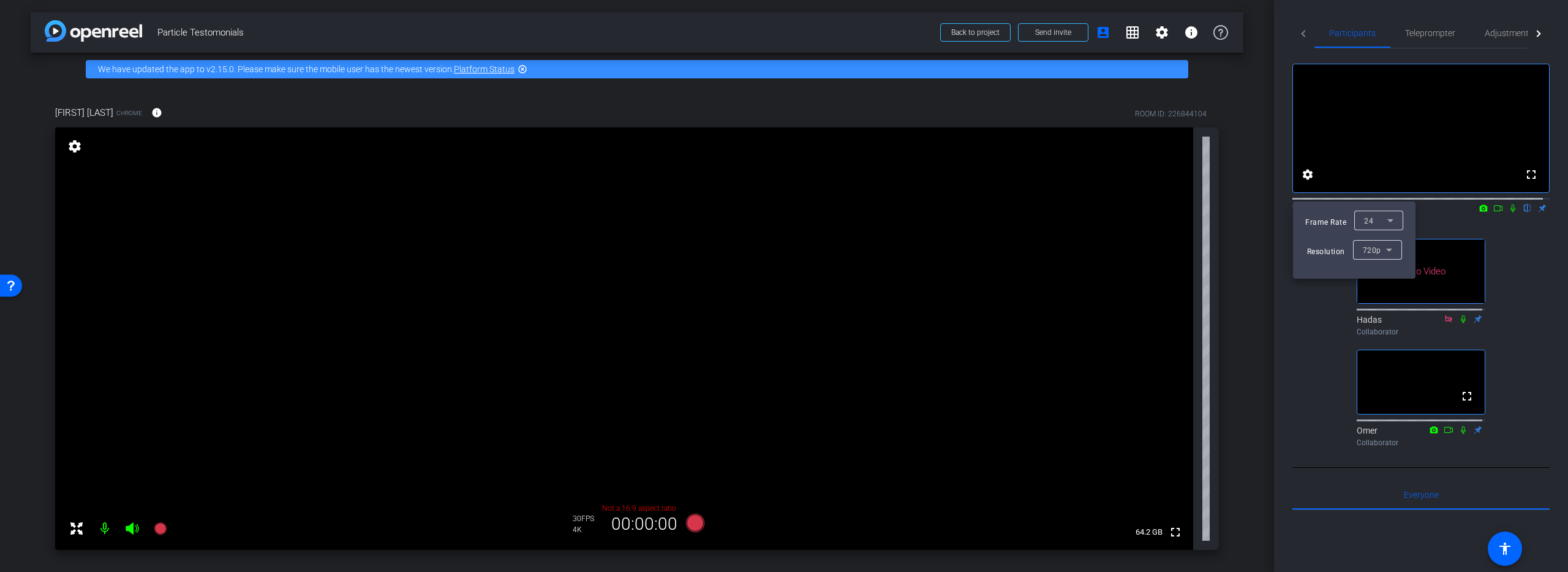 click at bounding box center (784, 286) 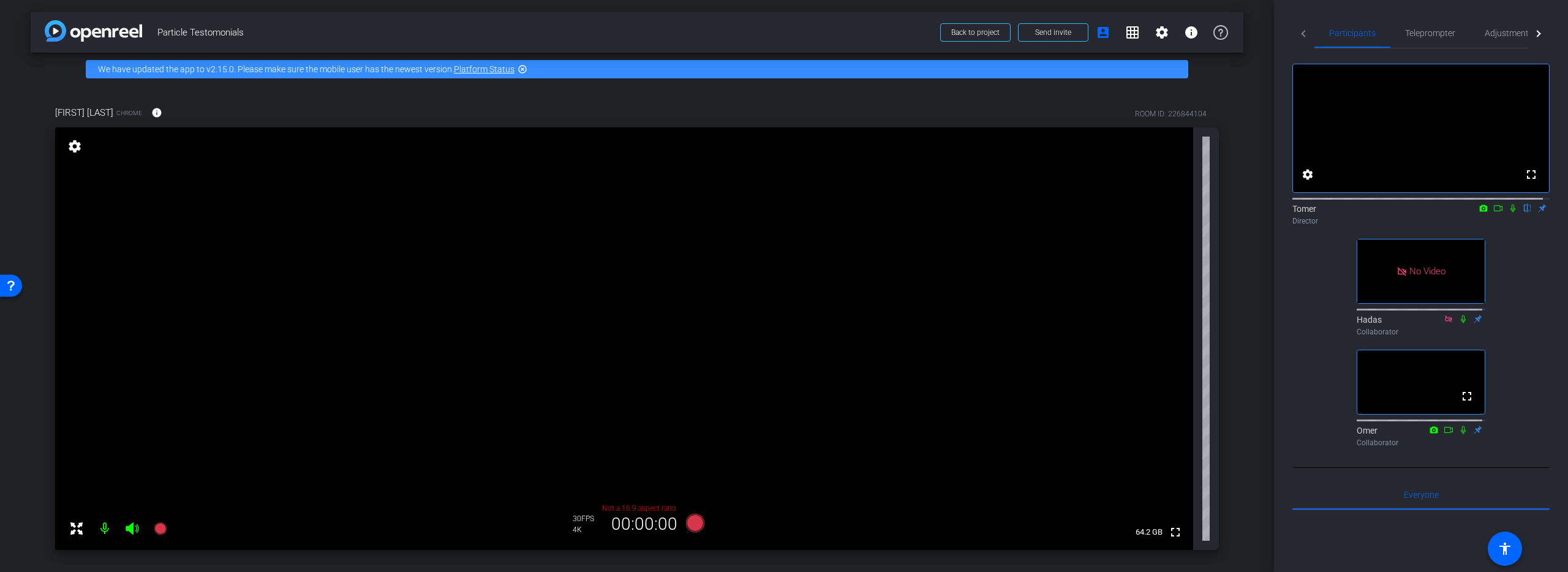 click 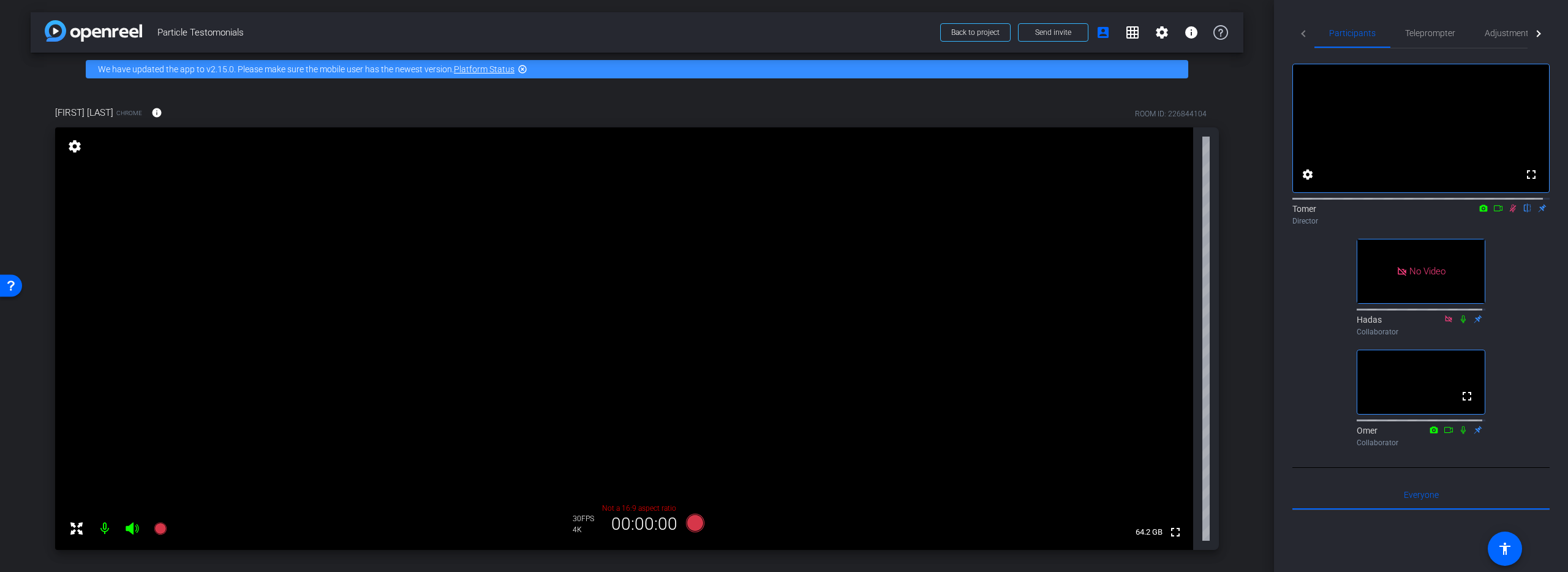click 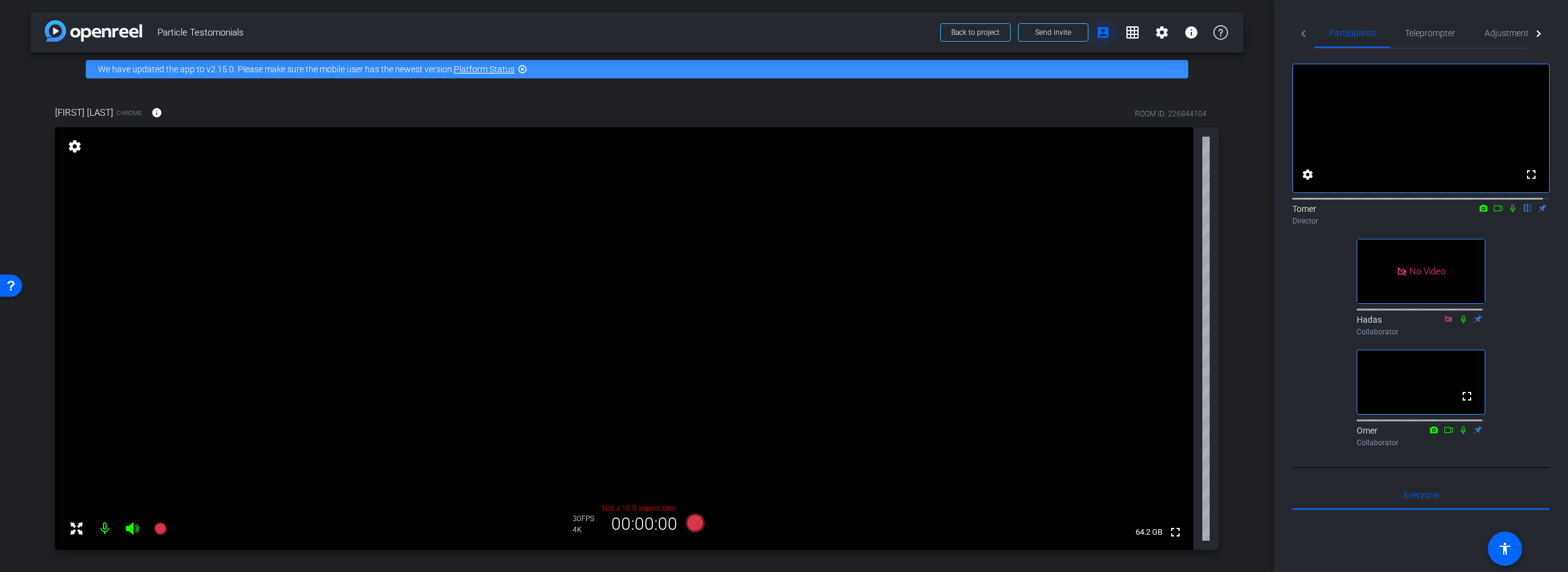 click on "account_box" at bounding box center (1103, 32) 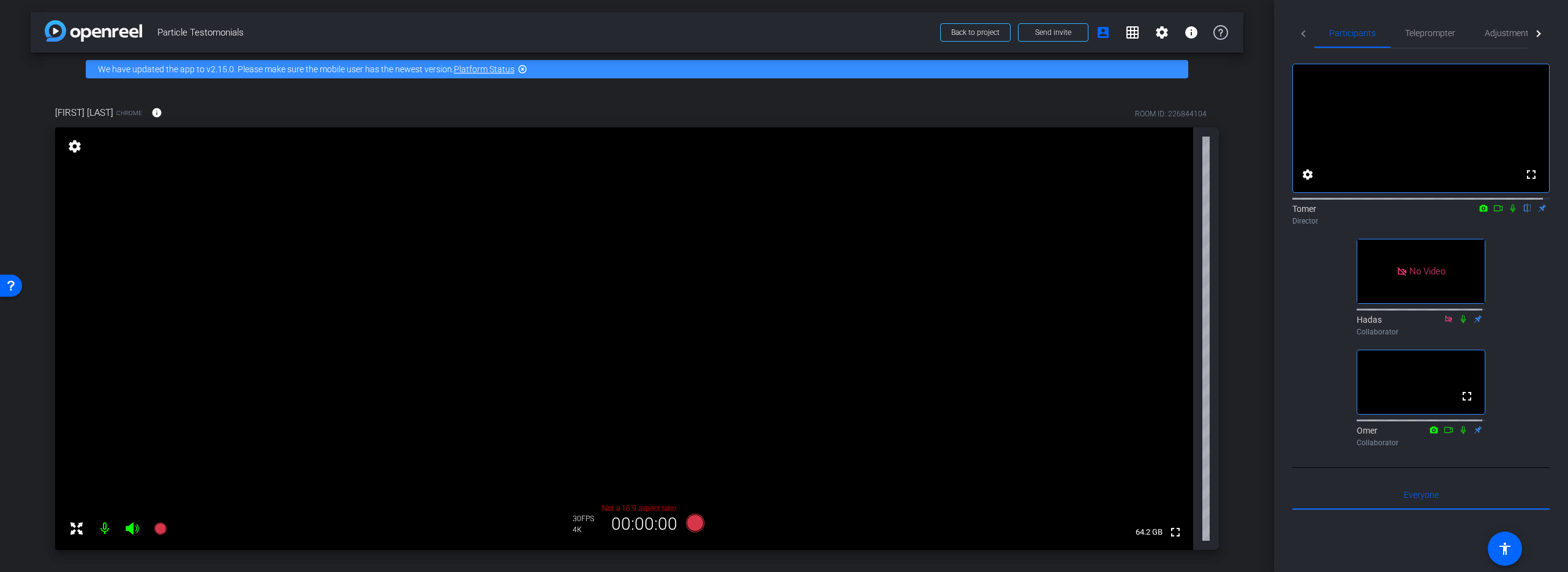 type 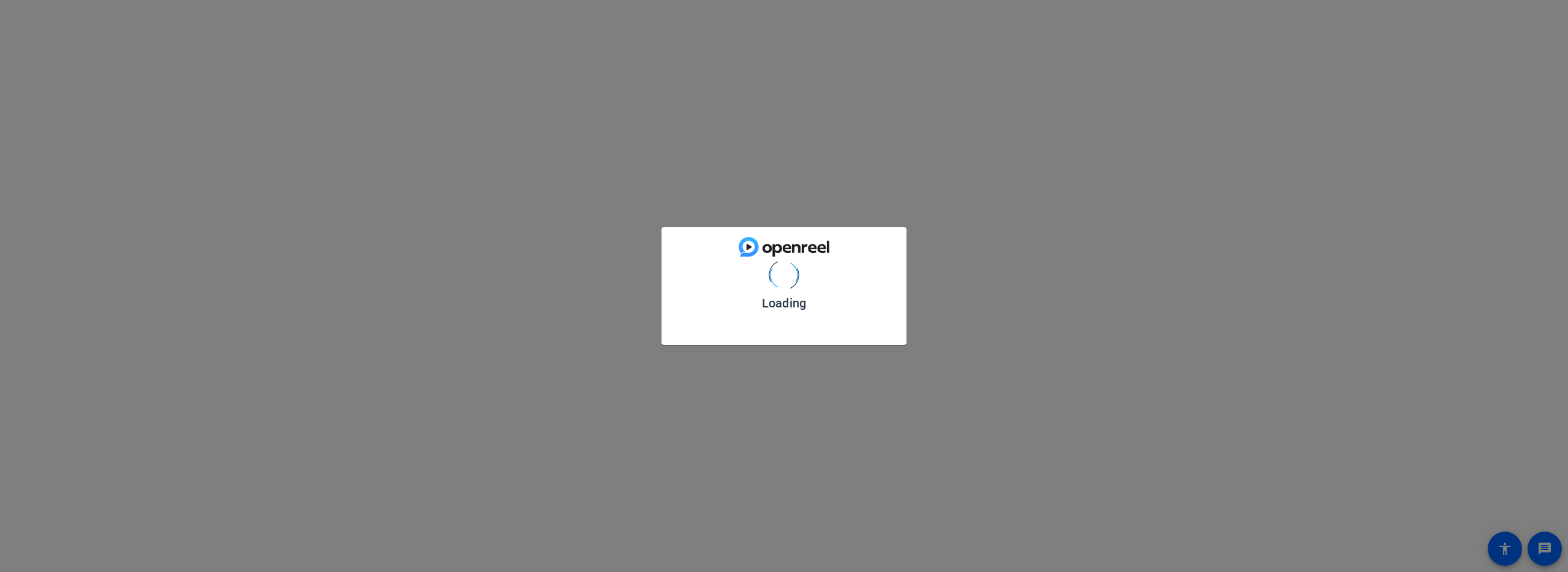 scroll, scrollTop: 0, scrollLeft: 0, axis: both 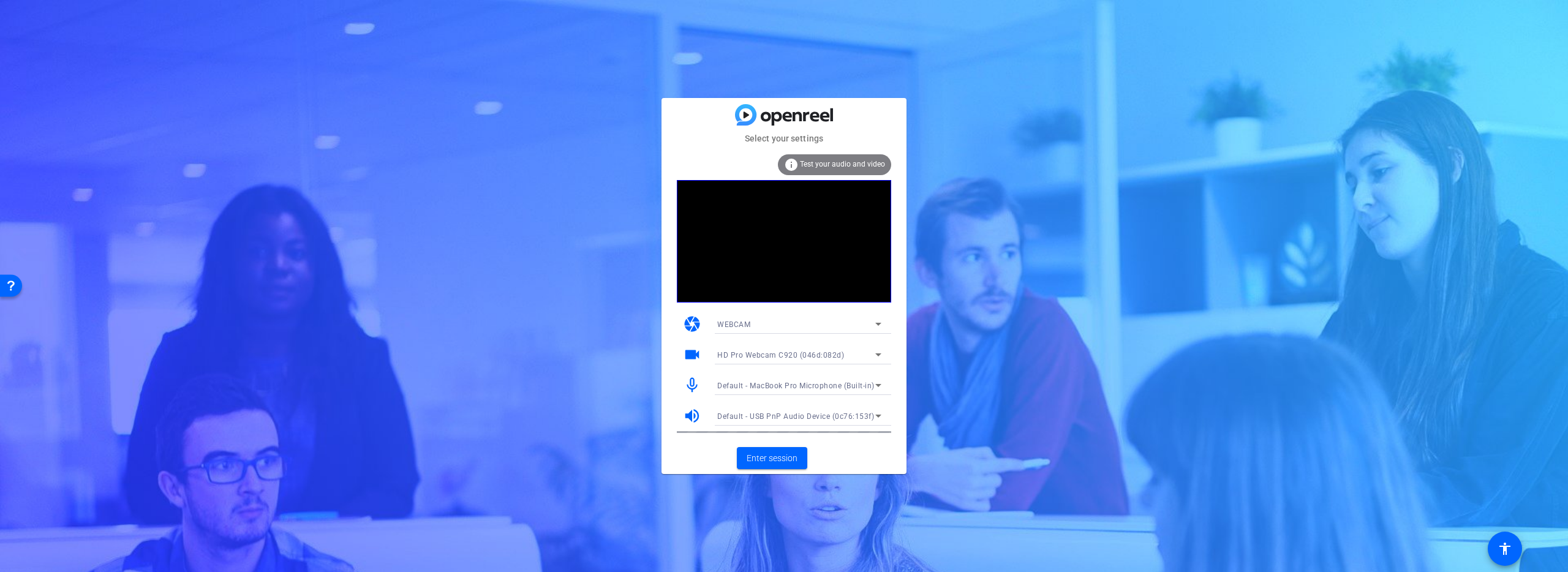 click on "HD Pro Webcam C920 (046d:082d)" at bounding box center [780, 355] 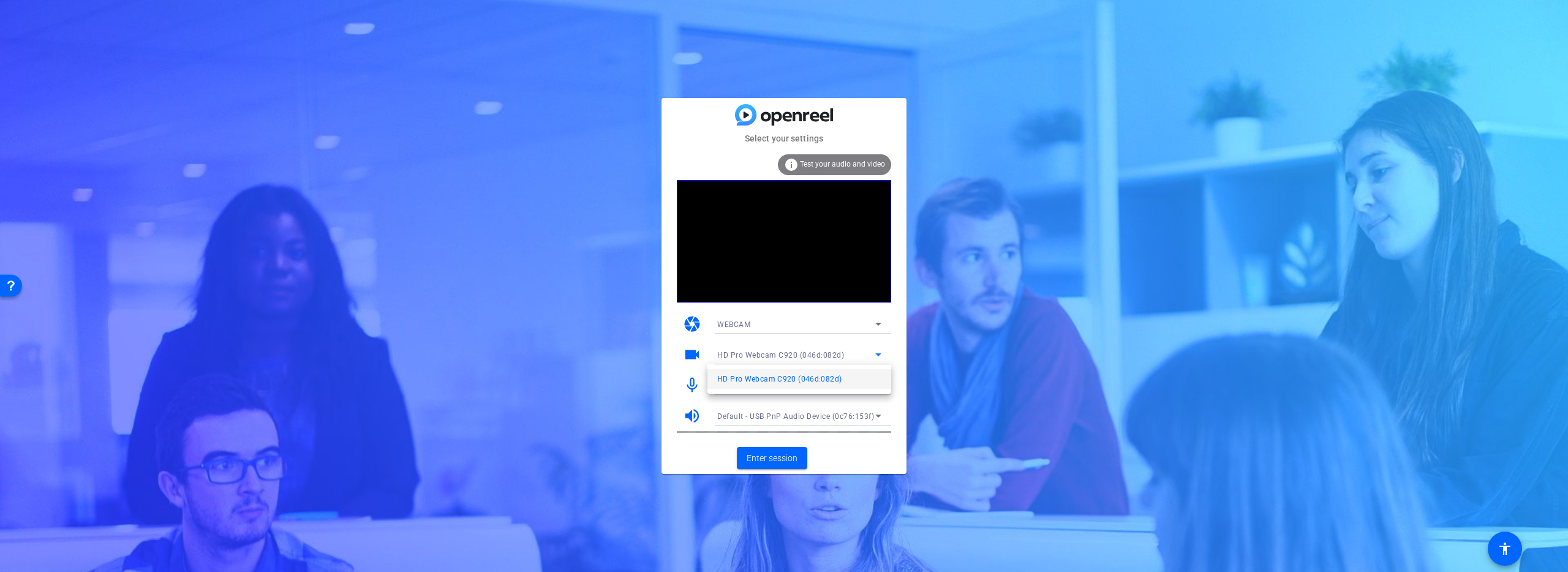 click at bounding box center (784, 286) 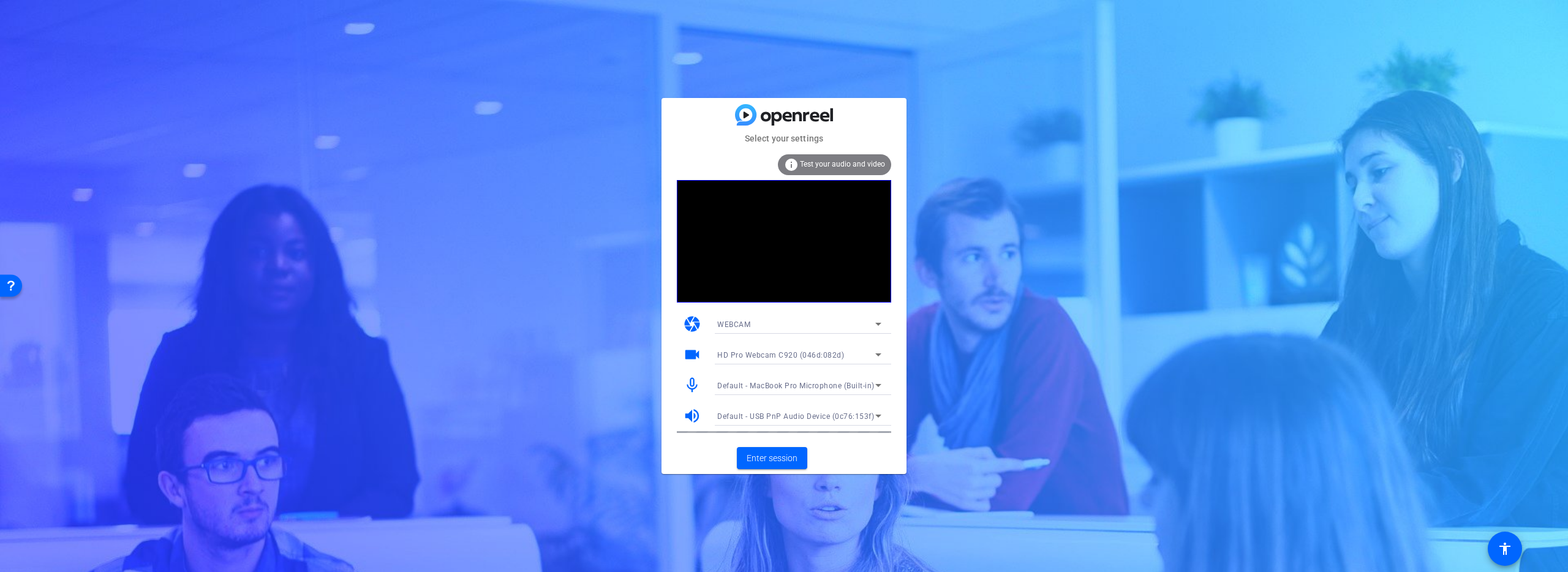 click on "Default - MacBook Pro Microphone (Built-in)" at bounding box center [796, 385] 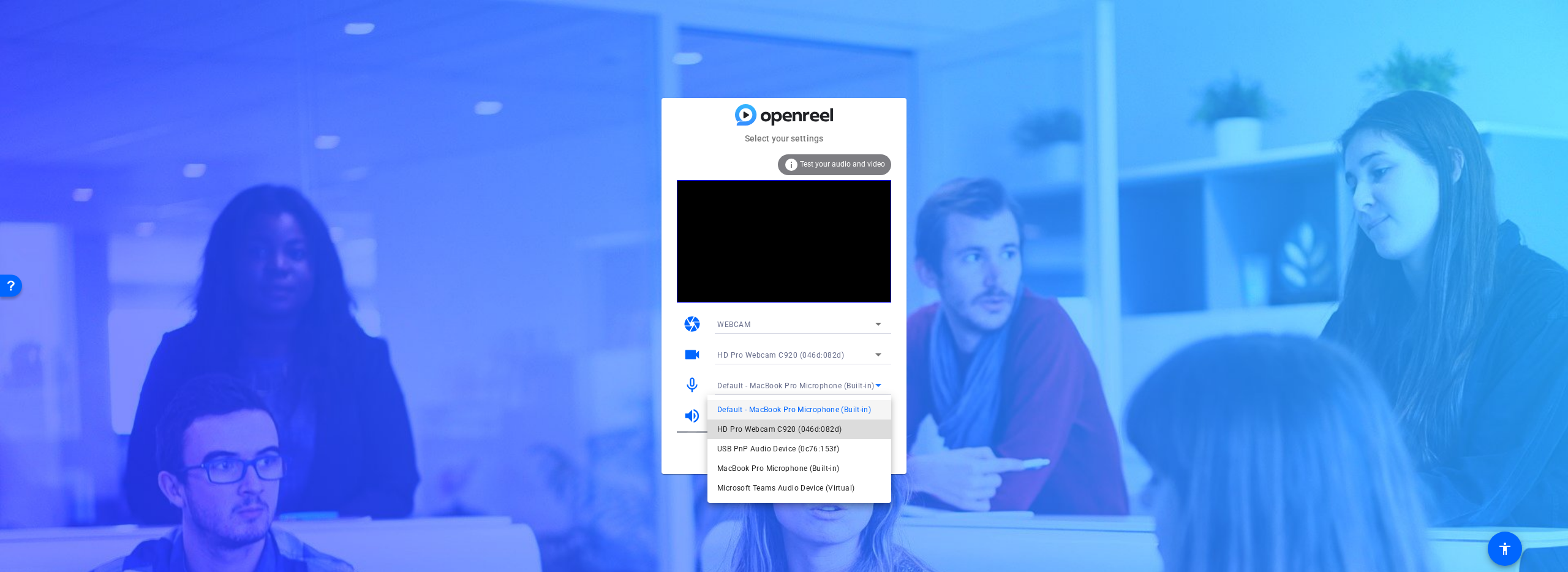 click on "HD Pro Webcam C920 (046d:082d)" at bounding box center (779, 429) 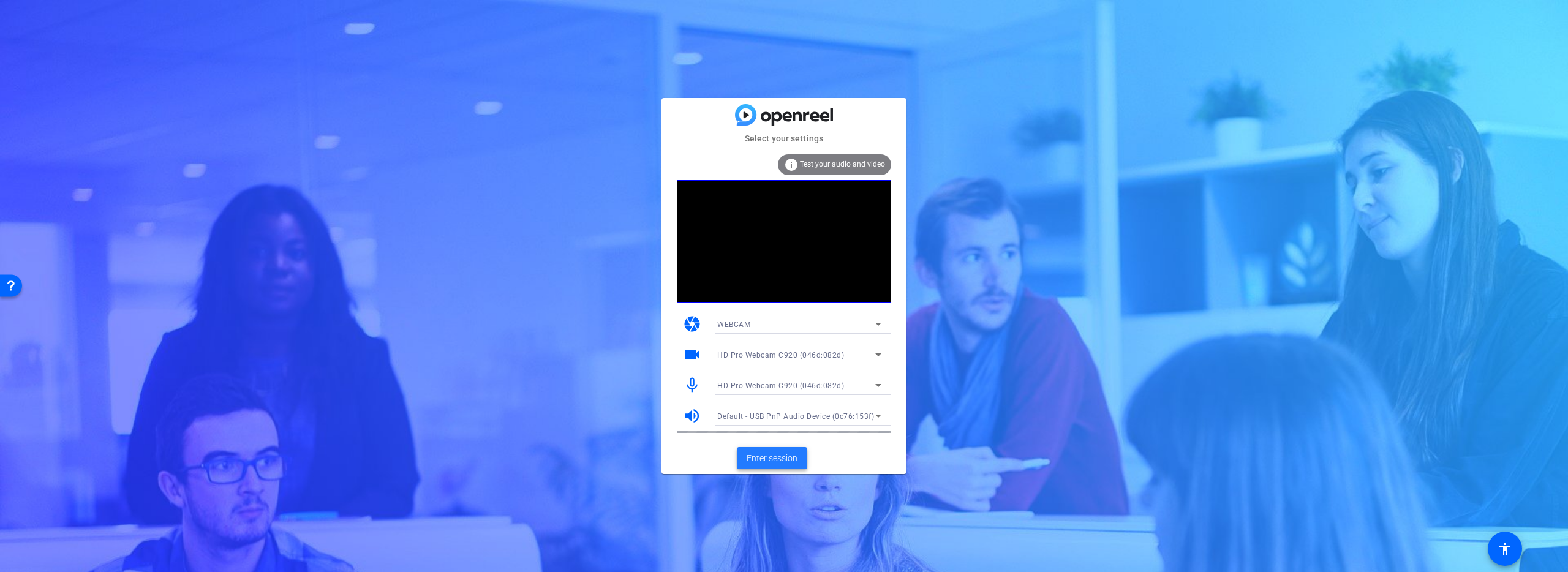 click on "Enter session" 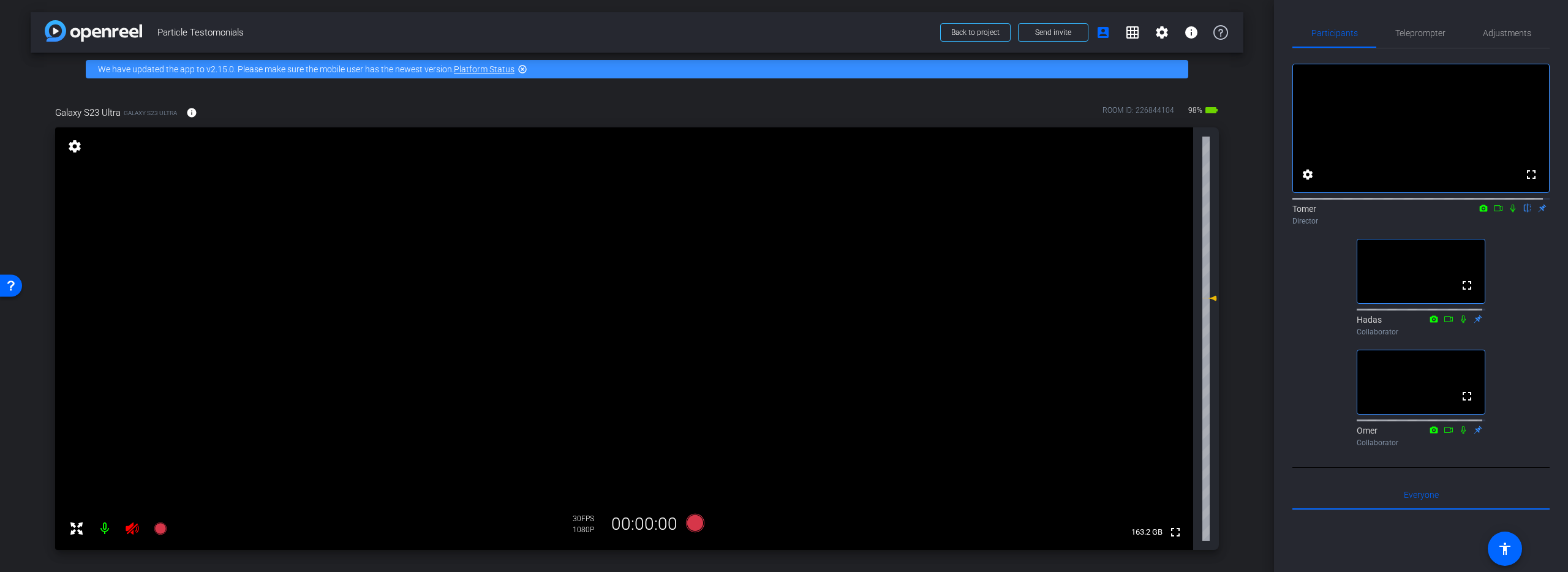 click 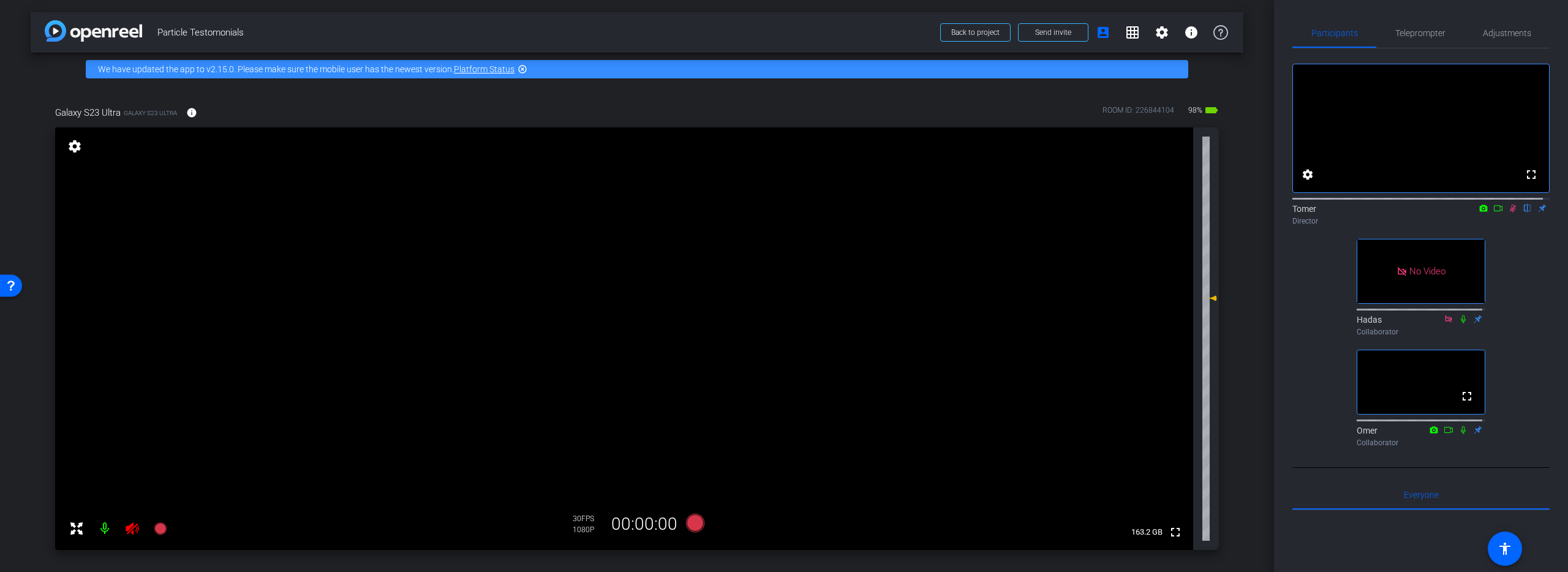 click 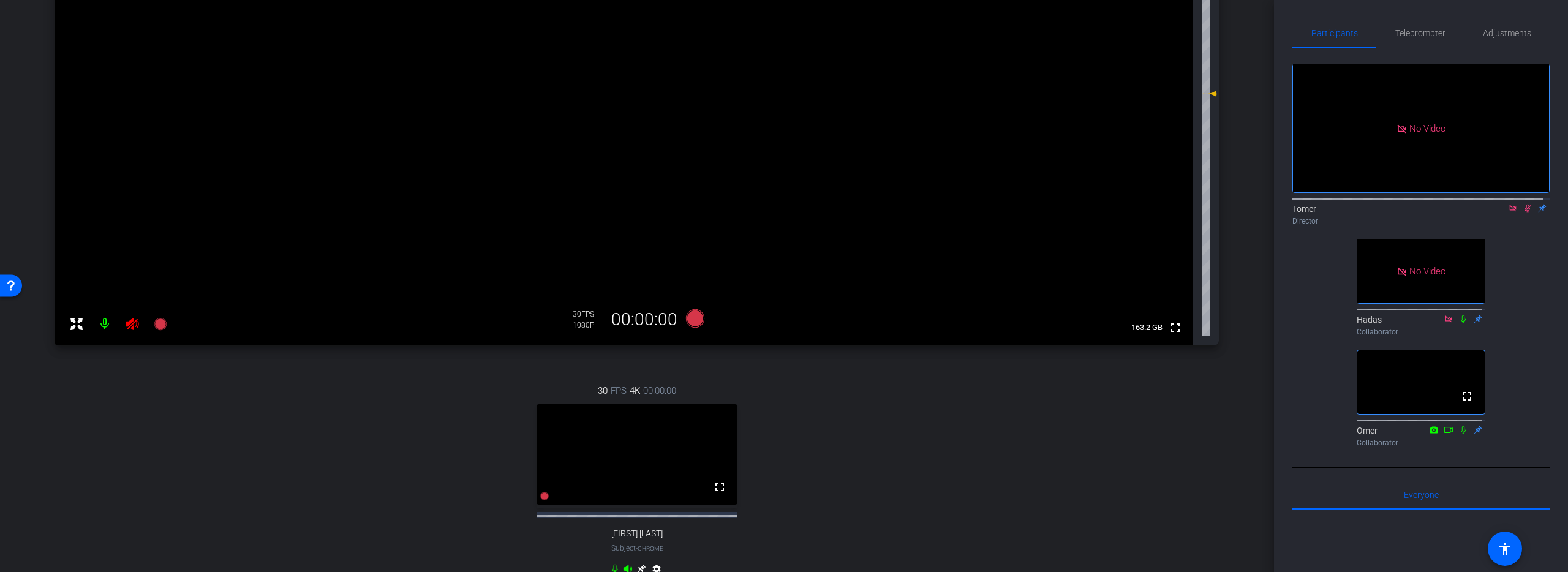 scroll, scrollTop: 127, scrollLeft: 0, axis: vertical 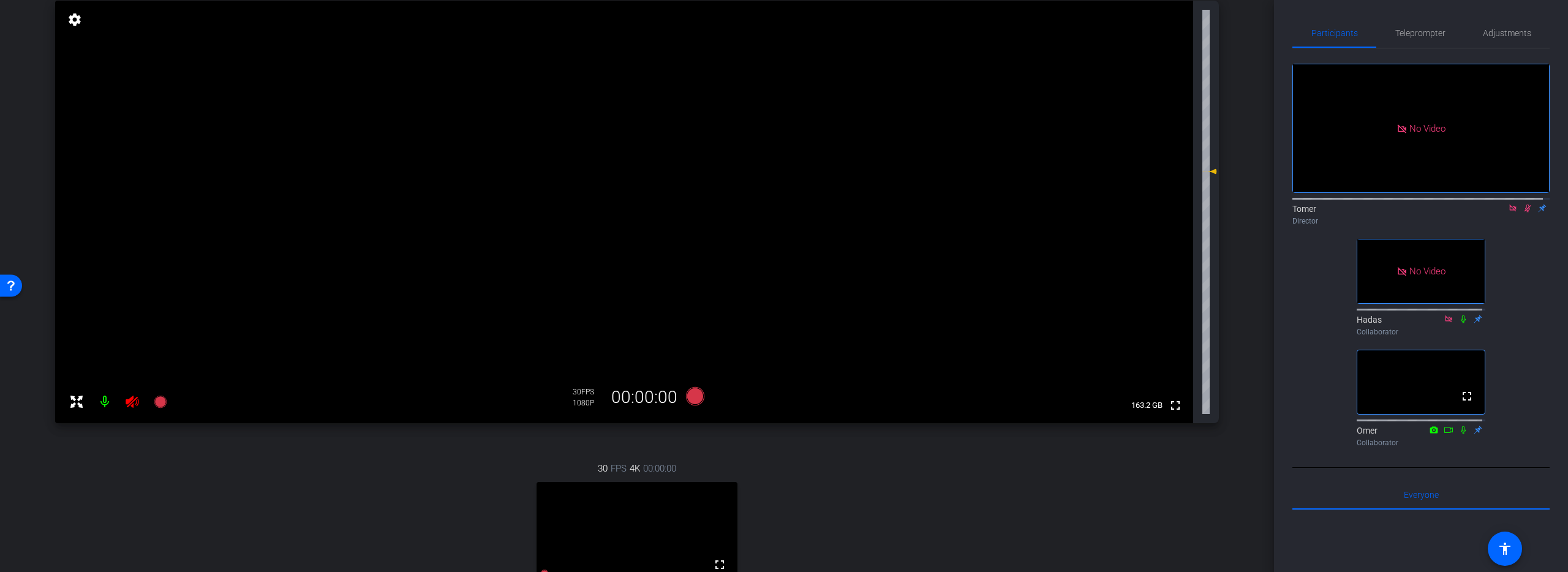 click 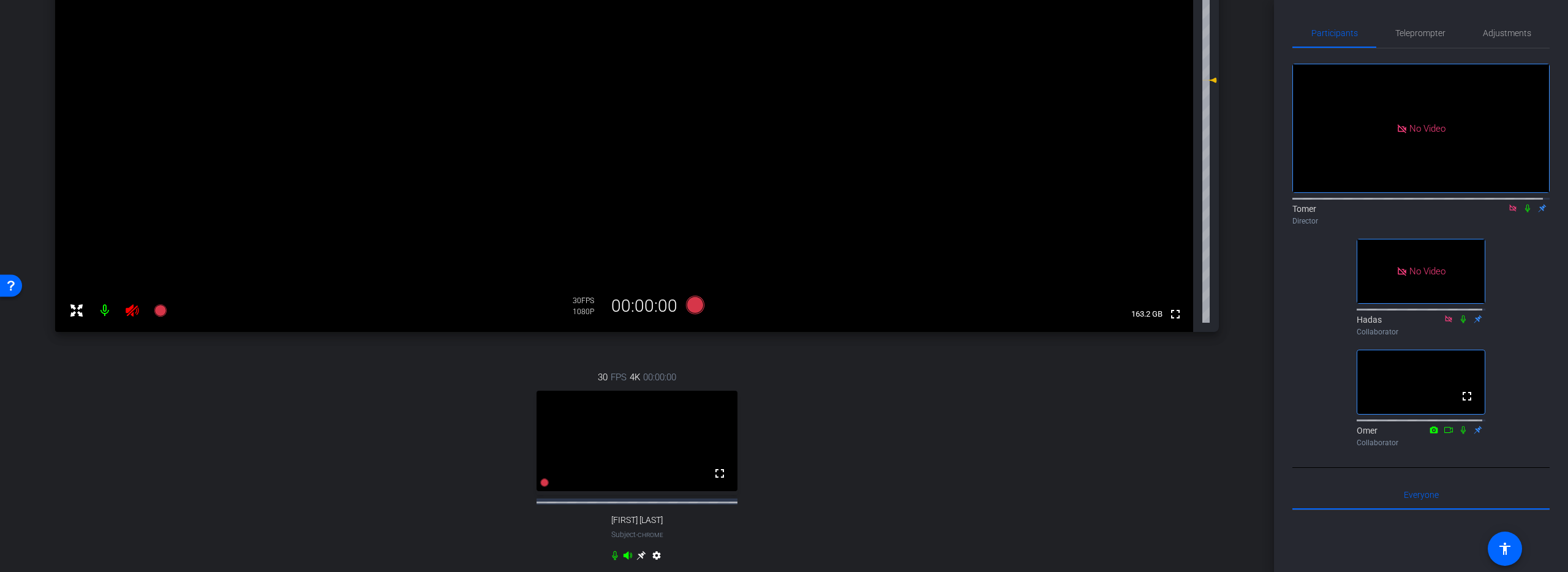 scroll, scrollTop: 76, scrollLeft: 0, axis: vertical 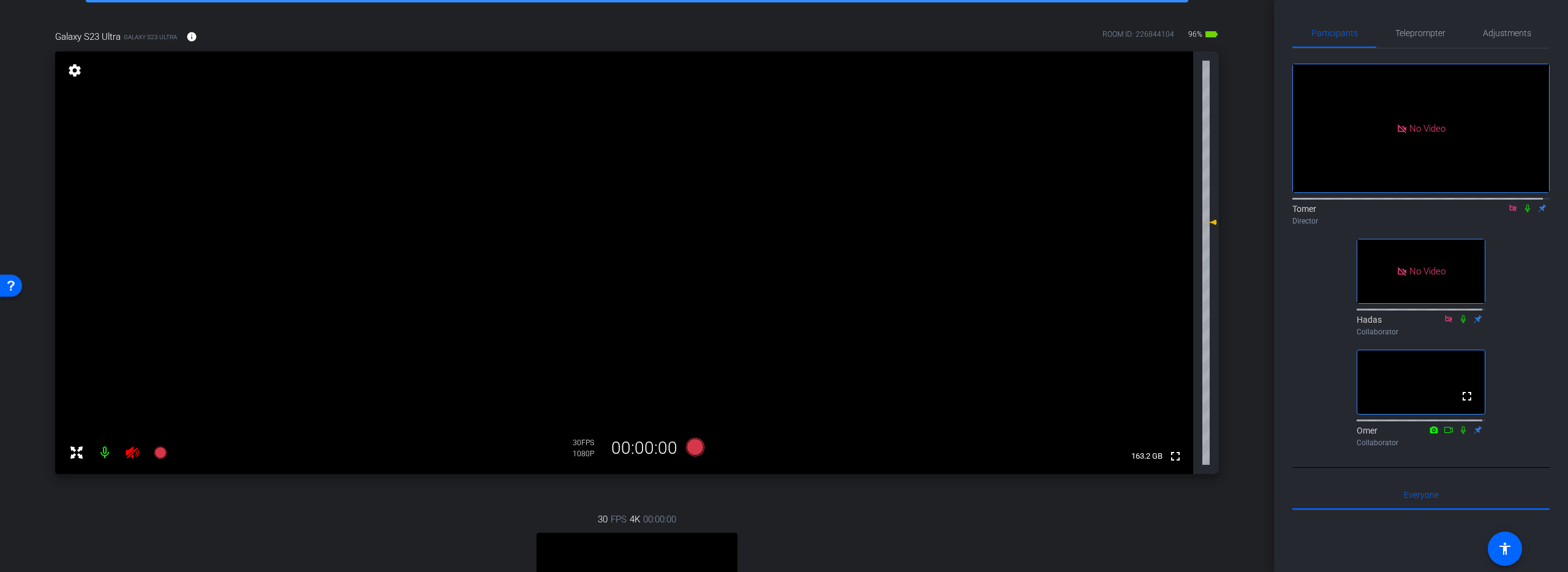click 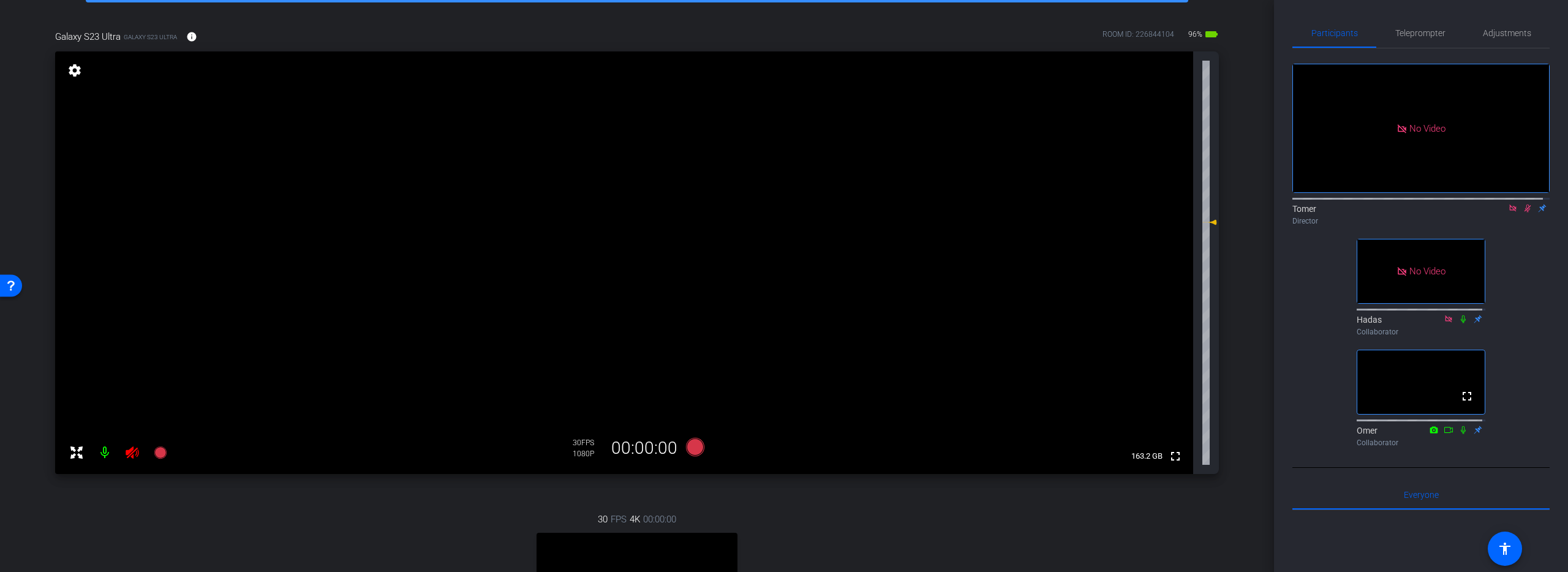 scroll, scrollTop: 398, scrollLeft: 0, axis: vertical 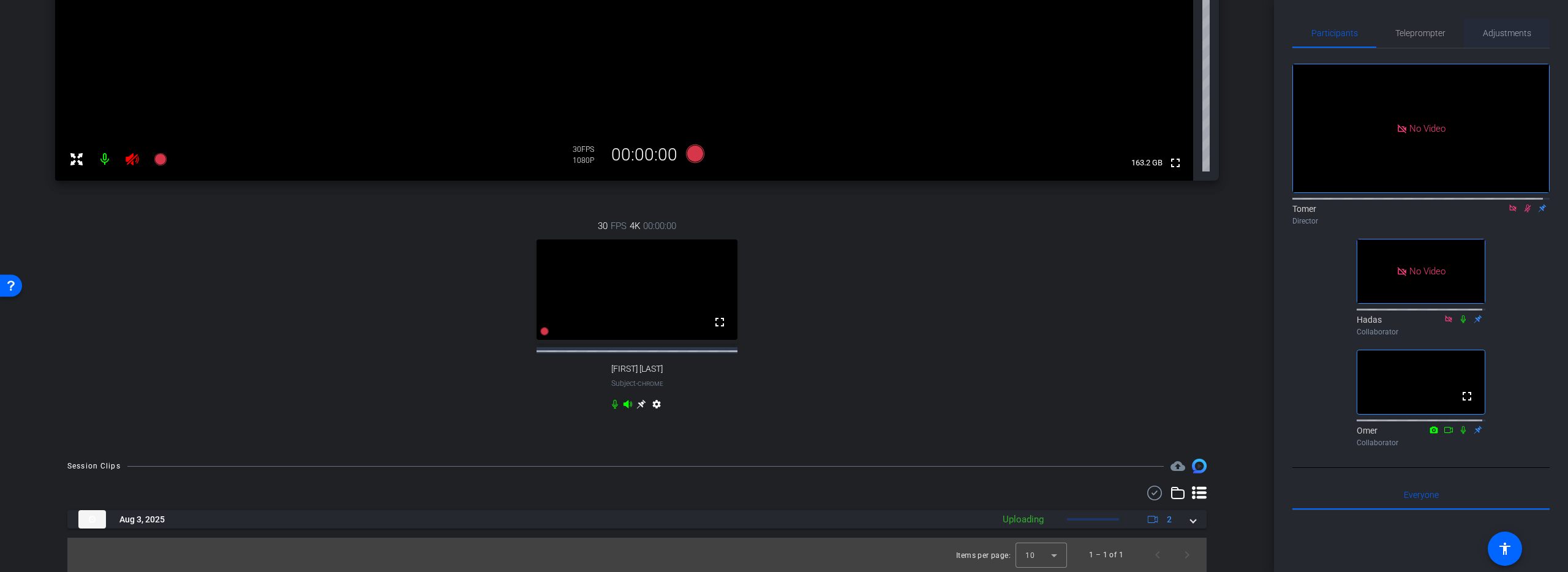 click on "Adjustments" at bounding box center (1507, 33) 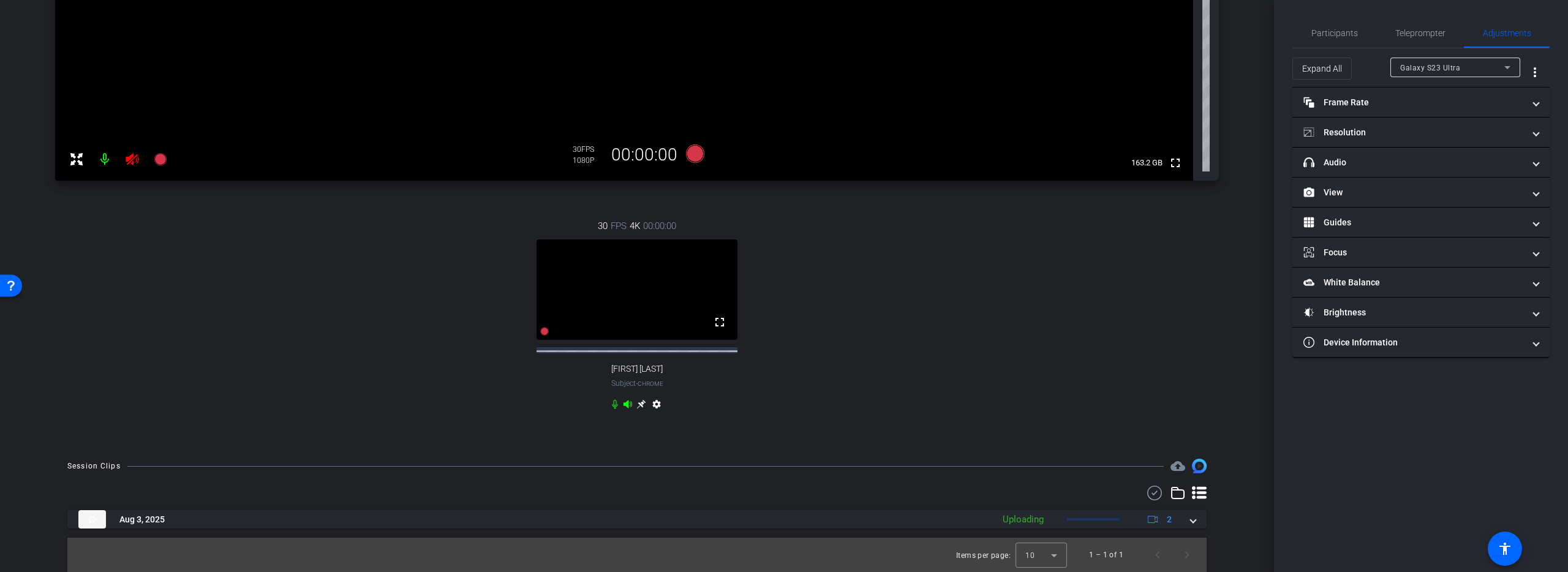 click on "Galaxy S23 Ultra" at bounding box center [1430, 68] 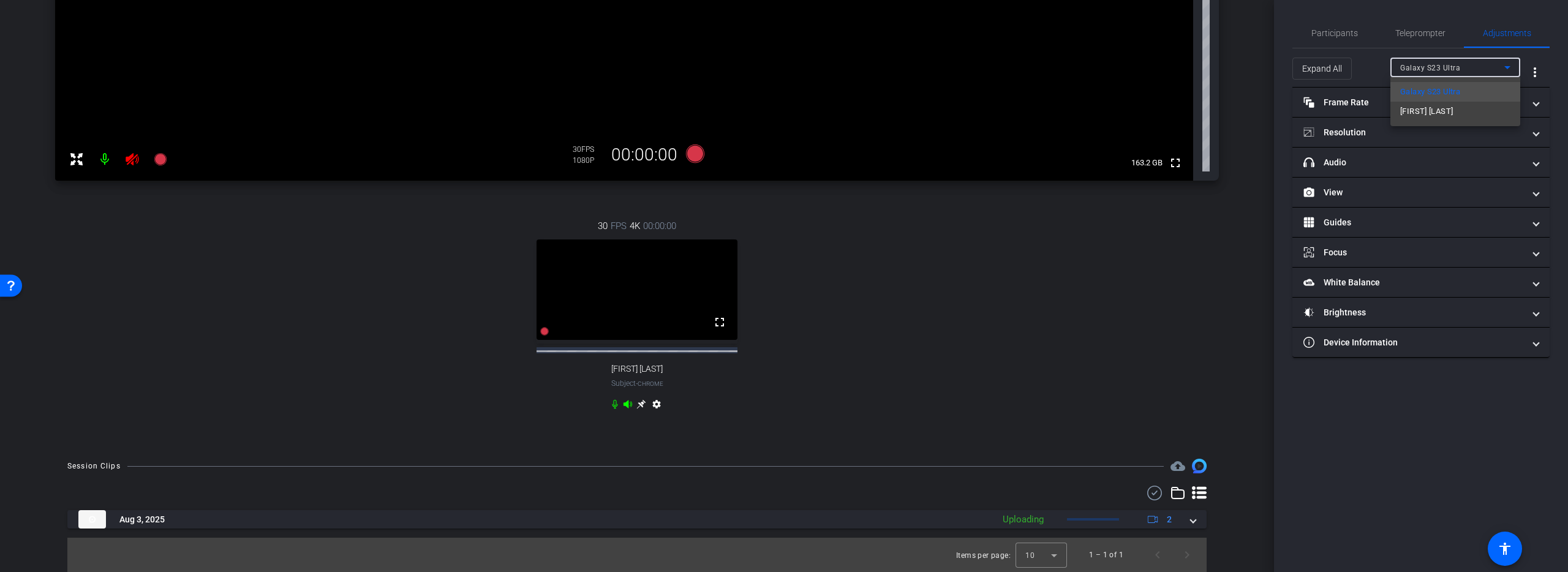 click on "Eugene Mullins" at bounding box center [1427, 111] 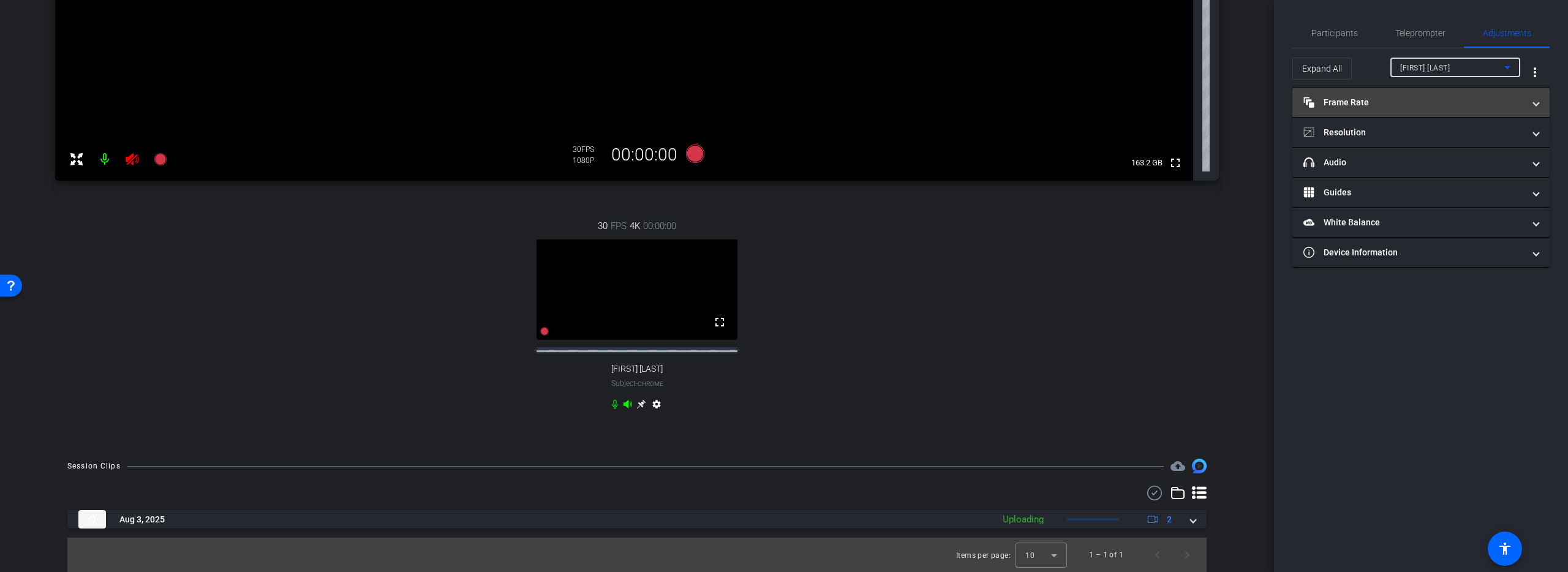click on "Frame Rate
Frame Rate" at bounding box center (1414, 102) 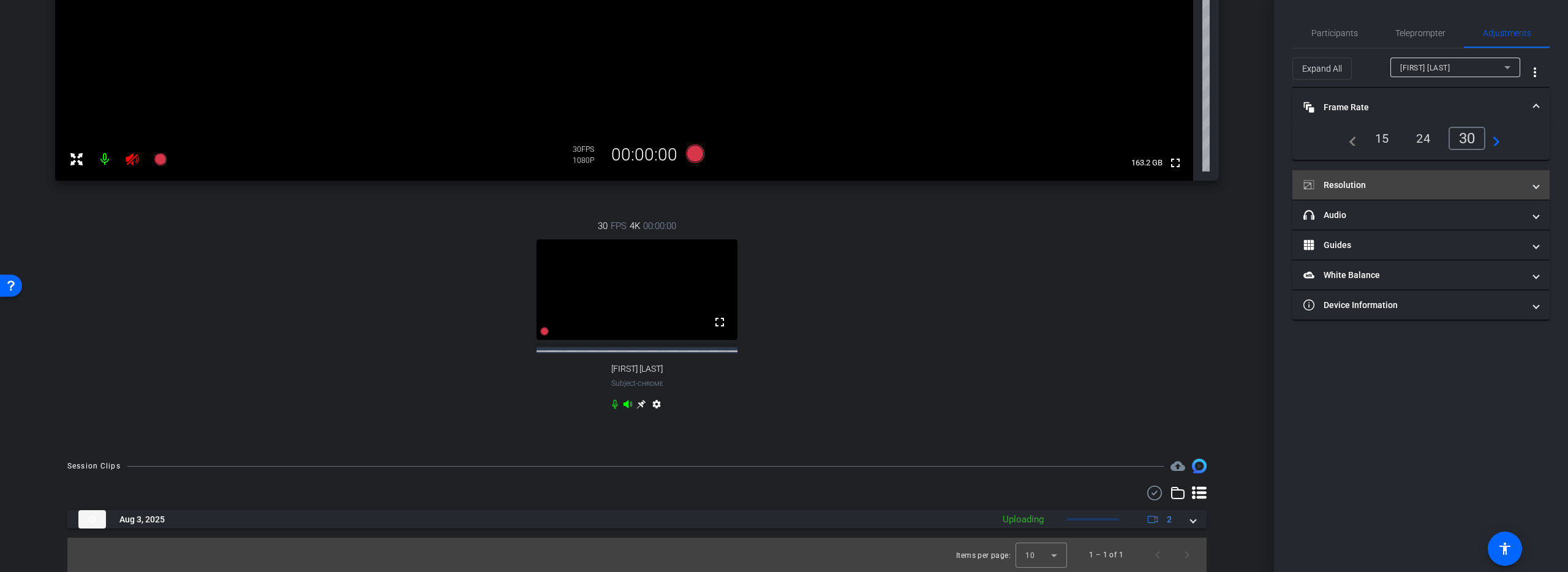 click on "Resolution" at bounding box center [1414, 185] 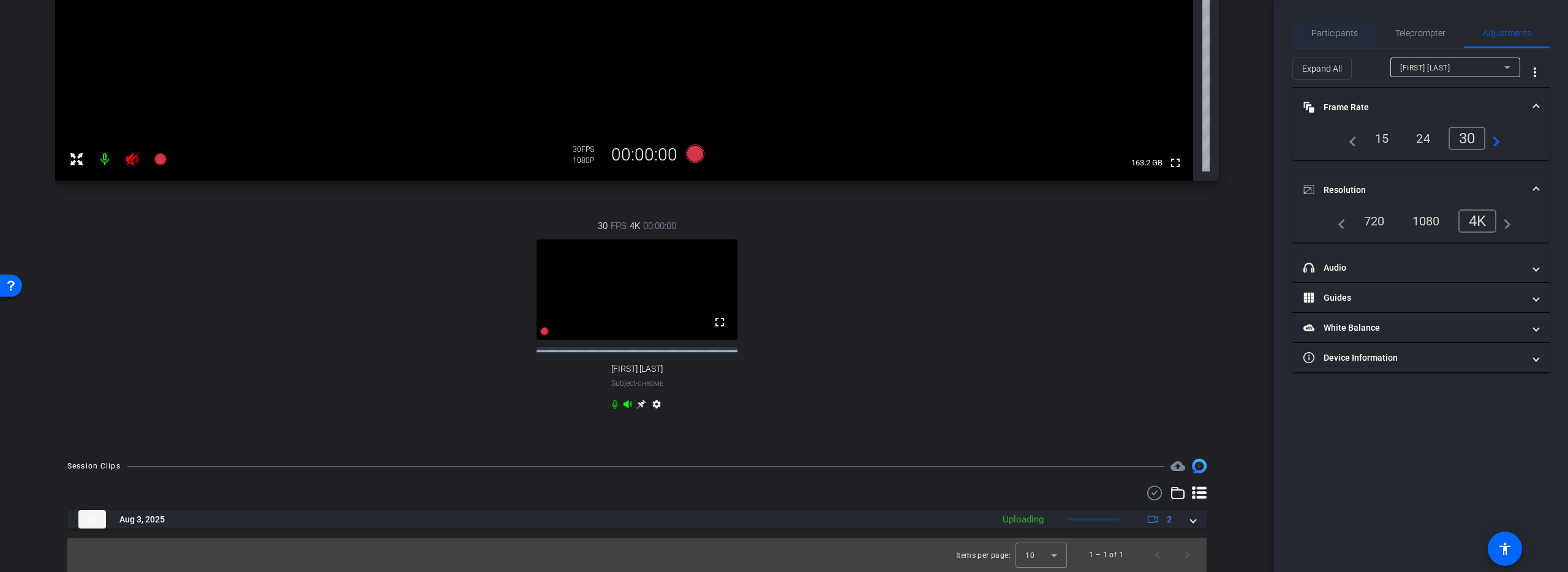 click on "Participants" at bounding box center [1335, 33] 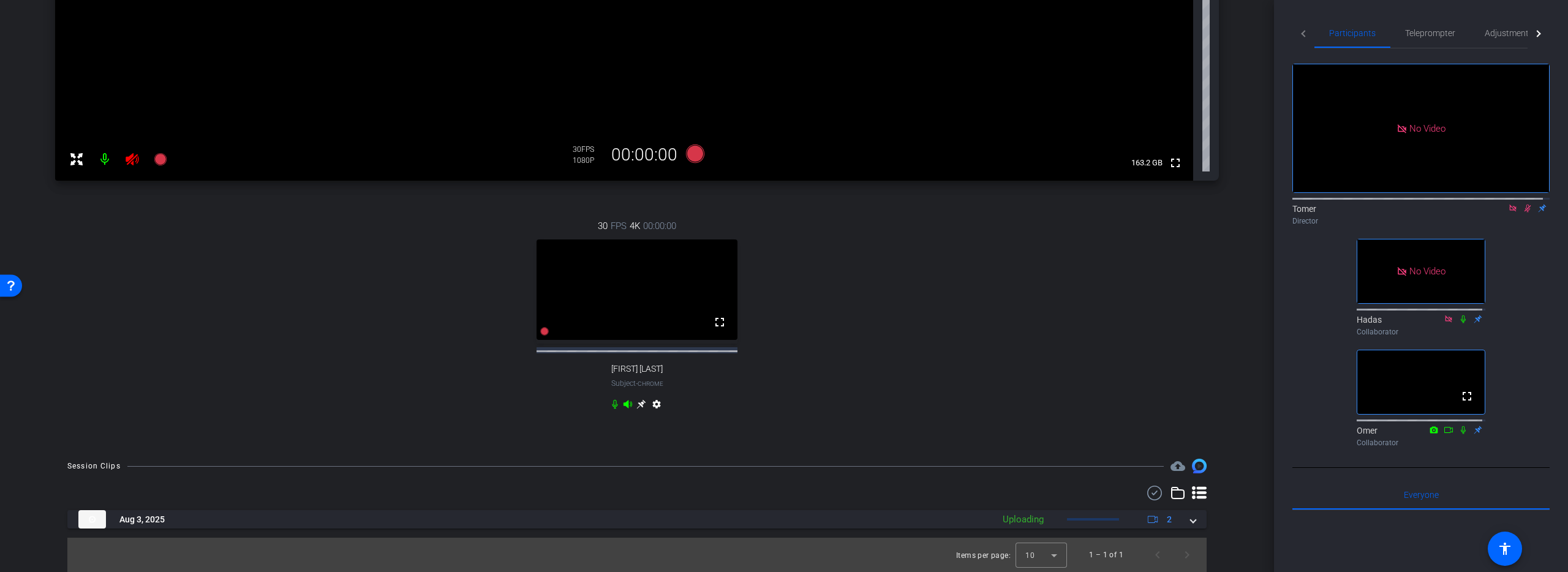 click 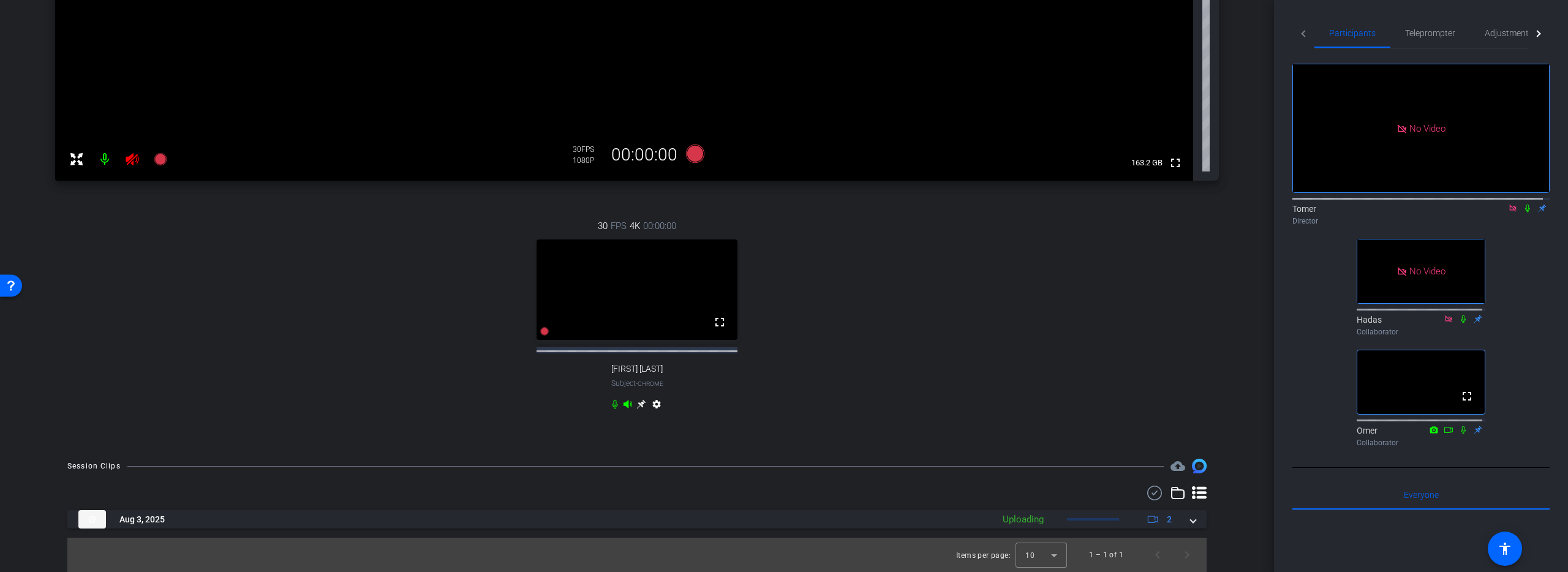 click 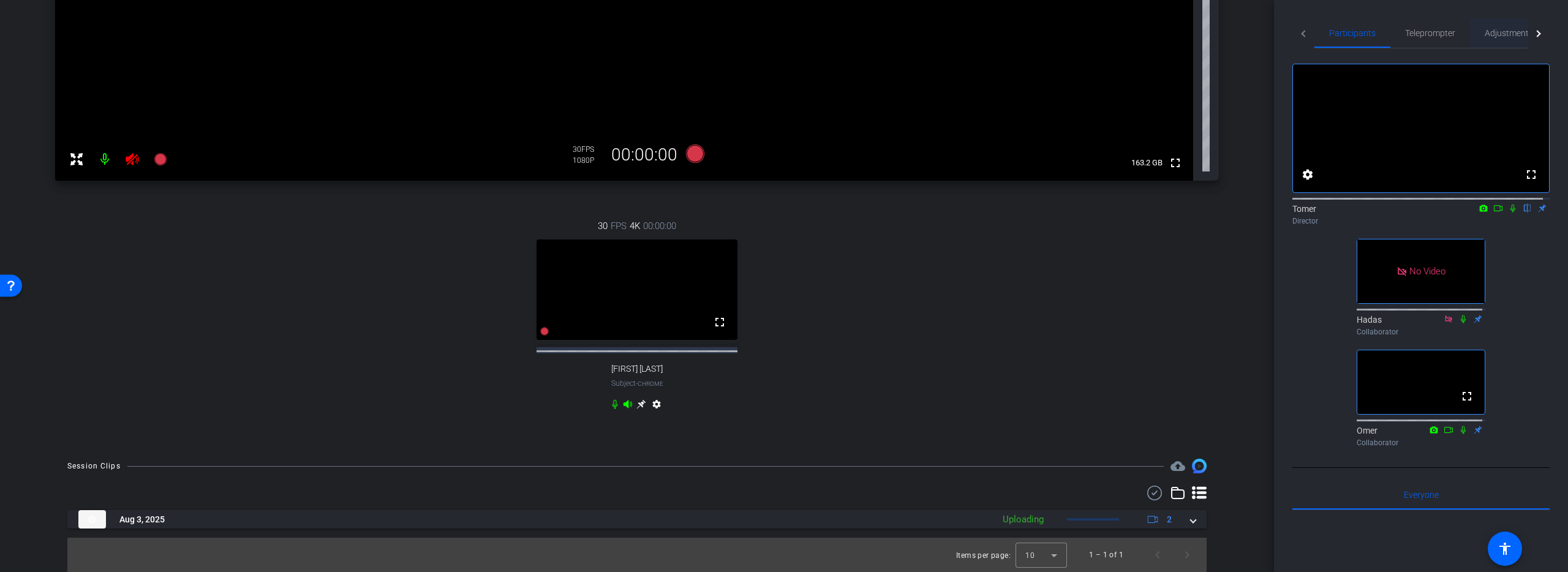 click on "Adjustments" at bounding box center [1509, 33] 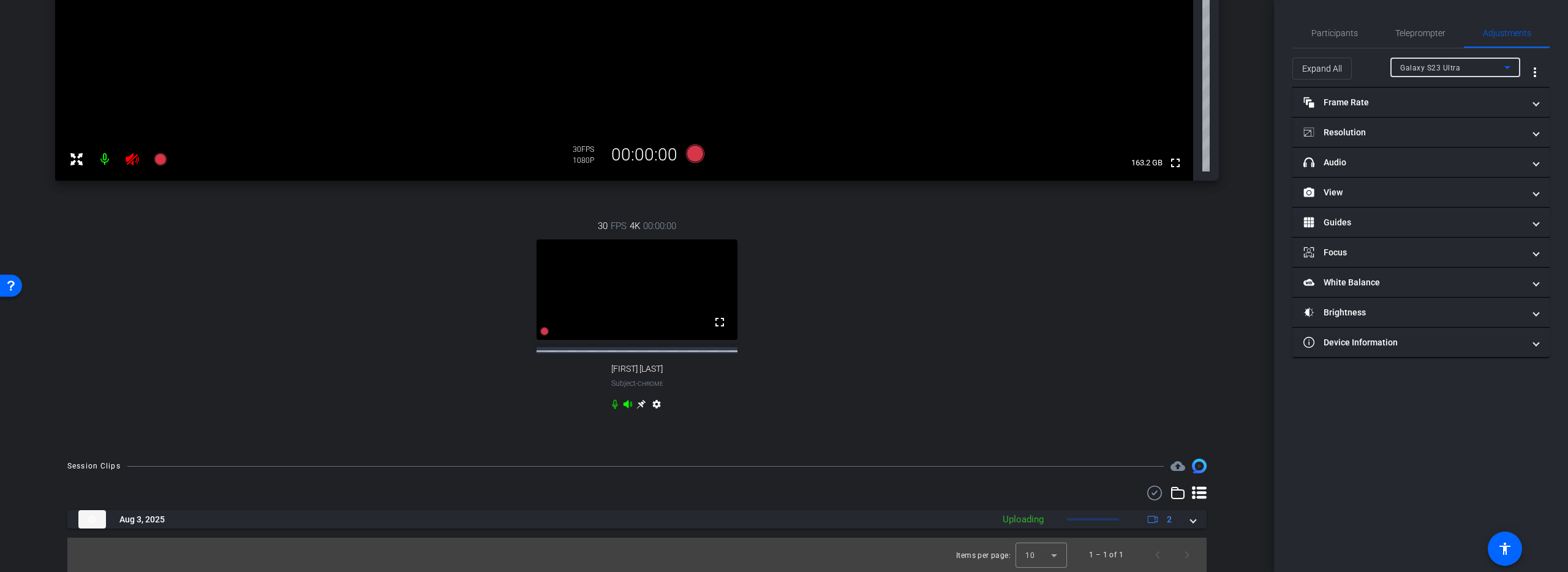click on "Galaxy S23 Ultra" at bounding box center [1430, 68] 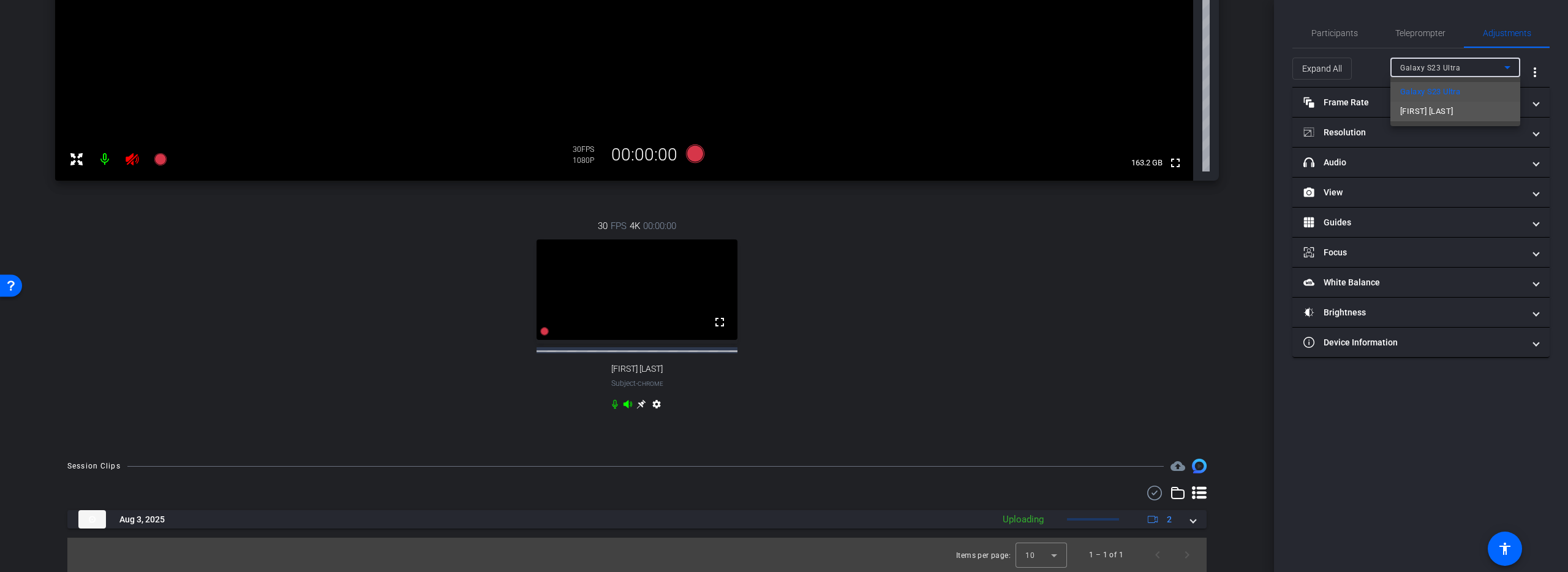 click on "Eugene Mullins" at bounding box center [1427, 111] 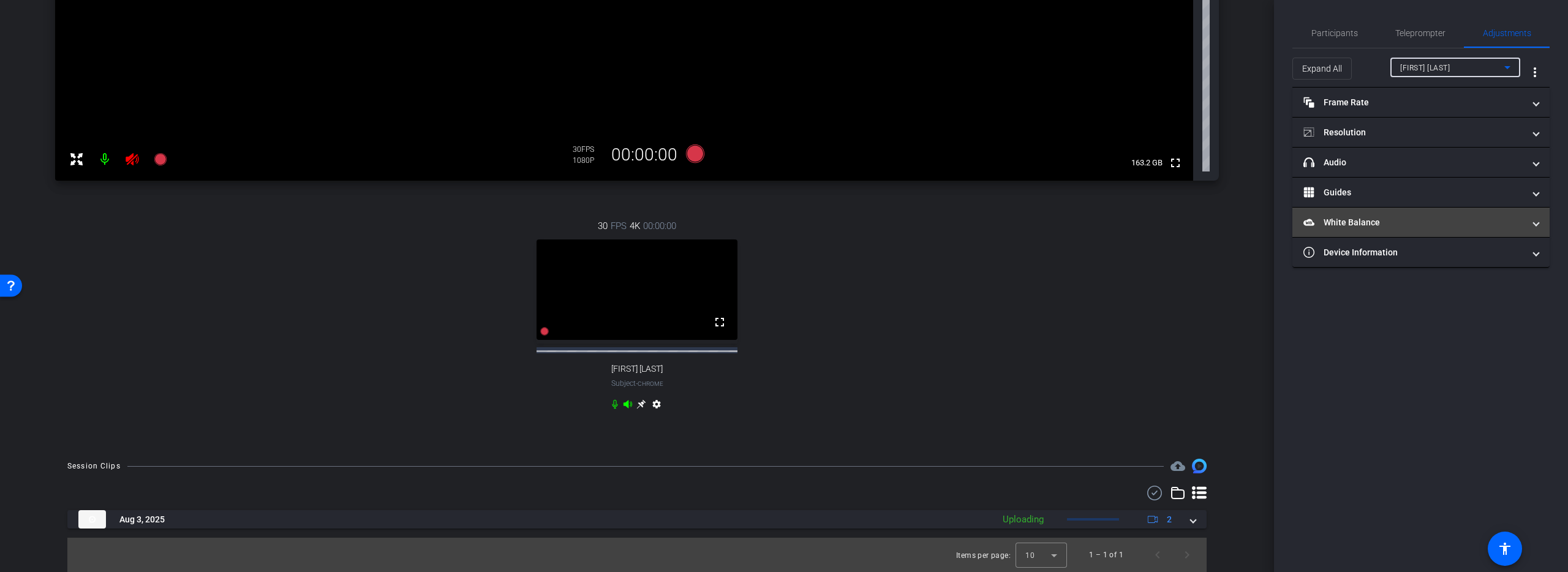 click on "White Balance
White Balance" at bounding box center [1421, 222] 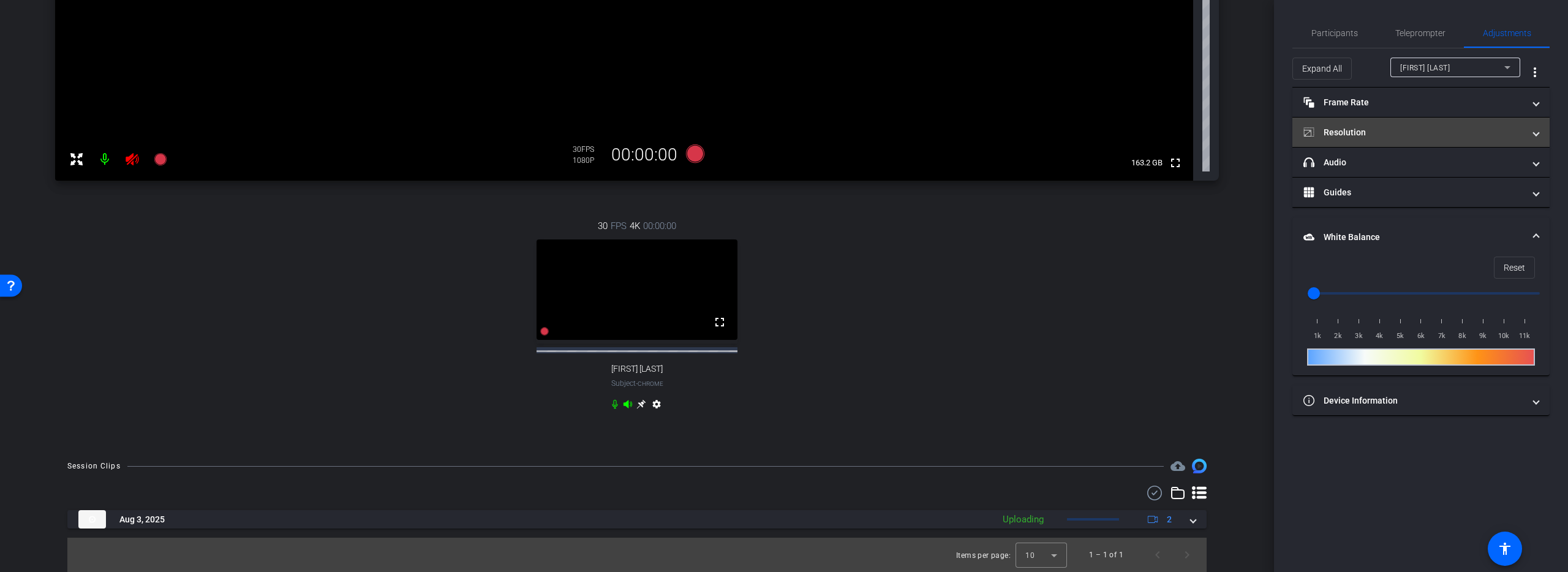 click on "Resolution" at bounding box center (1414, 132) 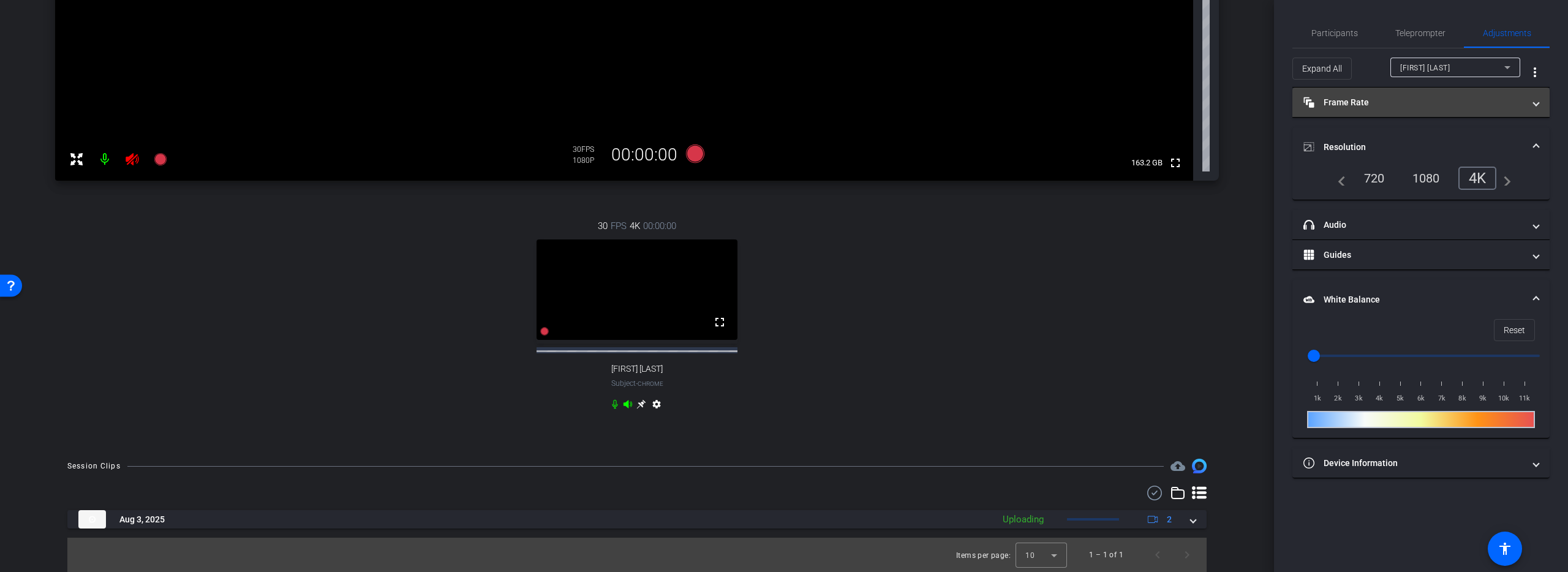 click on "Frame Rate
Frame Rate" at bounding box center (1421, 102) 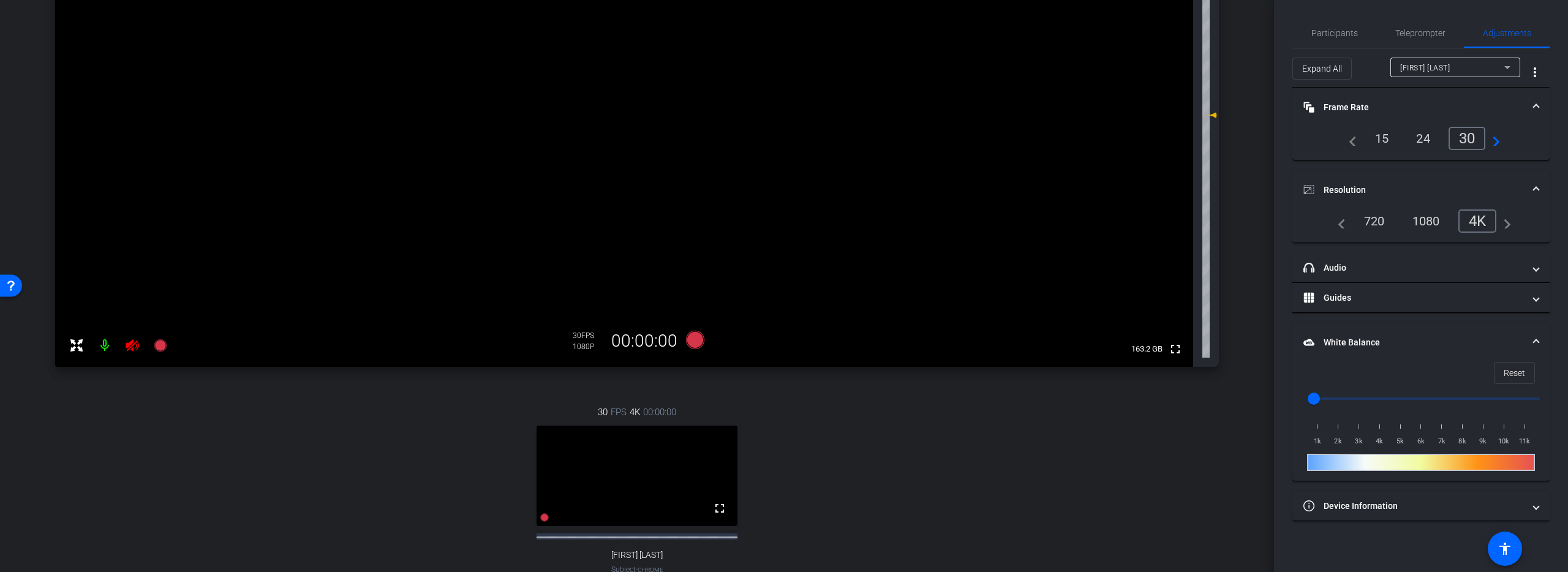 scroll, scrollTop: 2, scrollLeft: 0, axis: vertical 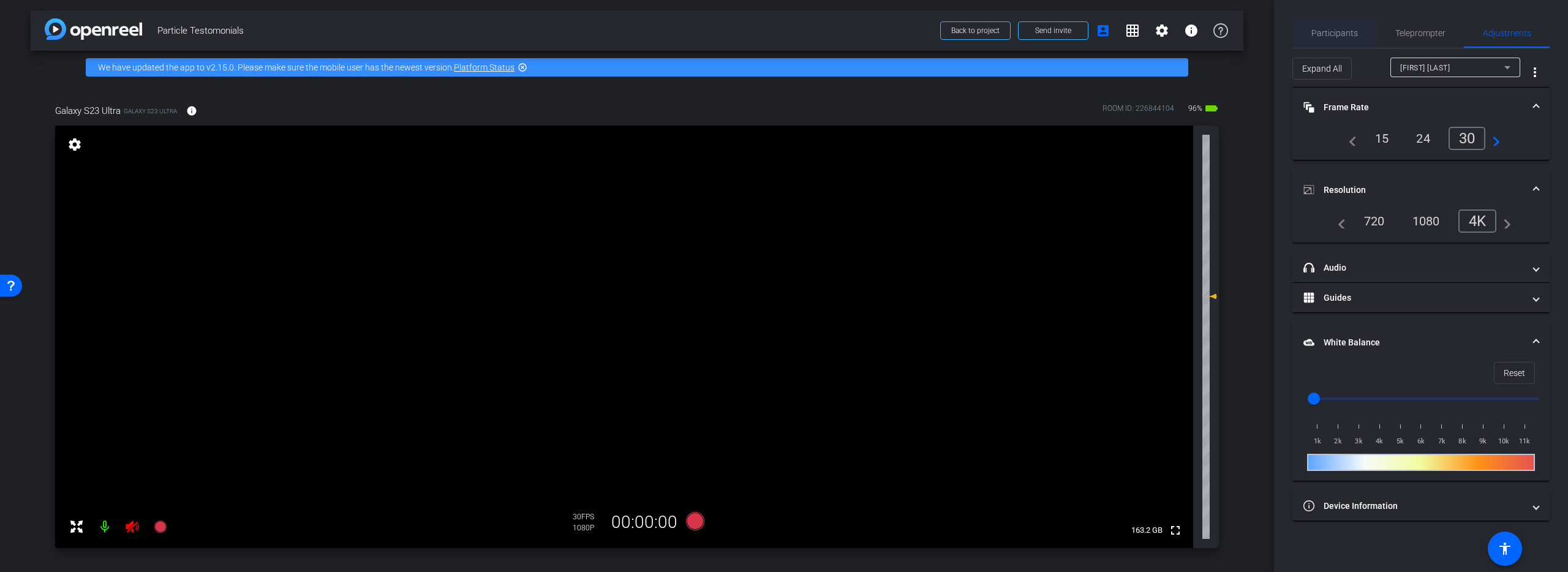 click on "Participants" at bounding box center [1335, 33] 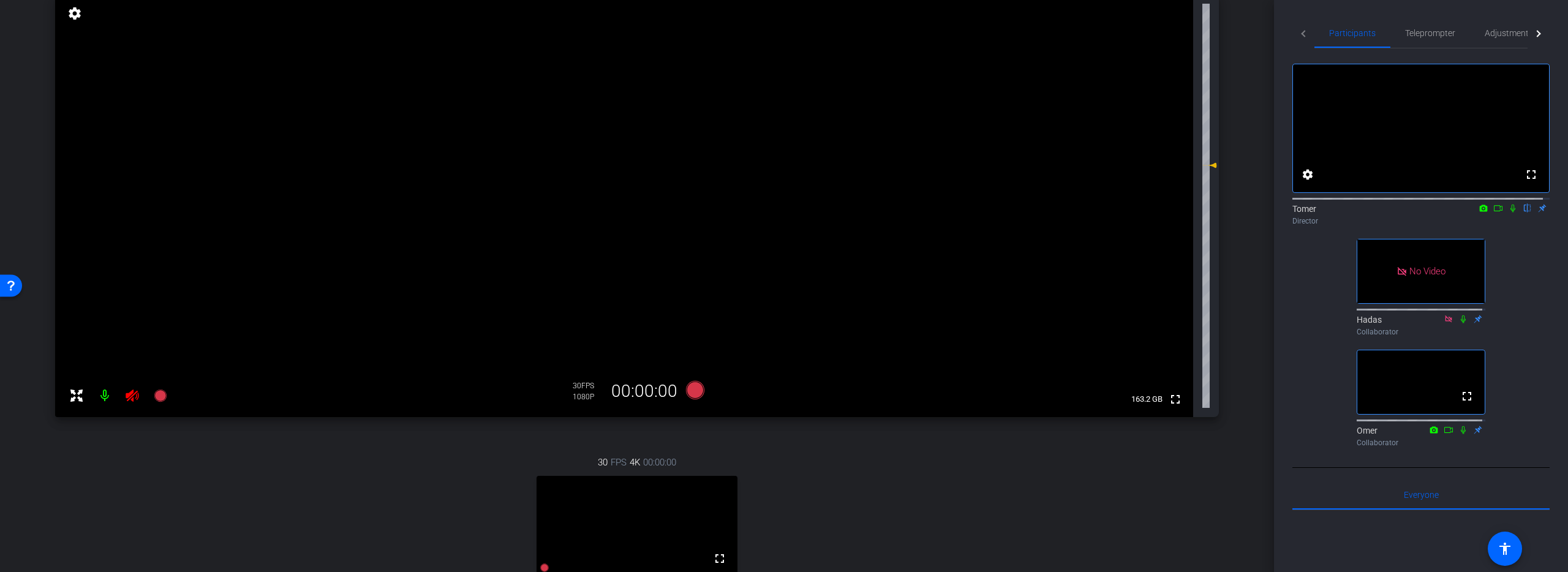 scroll, scrollTop: 109, scrollLeft: 0, axis: vertical 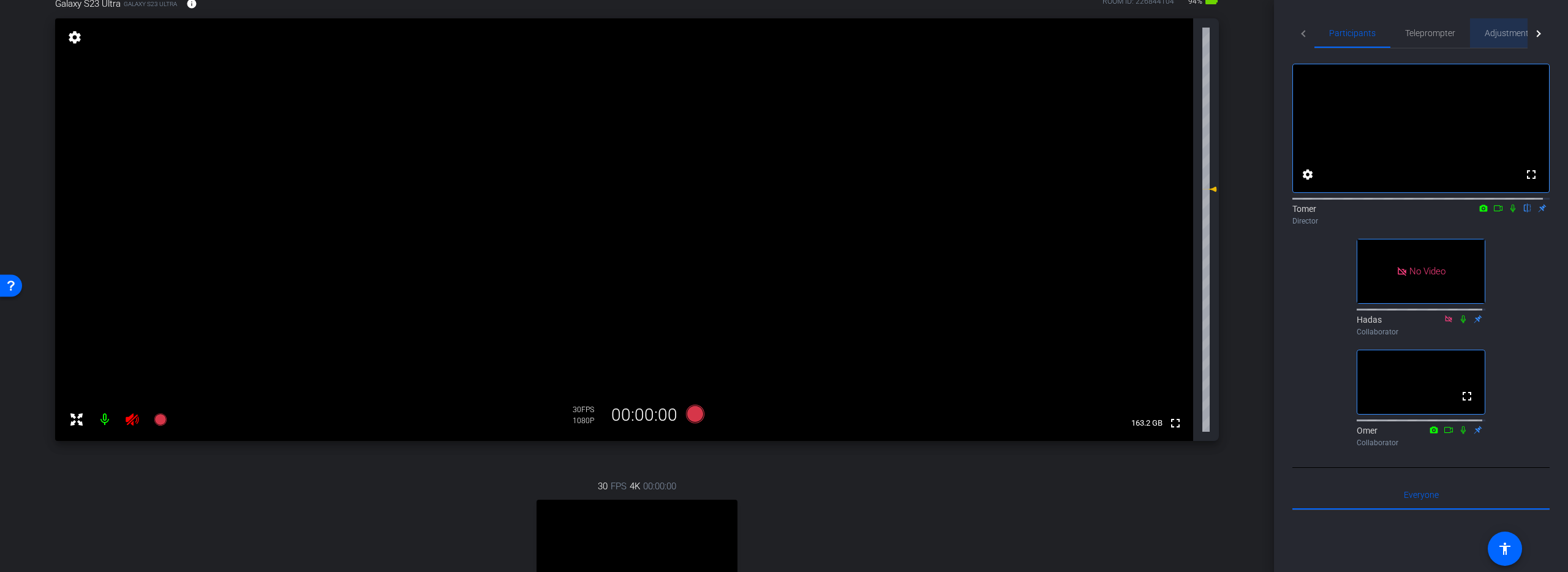 click on "Adjustments" at bounding box center (1509, 33) 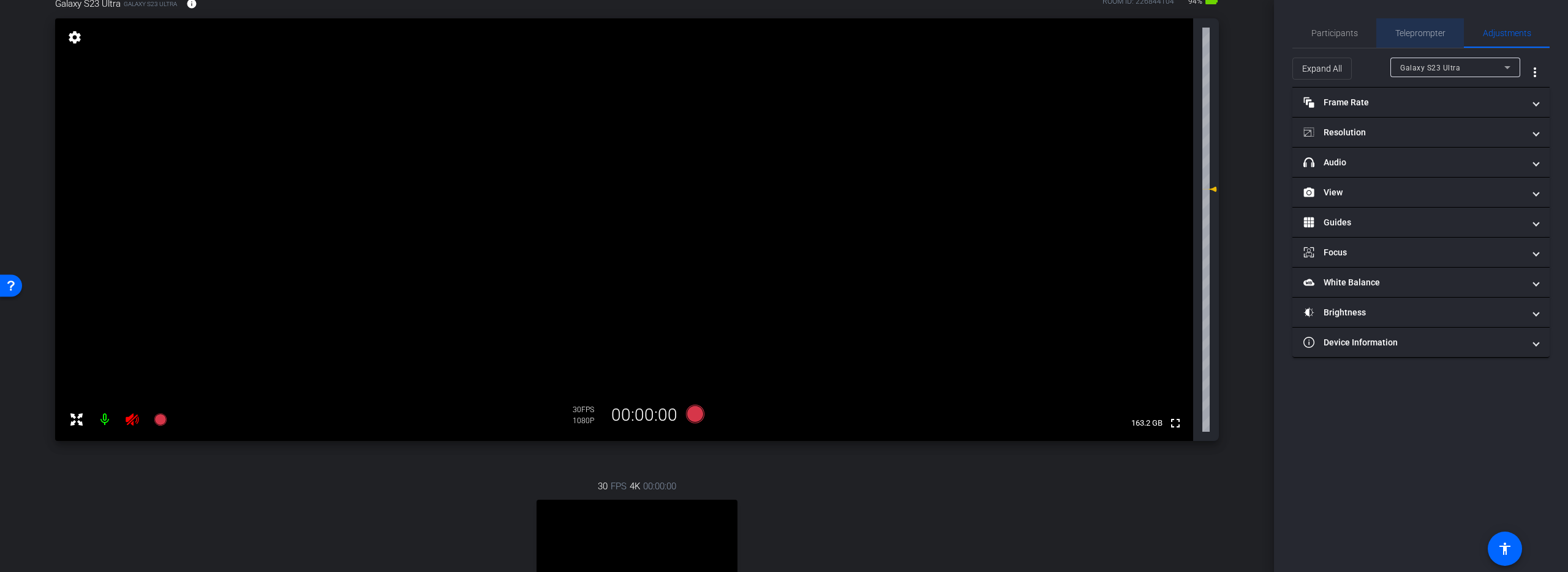 click on "Teleprompter" at bounding box center (1420, 33) 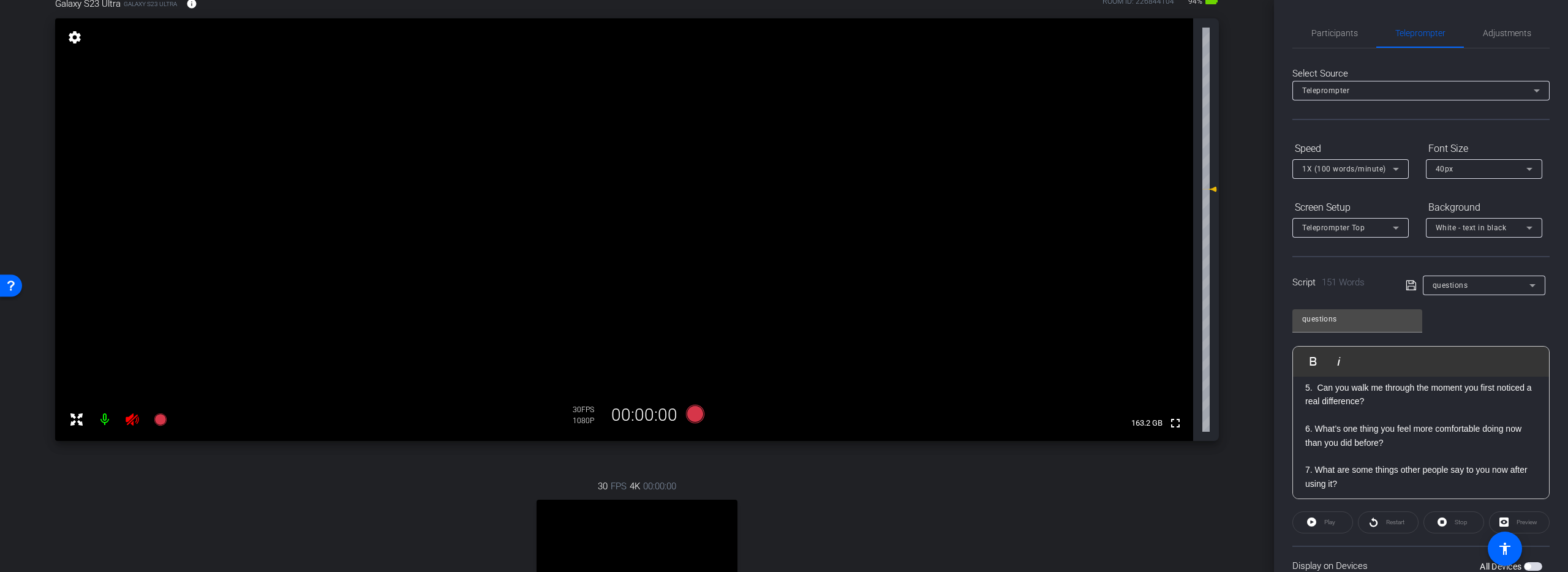 scroll, scrollTop: 194, scrollLeft: 0, axis: vertical 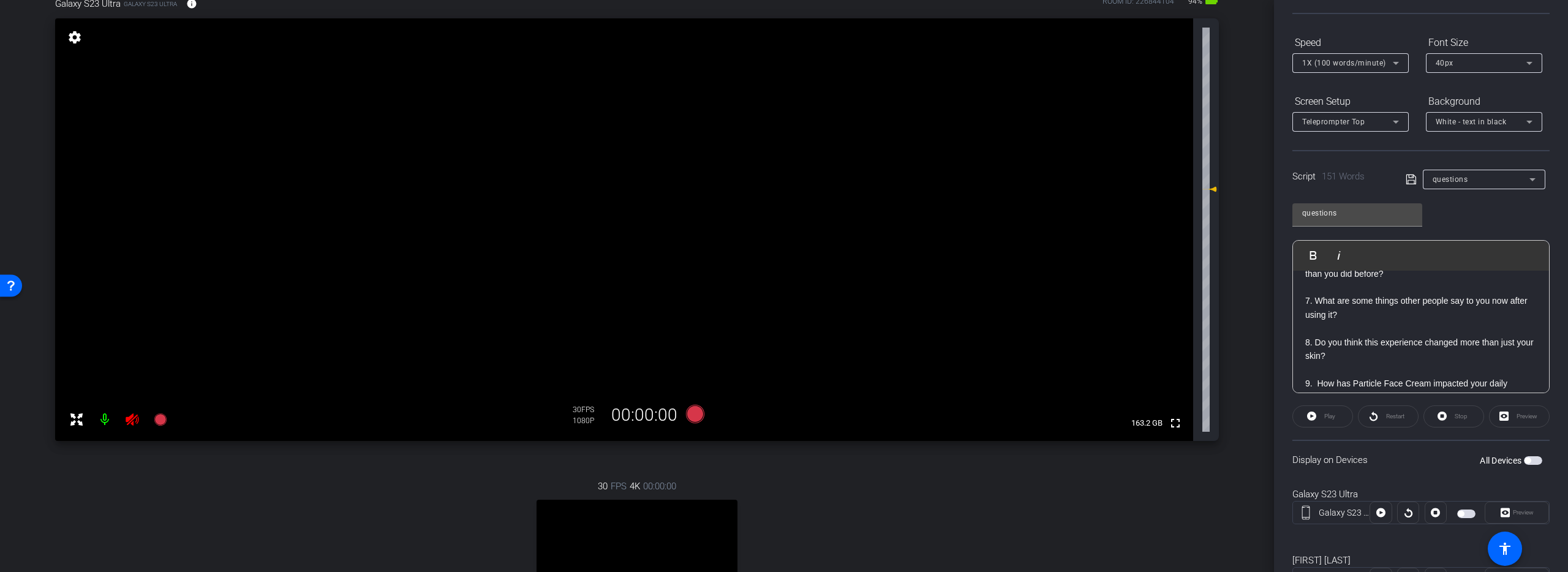 click at bounding box center (1533, 461) 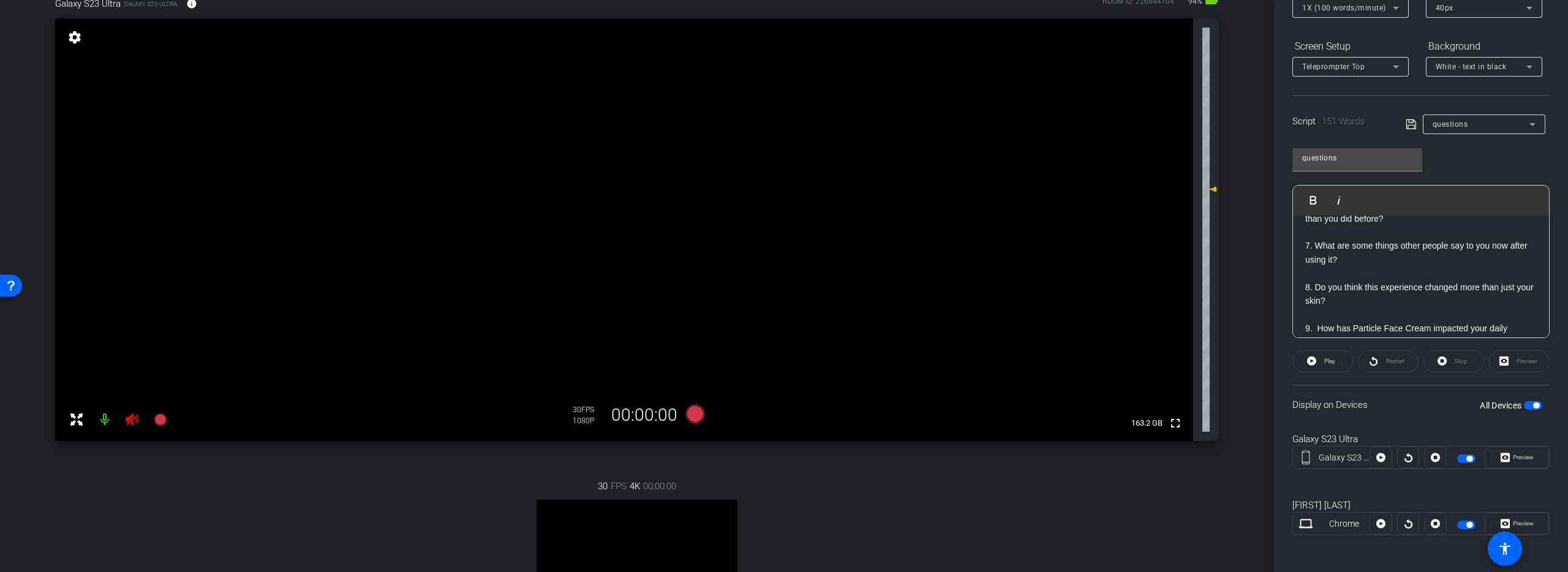 scroll, scrollTop: 0, scrollLeft: 0, axis: both 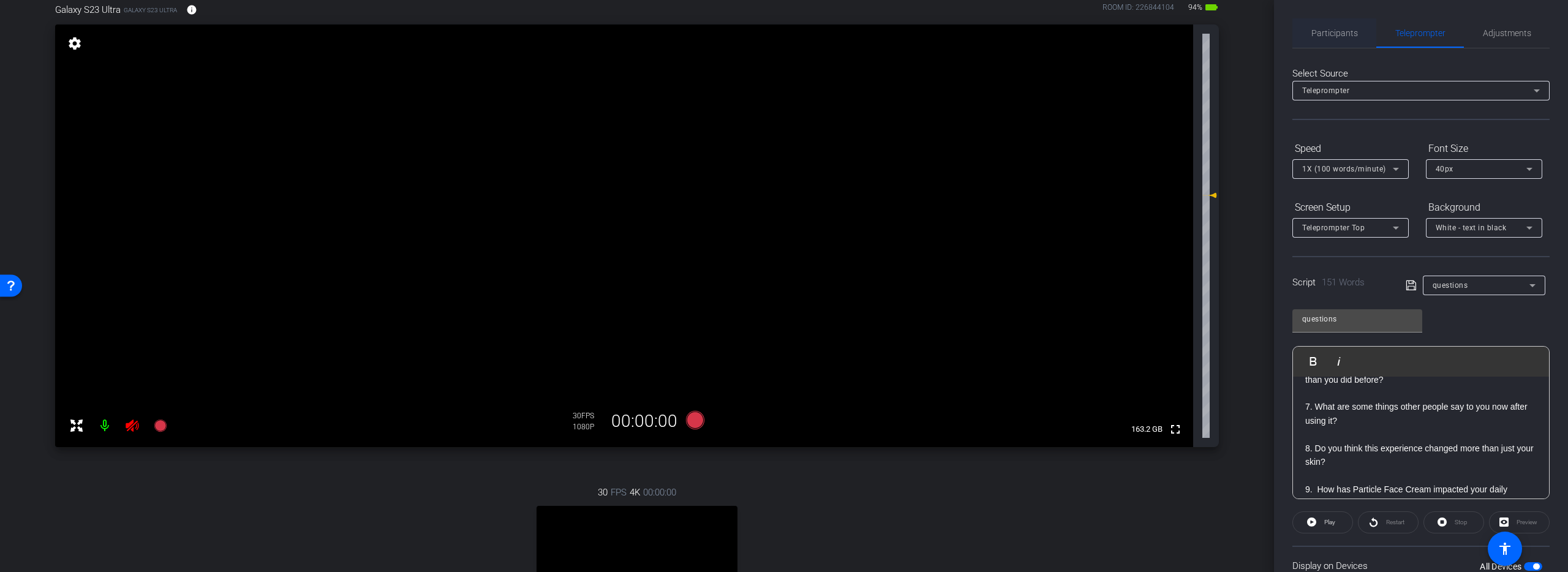 click on "Participants" at bounding box center [1335, 33] 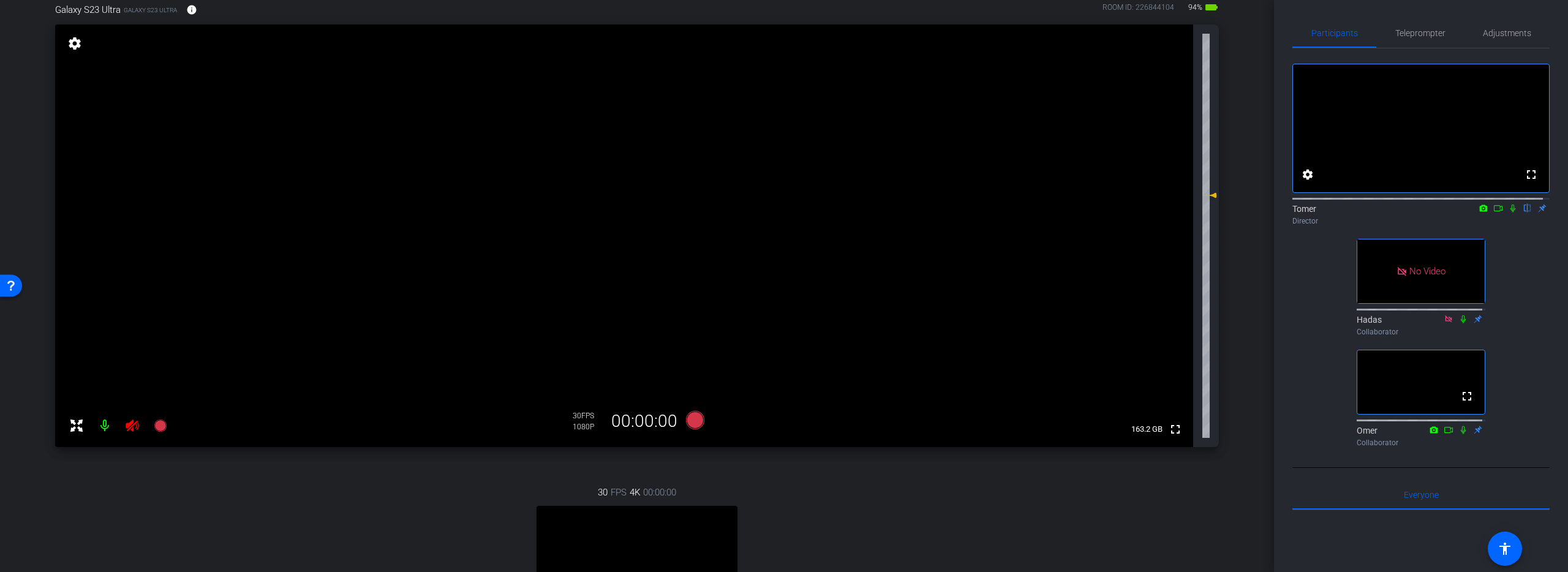 click 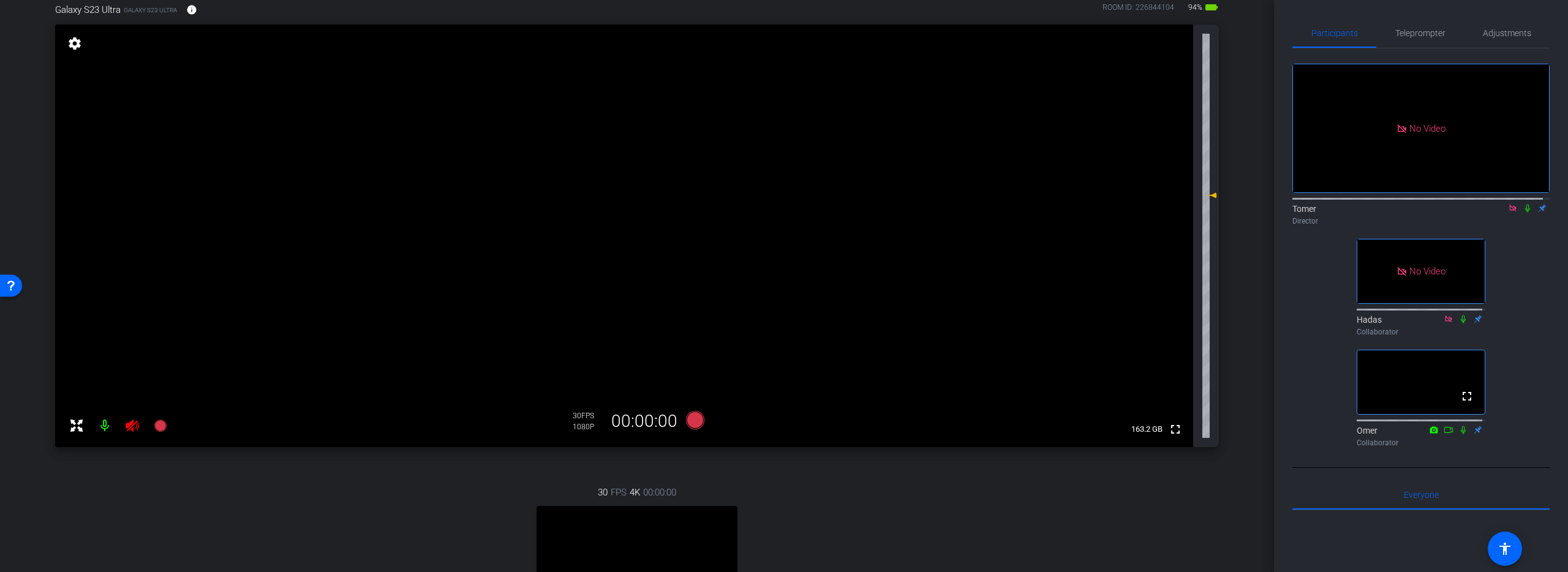 click 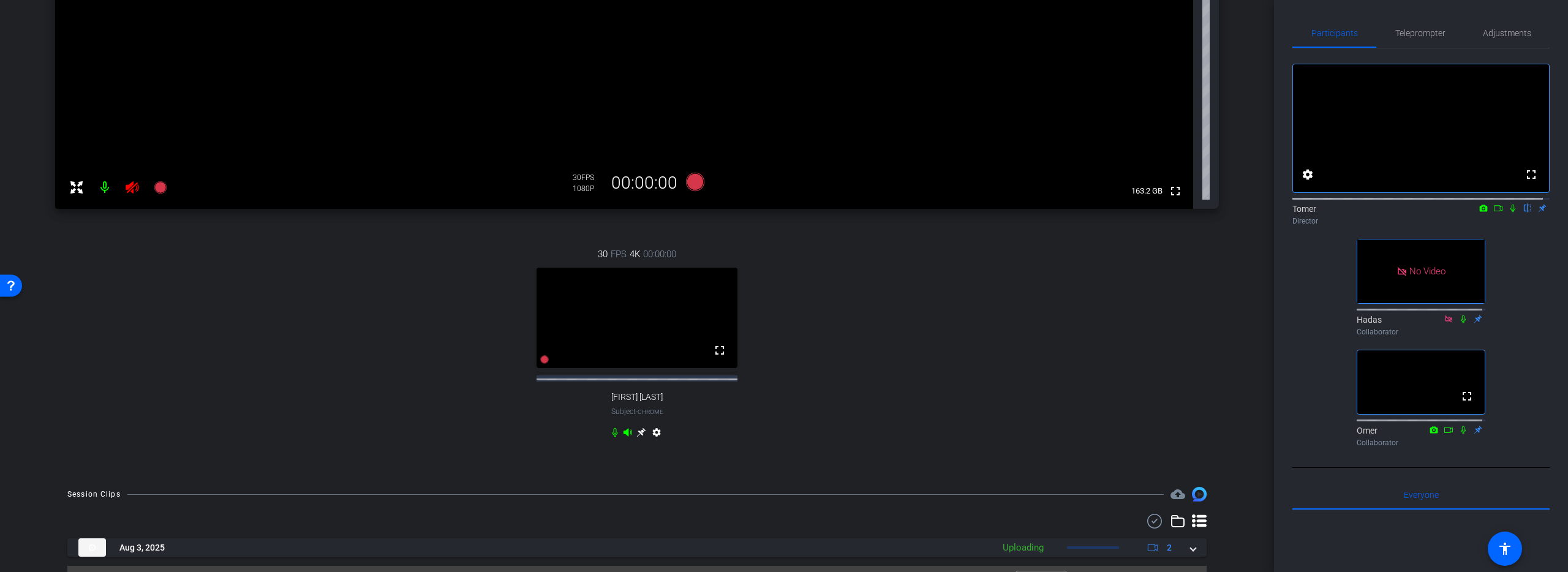 scroll, scrollTop: 398, scrollLeft: 0, axis: vertical 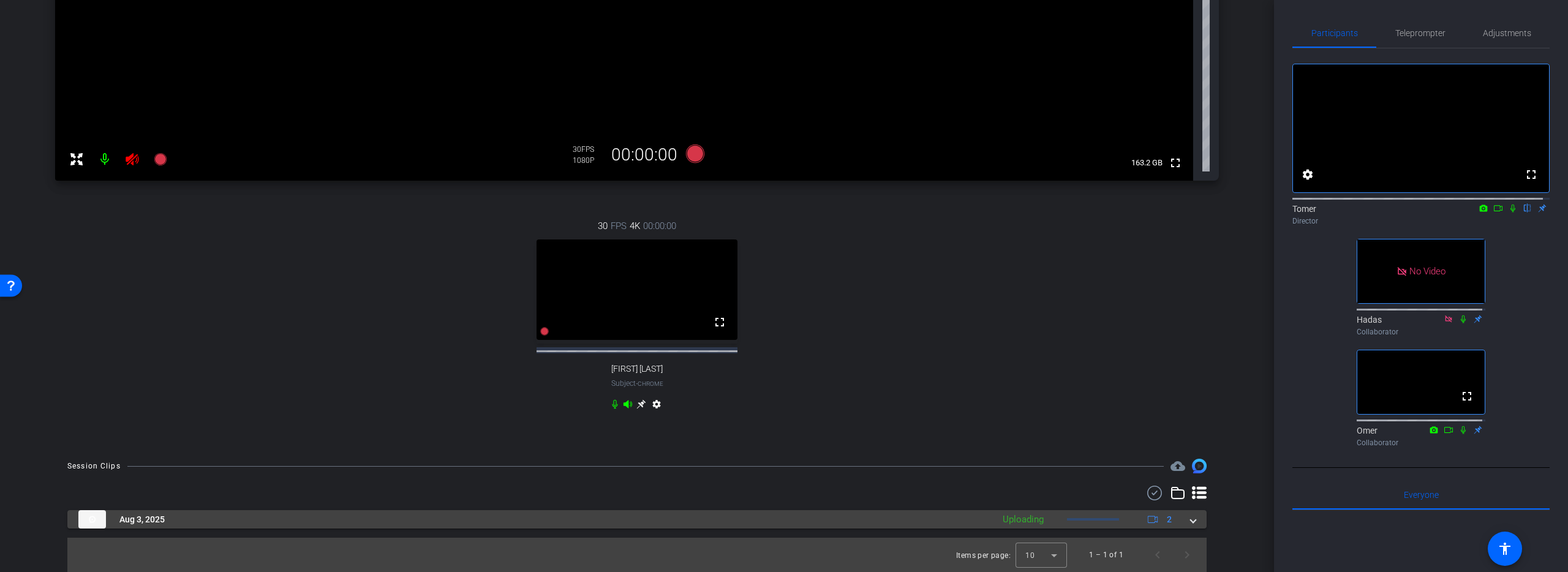 click on "Aug 3, 2025" at bounding box center [532, 519] 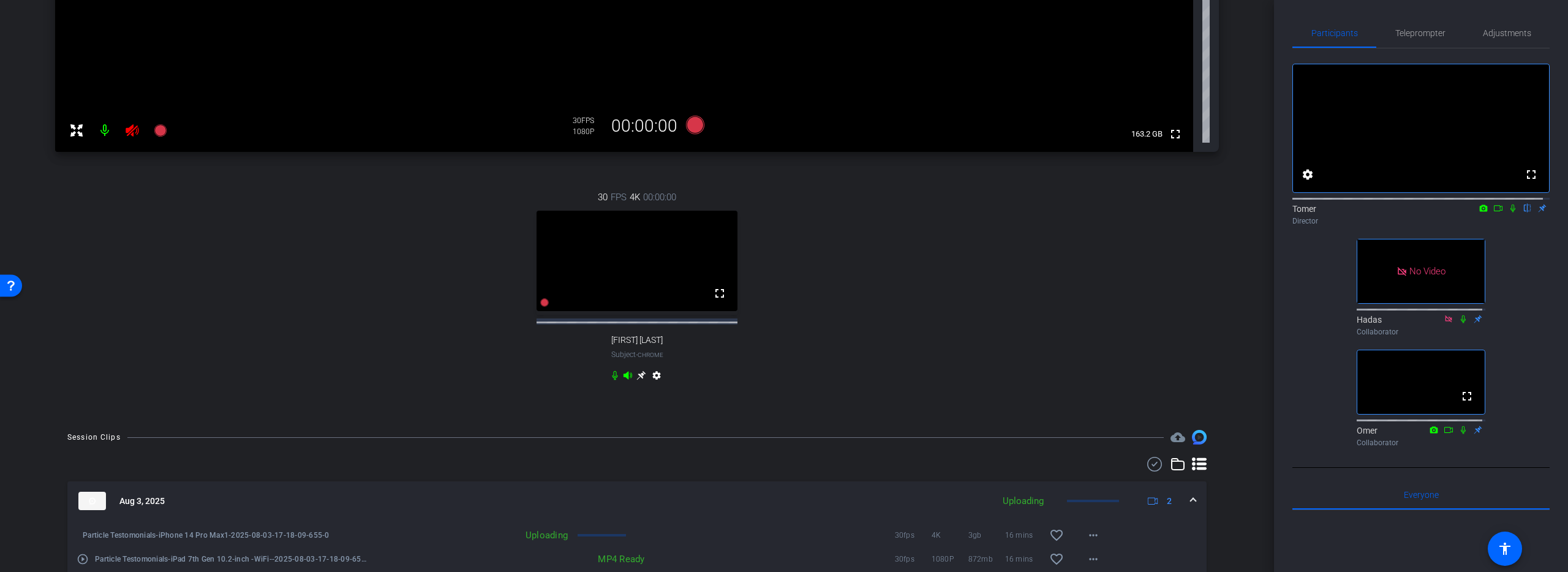 scroll, scrollTop: 485, scrollLeft: 0, axis: vertical 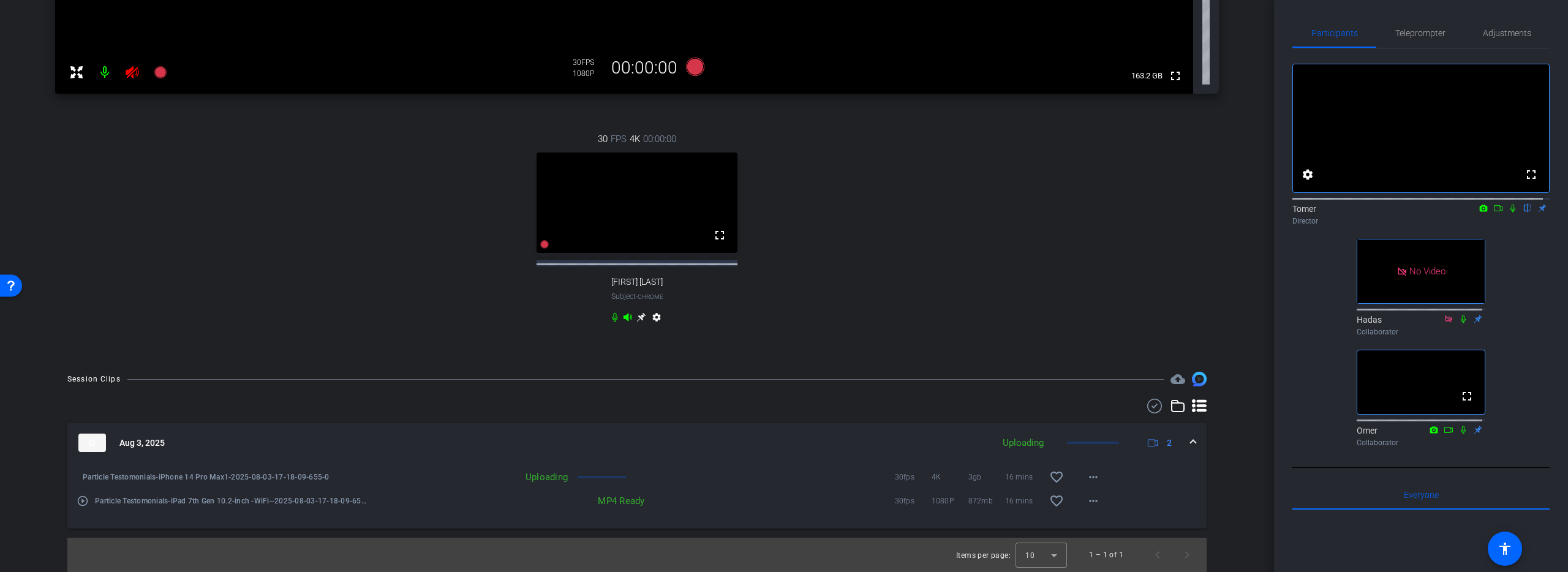click on "Uploading" at bounding box center (471, 477) 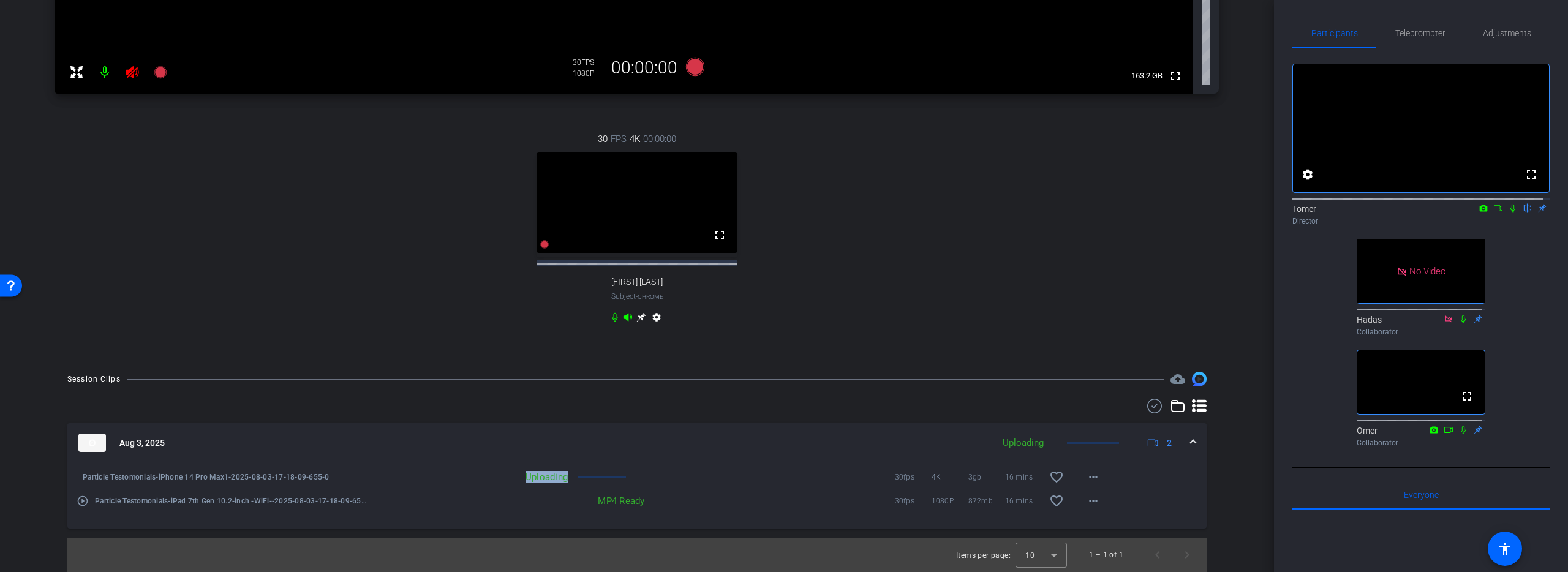 click on "Uploading" at bounding box center (471, 477) 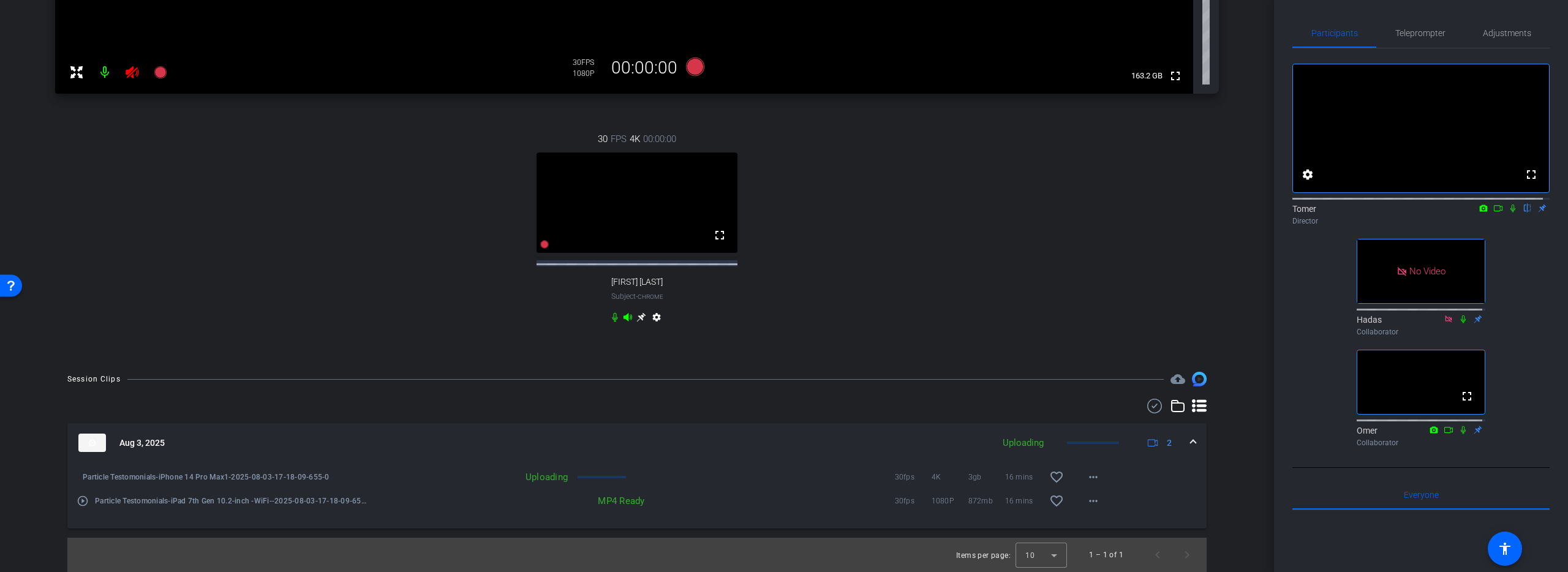 click on "Particle Testomonials-iPhone 14 Pro Max1-2025-08-03-17-18-09-655-0" at bounding box center (222, 477) 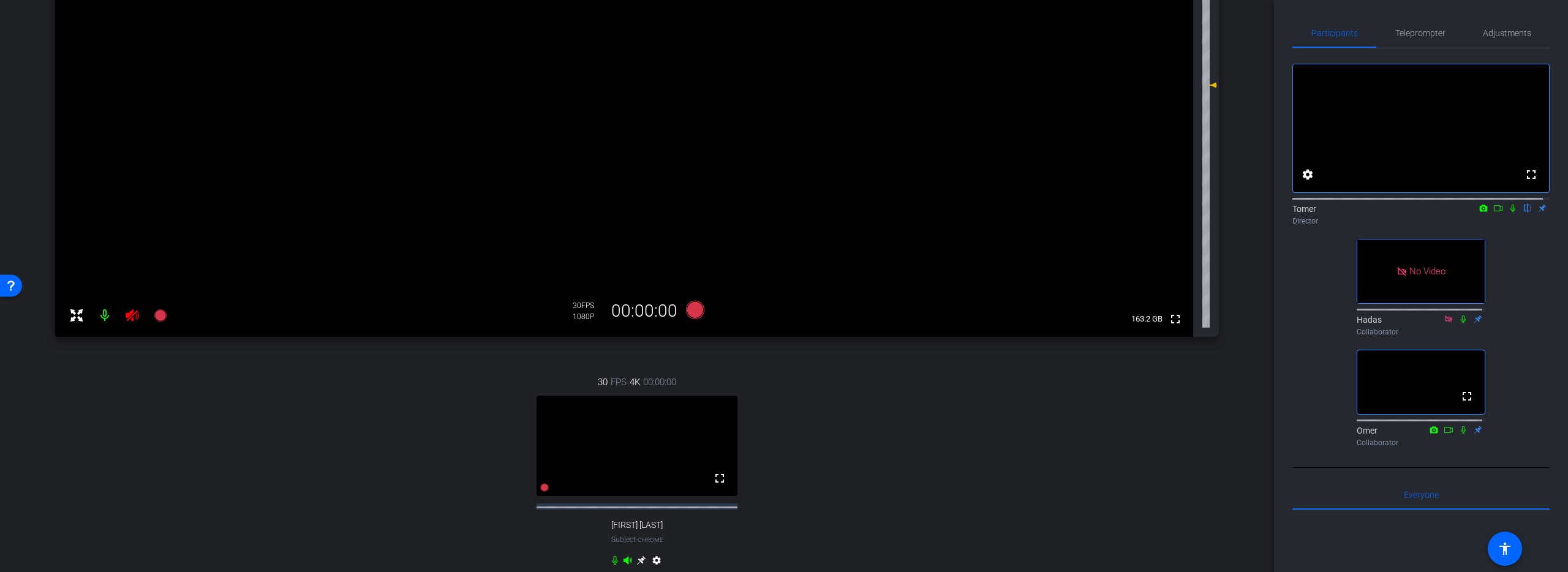 scroll, scrollTop: 197, scrollLeft: 0, axis: vertical 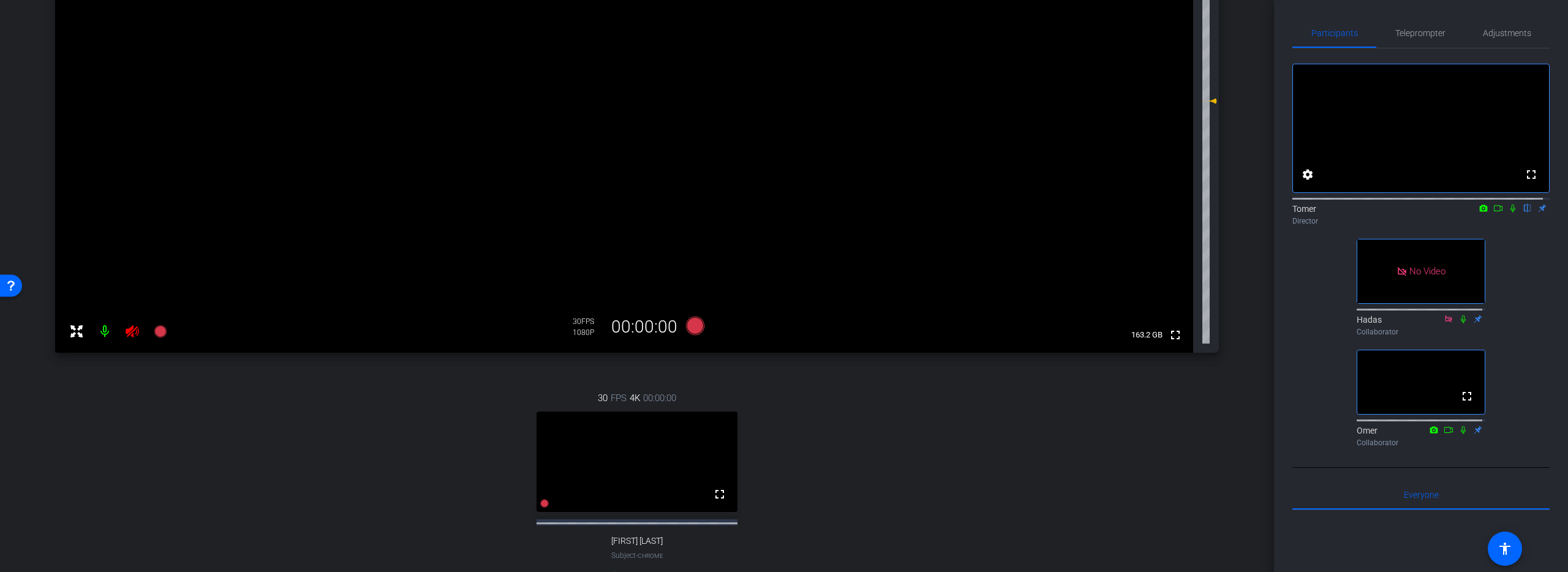 click 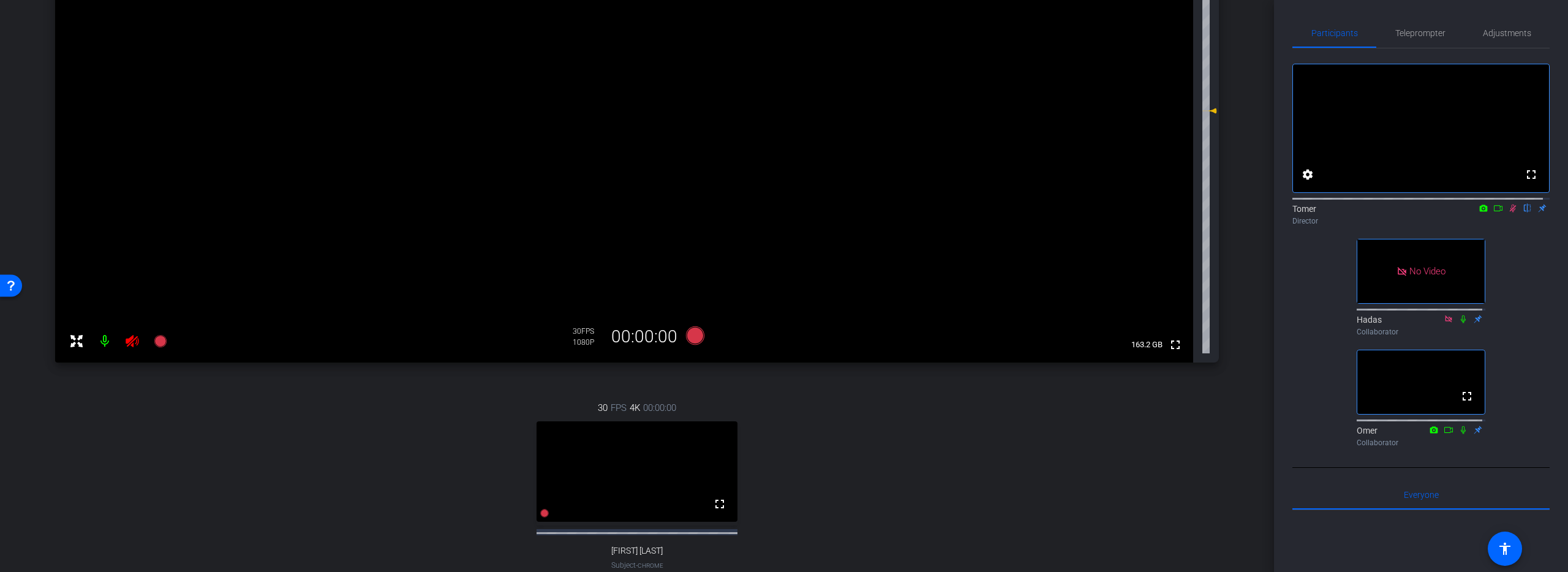 scroll, scrollTop: 128, scrollLeft: 0, axis: vertical 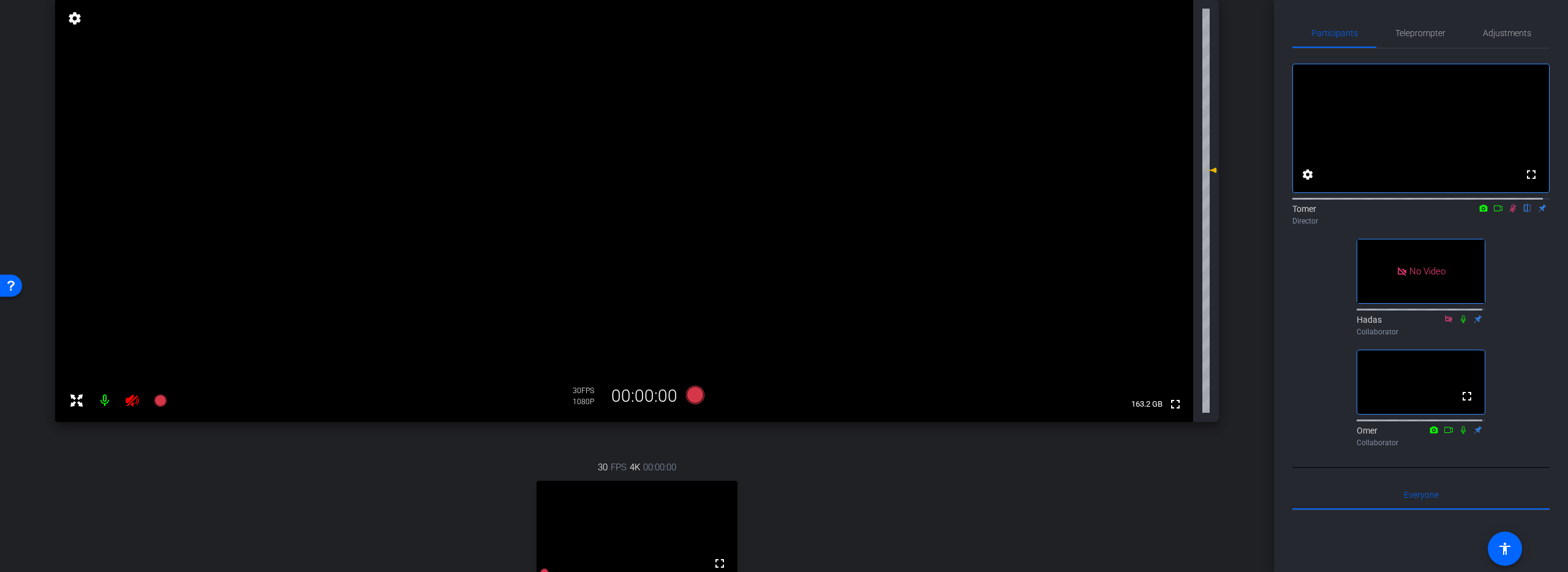 click 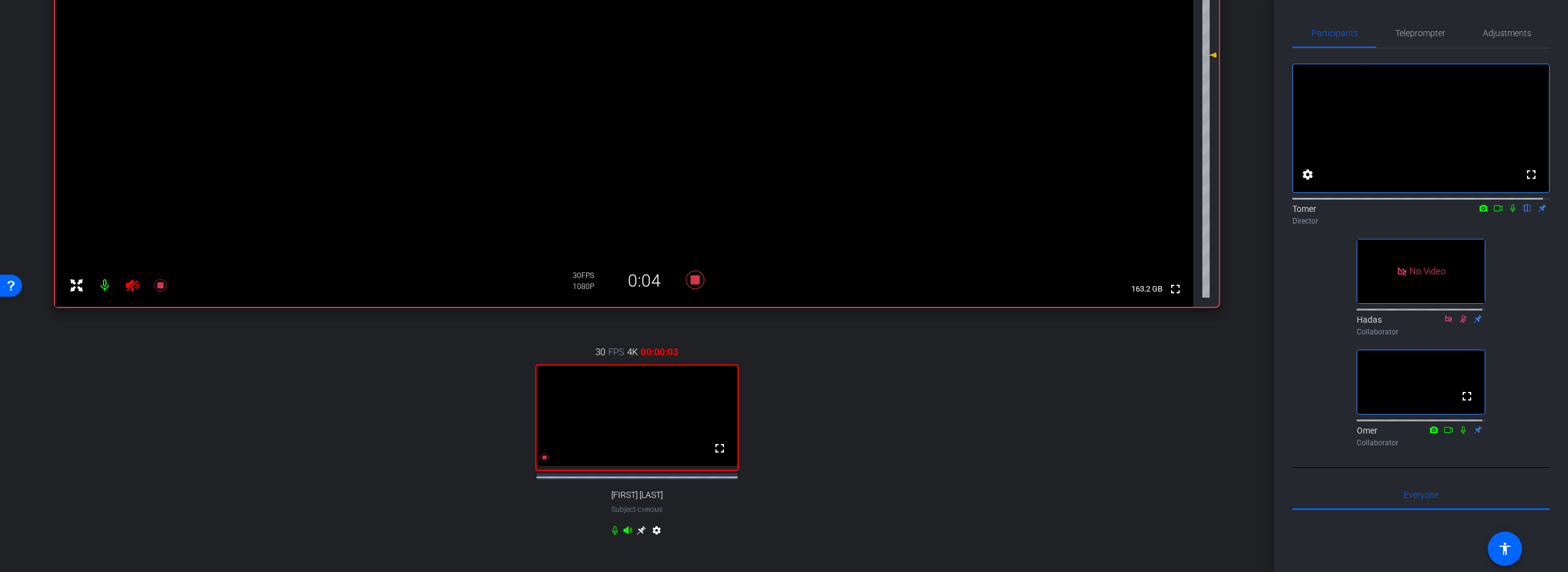 scroll, scrollTop: 228, scrollLeft: 0, axis: vertical 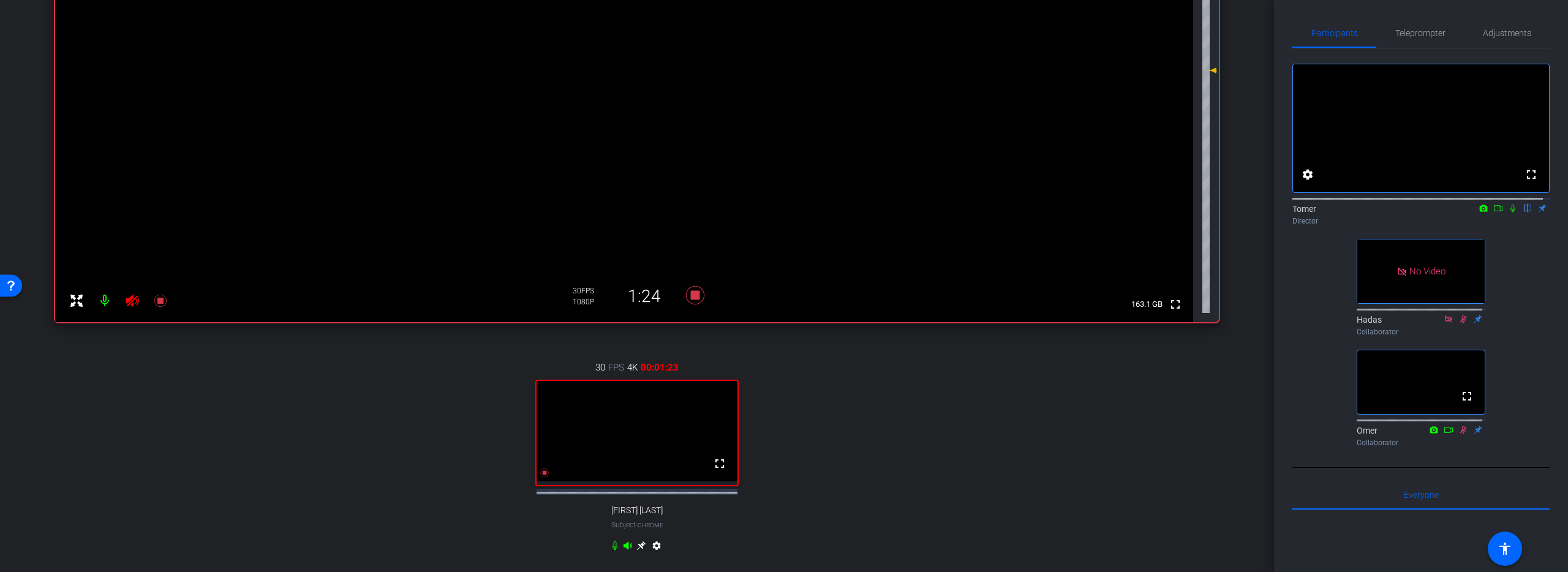 drag, startPoint x: 616, startPoint y: 427, endPoint x: 611, endPoint y: 420, distance: 8.602325 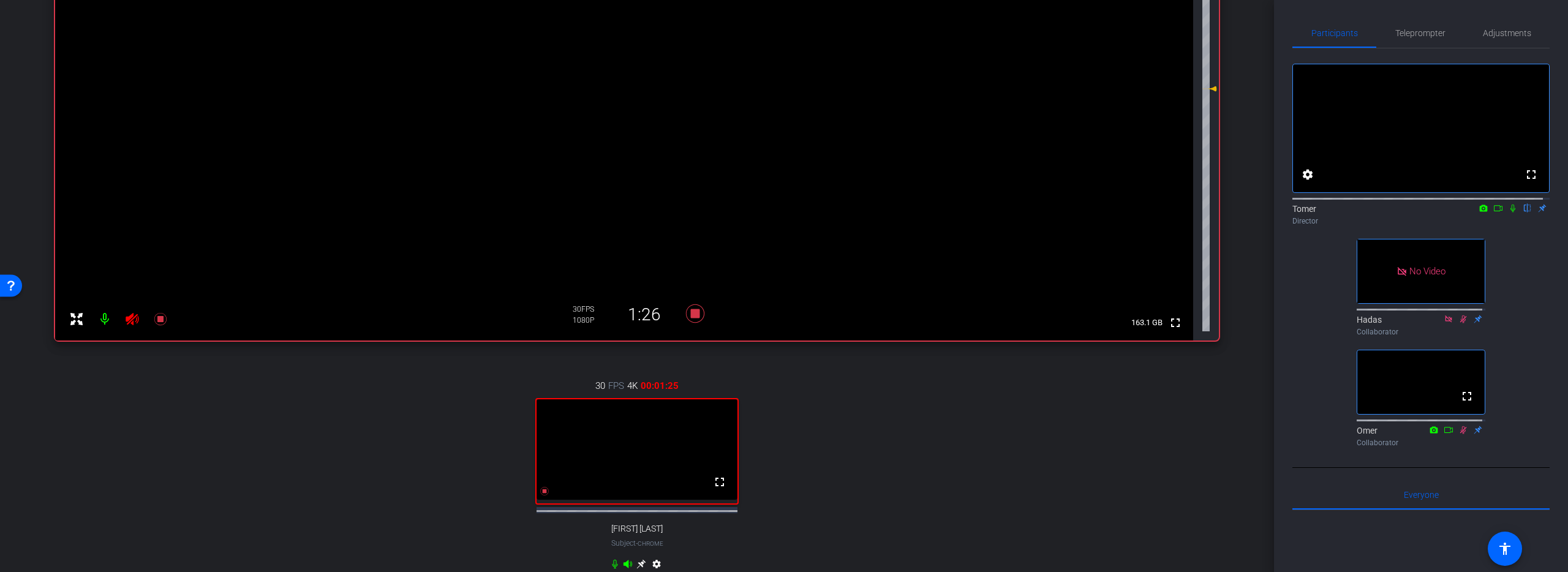 scroll, scrollTop: 294, scrollLeft: 0, axis: vertical 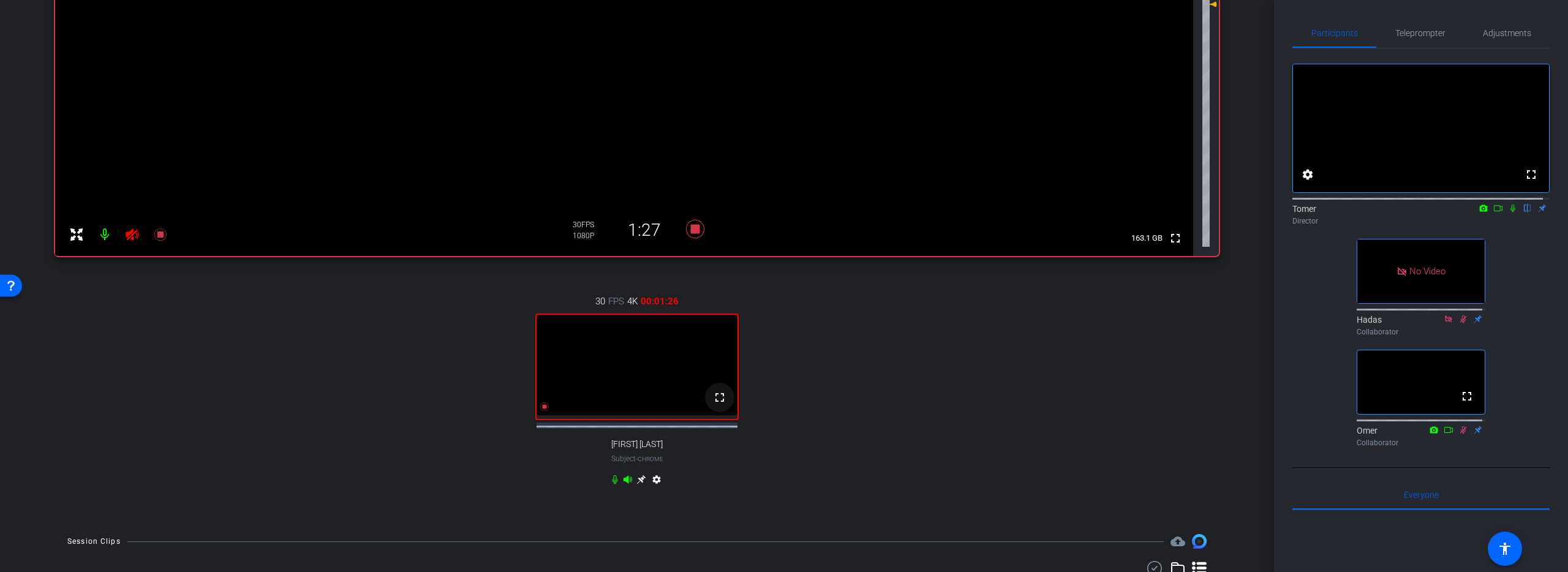 click on "fullscreen" at bounding box center (720, 397) 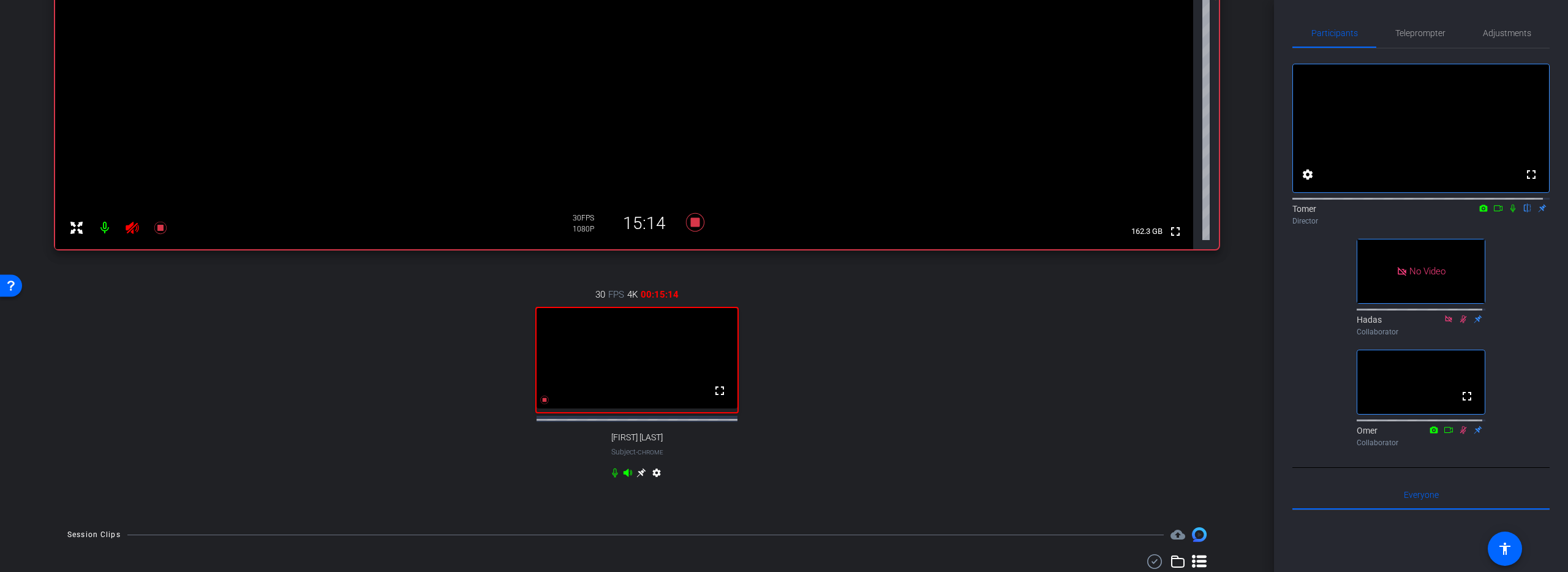 scroll, scrollTop: 510, scrollLeft: 0, axis: vertical 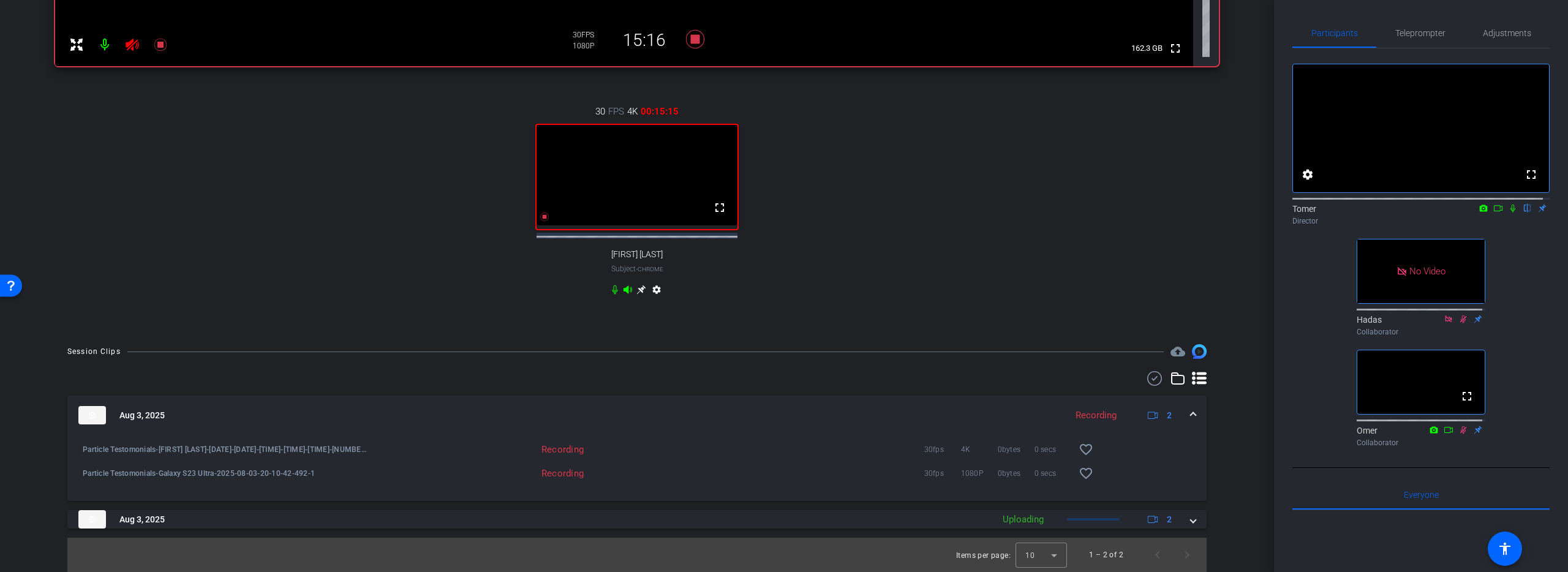 click on "Aug 3, 2025  Recording
2 Particle Testomonials-Eugene Mullins-2025-08-03-20-10-42-492-0  Recording 30fps 4K 0bytes 0 secs favorite_border Particle Testomonials-Galaxy S23 Ultra-2025-08-03-20-10-42-492-1  Recording 30fps 1080P 0bytes 0 secs favorite_border   Aug 3, 2025  Uploading
2" 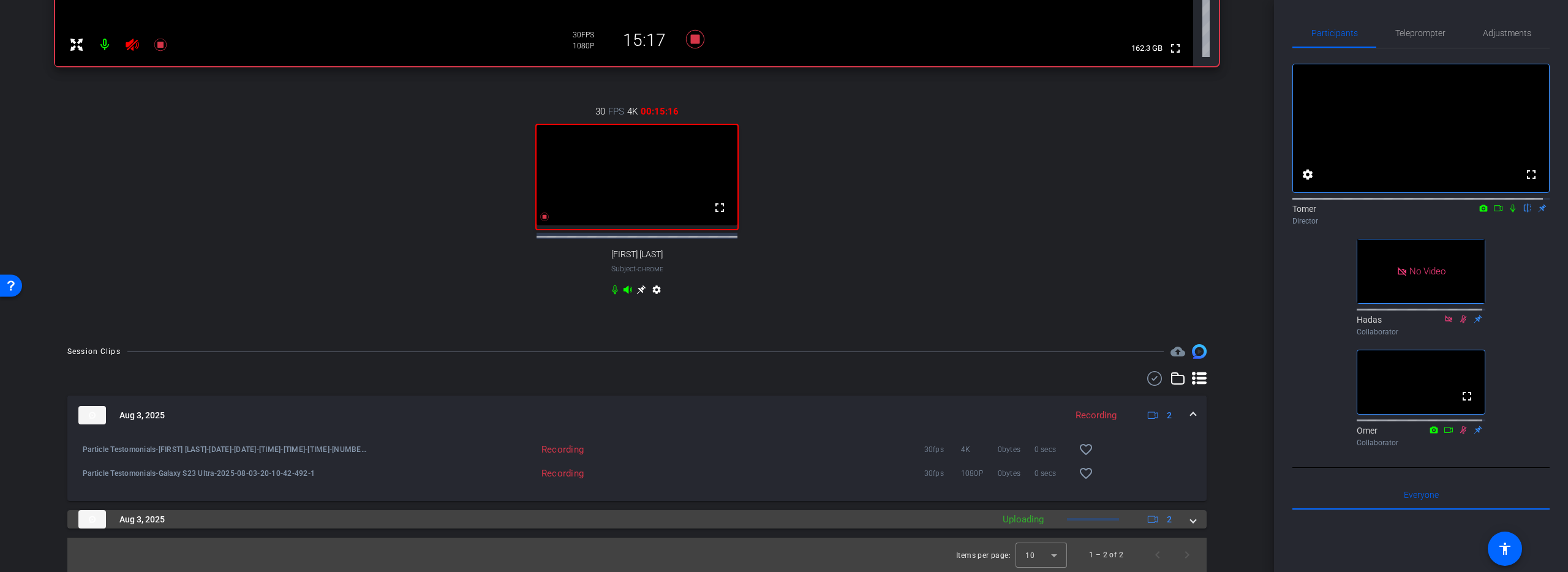 click on "Aug 3, 2025" at bounding box center [532, 519] 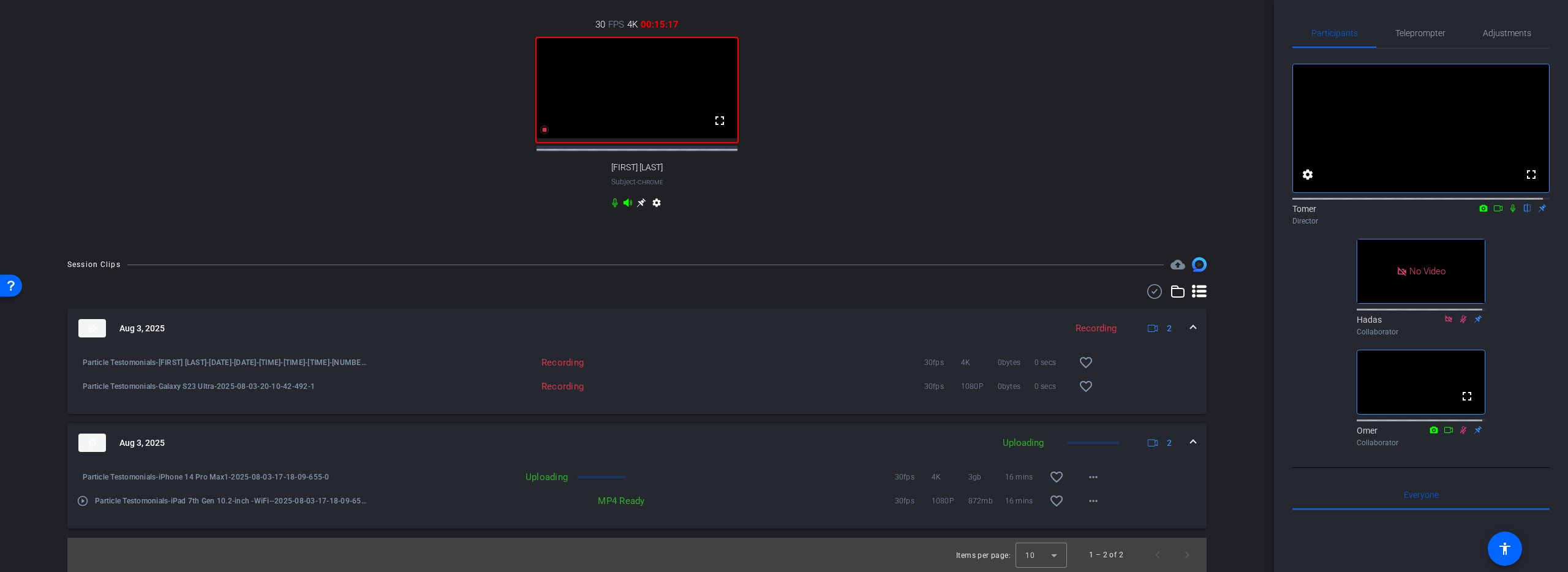 scroll, scrollTop: 597, scrollLeft: 0, axis: vertical 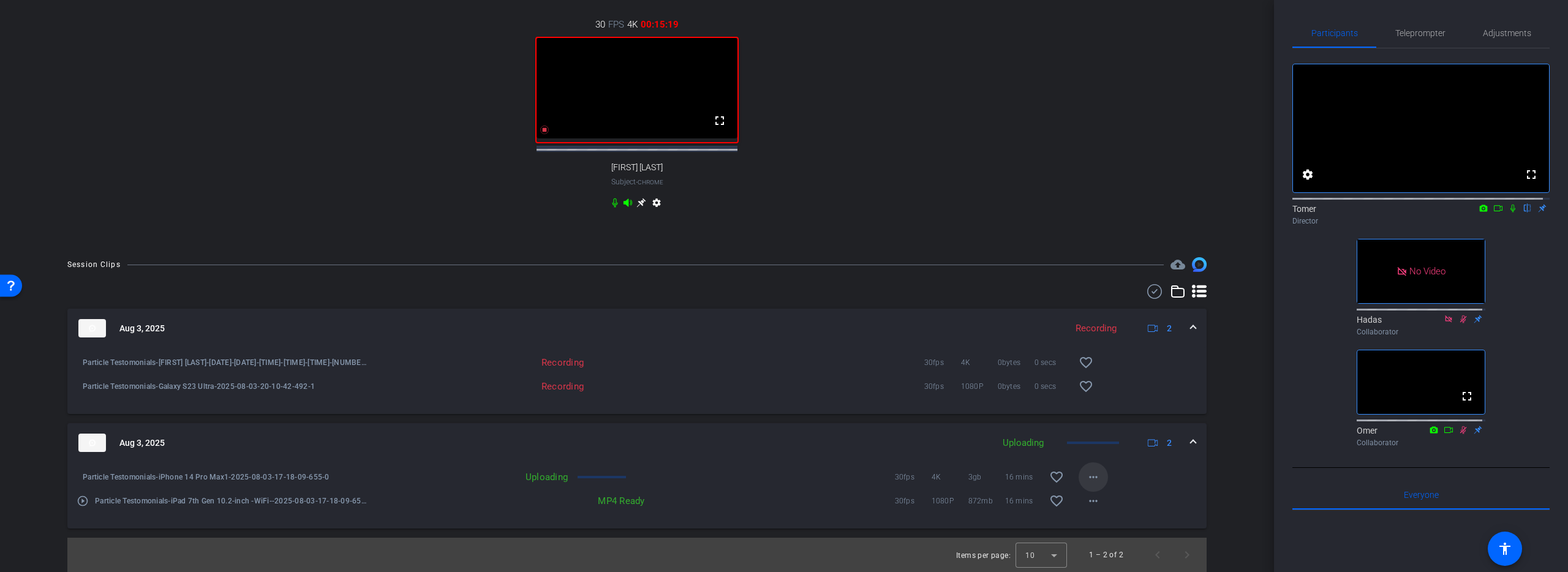 click on "more_horiz" at bounding box center [1093, 477] 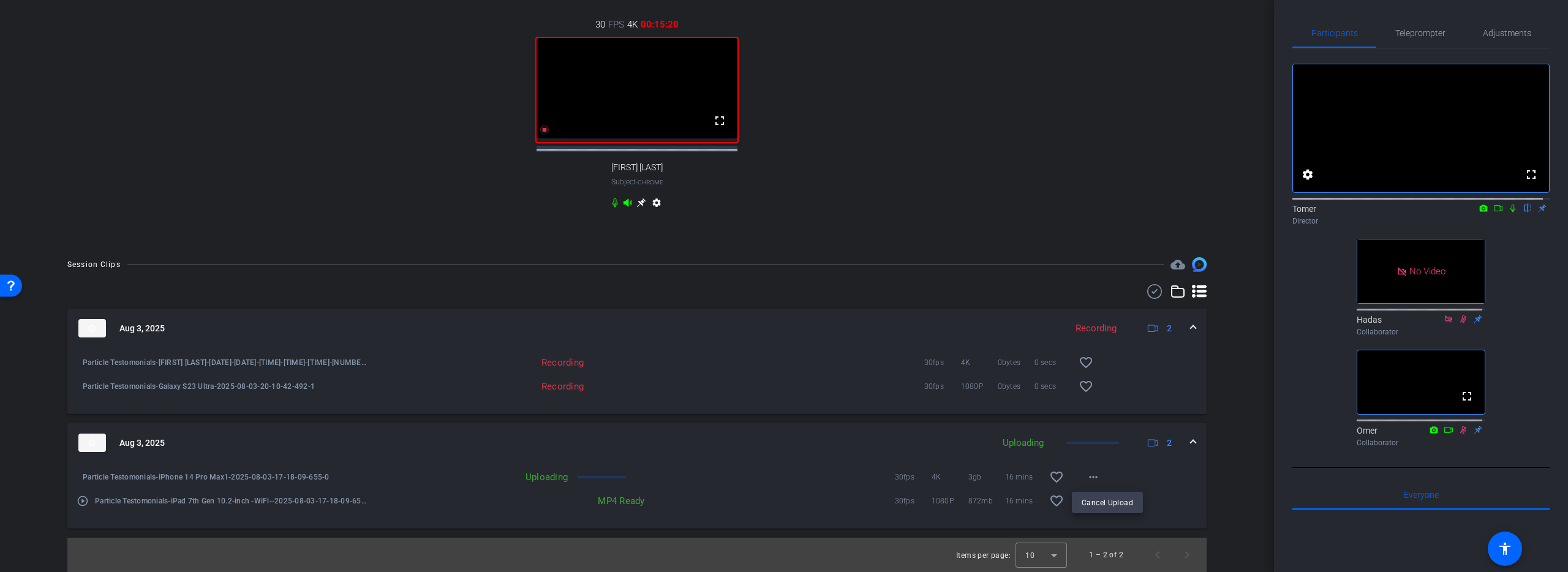 click at bounding box center [784, 286] 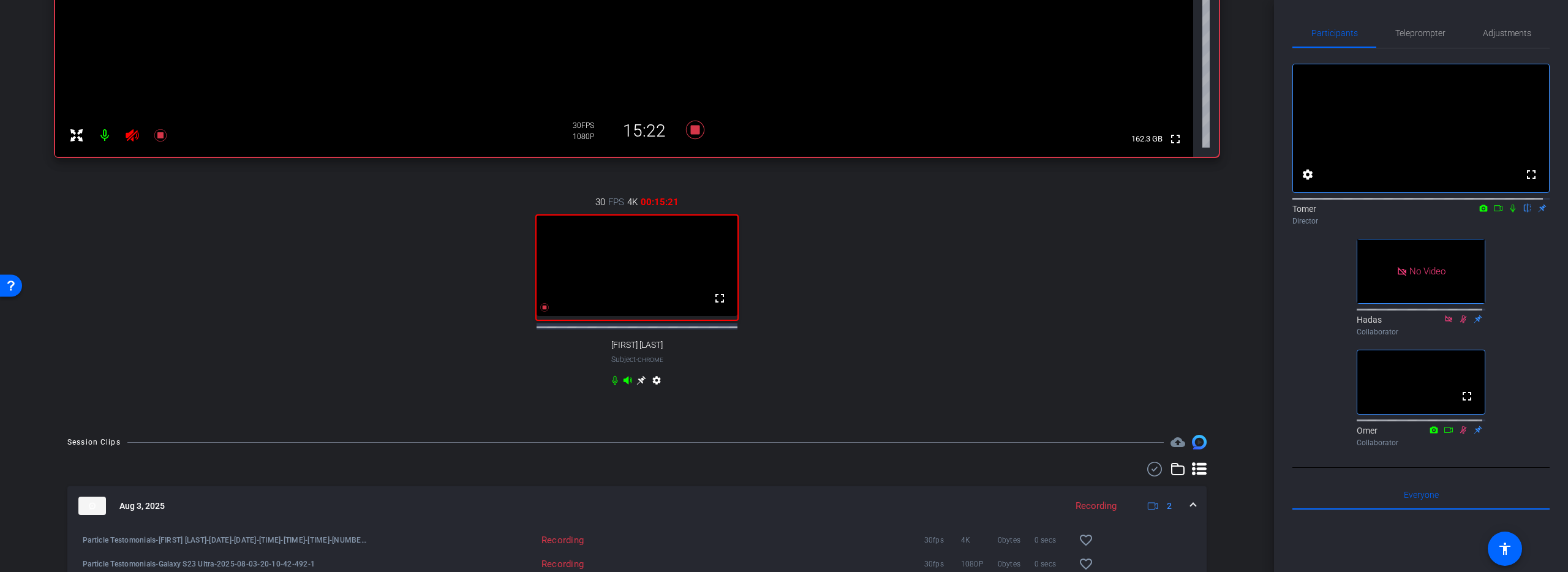 scroll, scrollTop: 268, scrollLeft: 0, axis: vertical 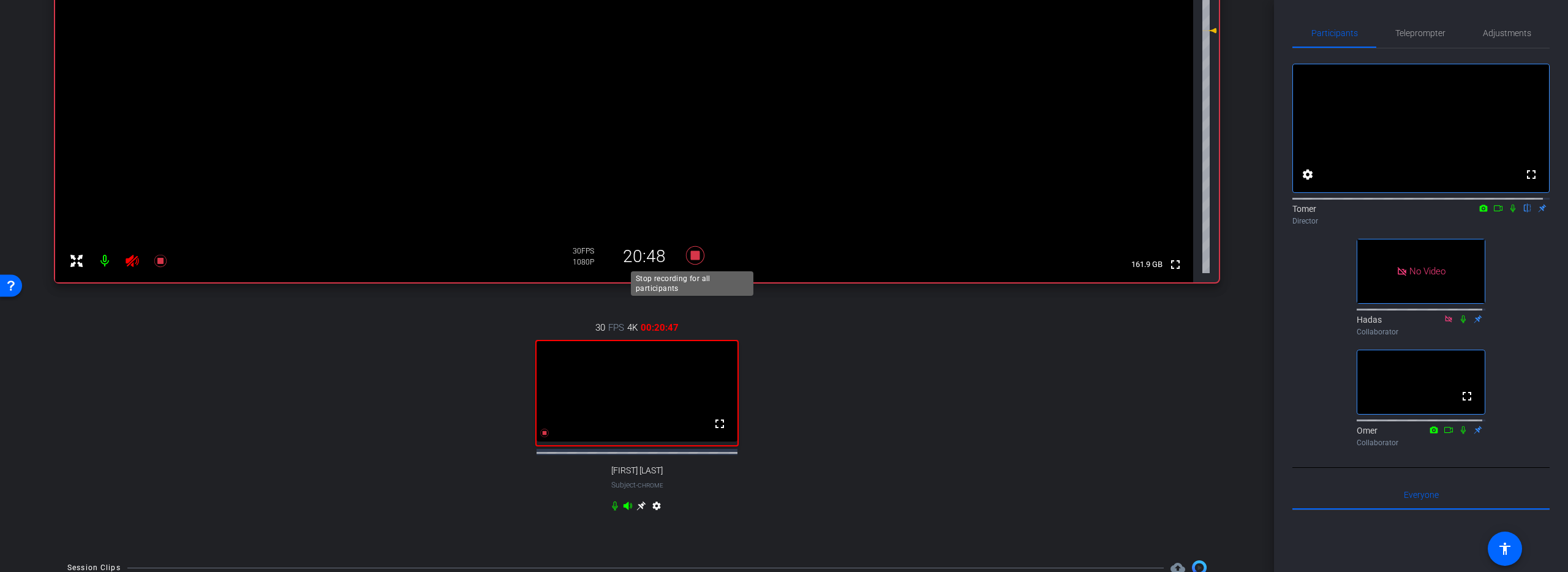 click 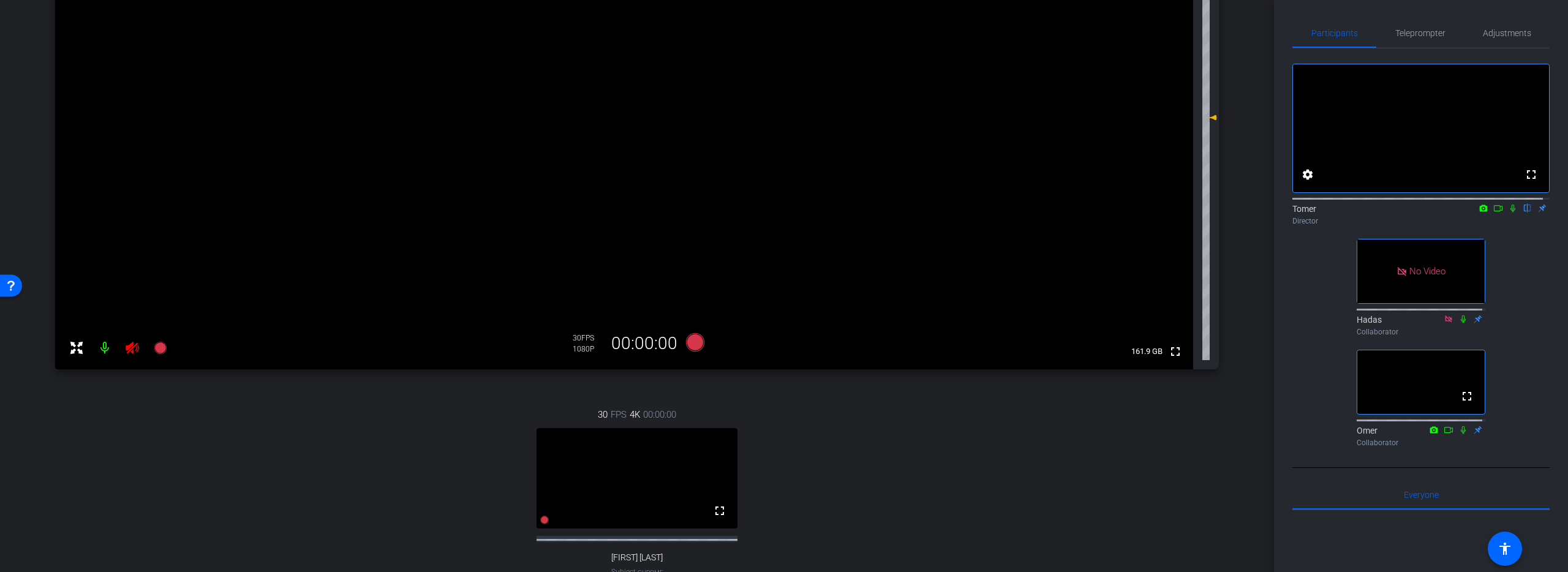 scroll, scrollTop: 307, scrollLeft: 0, axis: vertical 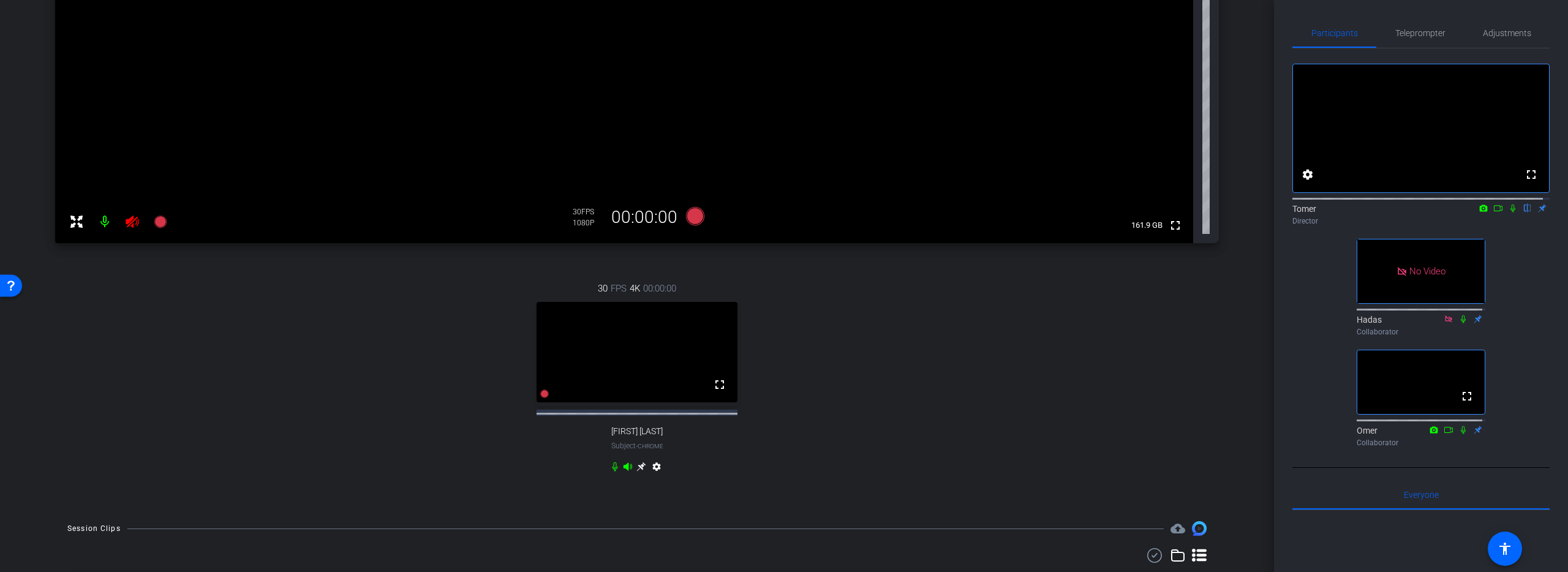 click 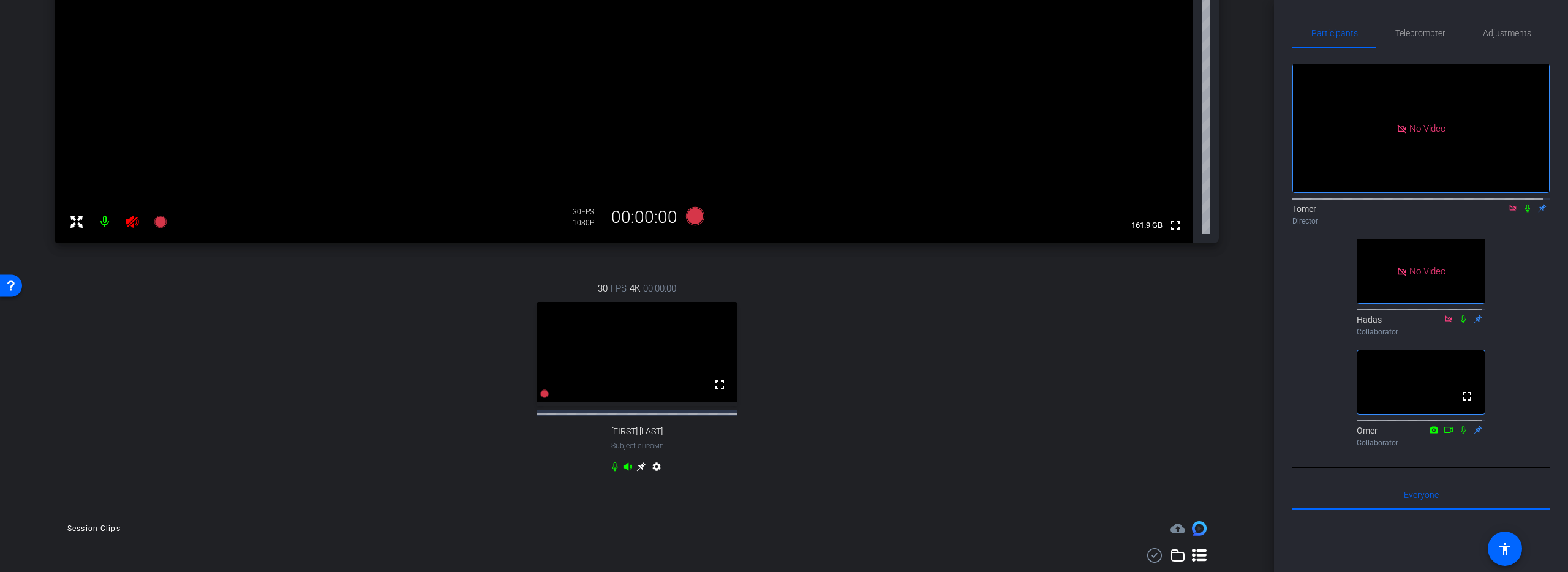 click 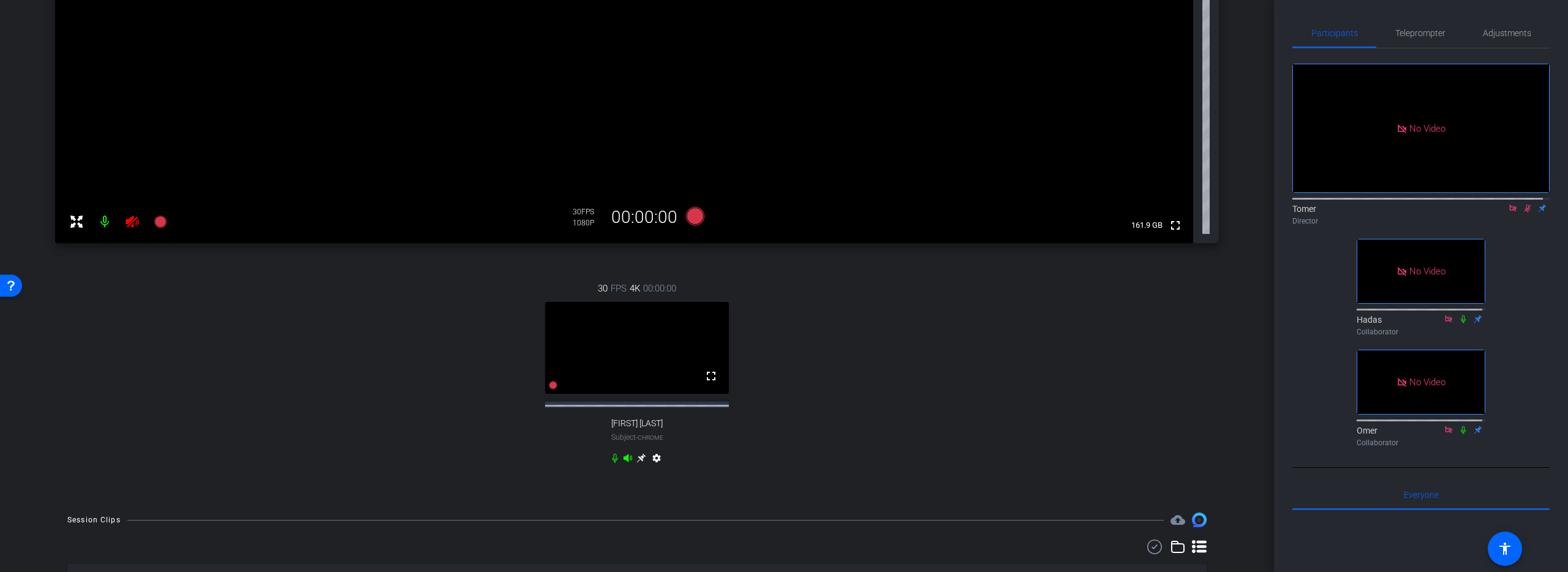 scroll, scrollTop: 592, scrollLeft: 0, axis: vertical 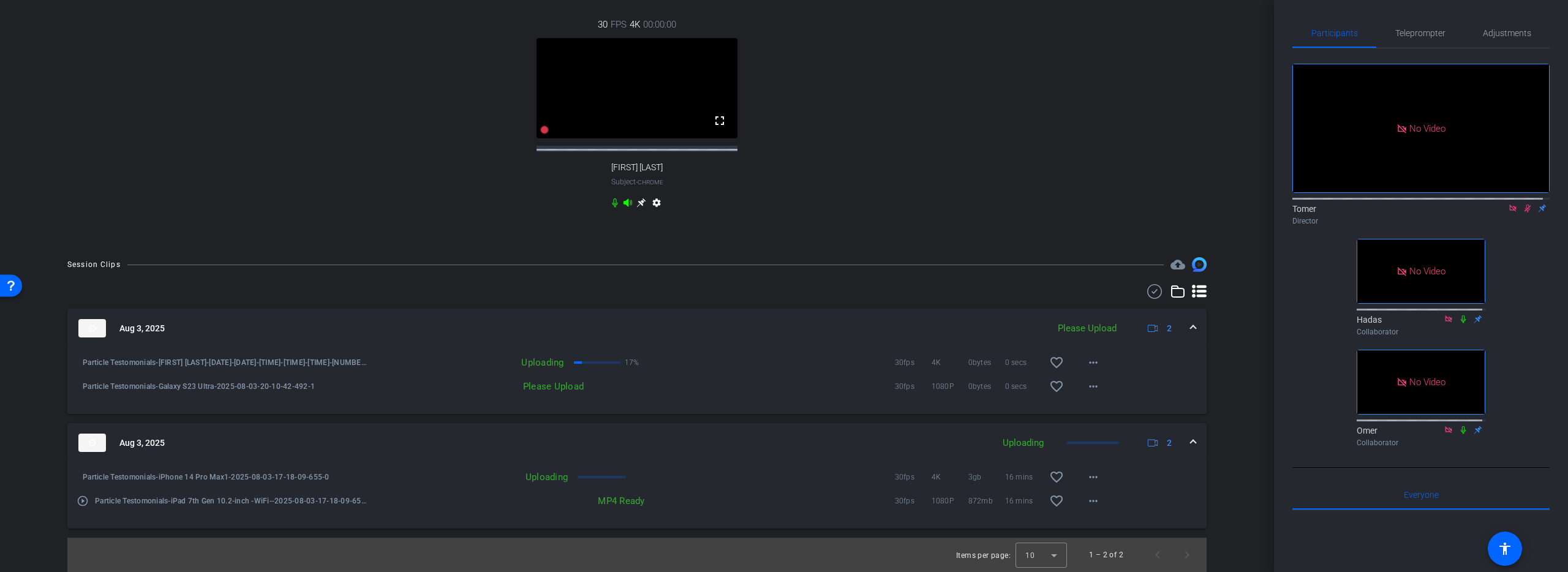 click on "Please Upload" at bounding box center (479, 386) 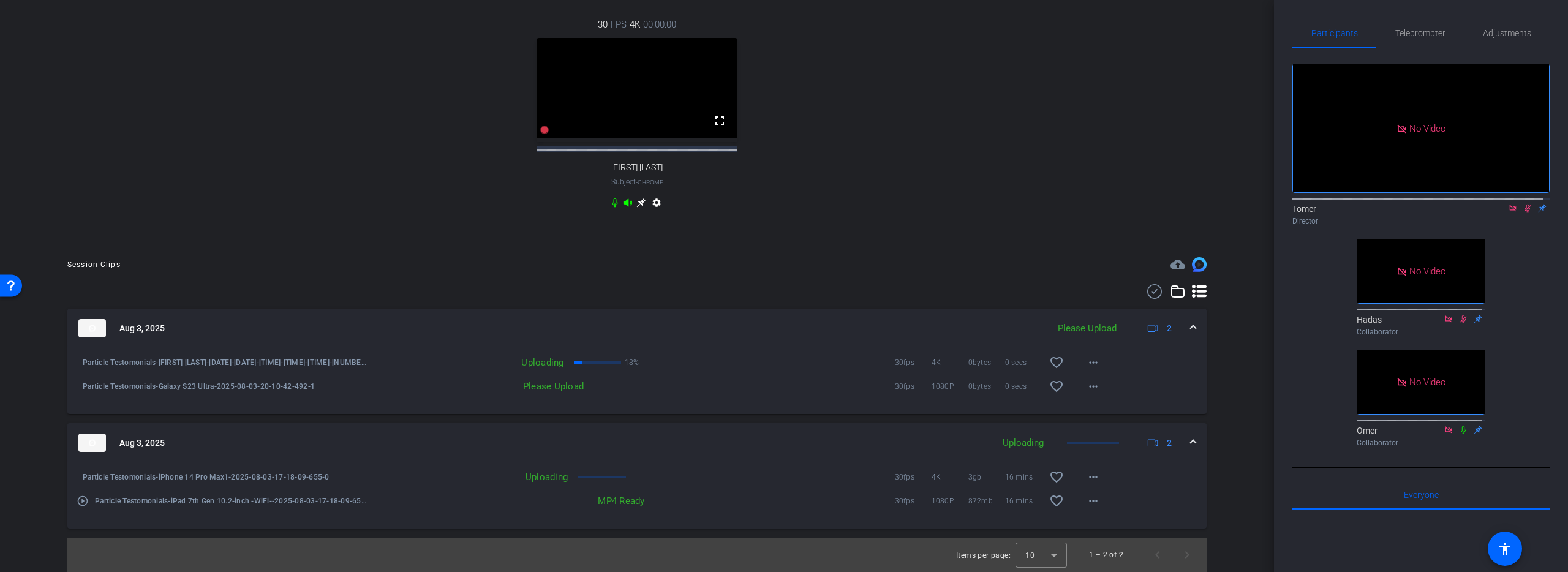 click 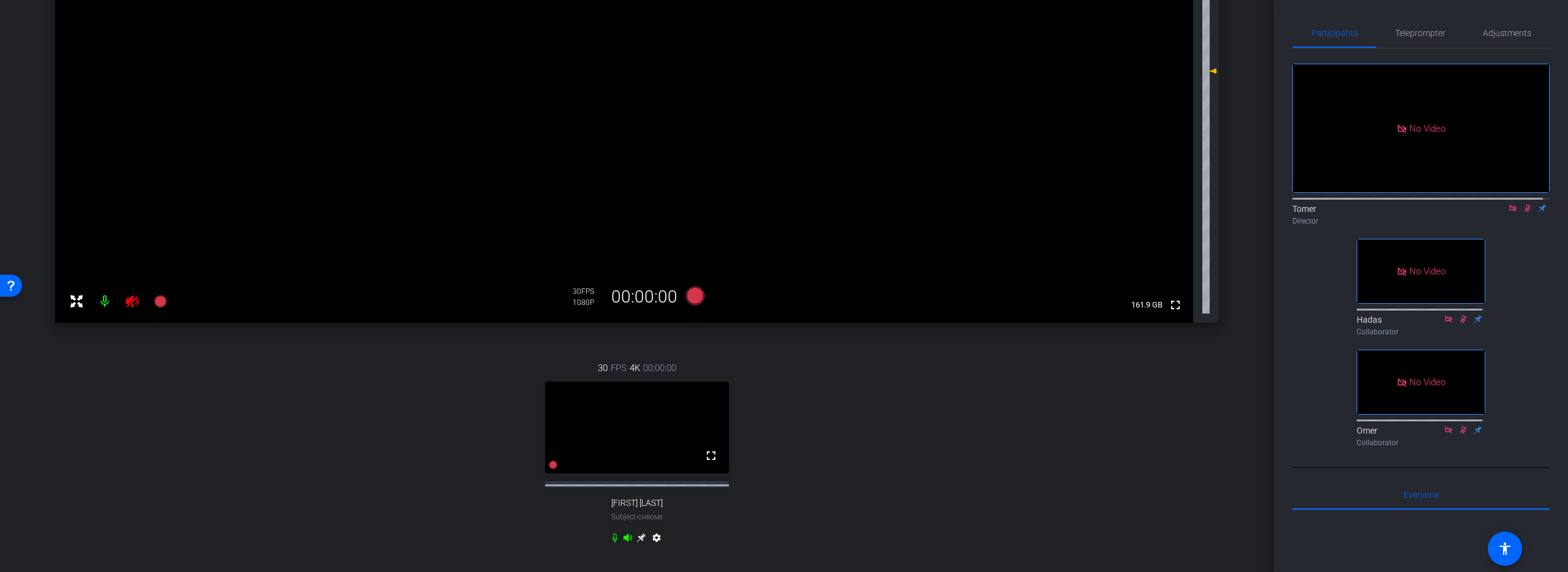 scroll, scrollTop: 101, scrollLeft: 0, axis: vertical 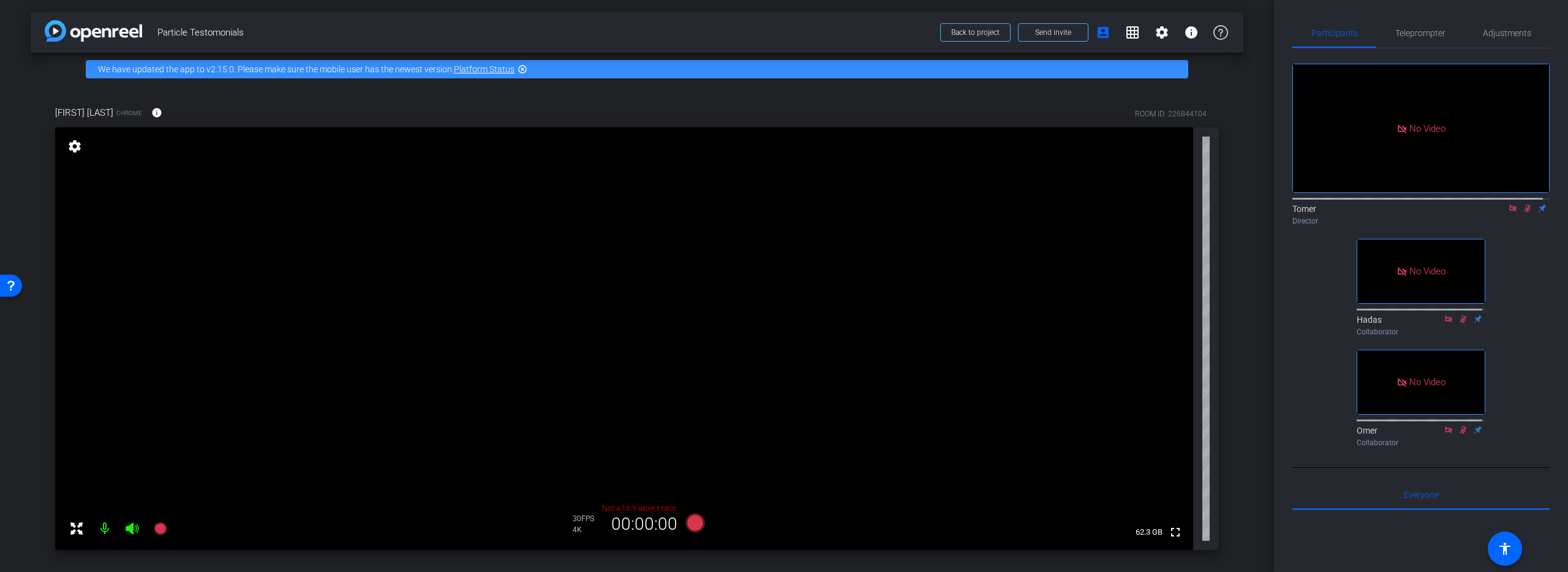 click at bounding box center (624, 339) 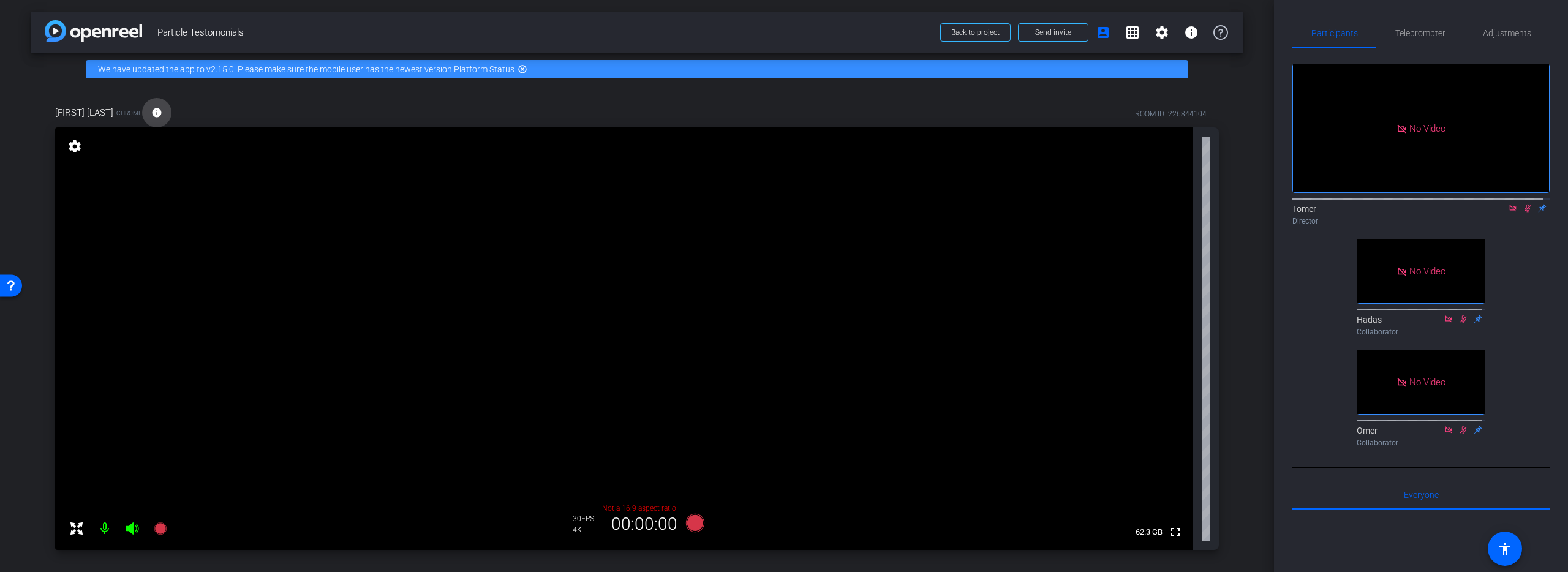 click on "info" at bounding box center (157, 113) 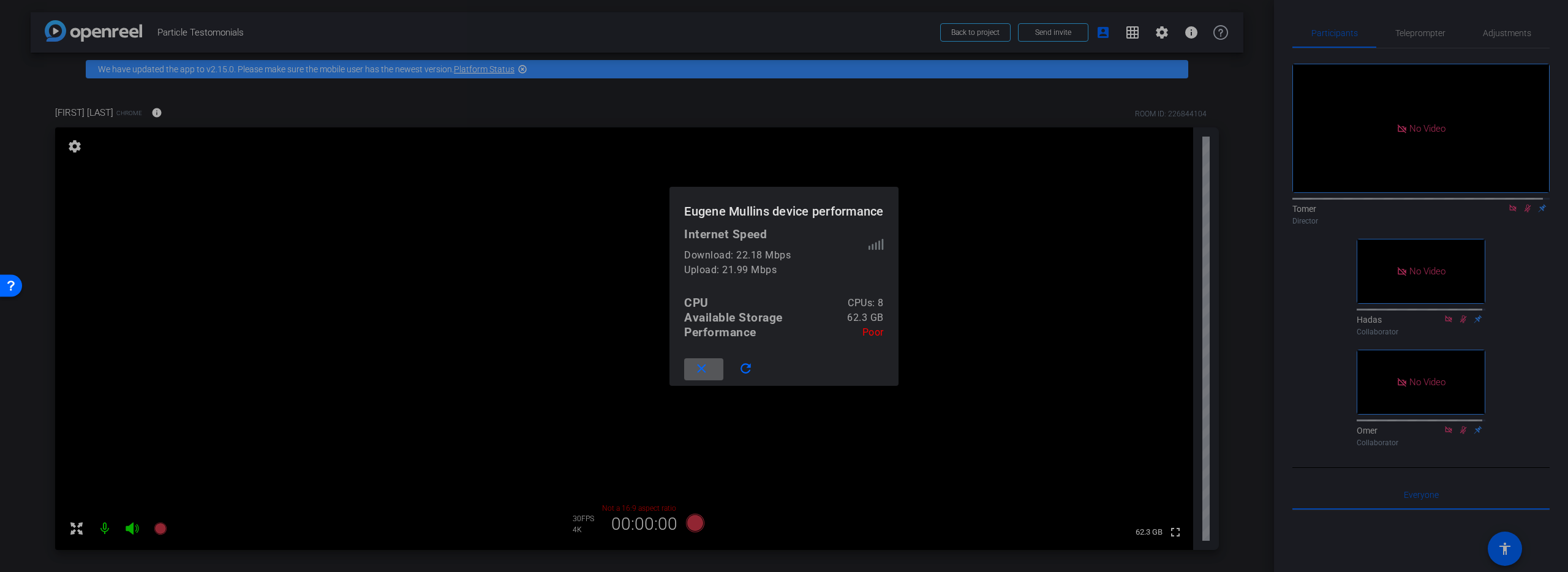 click on "close" at bounding box center (701, 369) 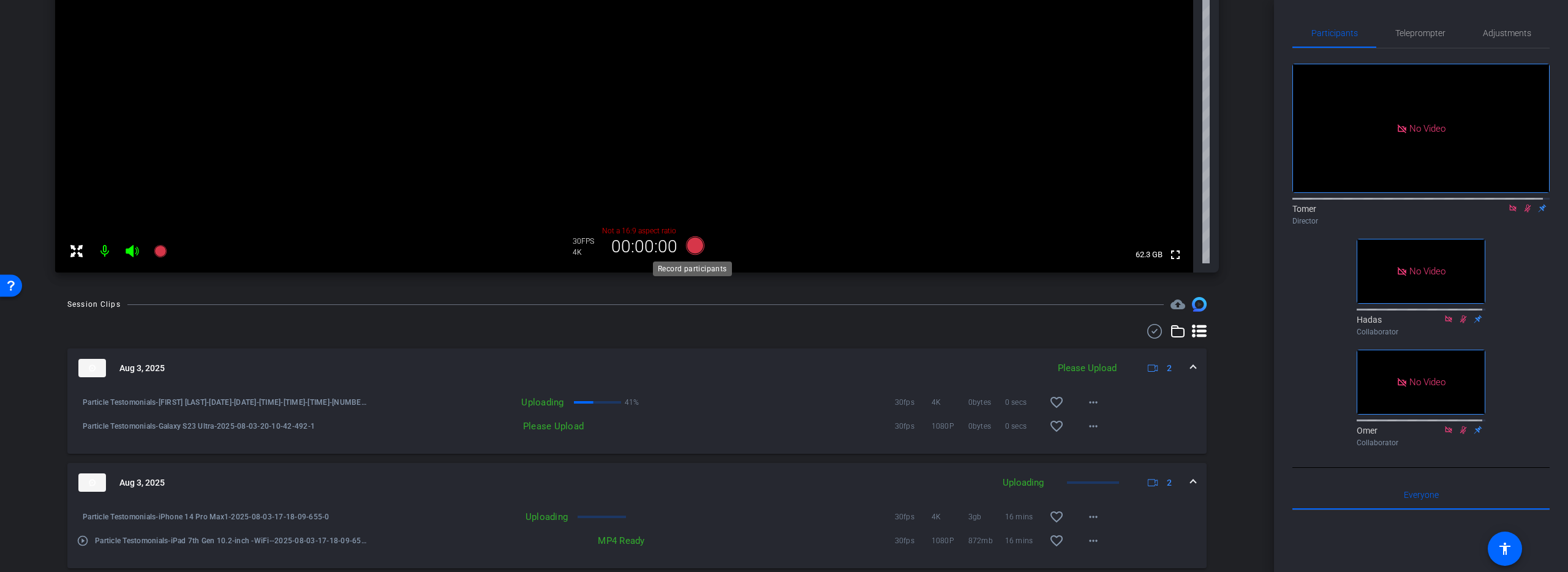 scroll, scrollTop: 317, scrollLeft: 0, axis: vertical 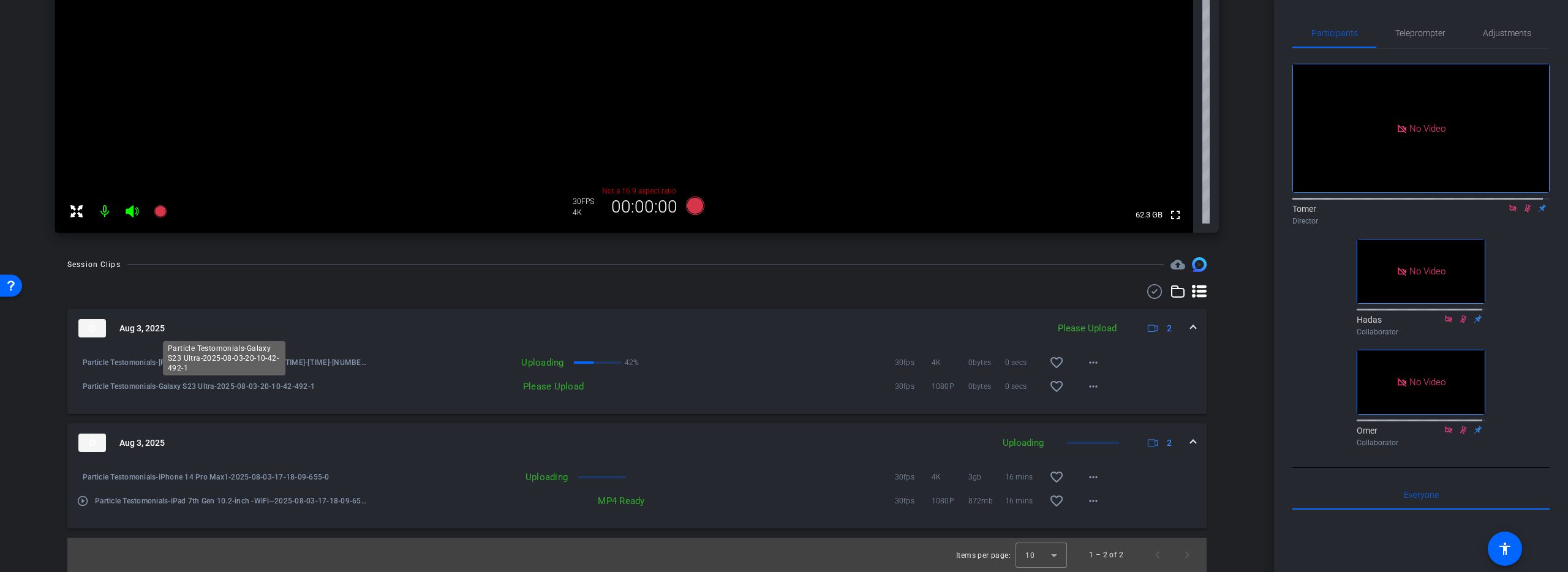 click on "Particle Testomonials-Galaxy S23 Ultra-2025-08-03-20-10-42-492-1" at bounding box center [225, 386] 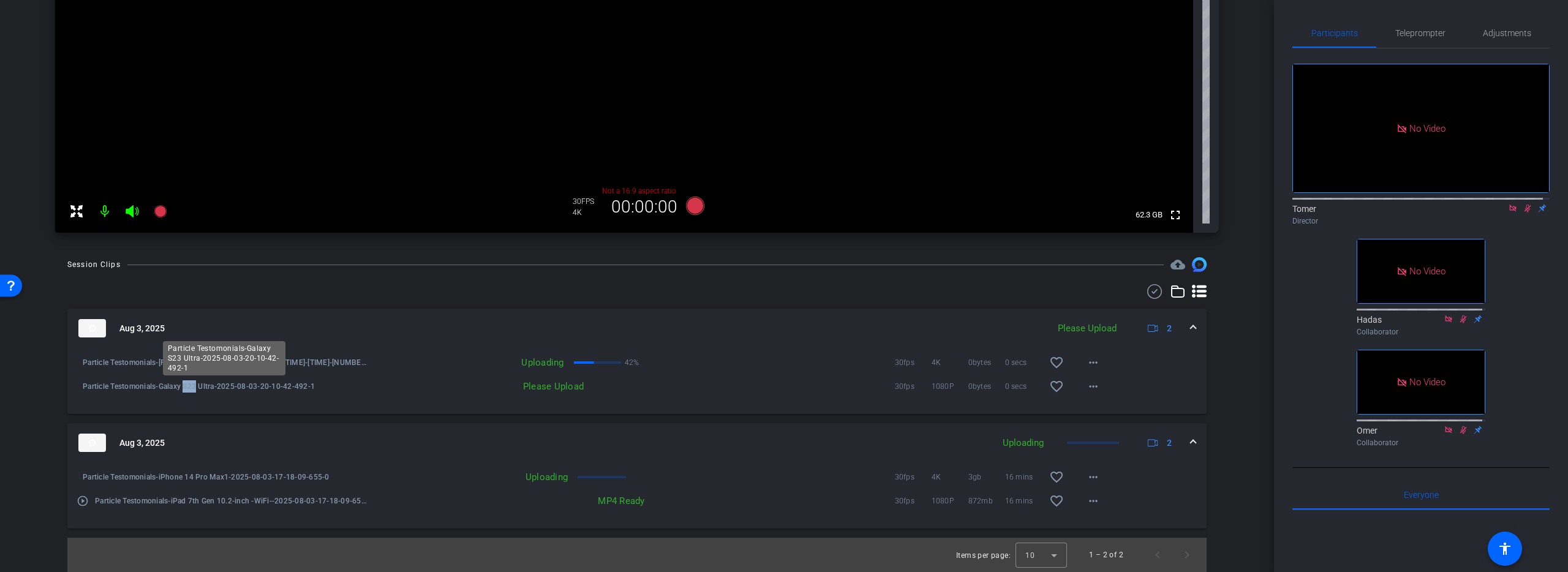click on "Particle Testomonials-Galaxy S23 Ultra-2025-08-03-20-10-42-492-1" at bounding box center [225, 386] 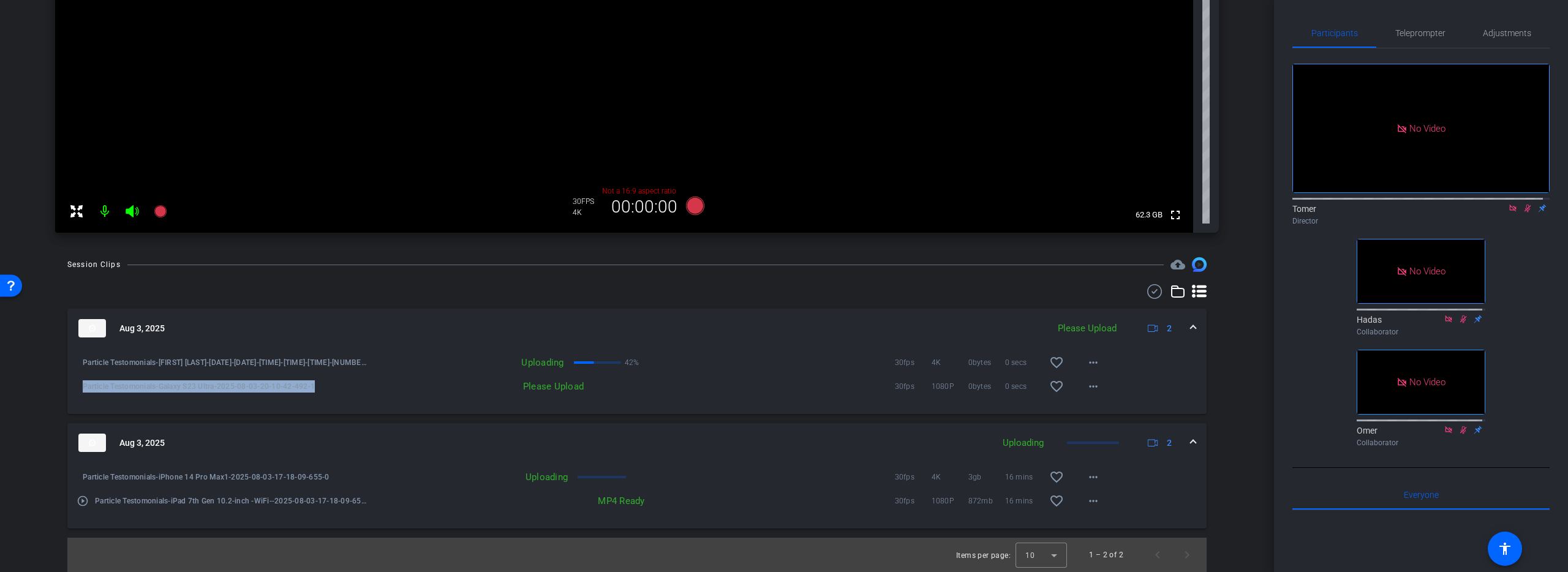 click on "Particle Testomonials-Galaxy S23 Ultra-2025-08-03-20-10-42-492-1" at bounding box center (225, 386) 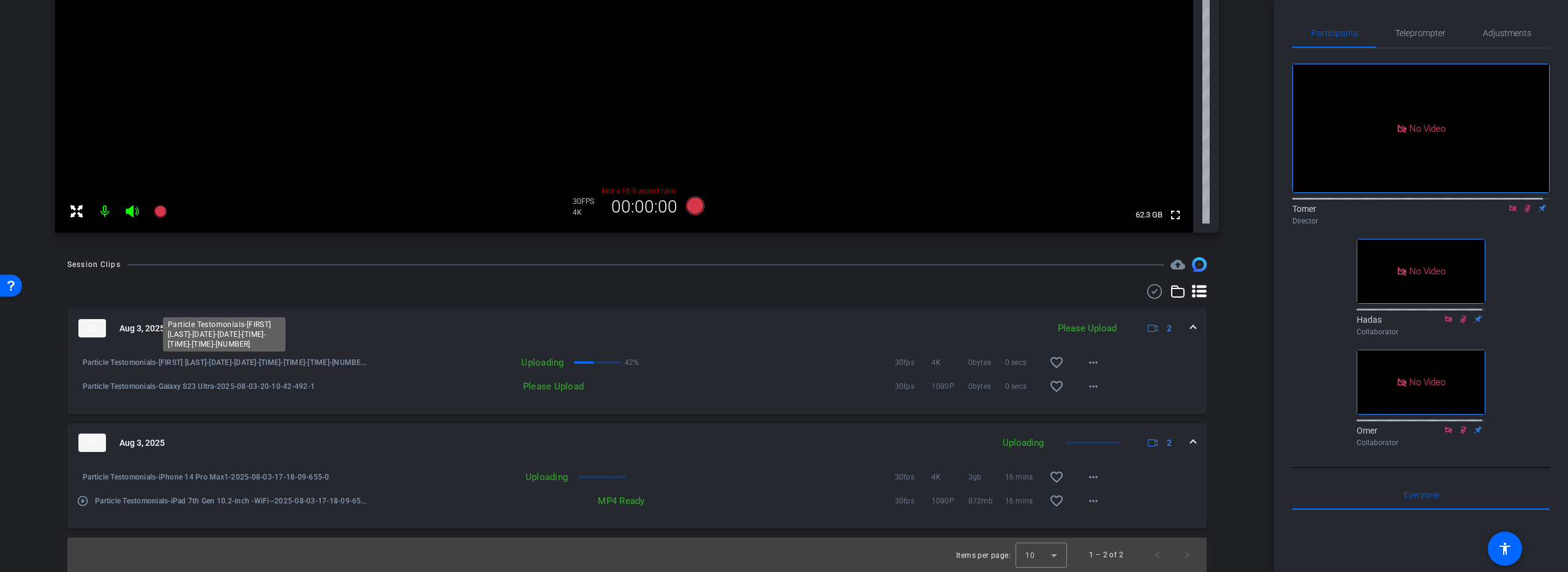 click on "Particle Testomonials-[NAME] [NAME]-[DATE]-[TIME]-[TIME]-[TIME]-[NUMBER]-[NUMBER]-[NUMBER]" at bounding box center (225, 363) 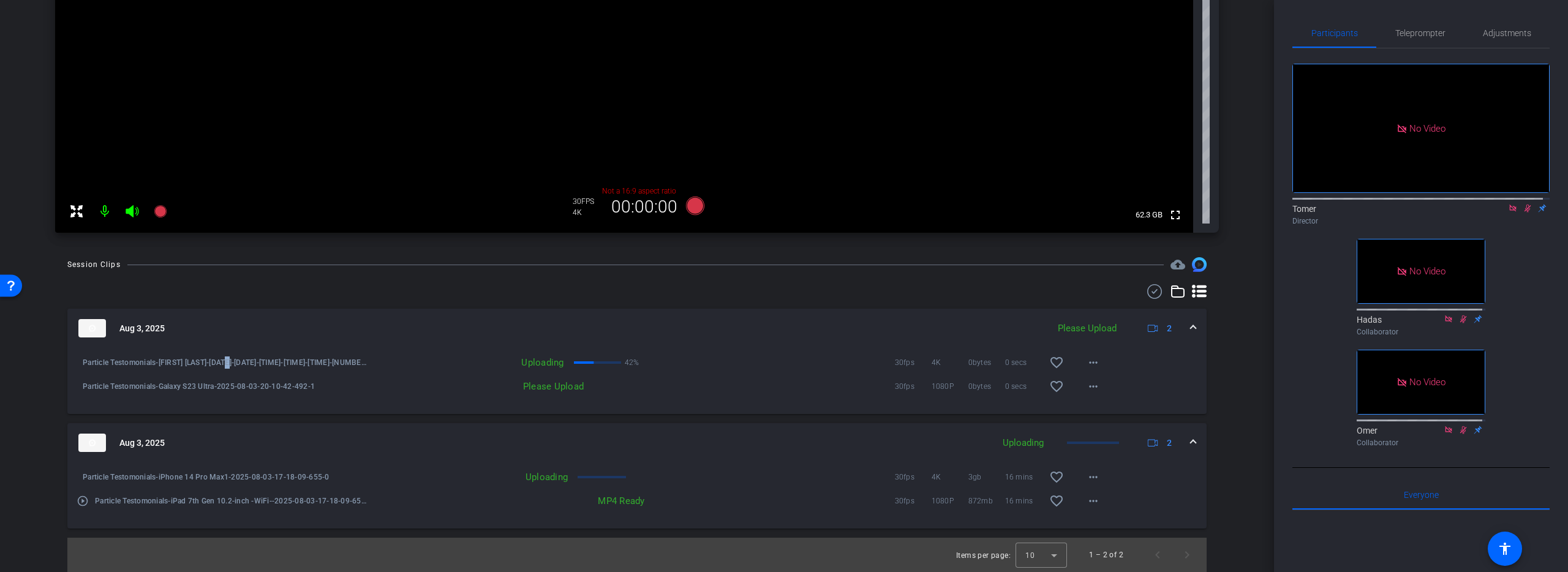 click on "Particle Testomonials-[NAME] [NAME]-[DATE]-[TIME]-[TIME]-[TIME]-[NUMBER]-[NUMBER]-[NUMBER]" at bounding box center (225, 363) 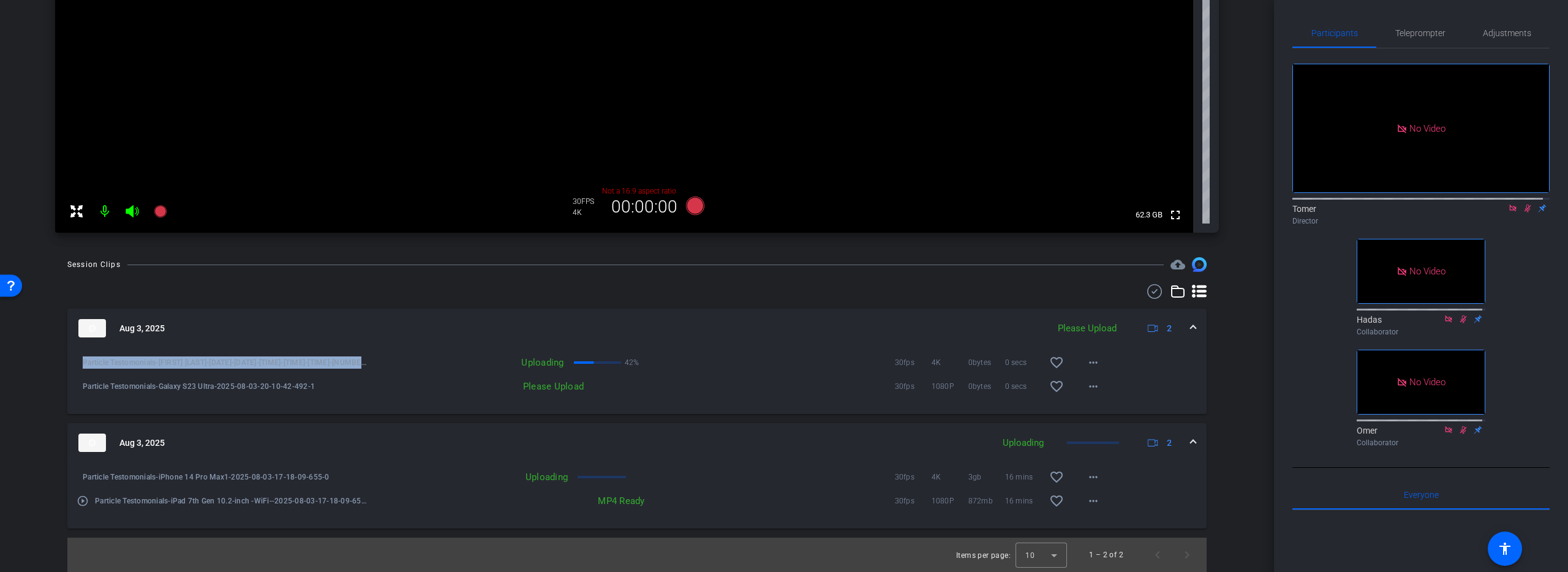click on "Particle Testomonials-[NAME] [NAME]-[DATE]-[TIME]-[TIME]-[TIME]-[NUMBER]-[NUMBER]-[NUMBER]" at bounding box center [225, 363] 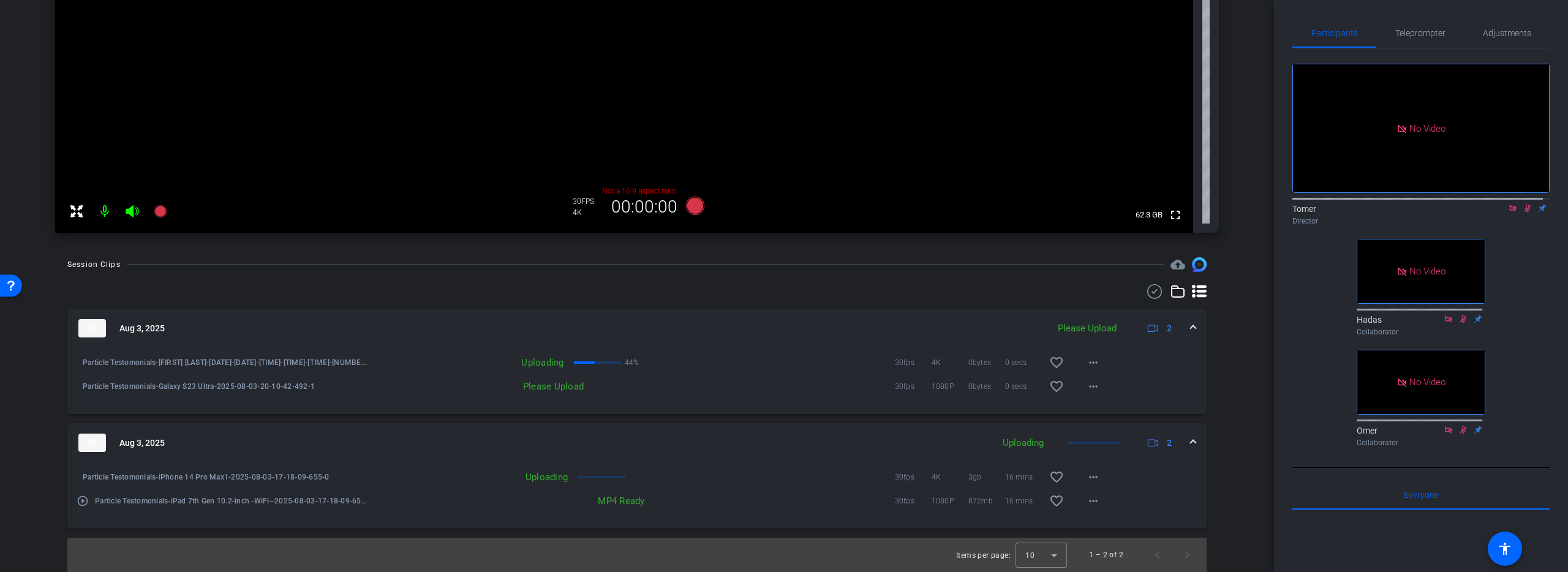 click on "Uploading" at bounding box center (471, 477) 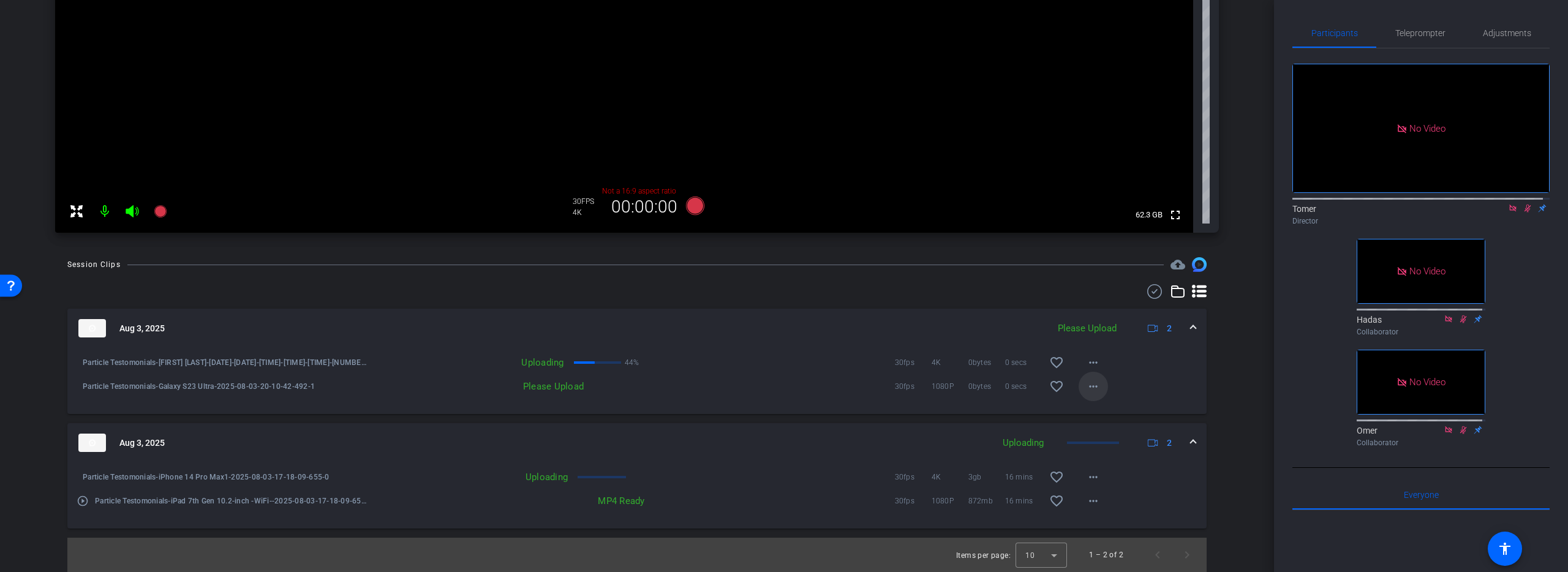 click on "more_horiz" at bounding box center (1093, 386) 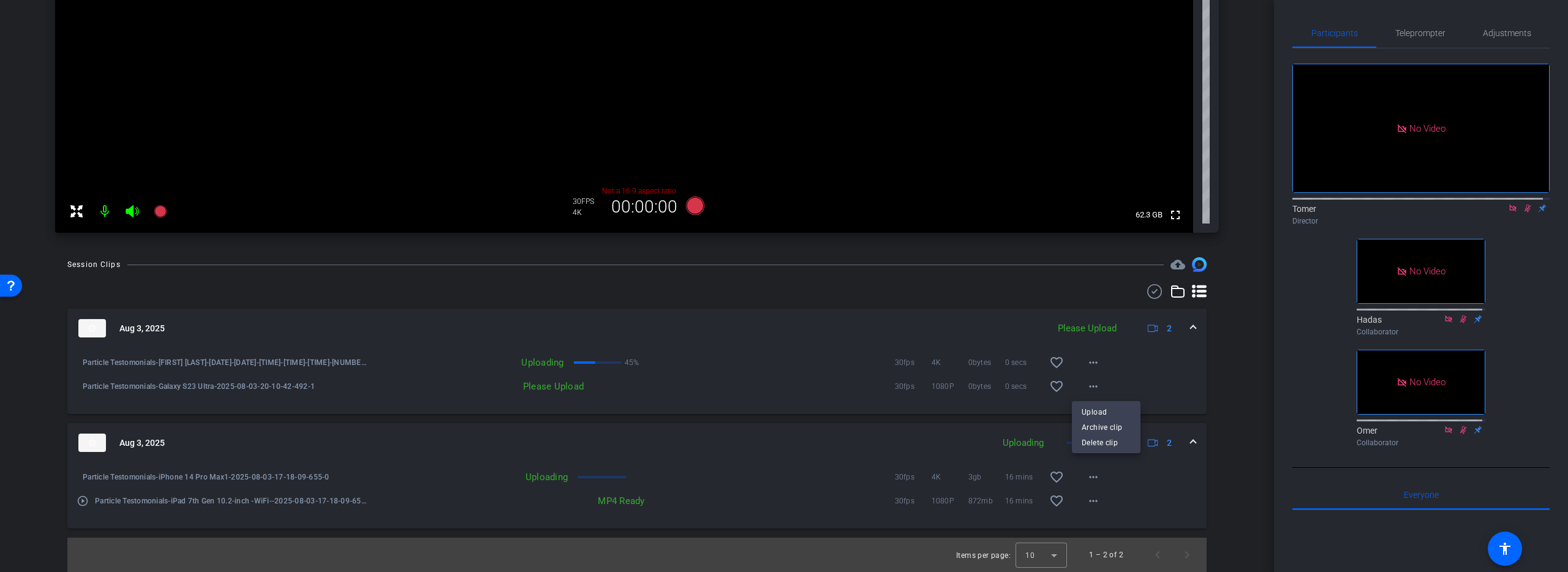 click at bounding box center [784, 286] 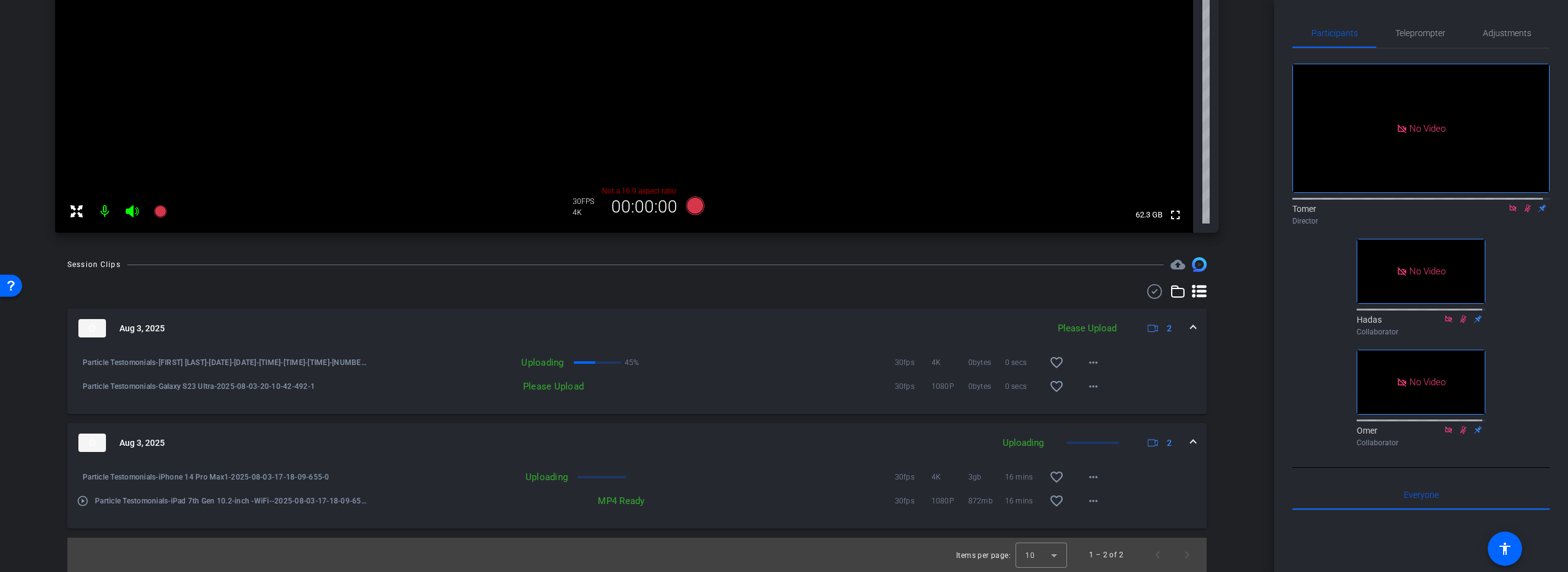 click on "Uploading" at bounding box center (471, 477) 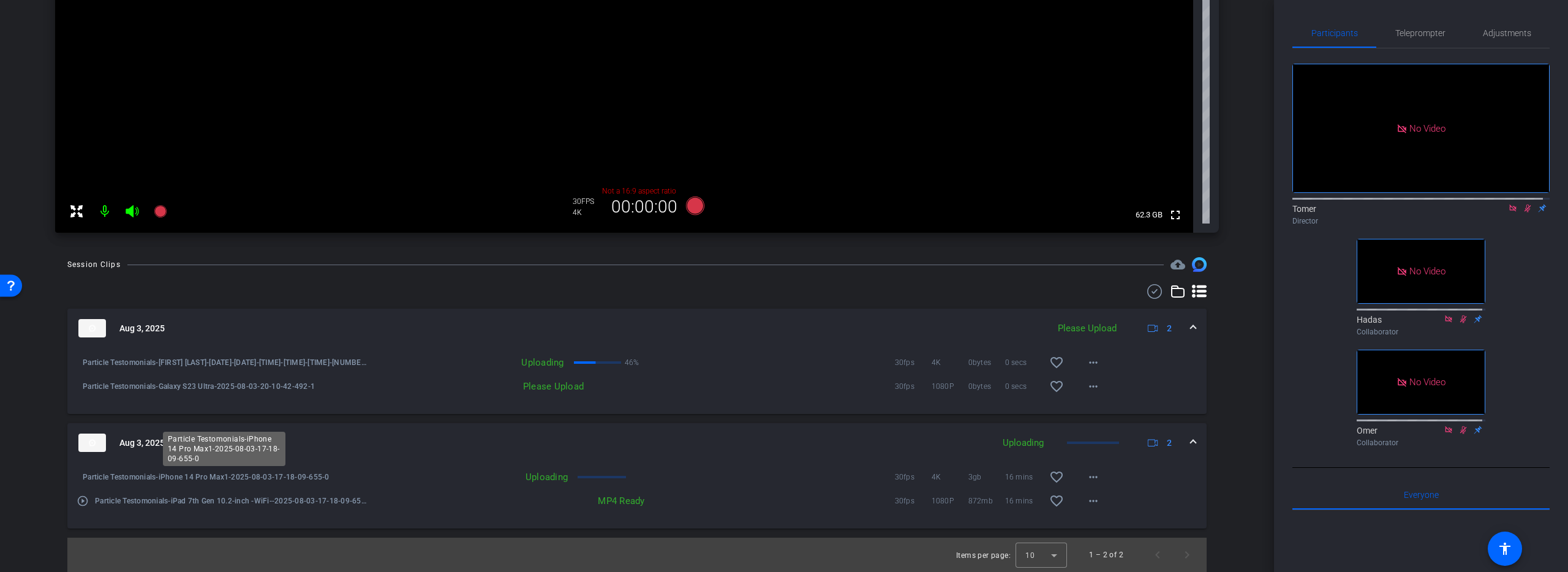 click on "Particle Testomonials-iPhone 14 Pro Max1-2025-08-03-17-18-09-655-0" at bounding box center (225, 477) 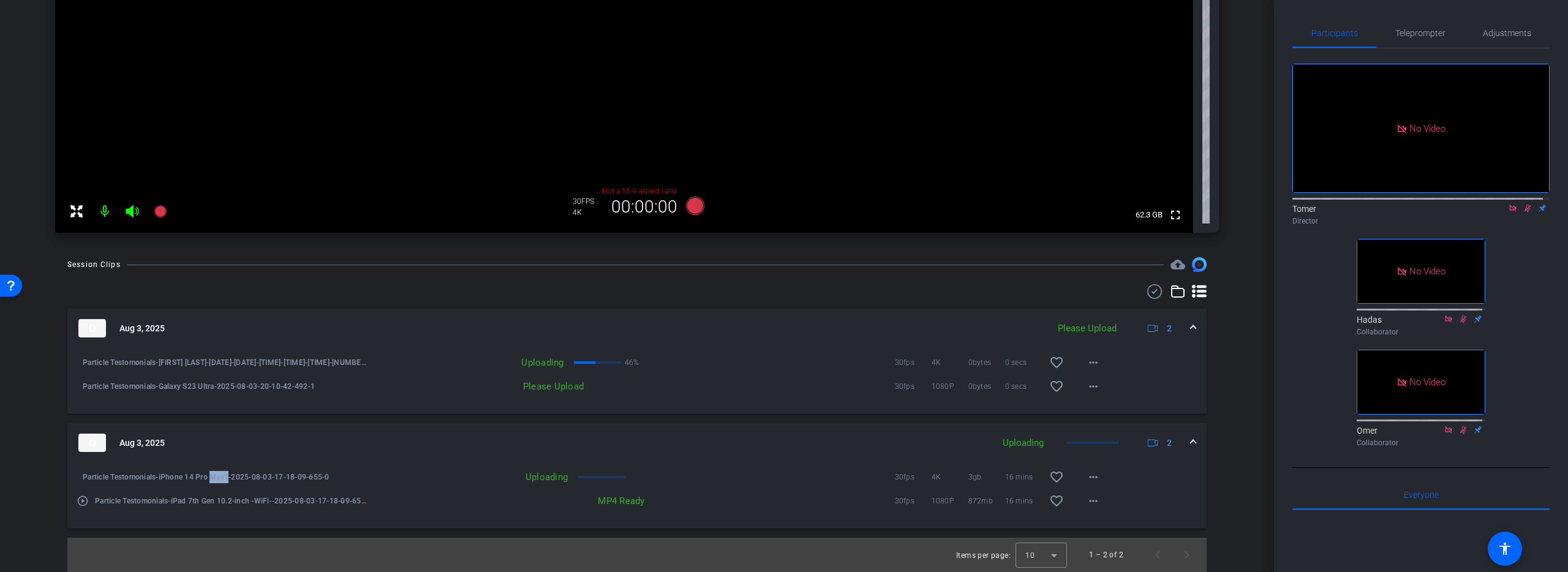 click on "Particle Testomonials-iPhone 14 Pro Max1-2025-08-03-17-18-09-655-0" at bounding box center (225, 477) 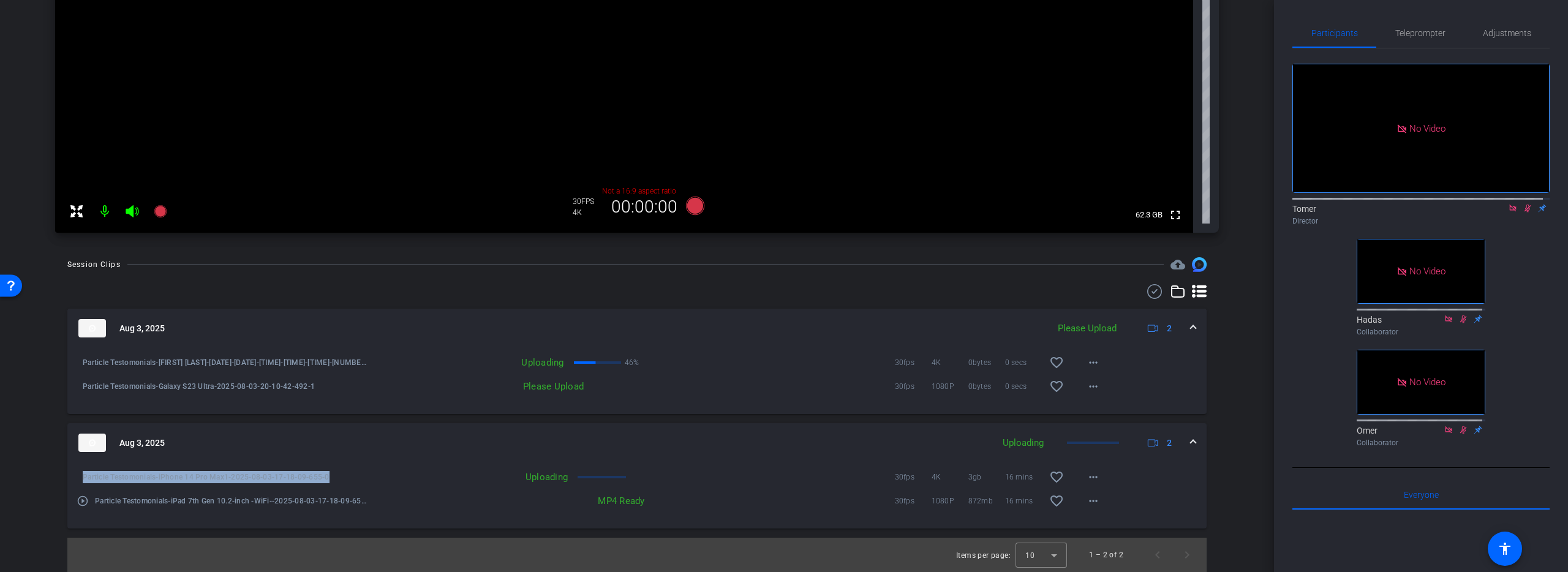 click on "Particle Testomonials-iPhone 14 Pro Max1-2025-08-03-17-18-09-655-0" at bounding box center [225, 477] 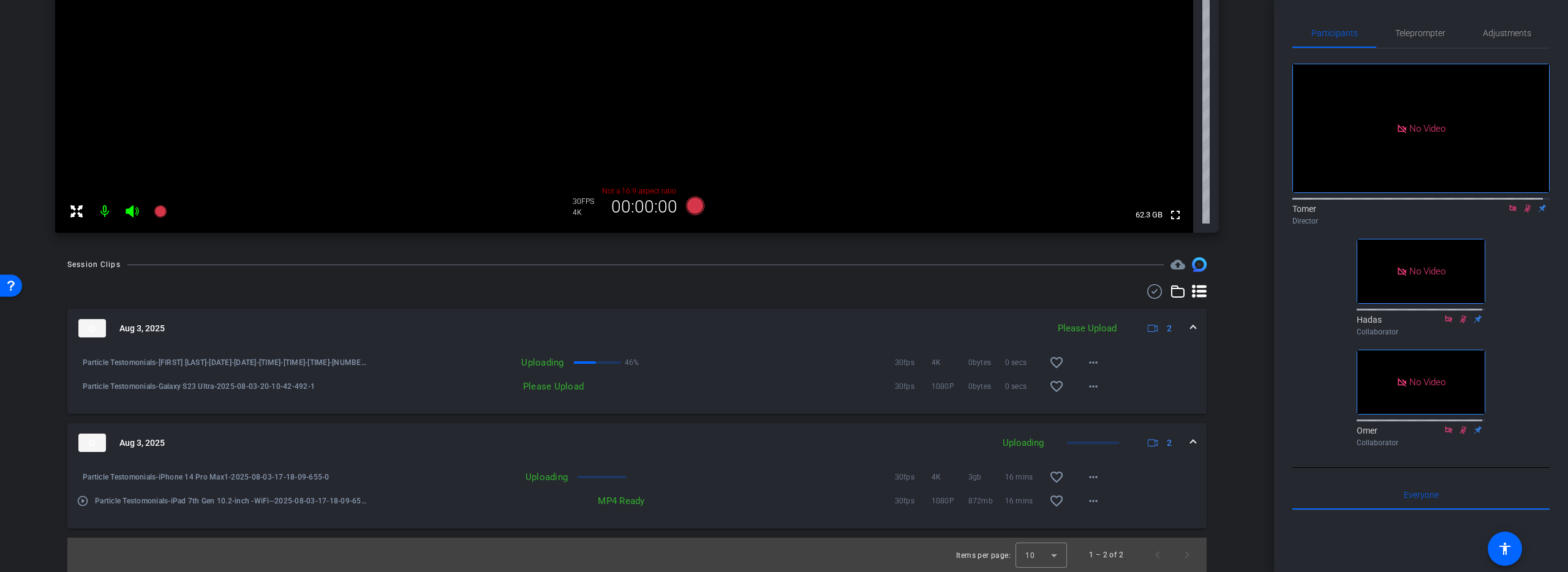 click on "Uploading 30fps 4K 3gb 16 mins favorite_border more_horiz" at bounding box center [738, 477] 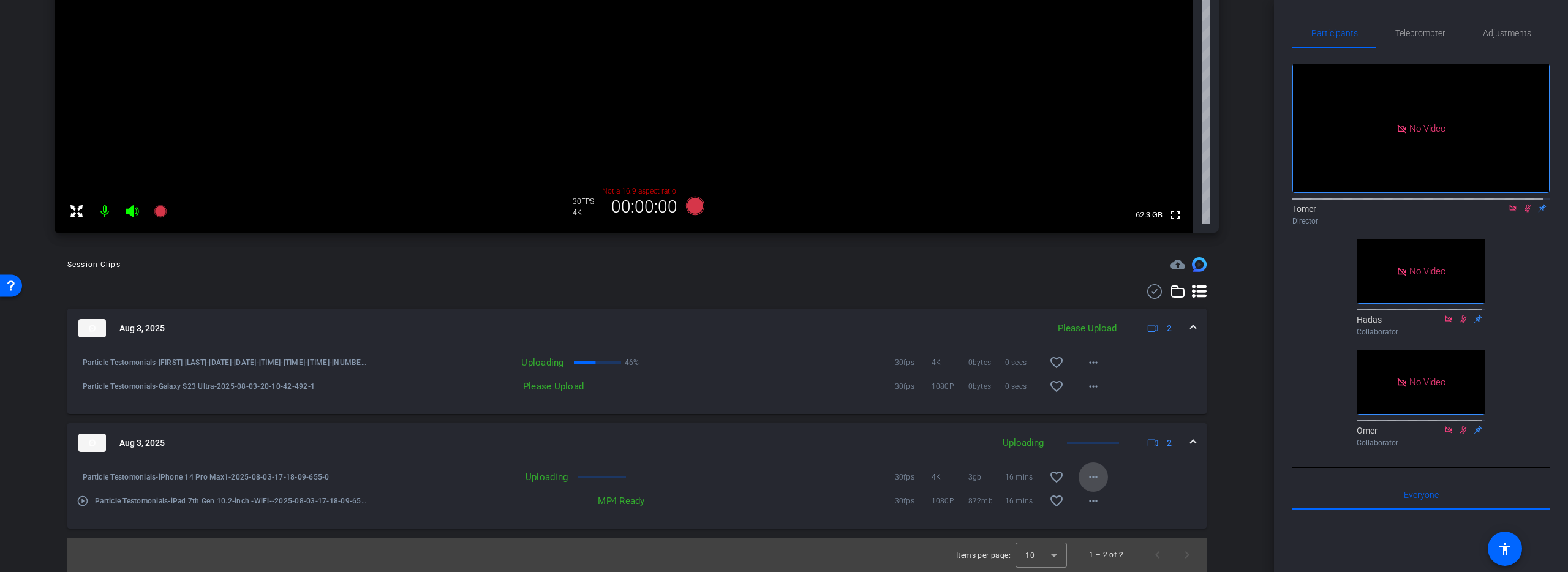 click on "more_horiz" at bounding box center (1093, 477) 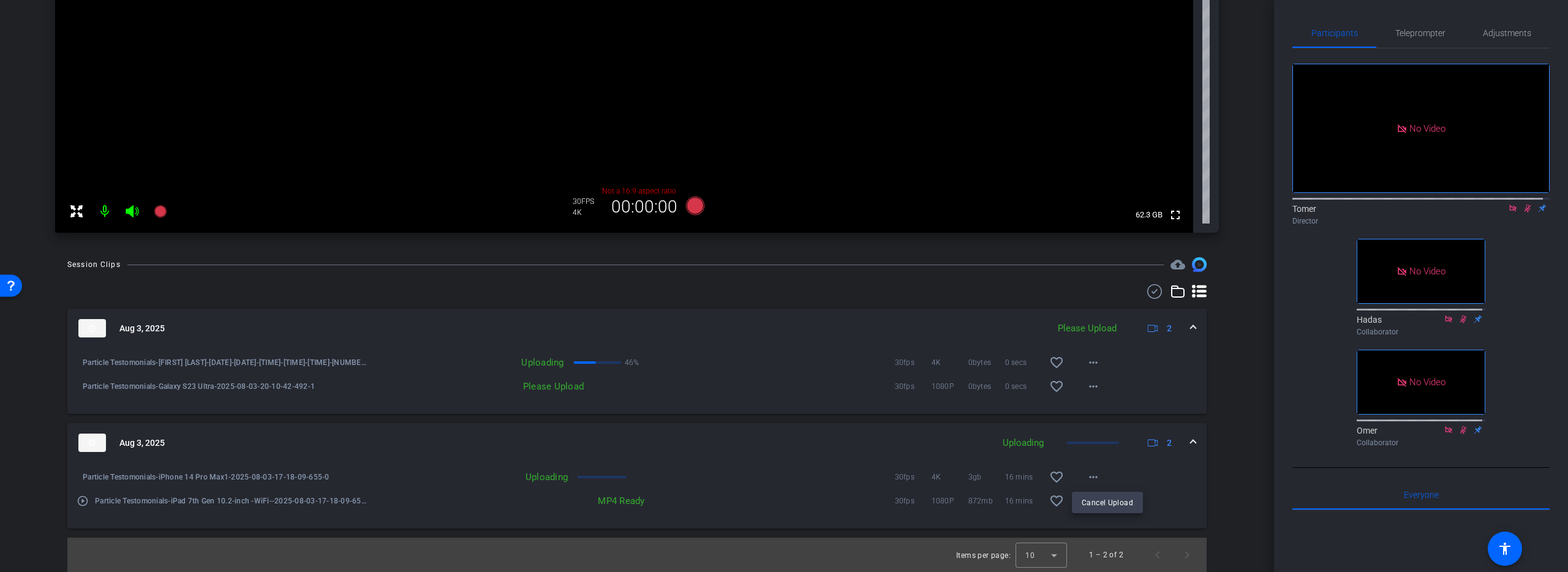 click at bounding box center [784, 286] 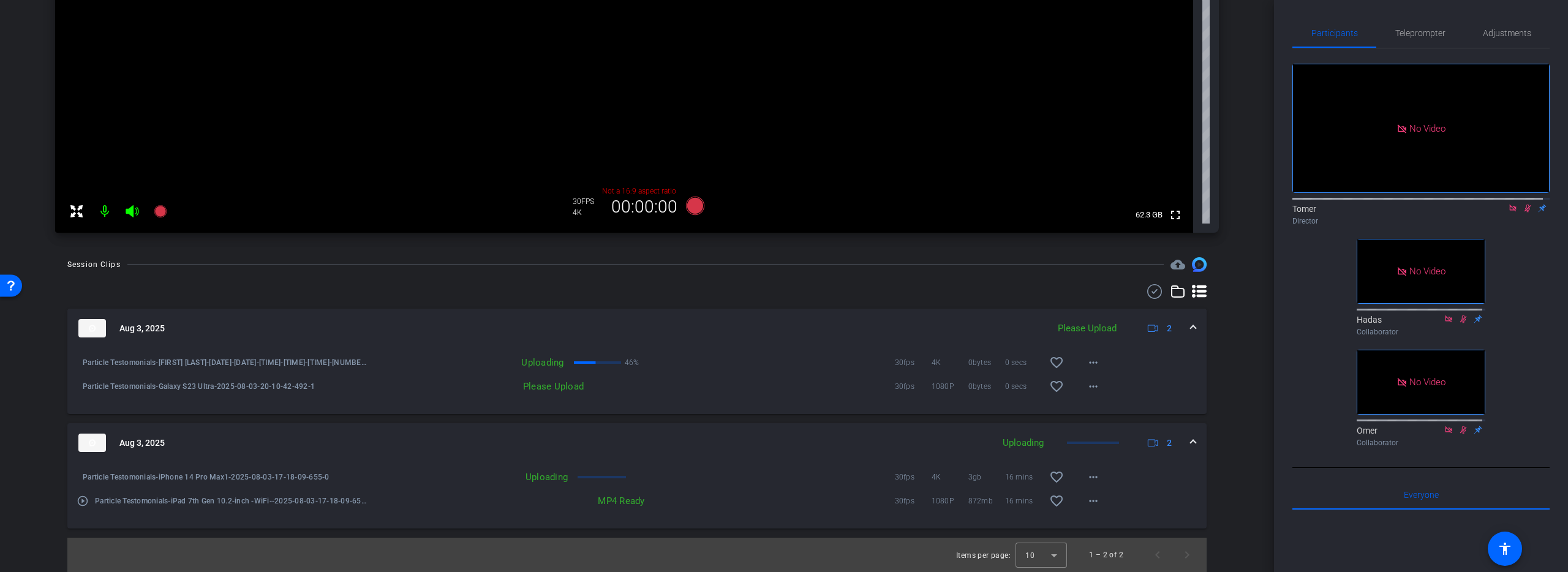 click on "Uploading" at bounding box center [471, 477] 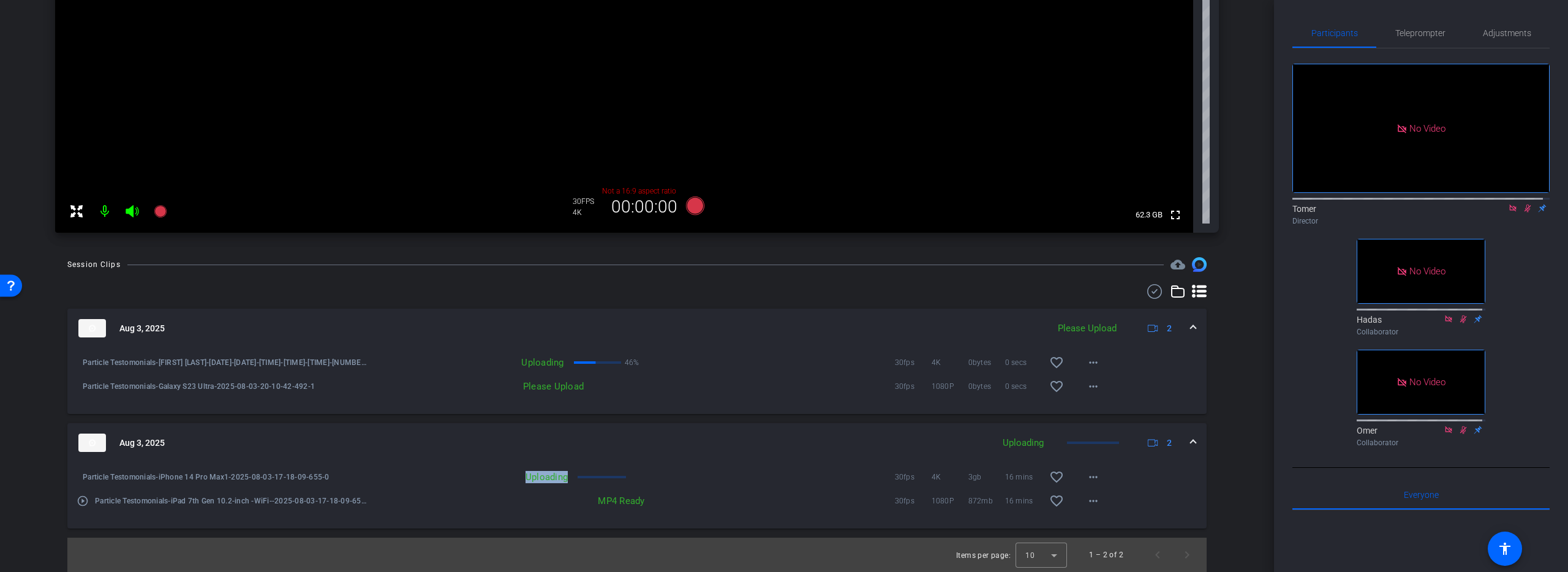 click on "Uploading" at bounding box center (471, 477) 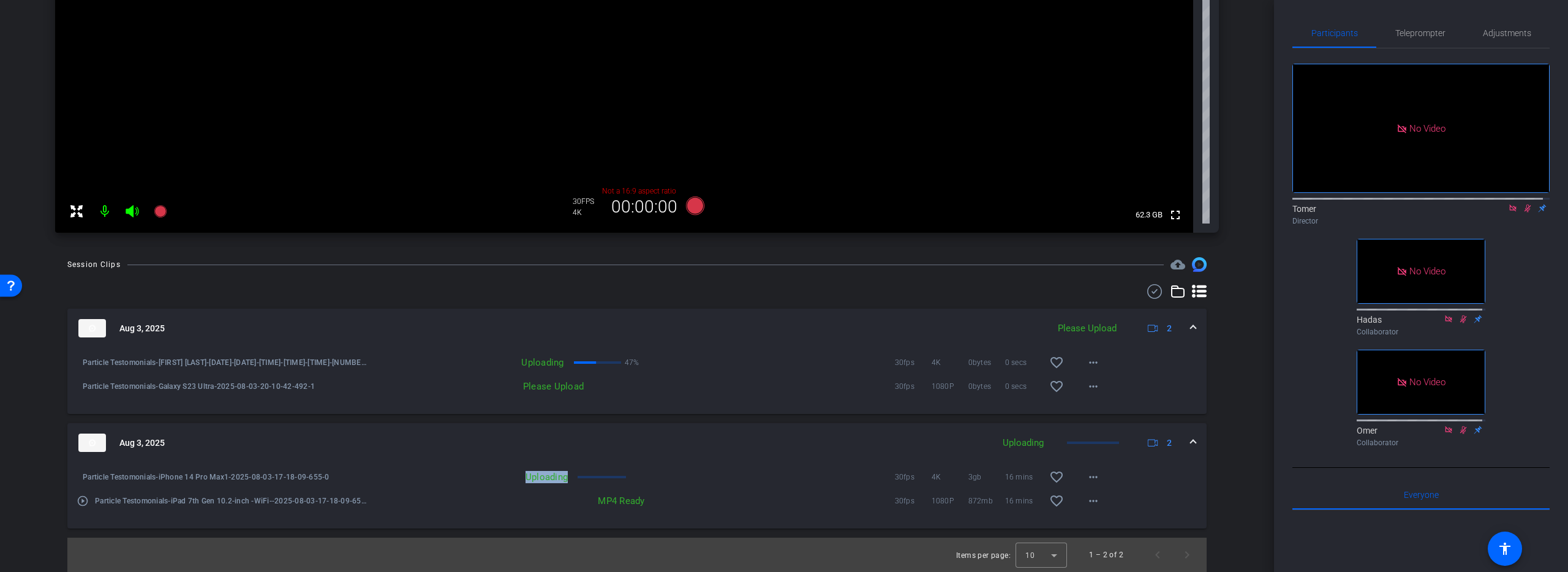 click at bounding box center (601, 477) 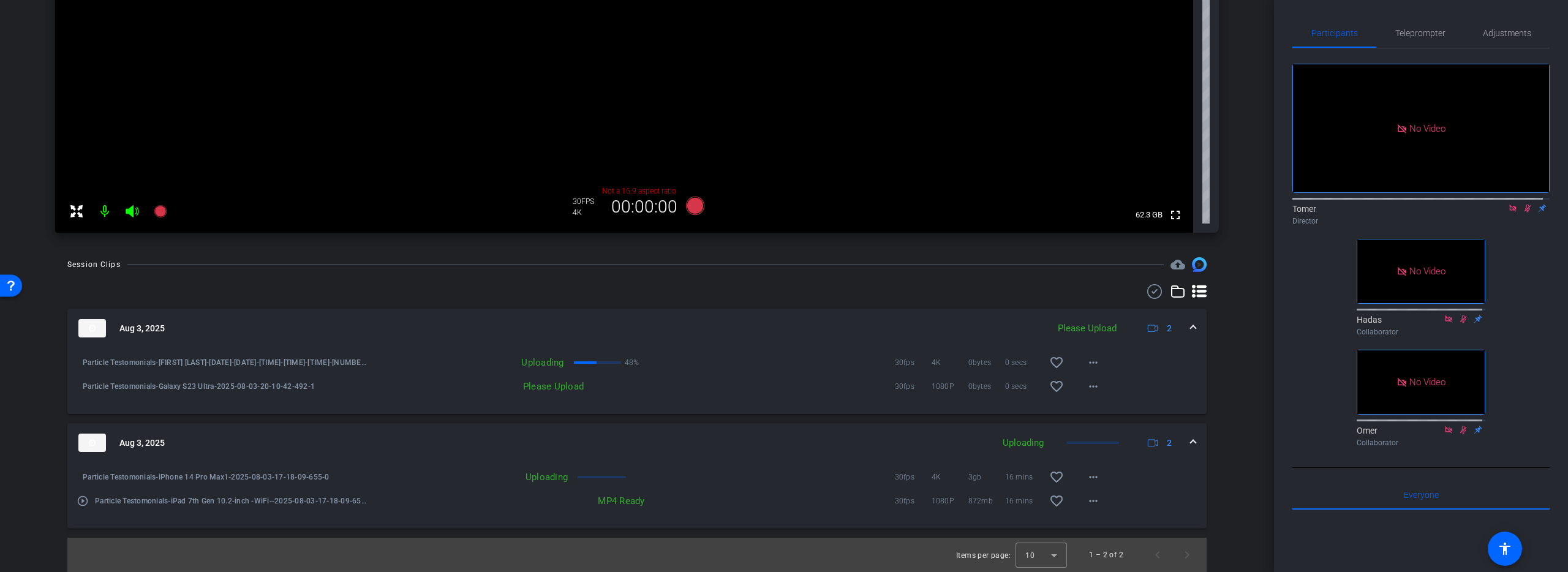 scroll, scrollTop: 310, scrollLeft: 0, axis: vertical 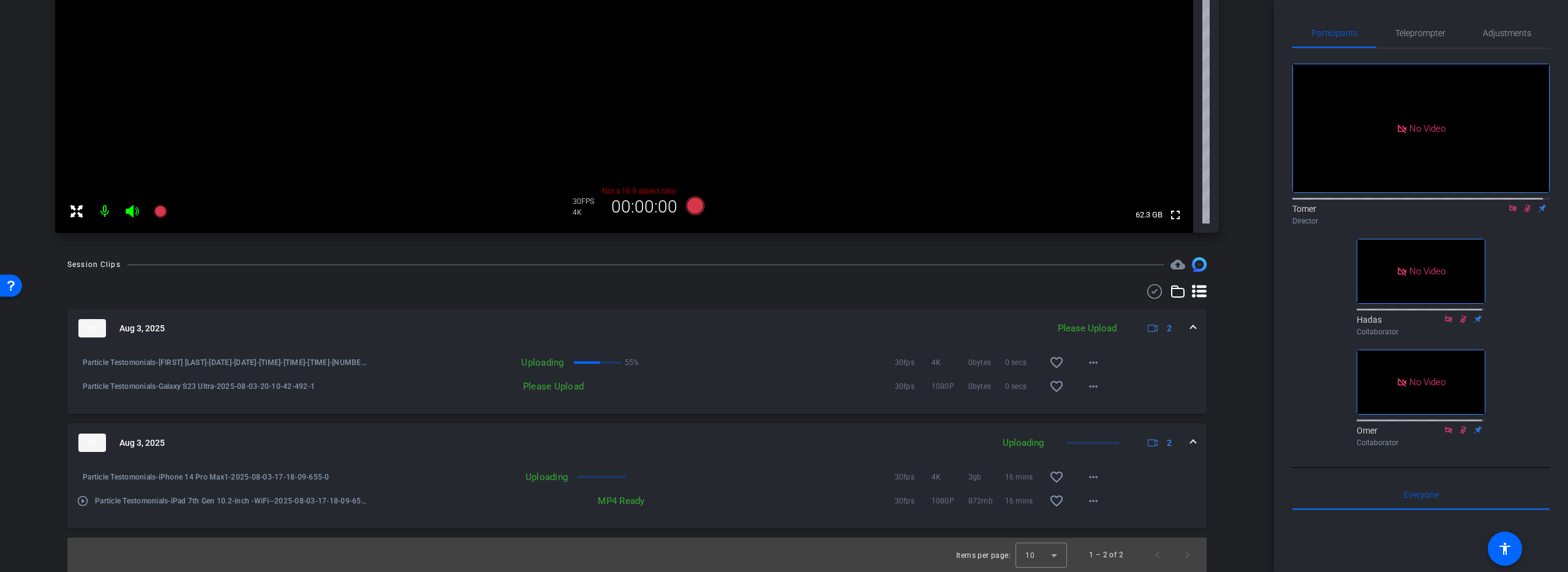 click on "Uploading" at bounding box center [469, 363] 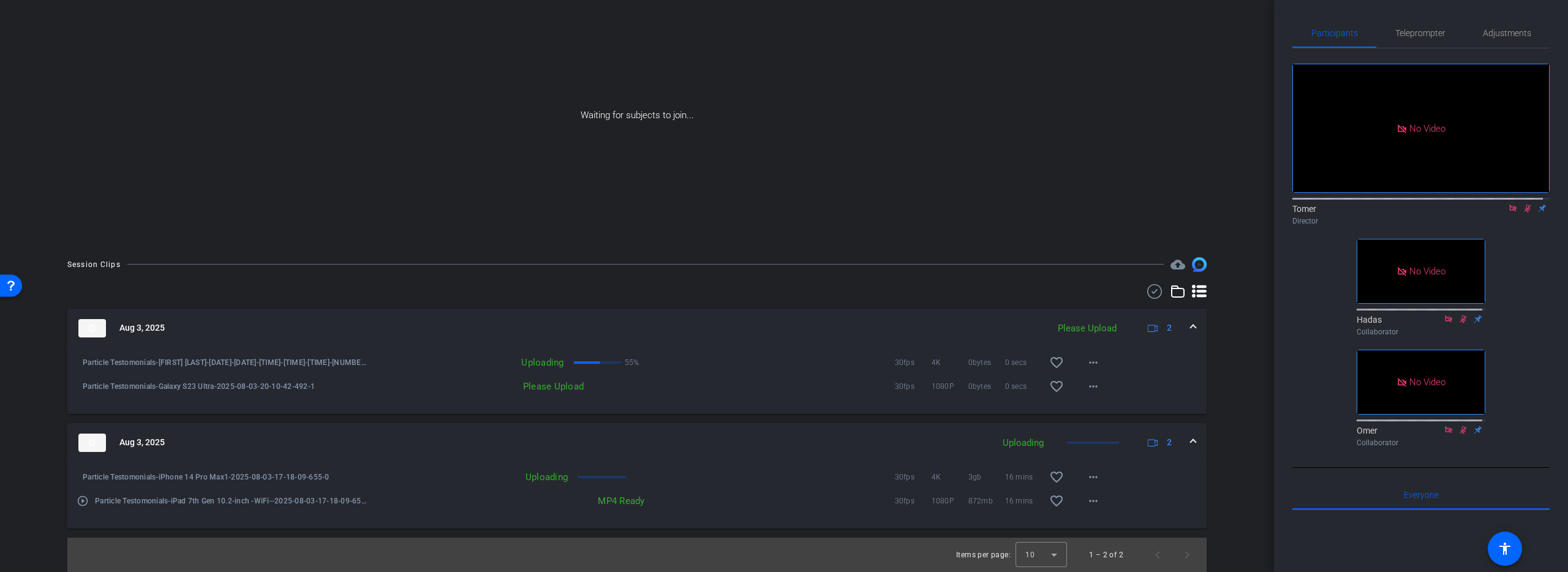 scroll, scrollTop: 100, scrollLeft: 0, axis: vertical 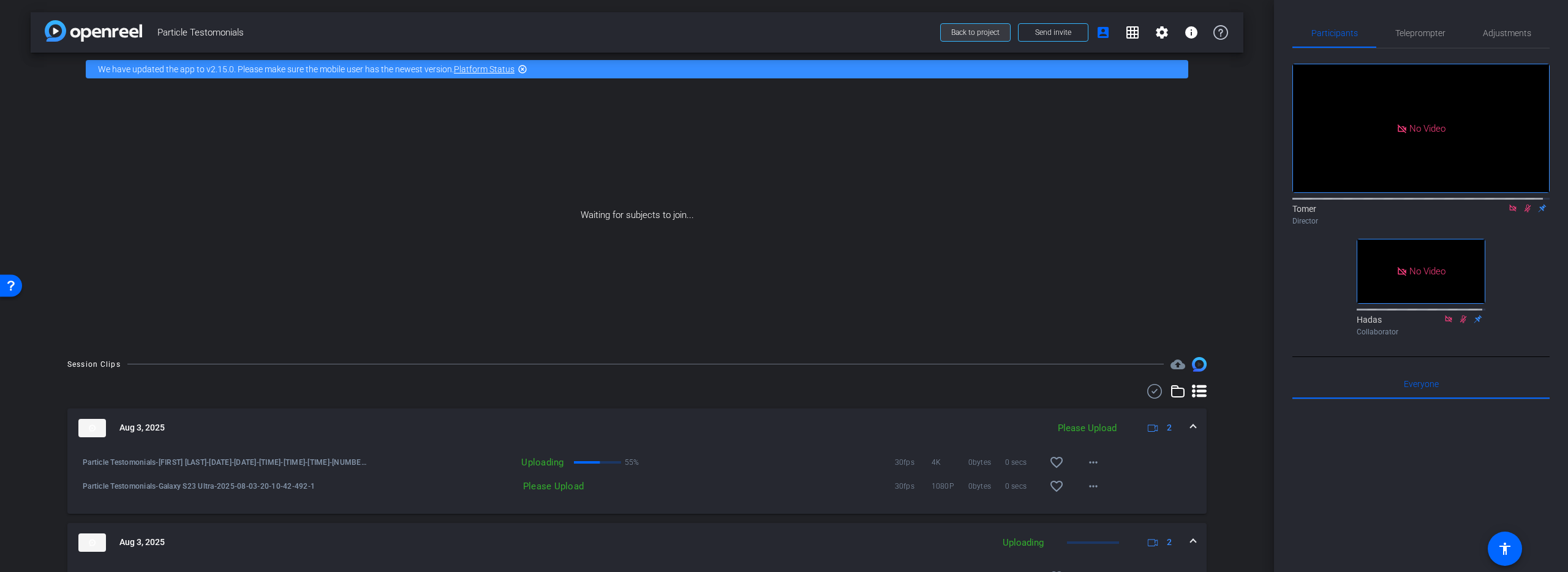 click on "Back to project" at bounding box center [975, 32] 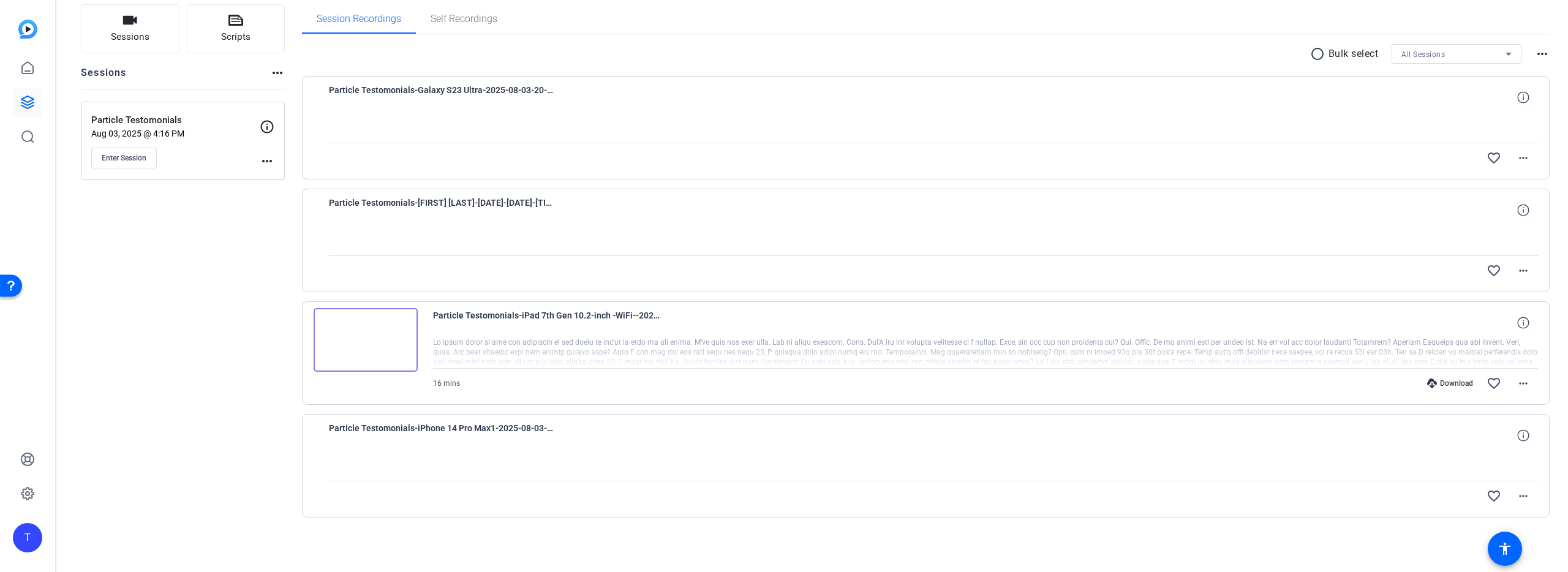 scroll, scrollTop: 0, scrollLeft: 0, axis: both 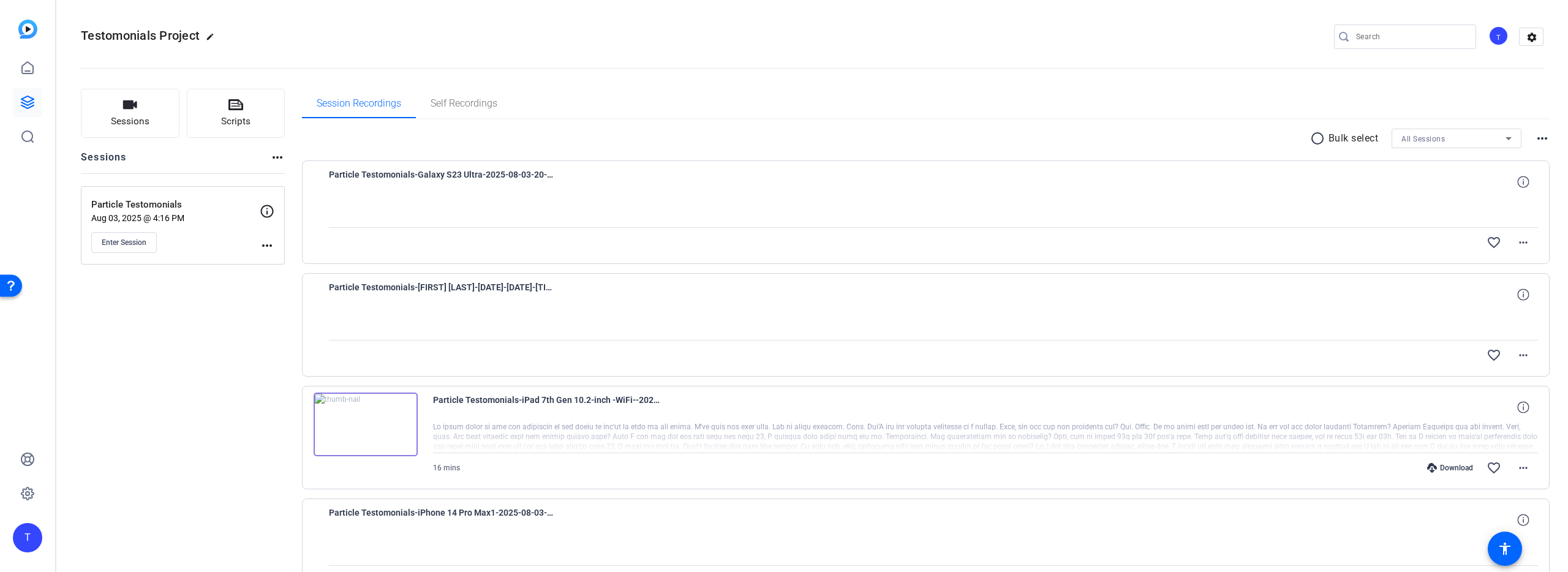click at bounding box center (933, 325) 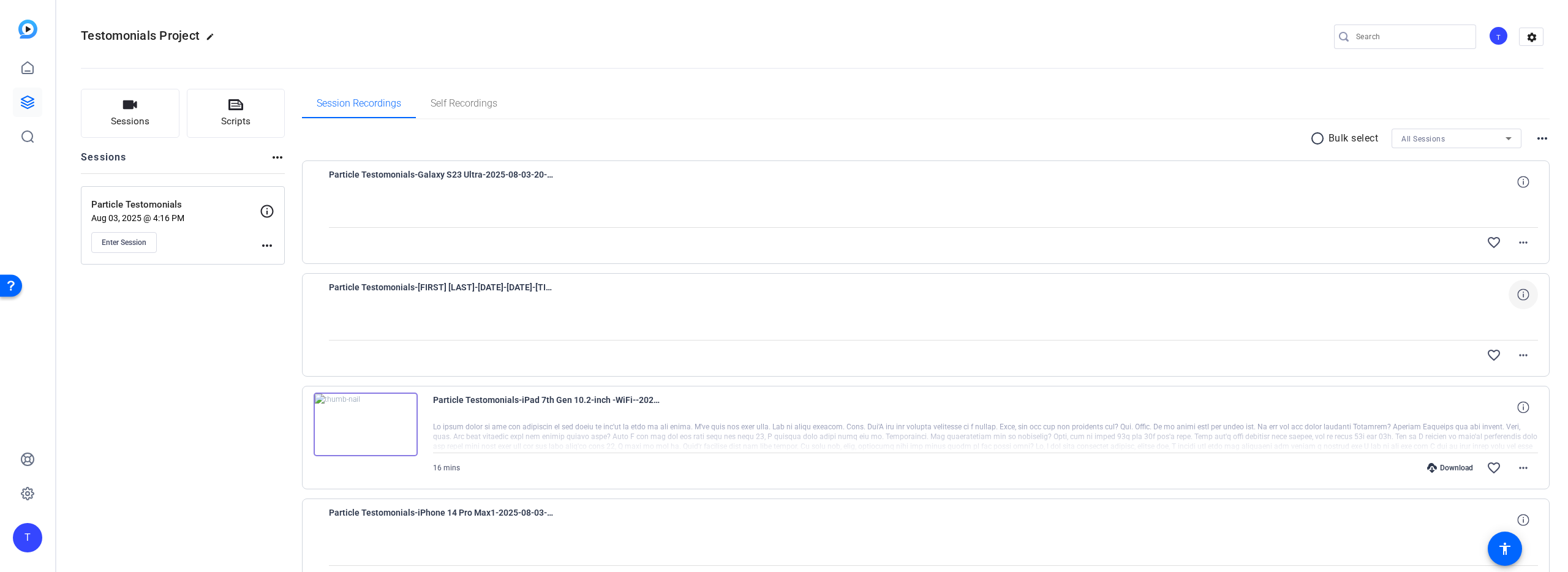 click 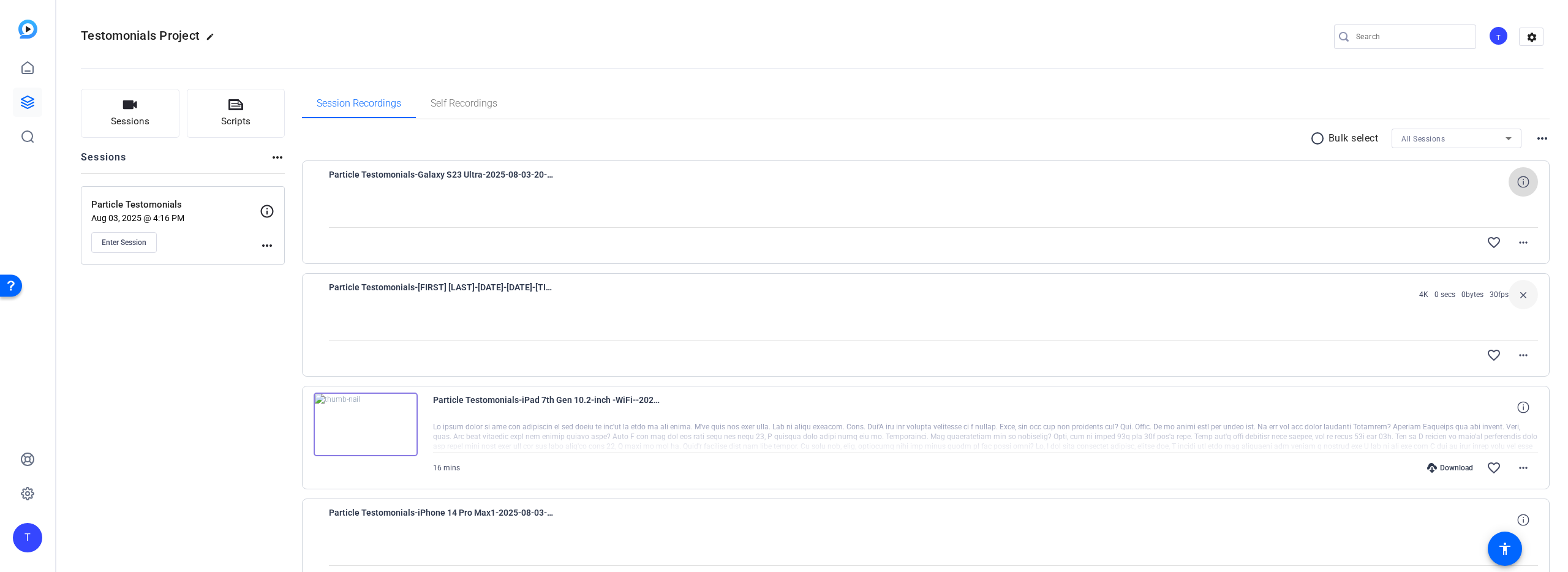click 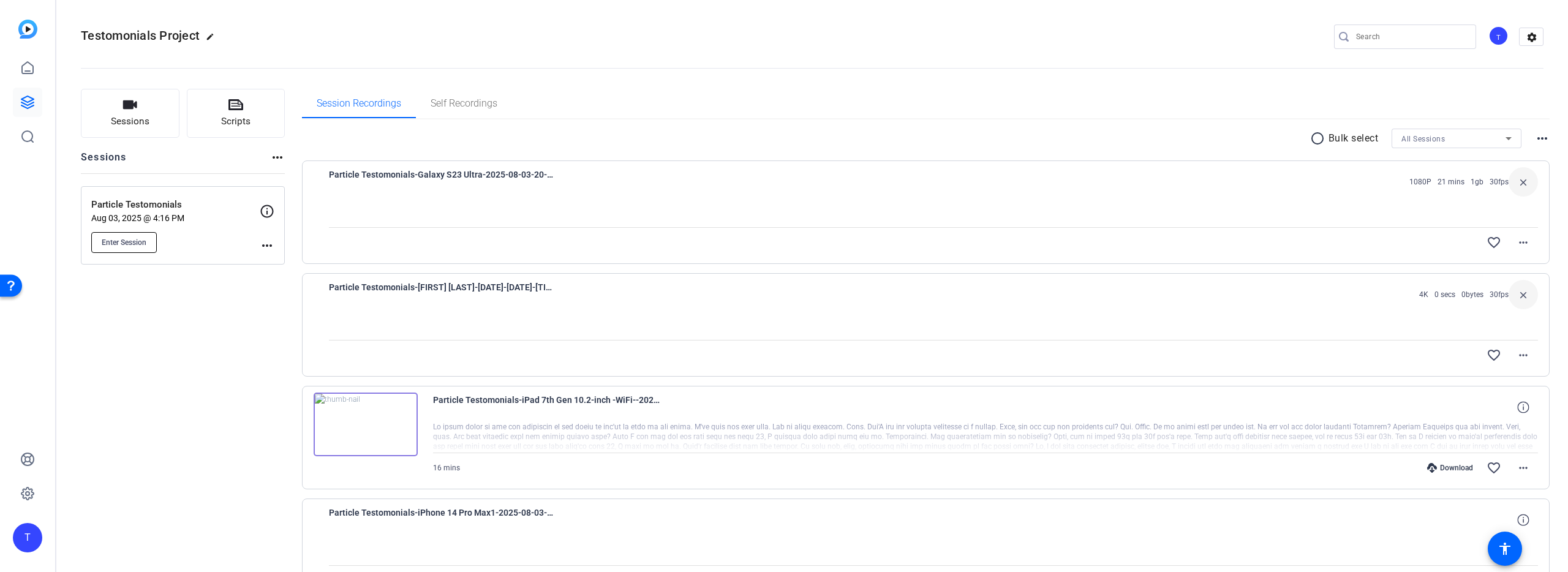 click on "Enter Session" 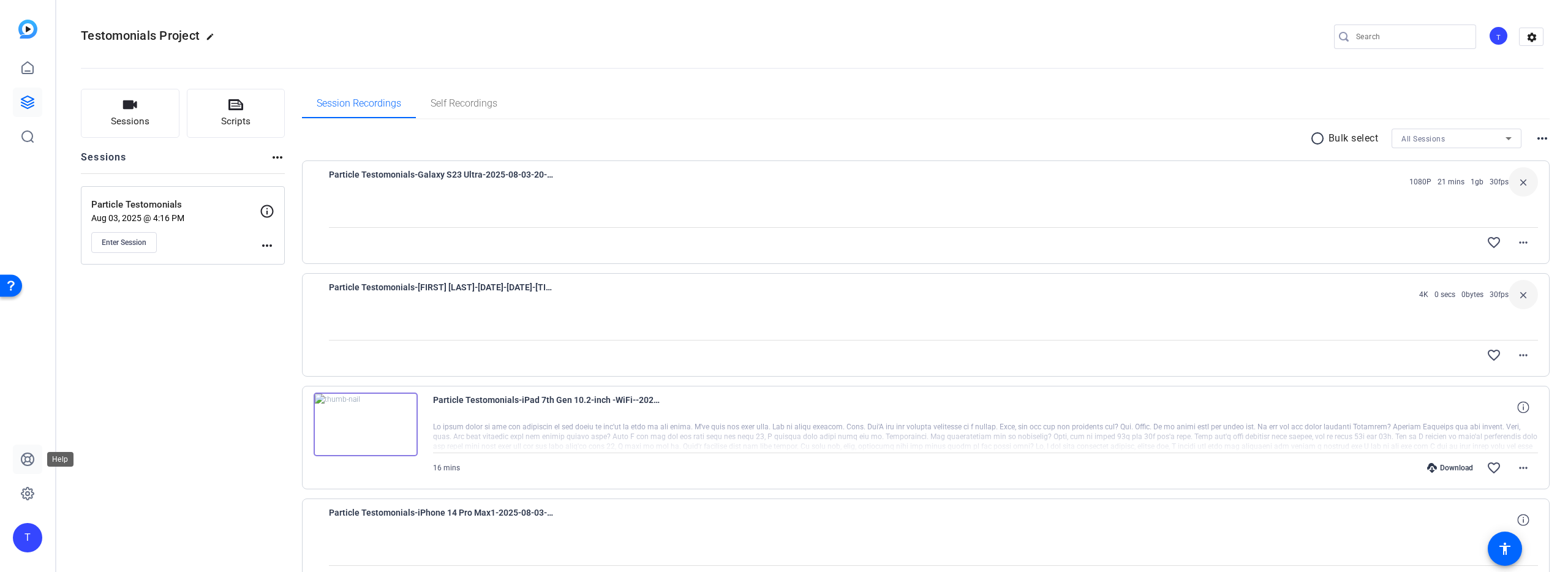 click 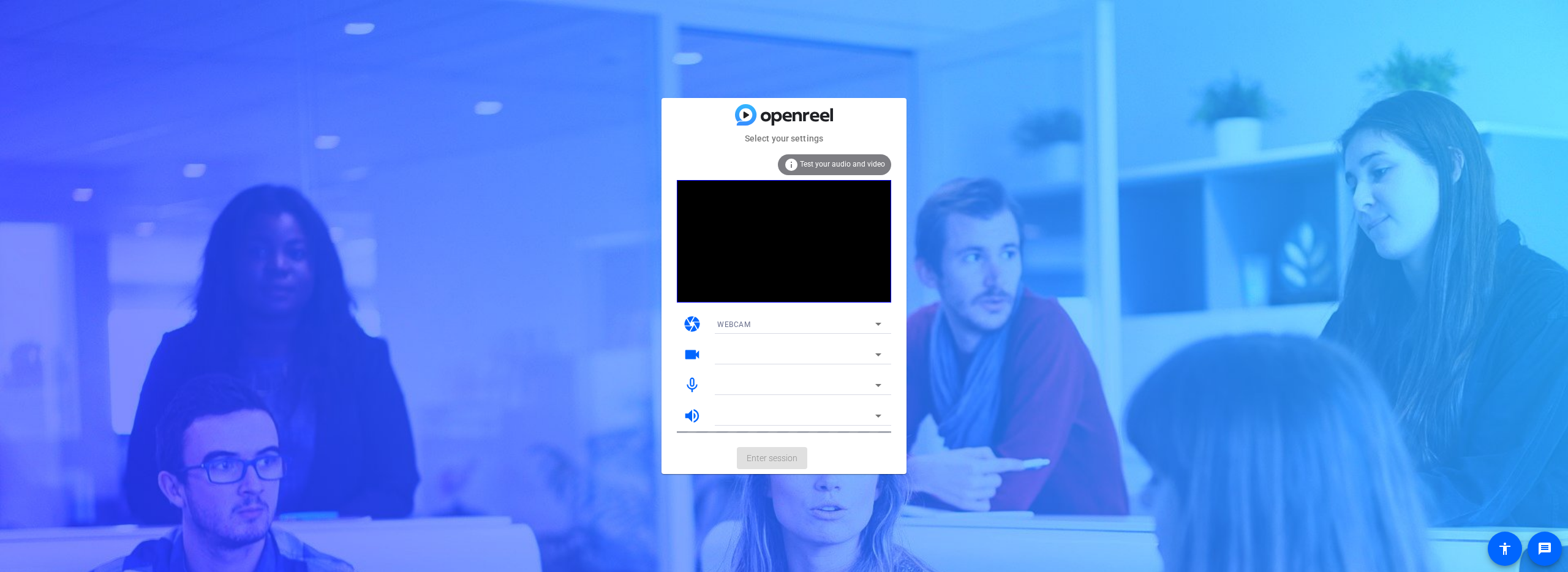 scroll, scrollTop: 0, scrollLeft: 0, axis: both 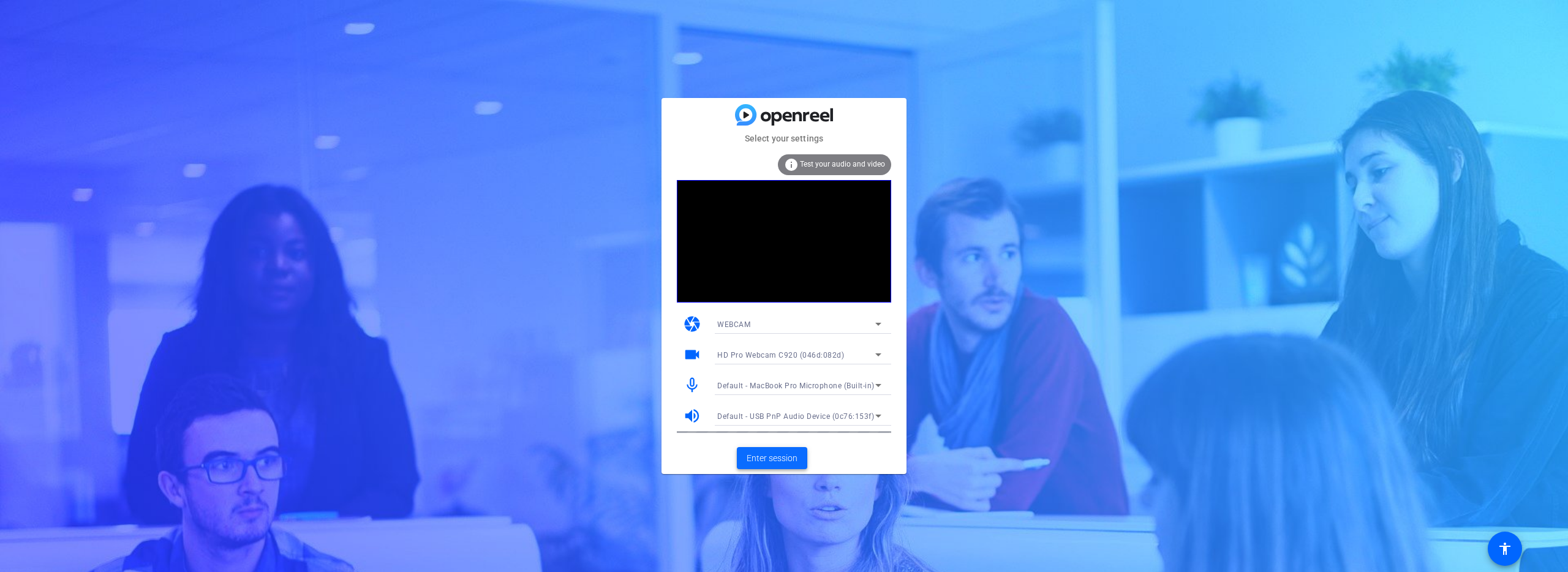 click on "Enter session" 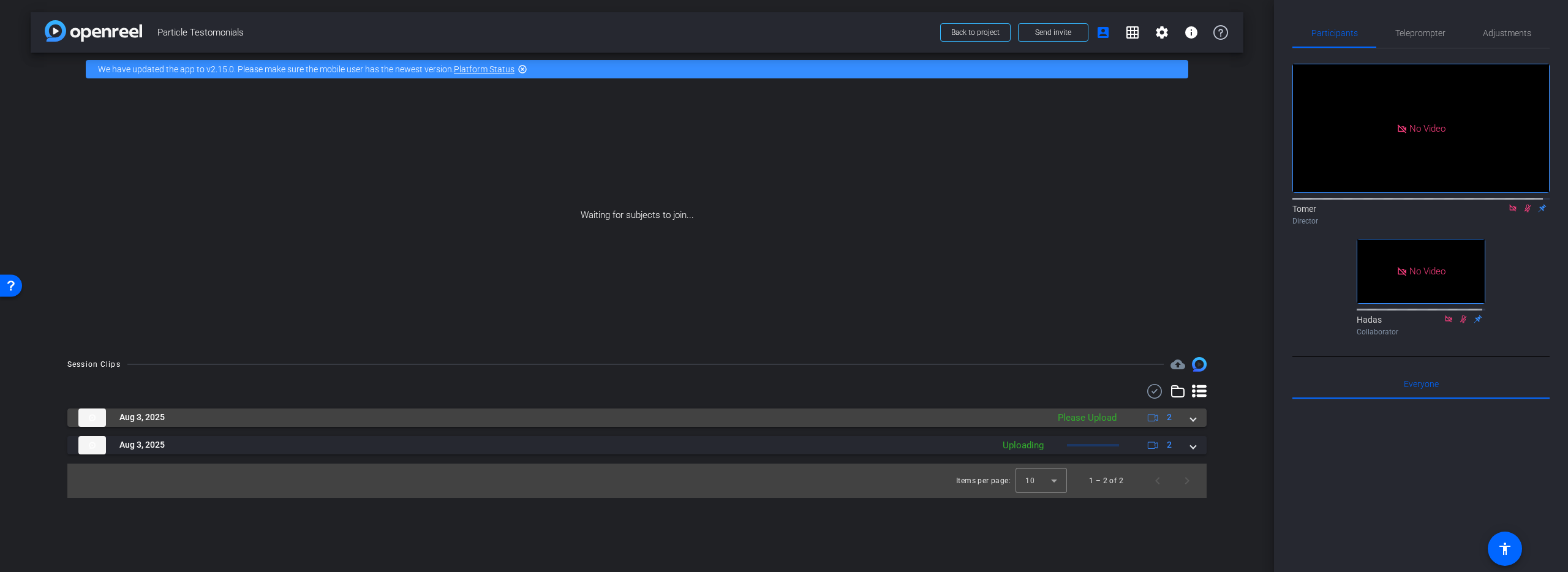 click on "Aug 3, 2025" at bounding box center [560, 418] 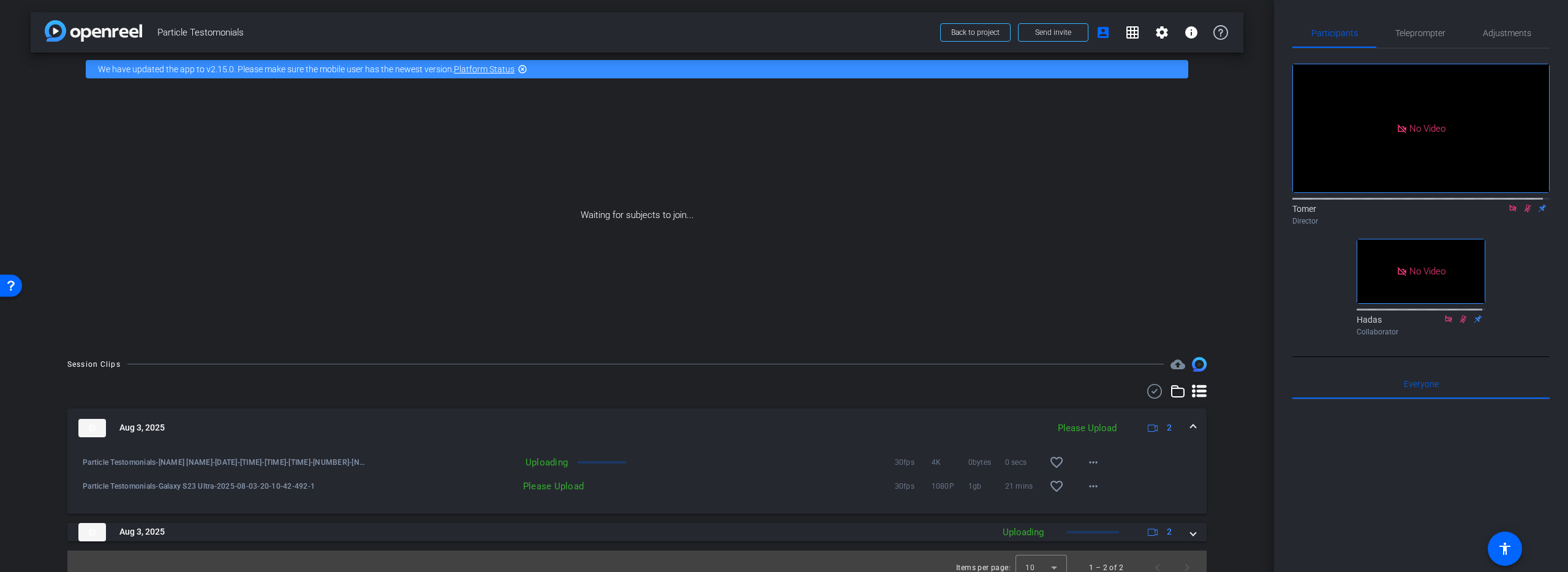 scroll, scrollTop: 13, scrollLeft: 0, axis: vertical 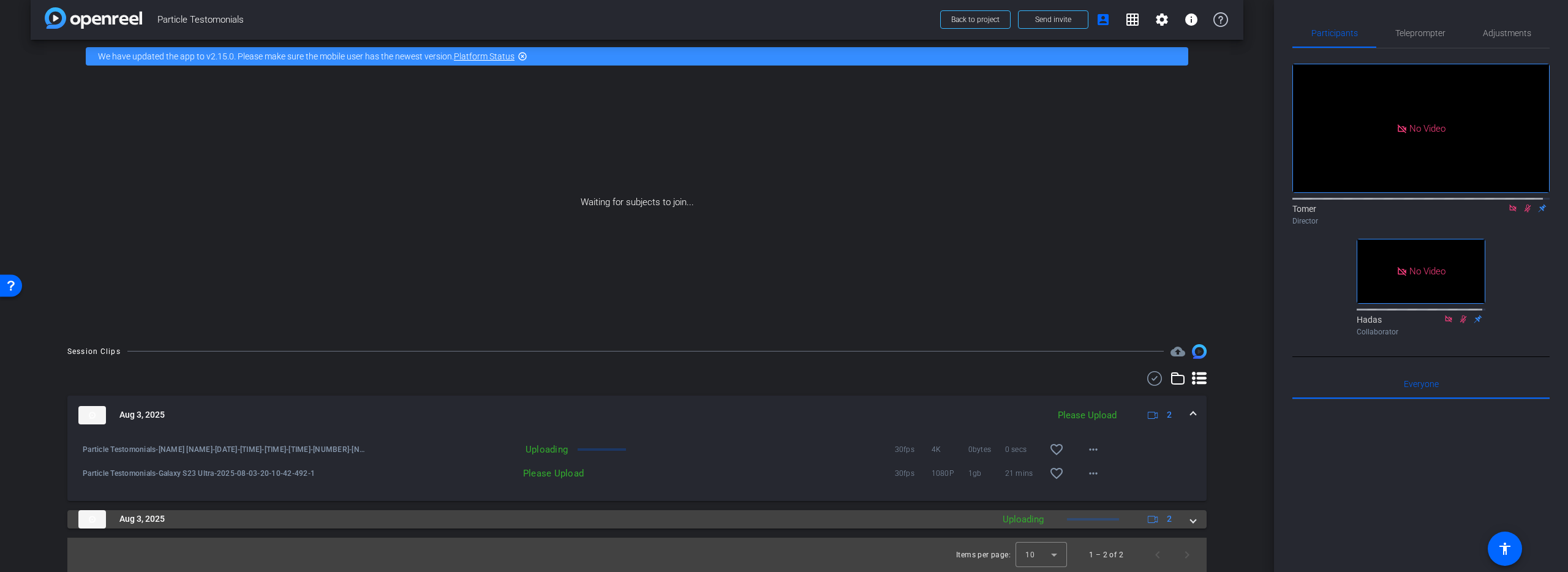 click on "Aug 3, 2025" at bounding box center [532, 519] 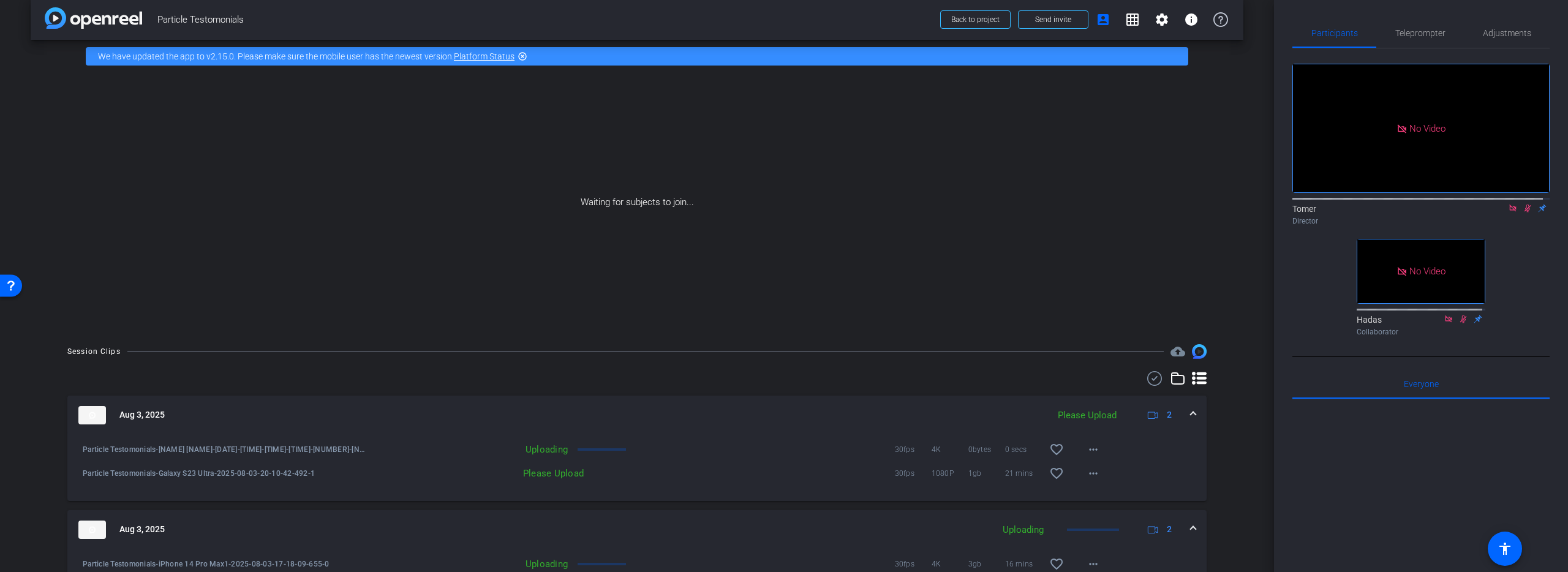 scroll, scrollTop: 100, scrollLeft: 0, axis: vertical 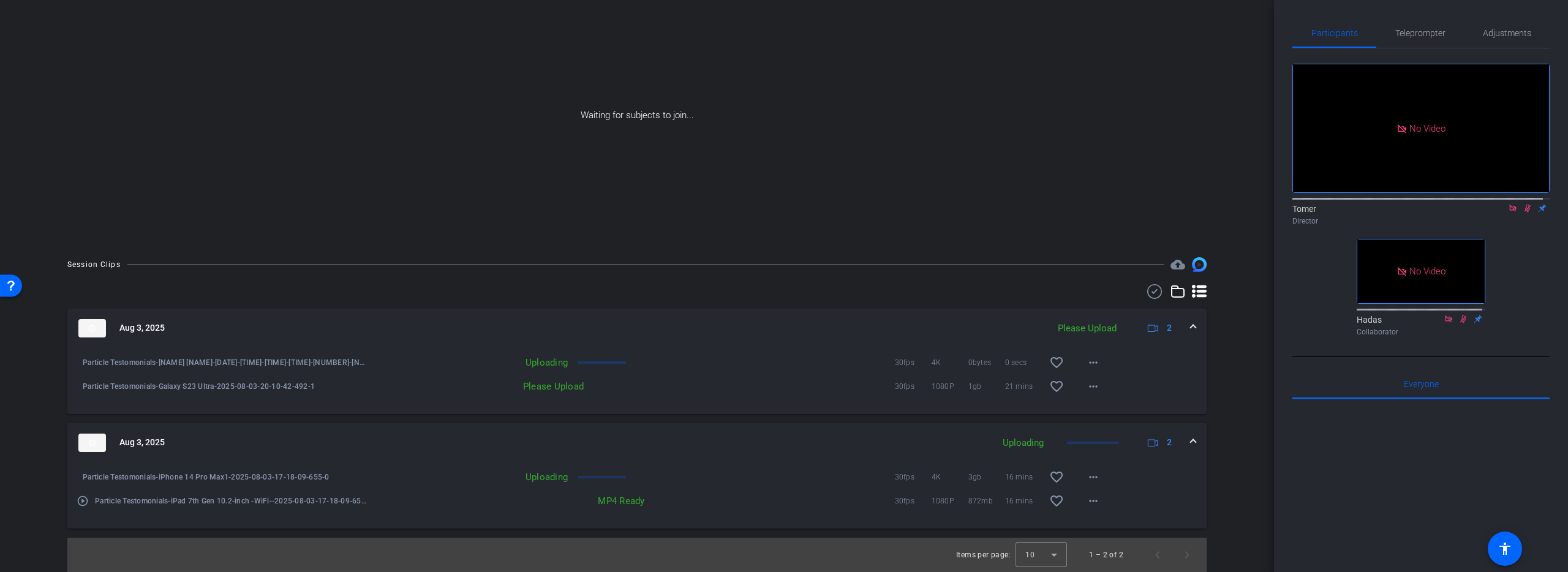 click on "Uploading 30fps 4K 3gb 16 mins favorite_border more_horiz" at bounding box center (738, 477) 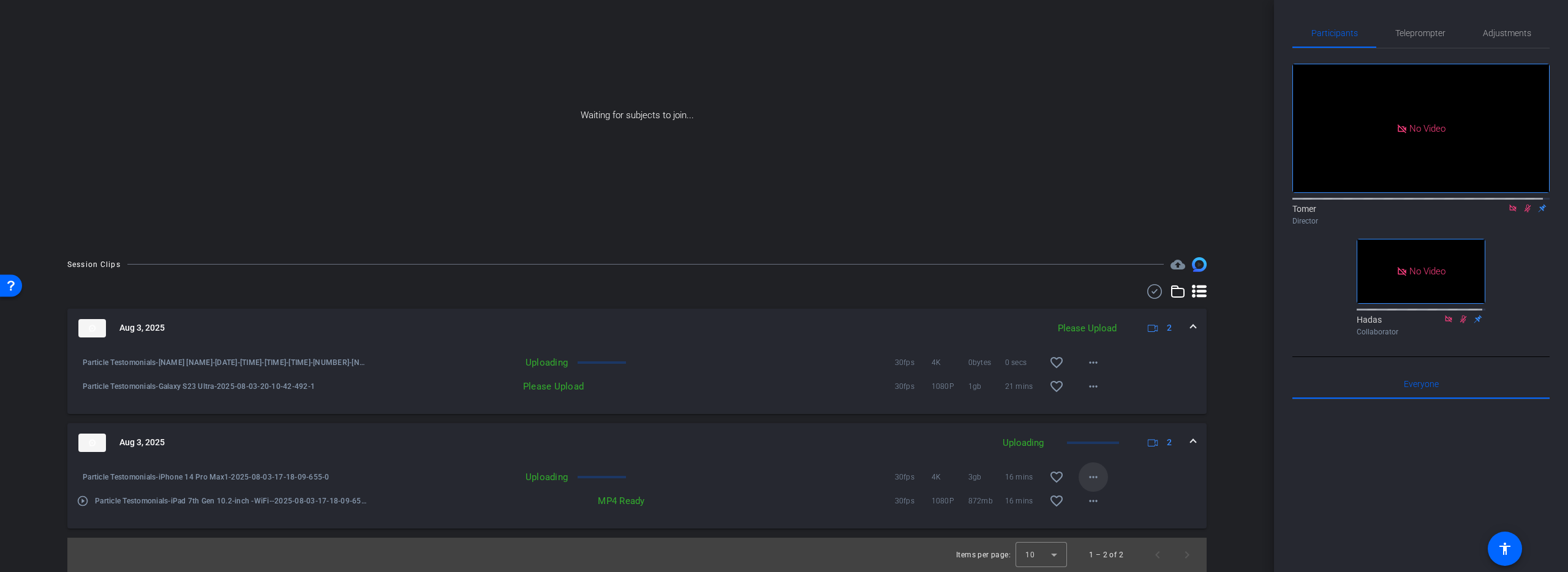 click on "more_horiz" at bounding box center [1093, 477] 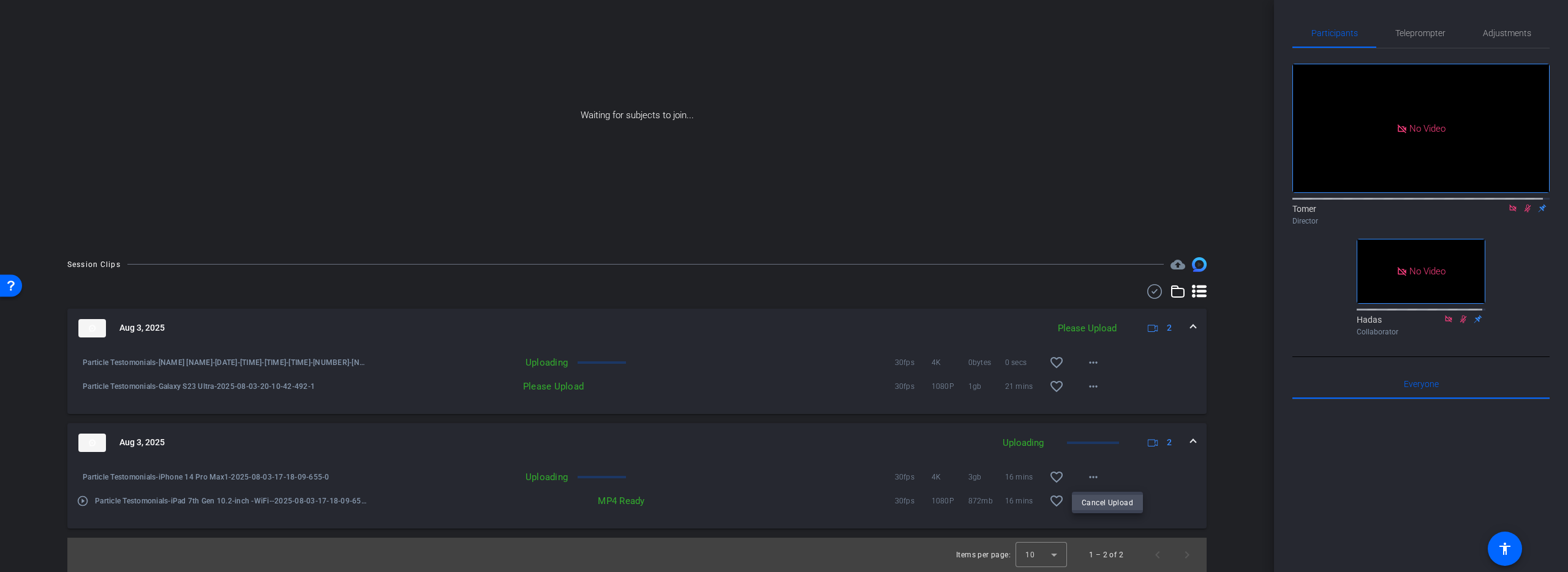 click on "Cancel Upload" at bounding box center [1107, 502] 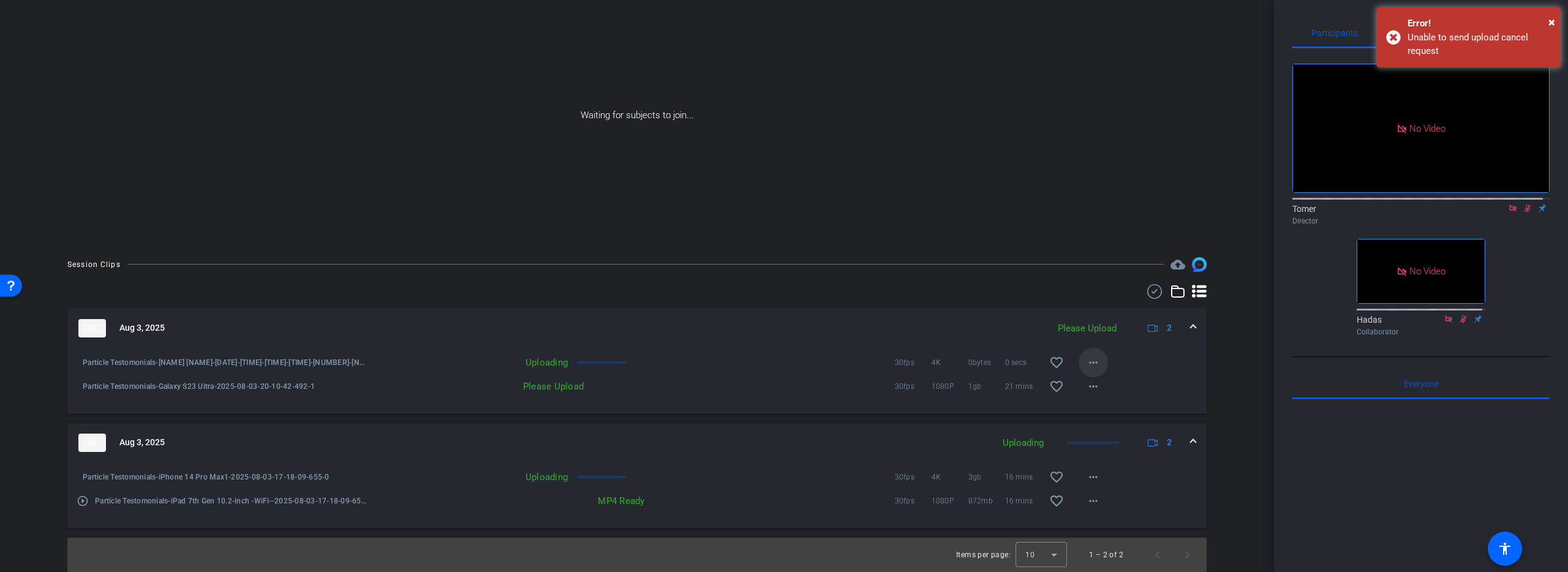 click at bounding box center [1093, 363] 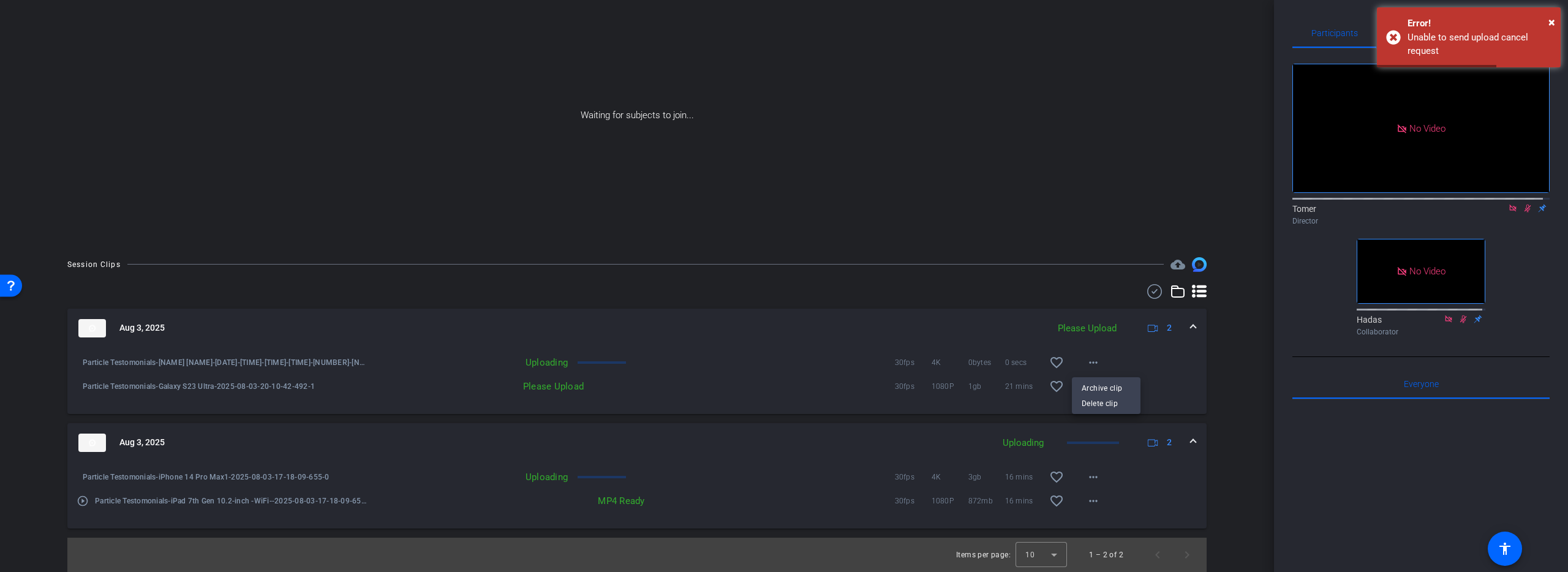 click at bounding box center (784, 286) 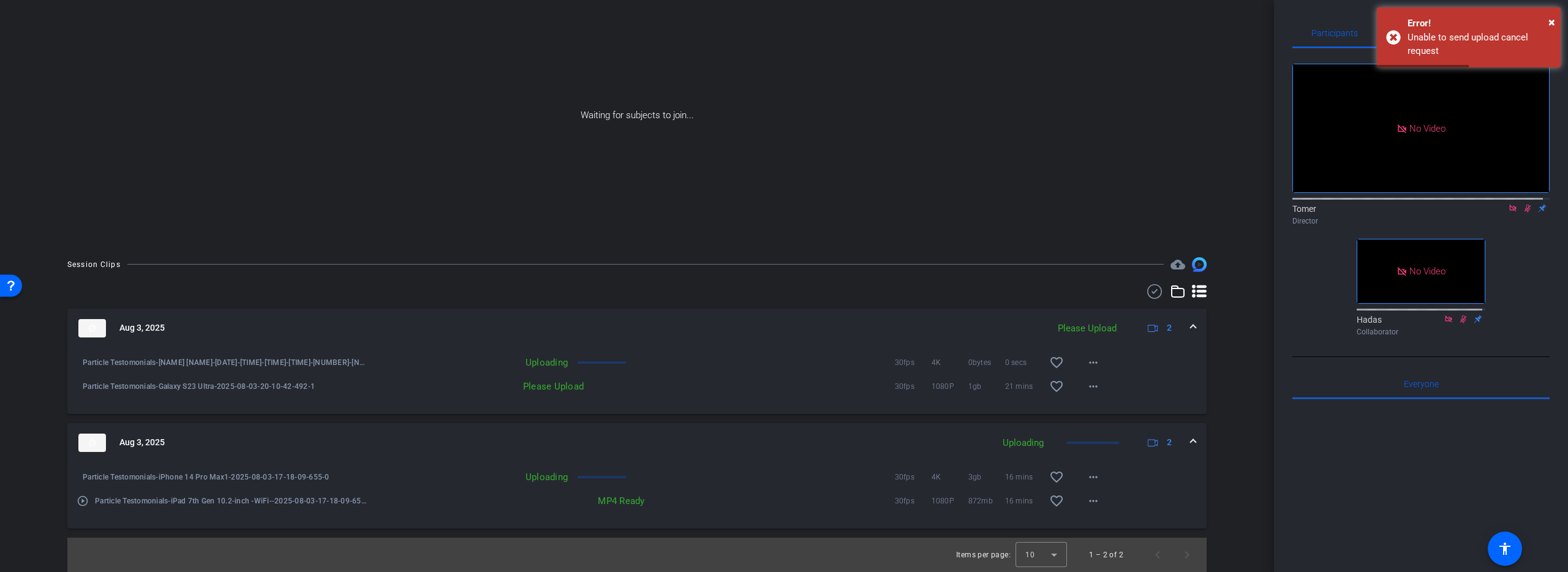 type 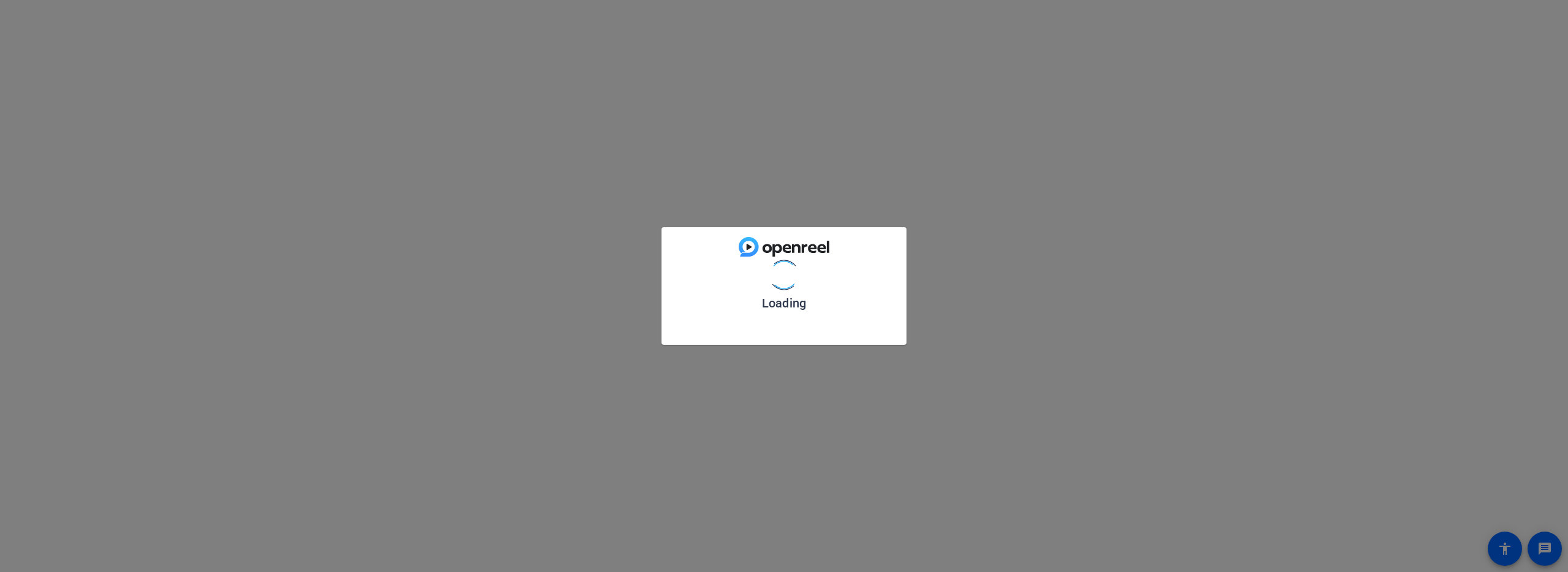 scroll, scrollTop: 0, scrollLeft: 0, axis: both 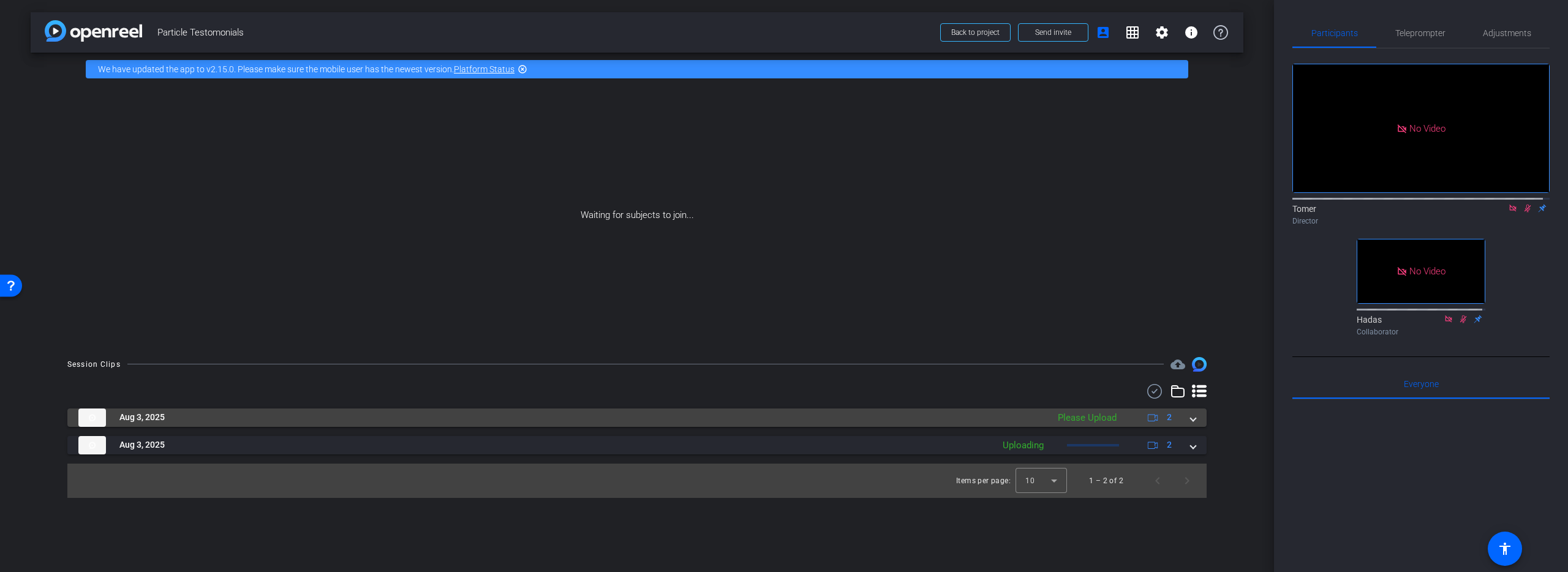 click on "Aug 3, 2025" at bounding box center [560, 418] 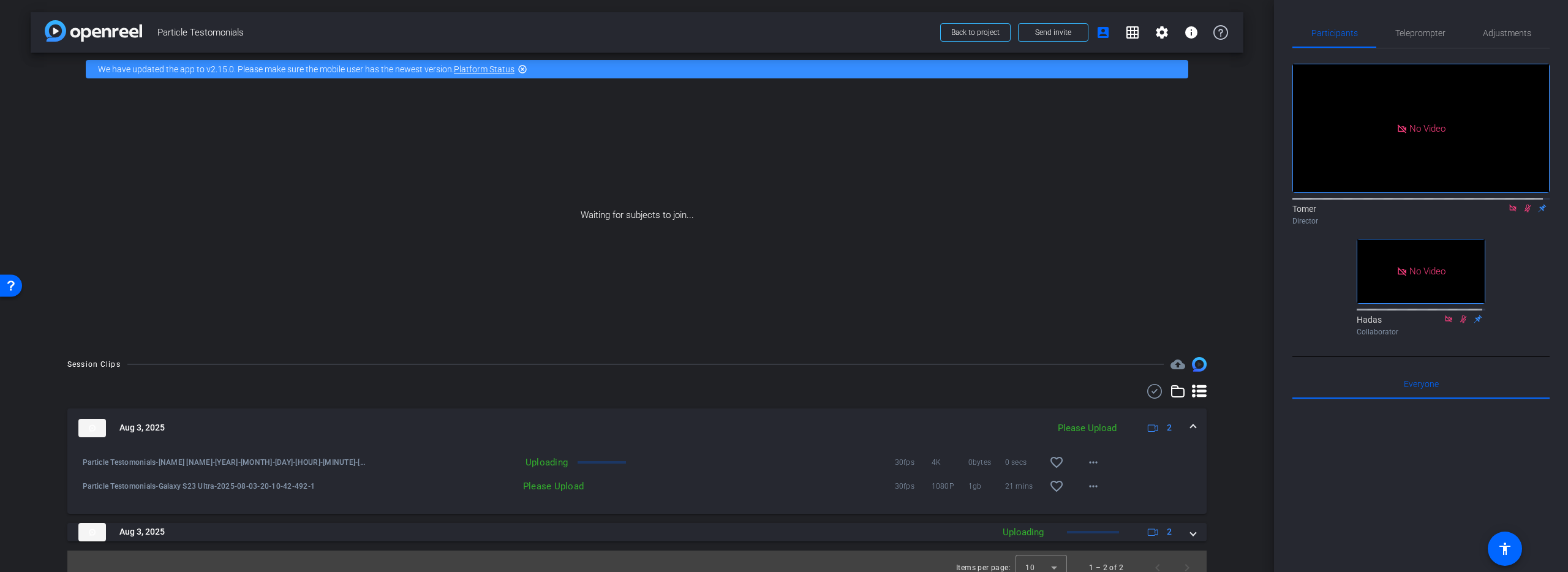 scroll, scrollTop: 13, scrollLeft: 0, axis: vertical 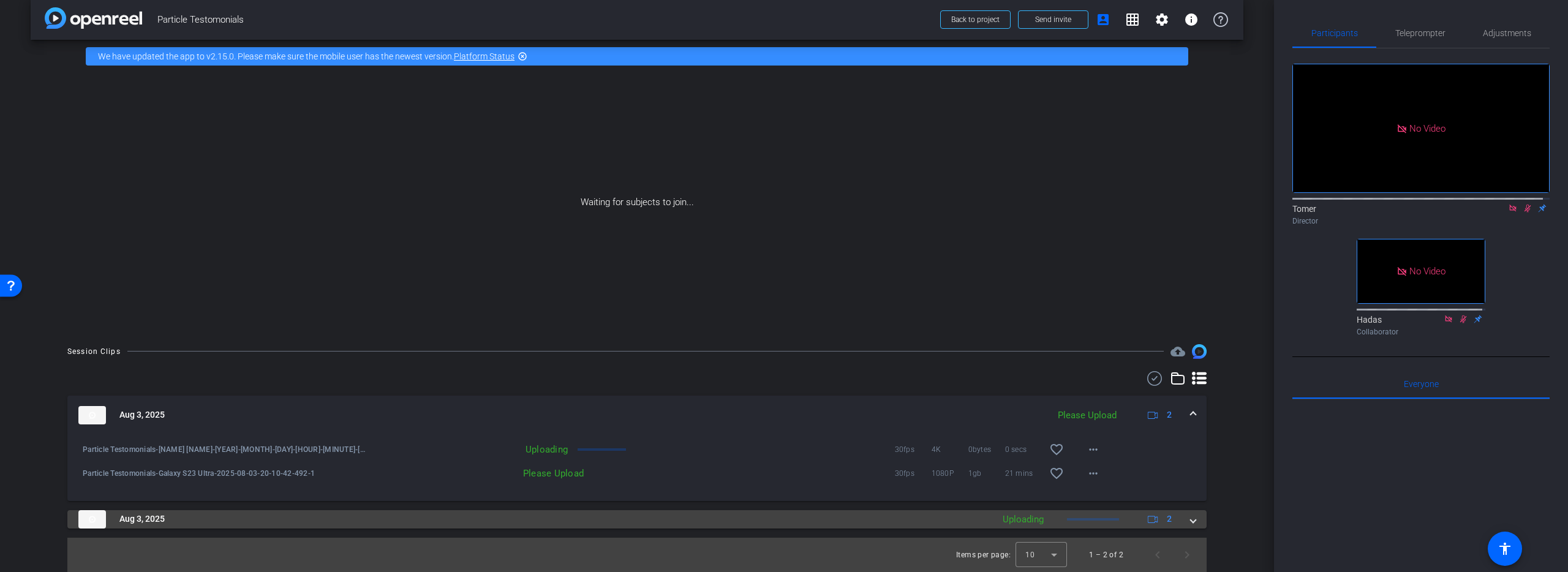 click on "Aug 3, 2025" at bounding box center [532, 519] 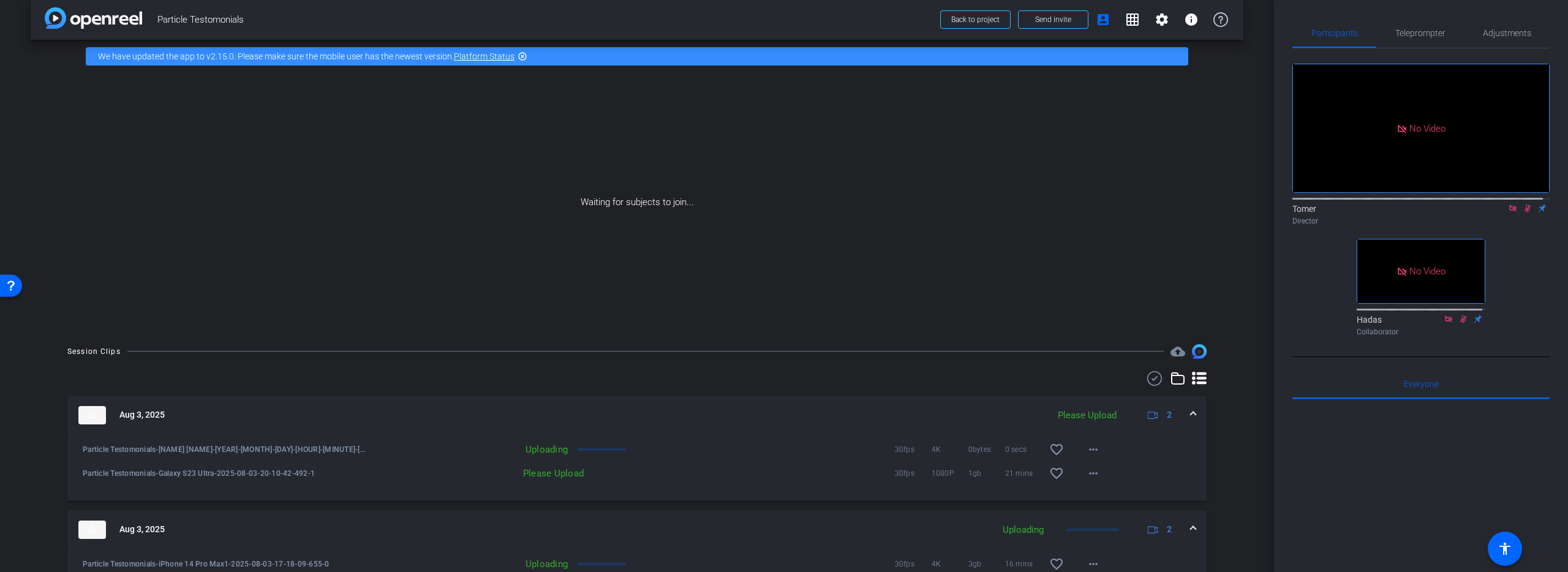 scroll, scrollTop: 100, scrollLeft: 0, axis: vertical 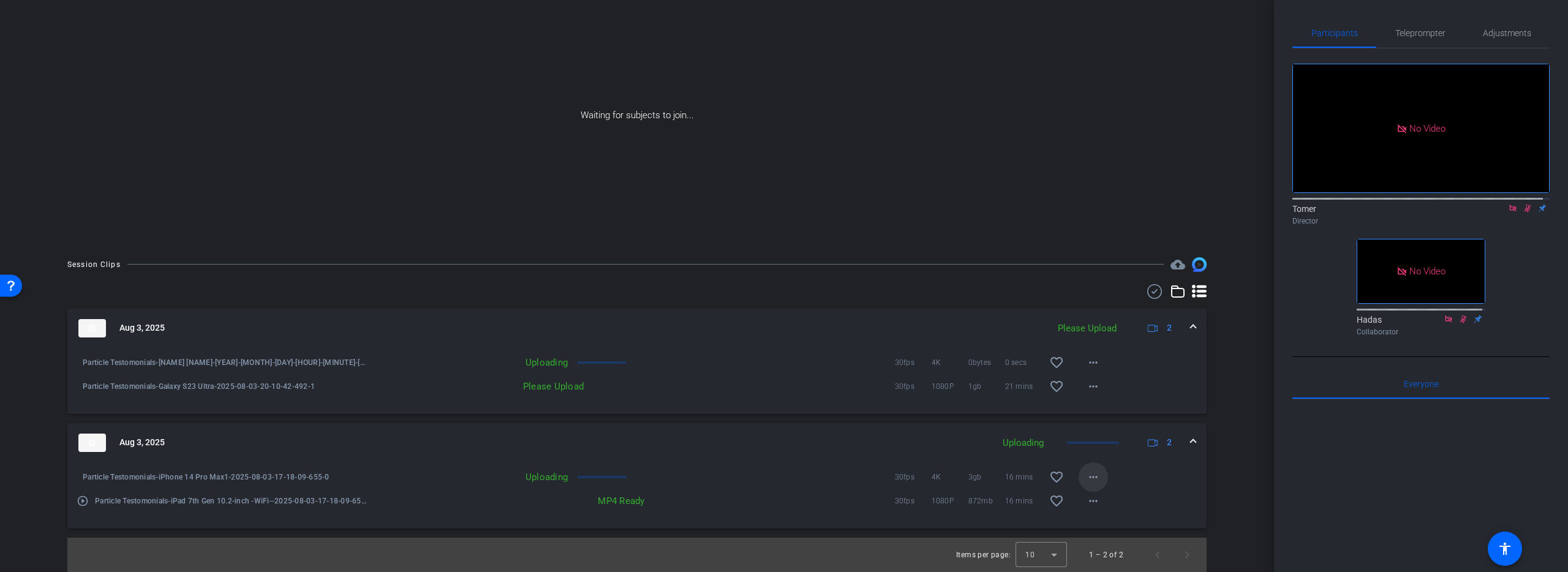 click on "more_horiz" at bounding box center [1093, 477] 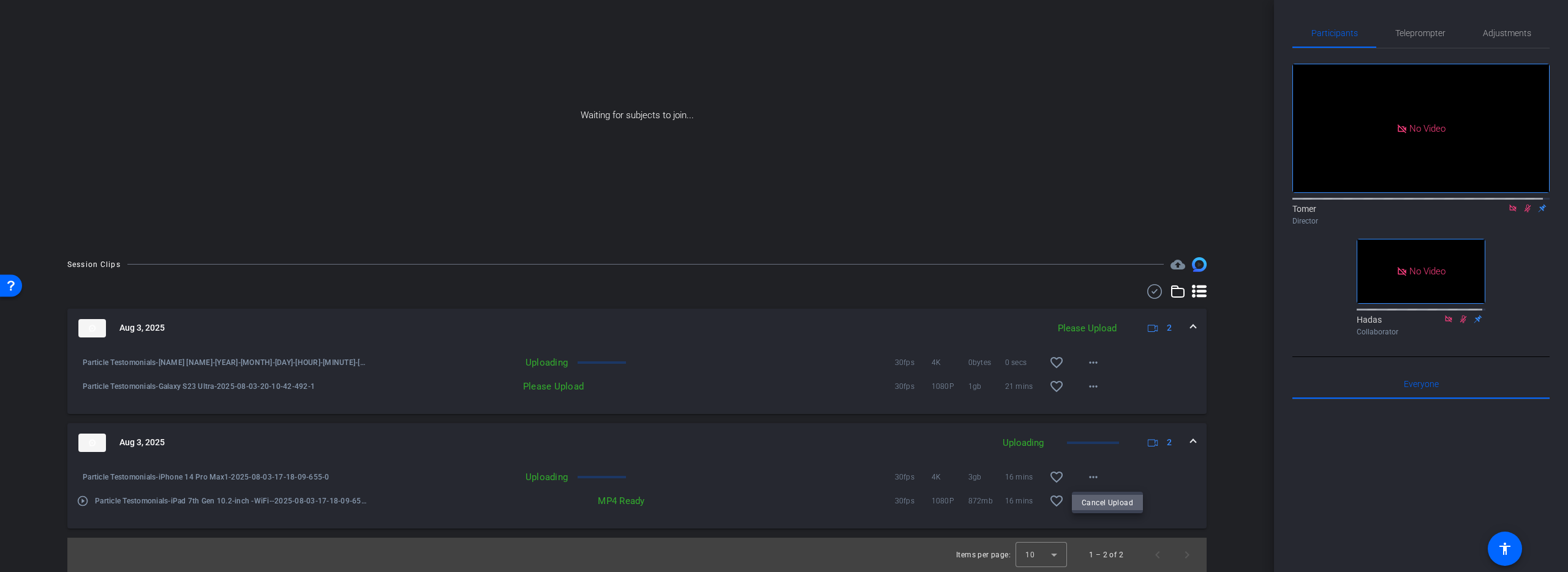 click on "Cancel Upload" at bounding box center (1107, 502) 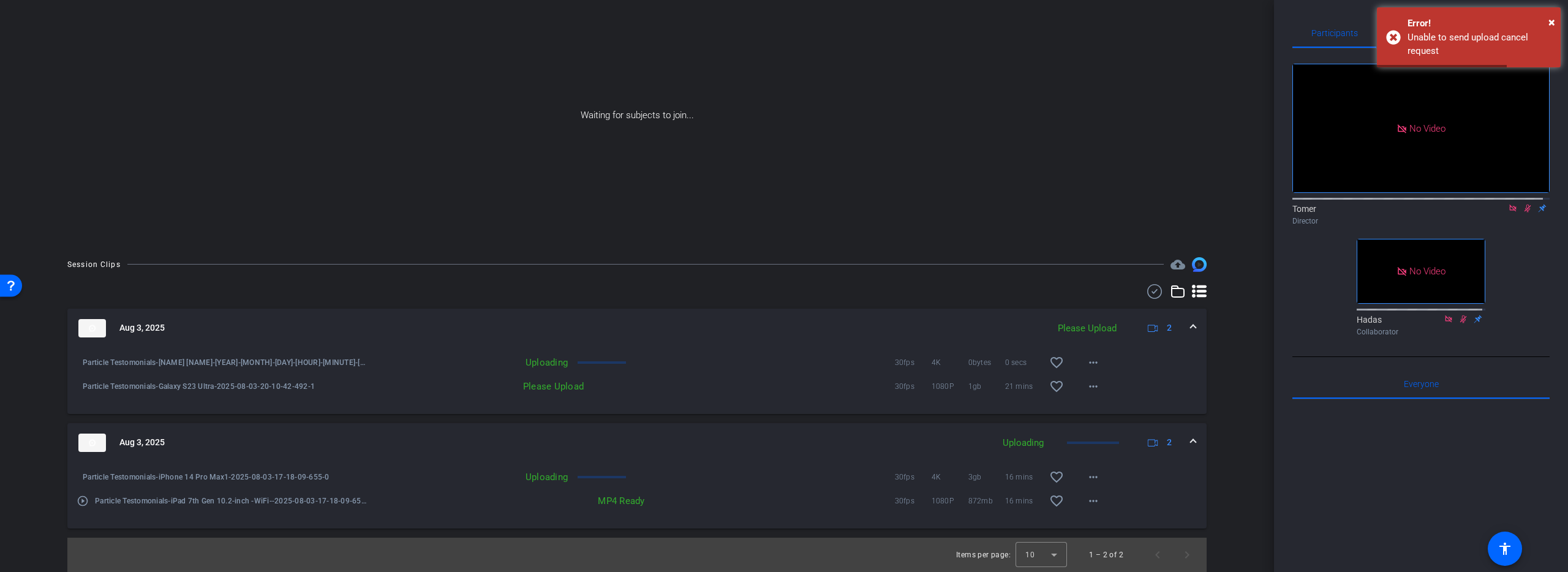 click on "30fps 4K 0bytes 0 secs favorite_border more_horiz" at bounding box center [869, 363] 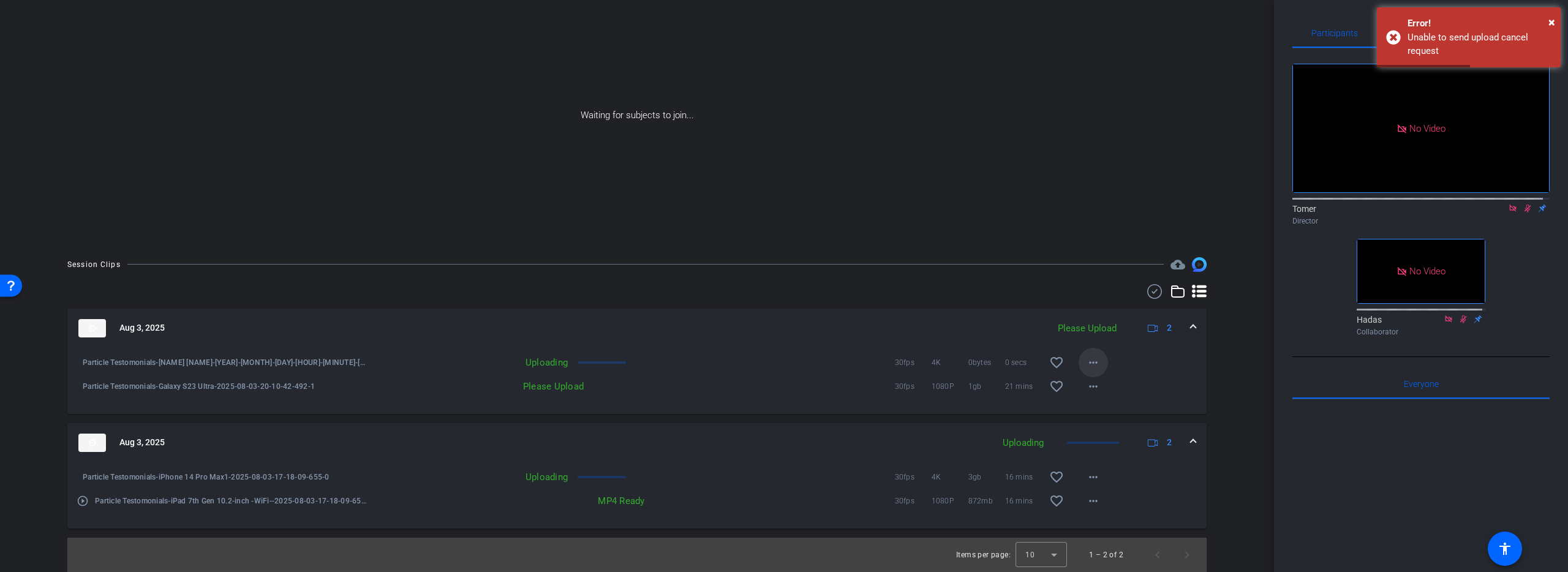 click on "more_horiz" at bounding box center (1093, 363) 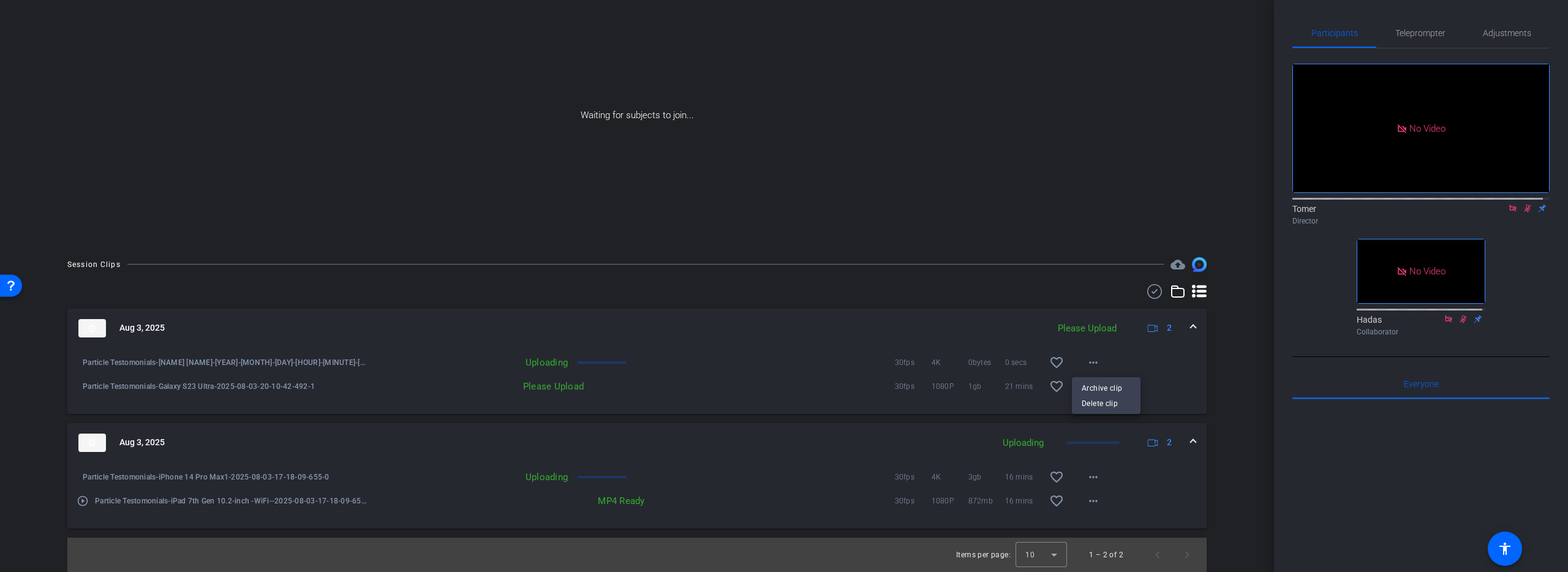 click at bounding box center [784, 286] 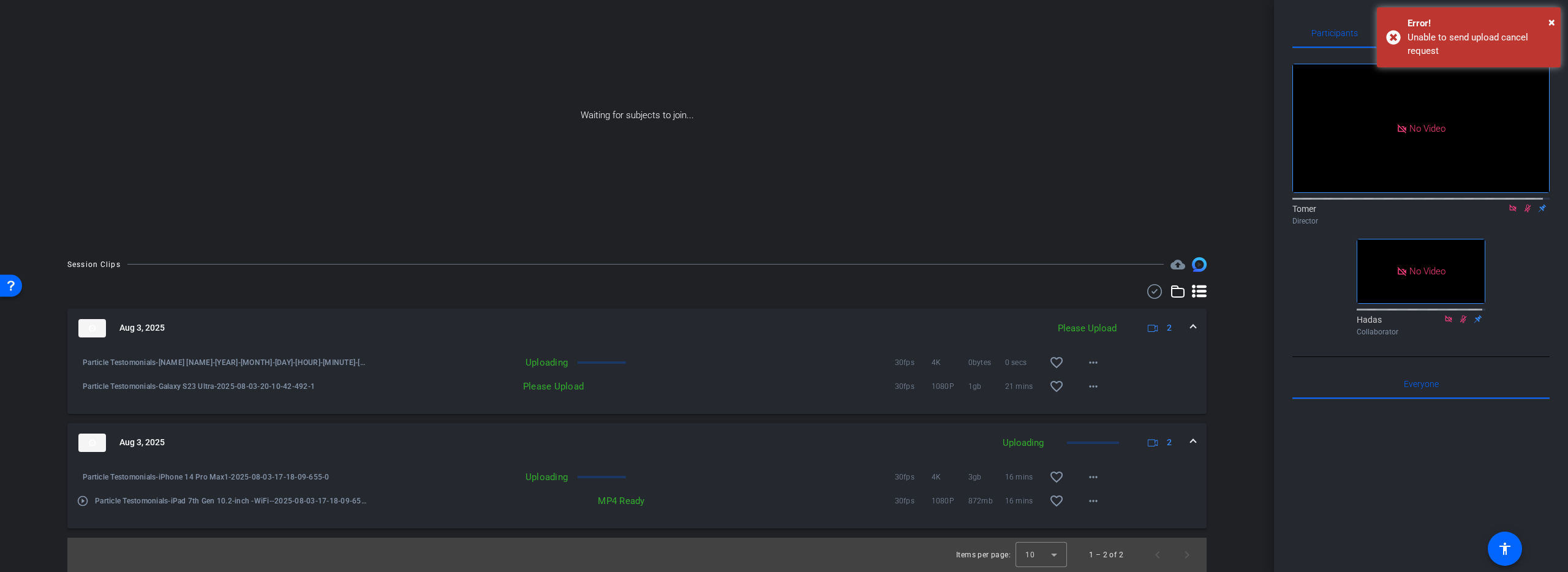 click on "Uploading 30fps 4K 0bytes 0 secs favorite_border more_horiz" at bounding box center [738, 363] 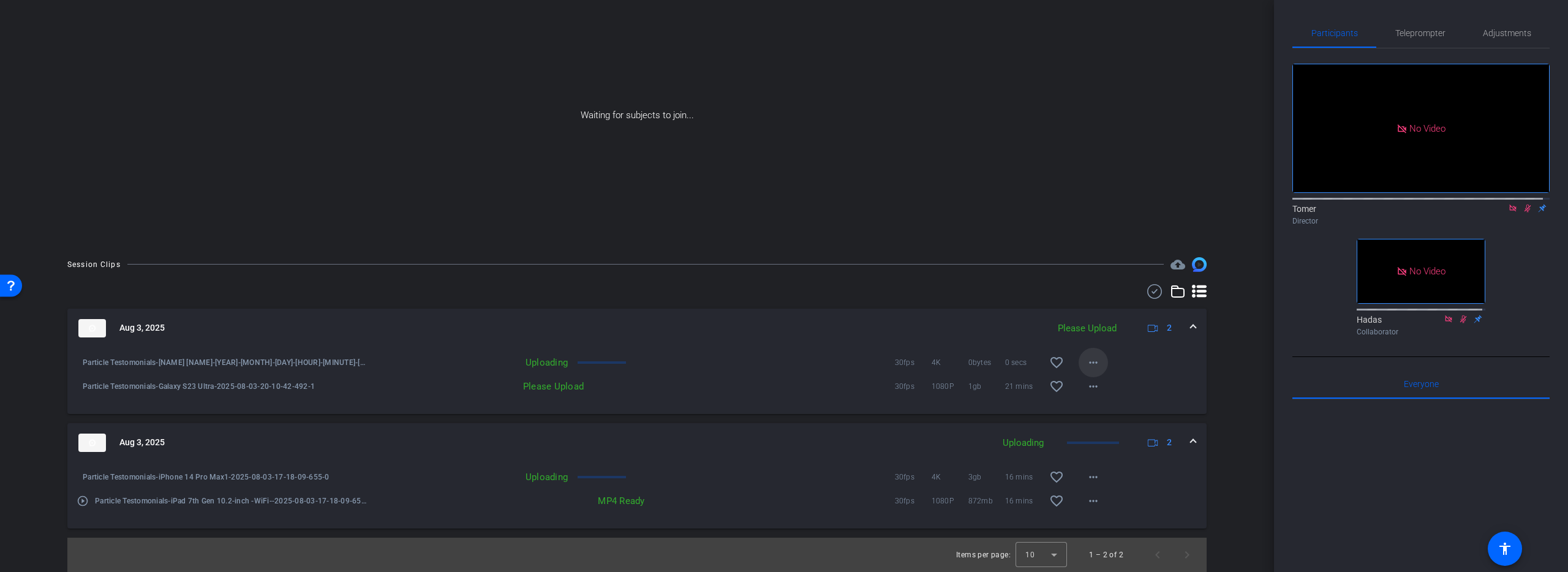 click on "more_horiz" at bounding box center (1093, 363) 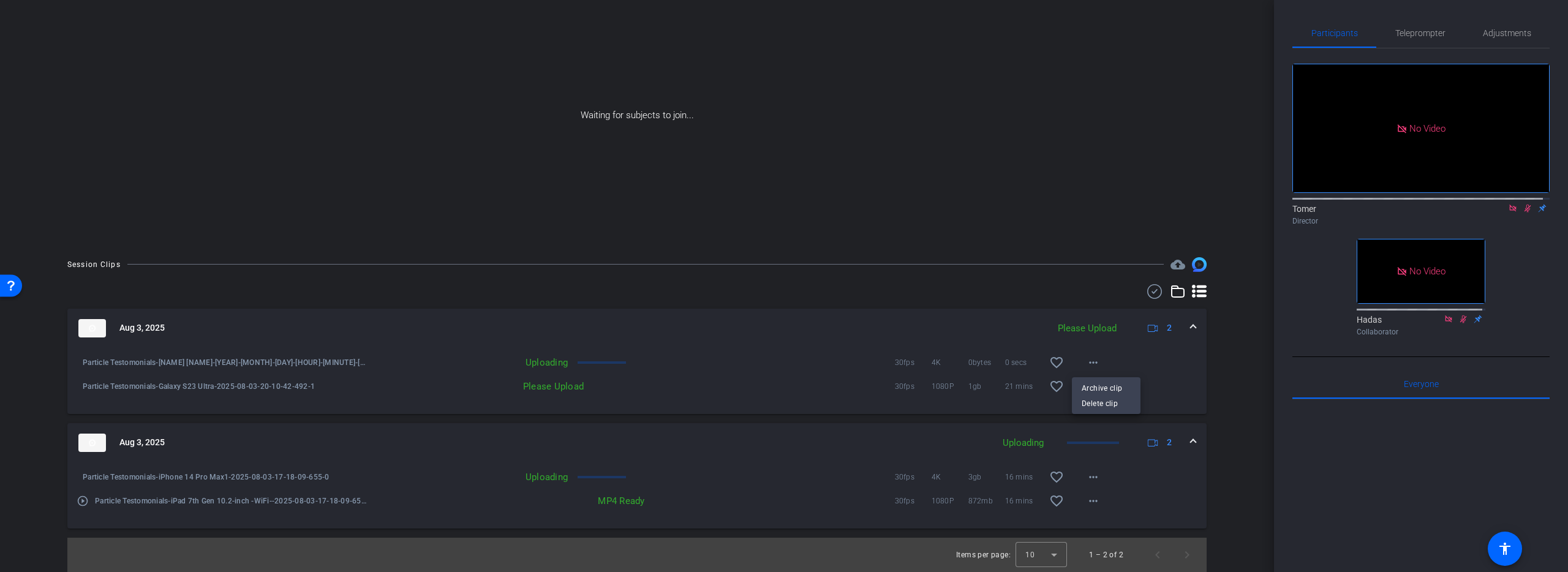 drag, startPoint x: 894, startPoint y: 347, endPoint x: 872, endPoint y: 355, distance: 23.4094 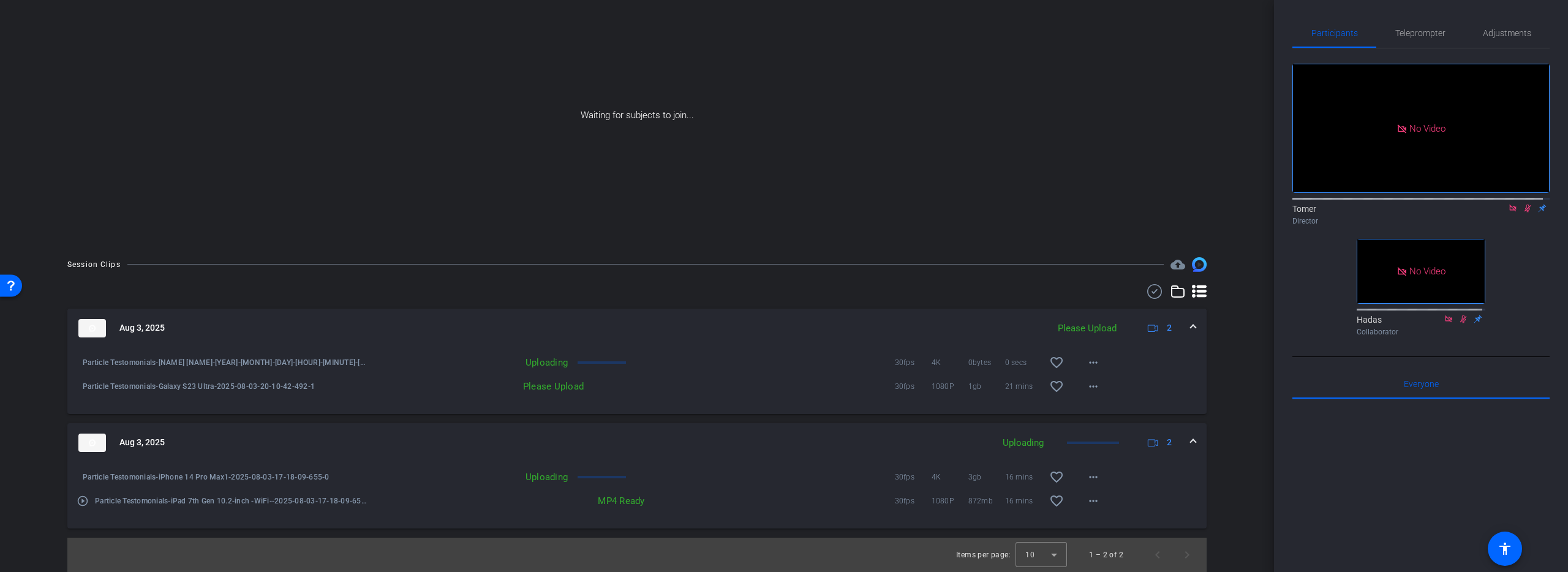 click on "Uploading" at bounding box center (471, 363) 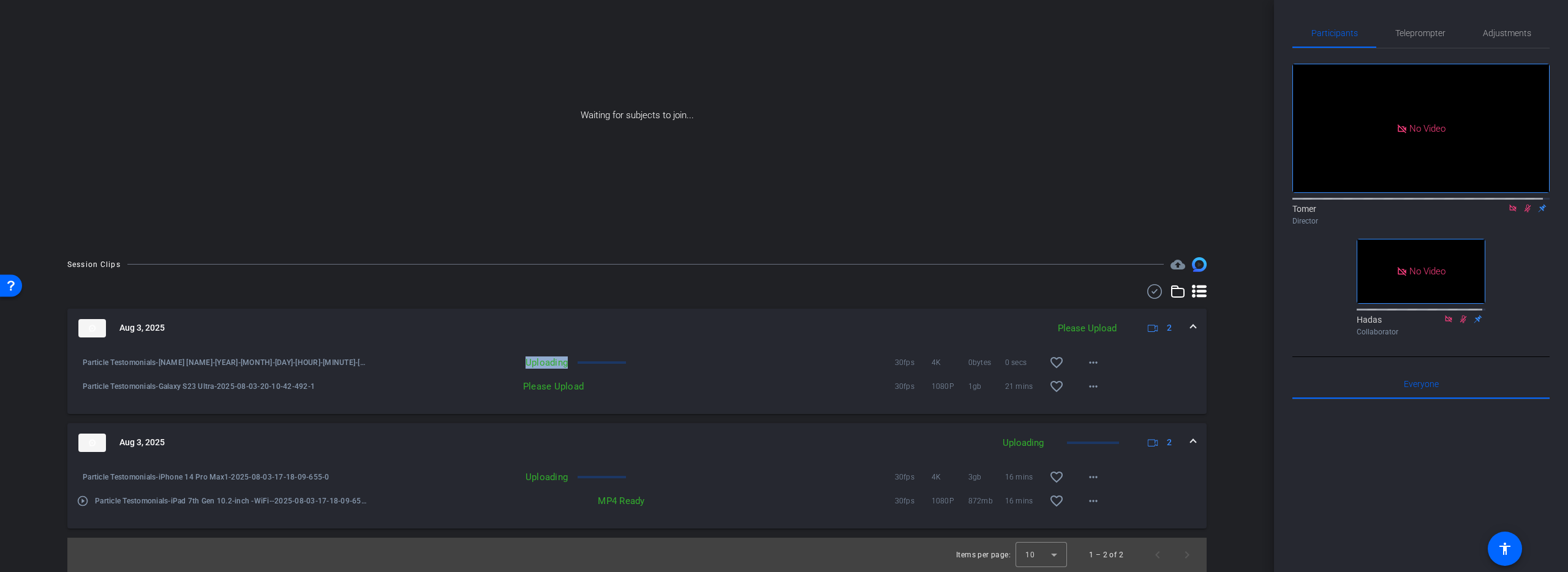 click on "Uploading" at bounding box center [471, 363] 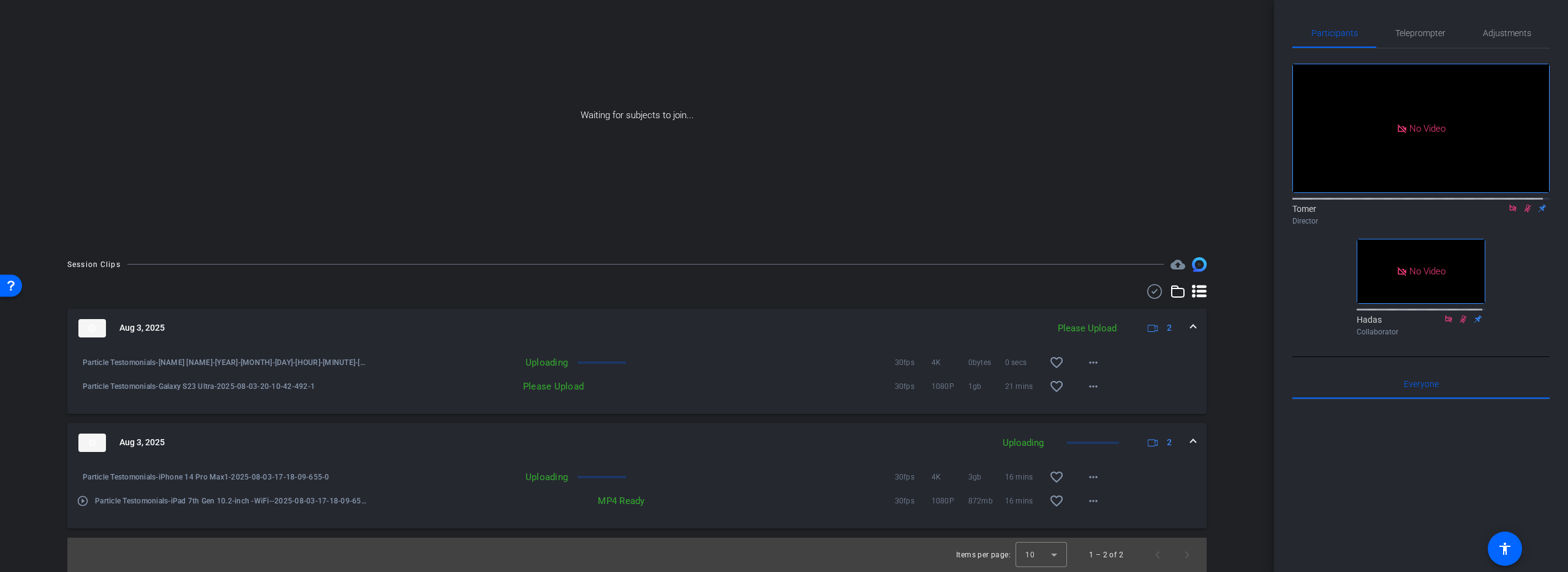 drag, startPoint x: 559, startPoint y: 394, endPoint x: 886, endPoint y: 384, distance: 327.1529 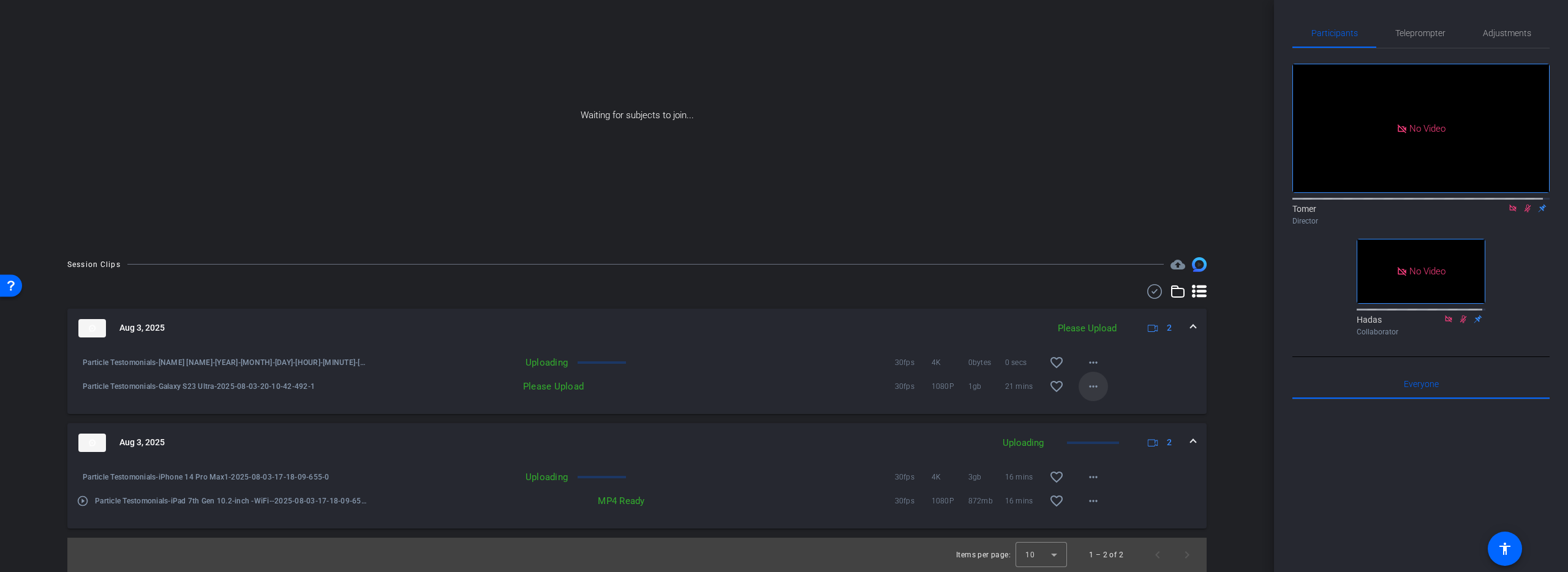 click on "more_horiz" at bounding box center [1093, 386] 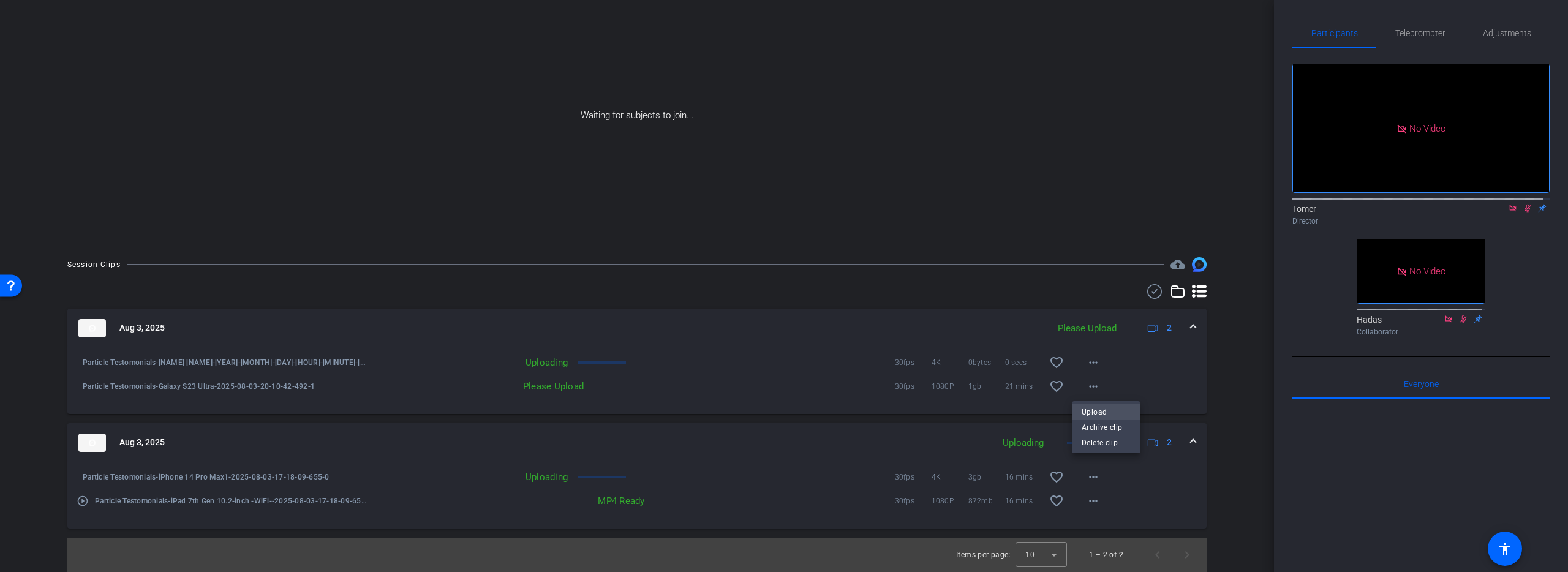 click on "Upload" at bounding box center [1106, 412] 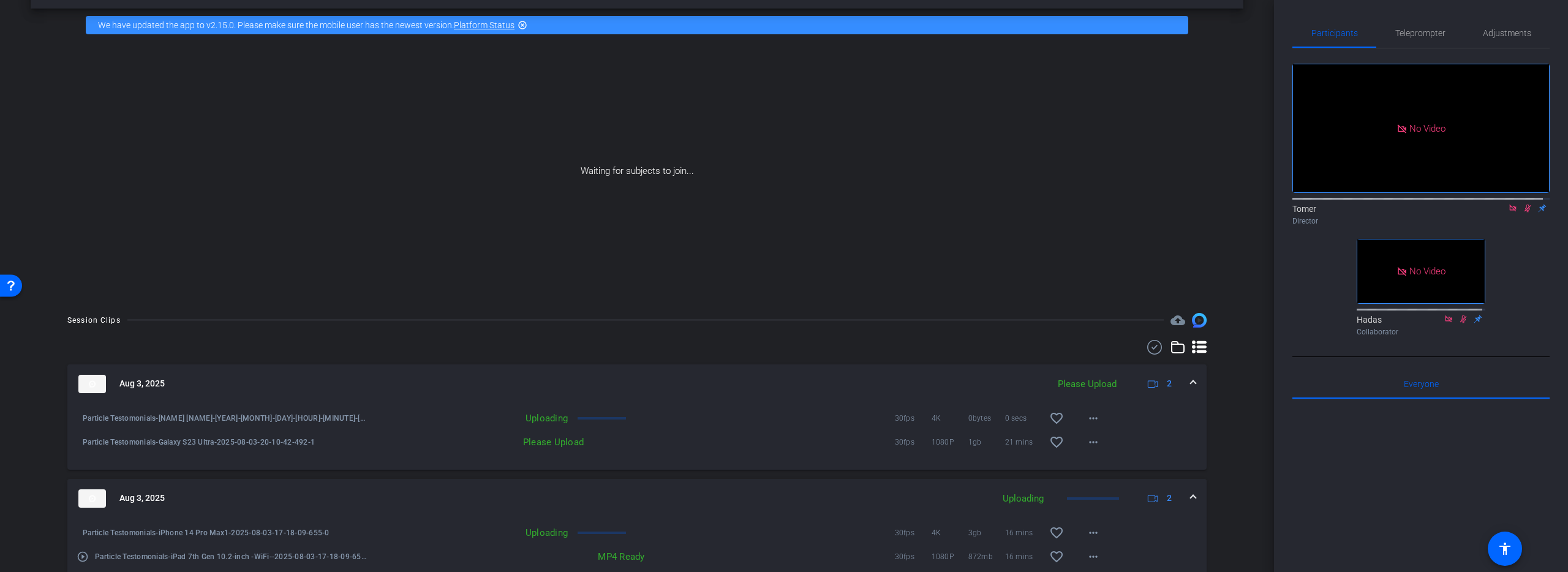 scroll, scrollTop: 100, scrollLeft: 0, axis: vertical 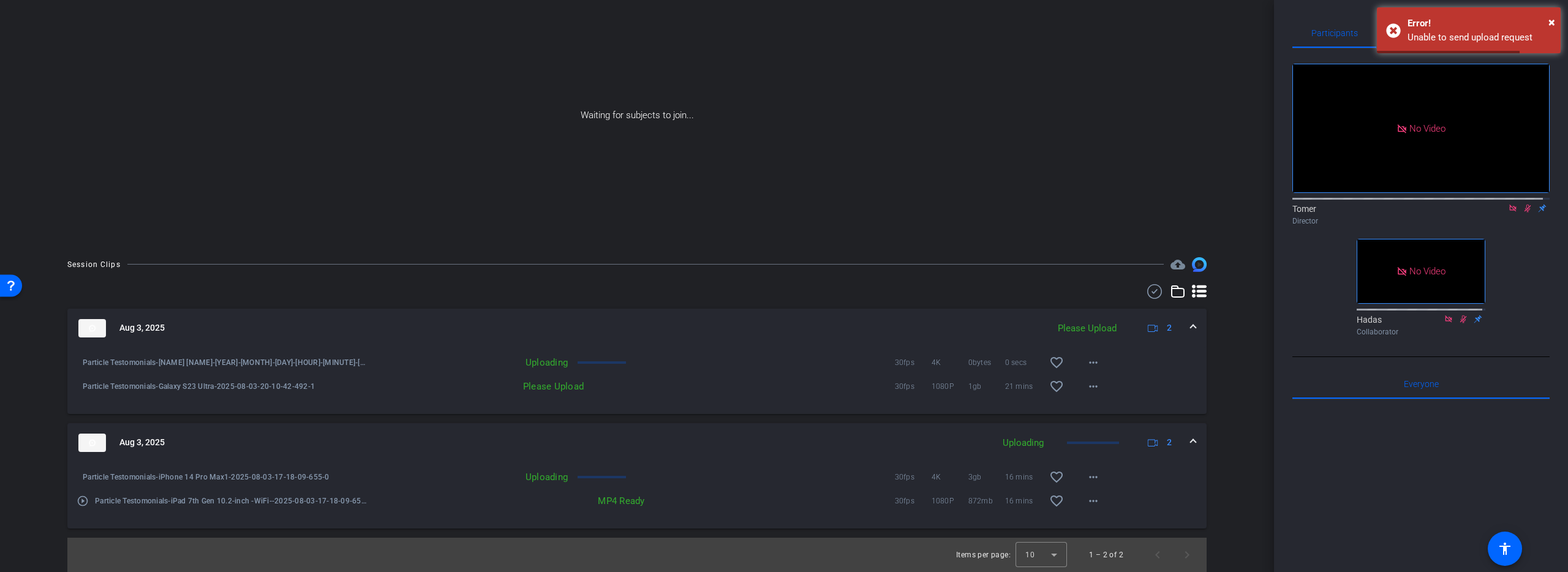type 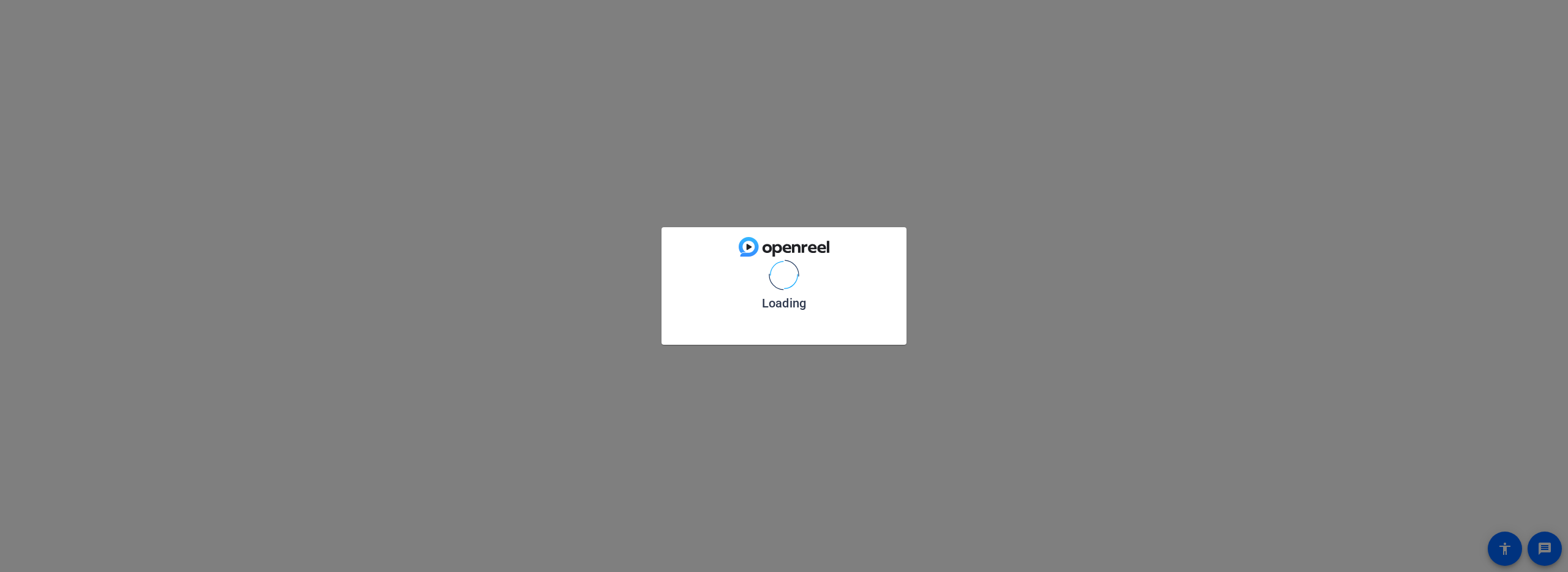 scroll, scrollTop: 0, scrollLeft: 0, axis: both 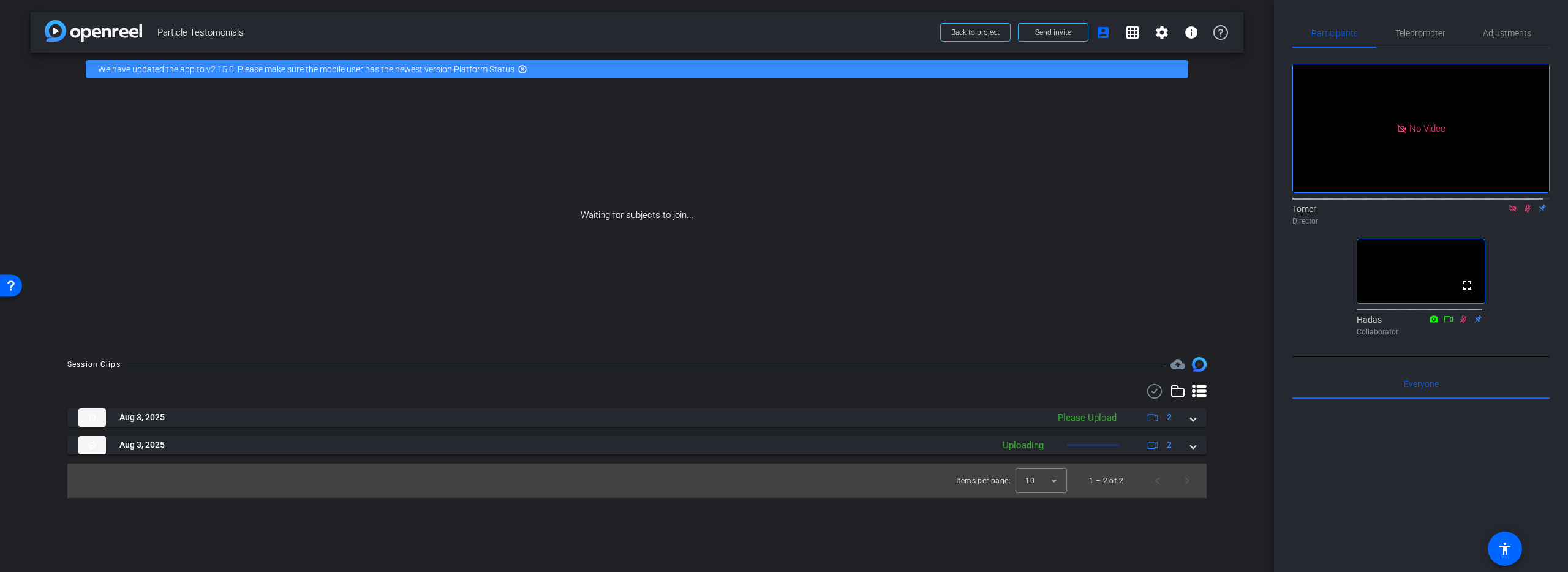 click on "[MONTH] 3, [YEAR]  Please Upload
2   [MONTH] 3, [YEAR]  Uploading
2" 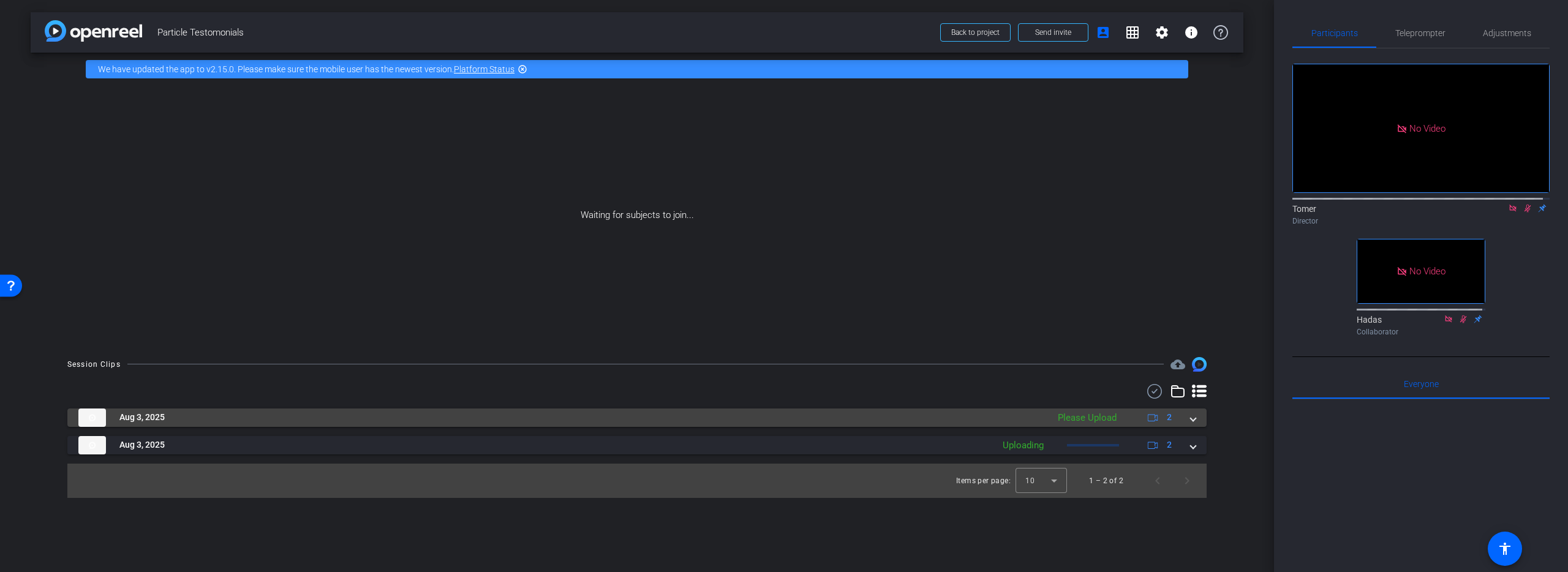 click on "Aug 3, 2025" at bounding box center [560, 418] 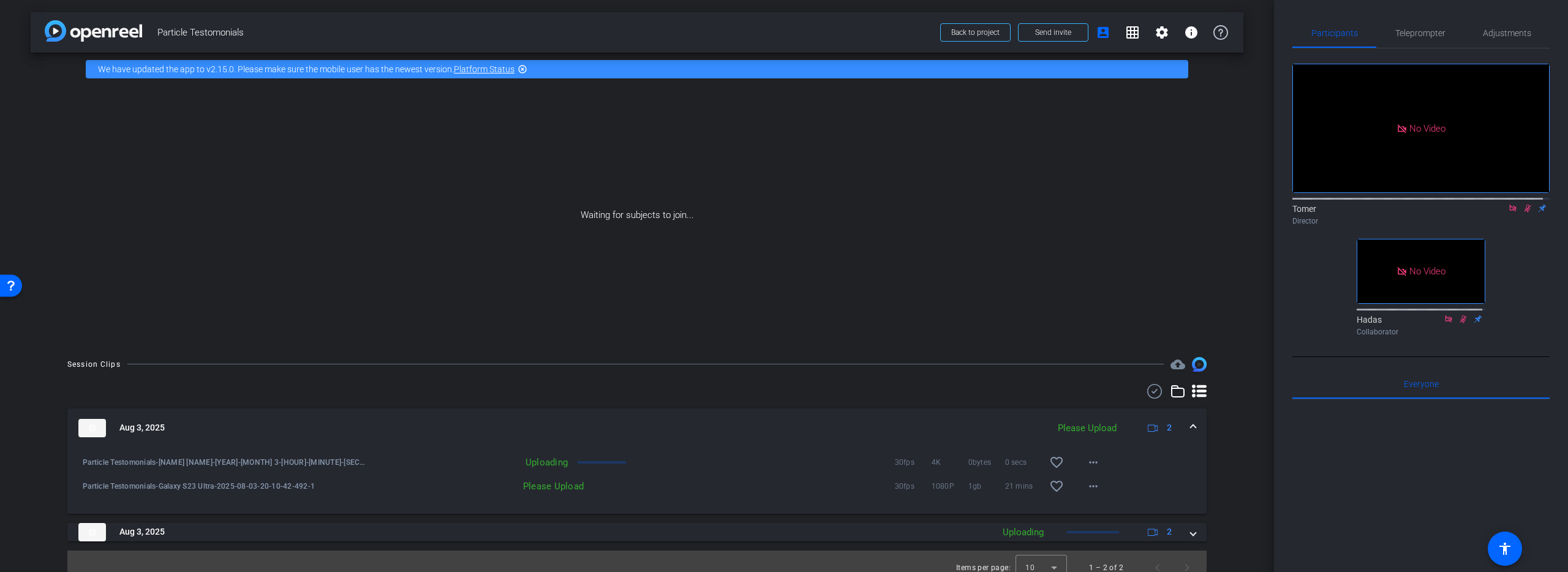scroll, scrollTop: 13, scrollLeft: 0, axis: vertical 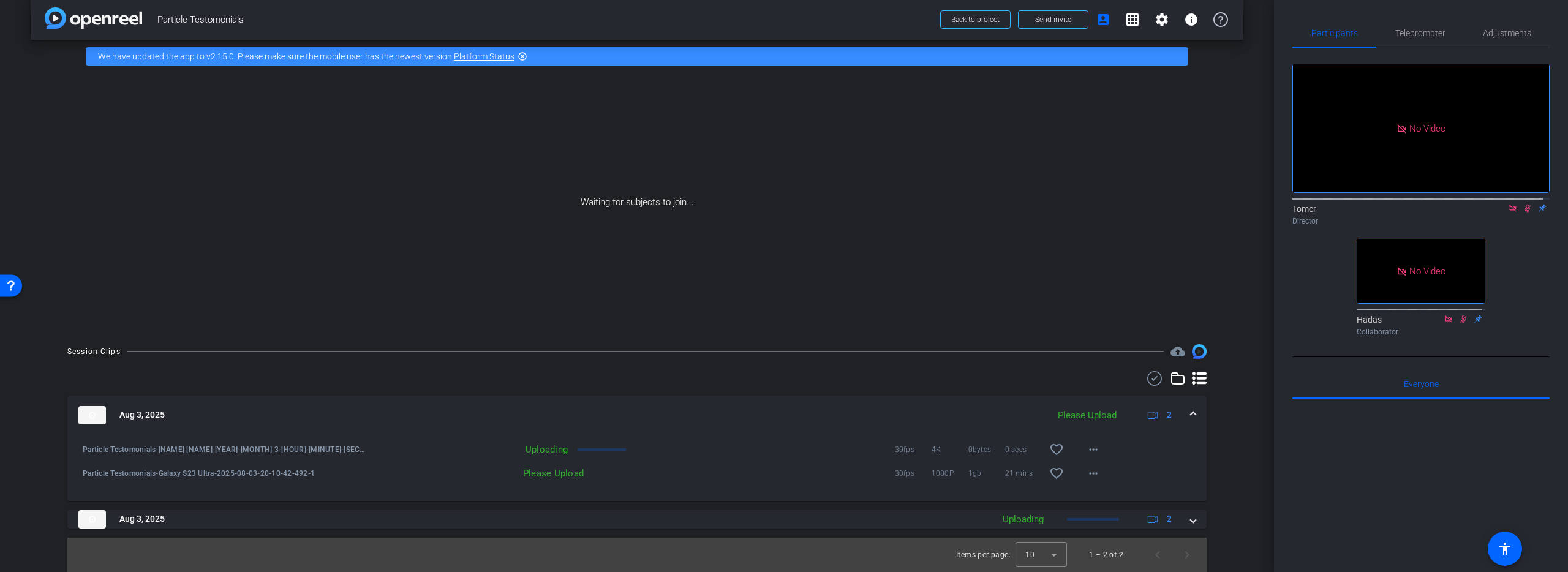 click at bounding box center (601, 450) 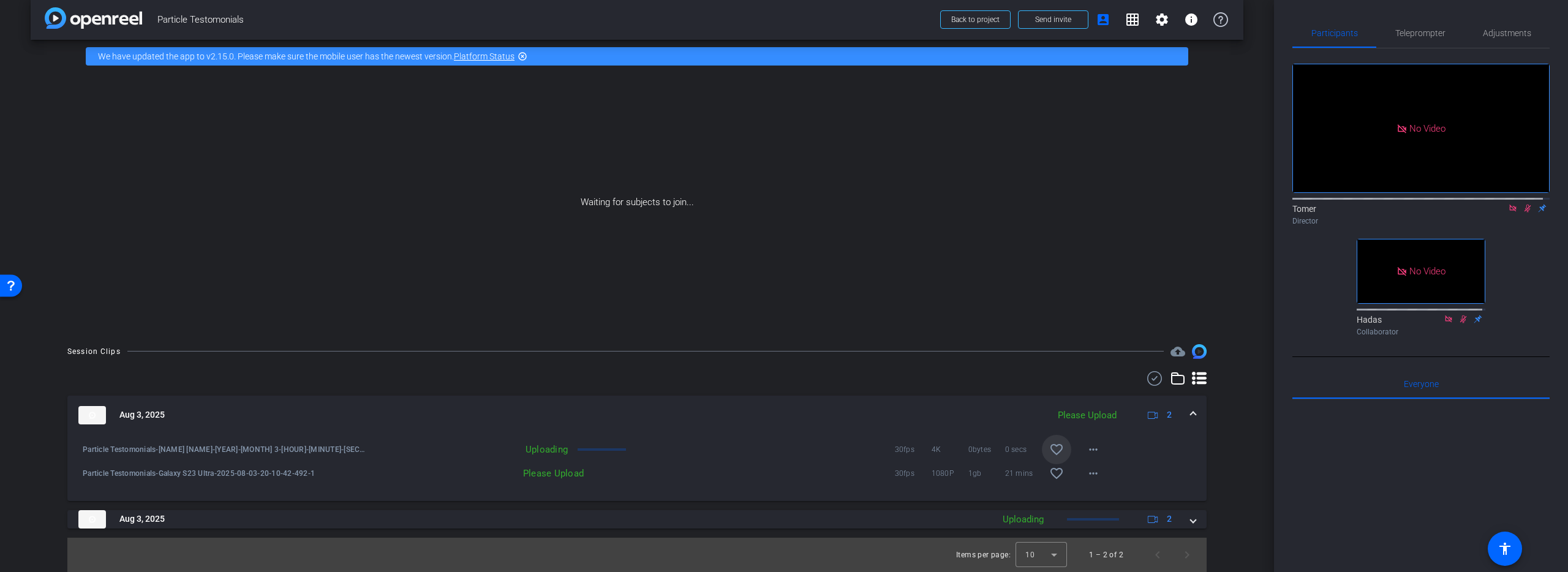 click on "favorite_border" at bounding box center [1057, 450] 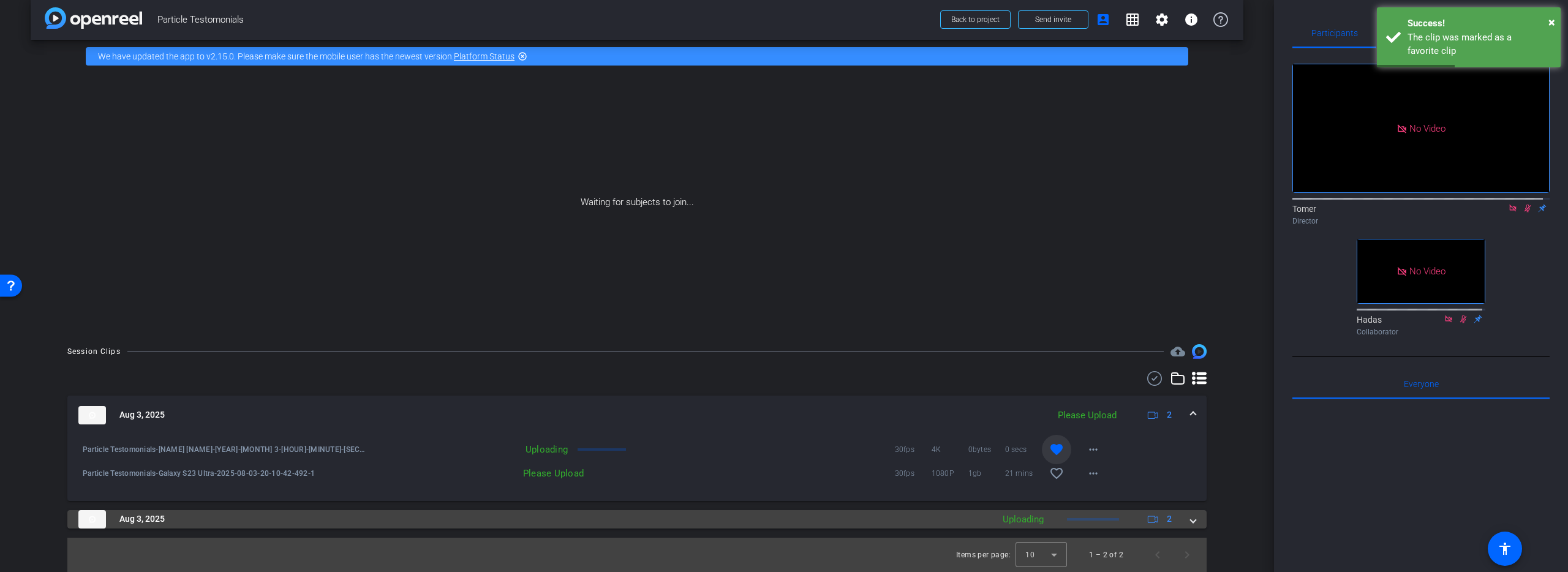 click on "Aug 3, 2025" at bounding box center (532, 519) 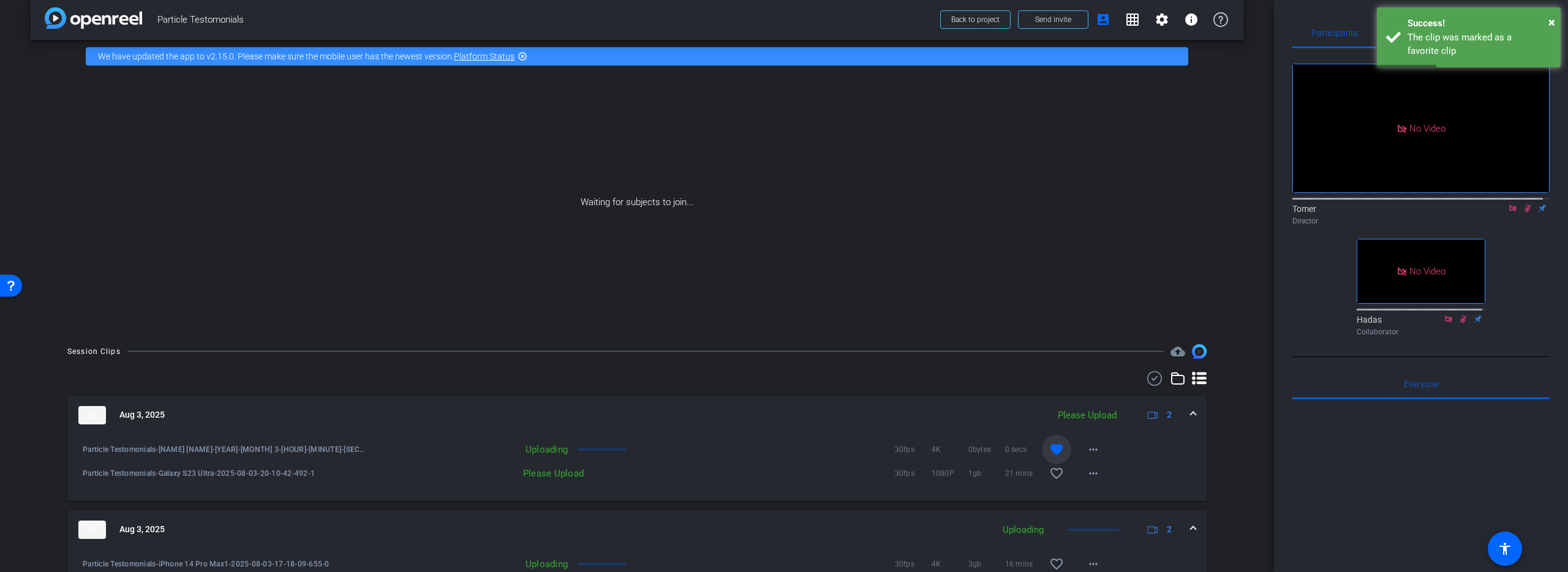 scroll, scrollTop: 100, scrollLeft: 0, axis: vertical 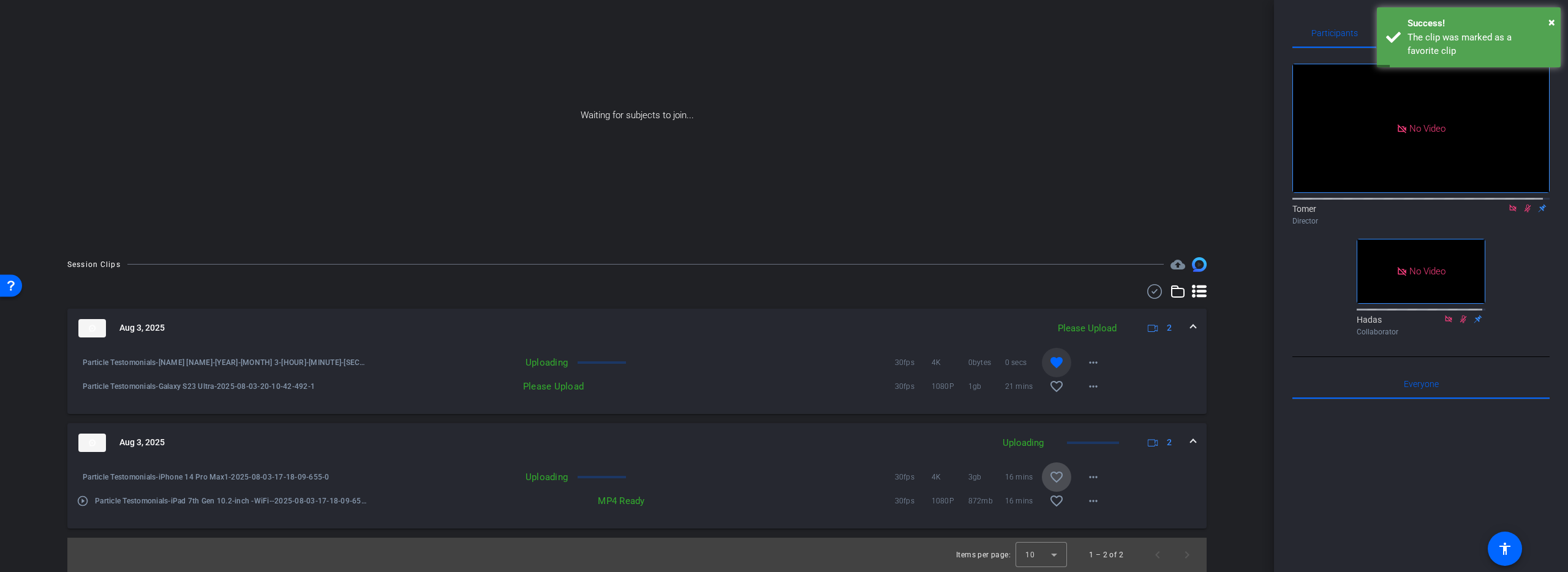 click on "favorite_border" at bounding box center (1057, 477) 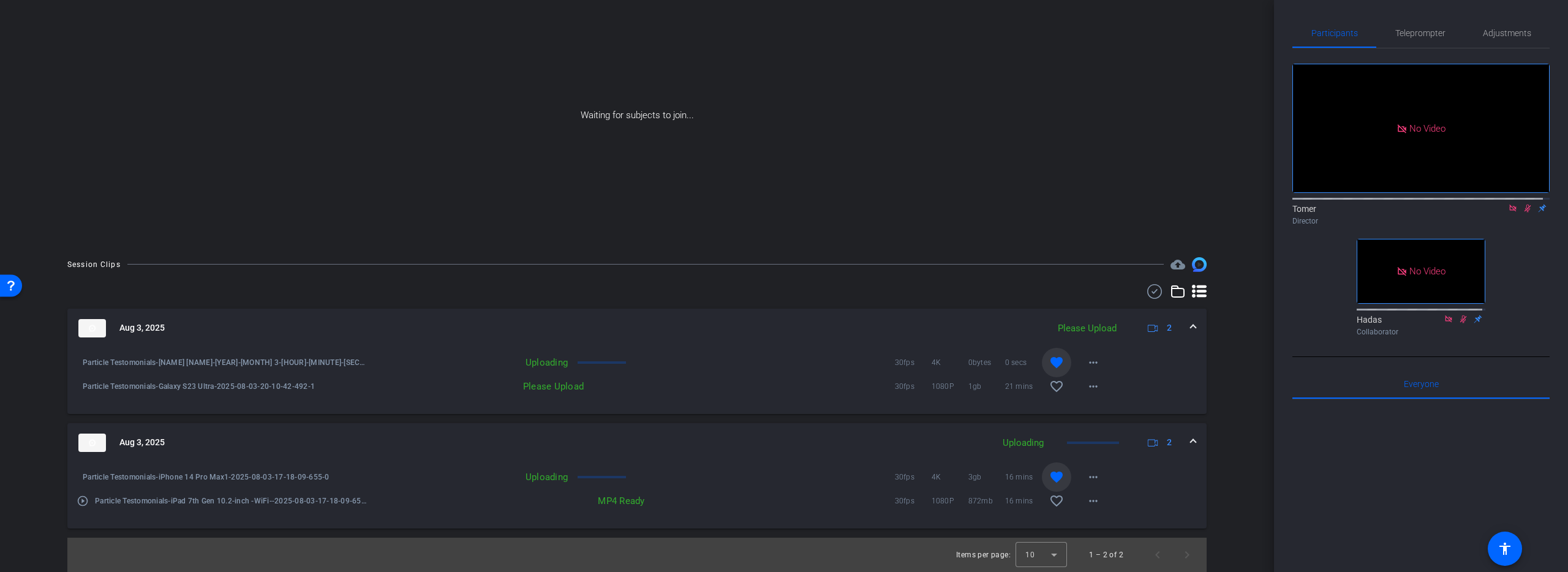 click on "Uploading" at bounding box center [471, 363] 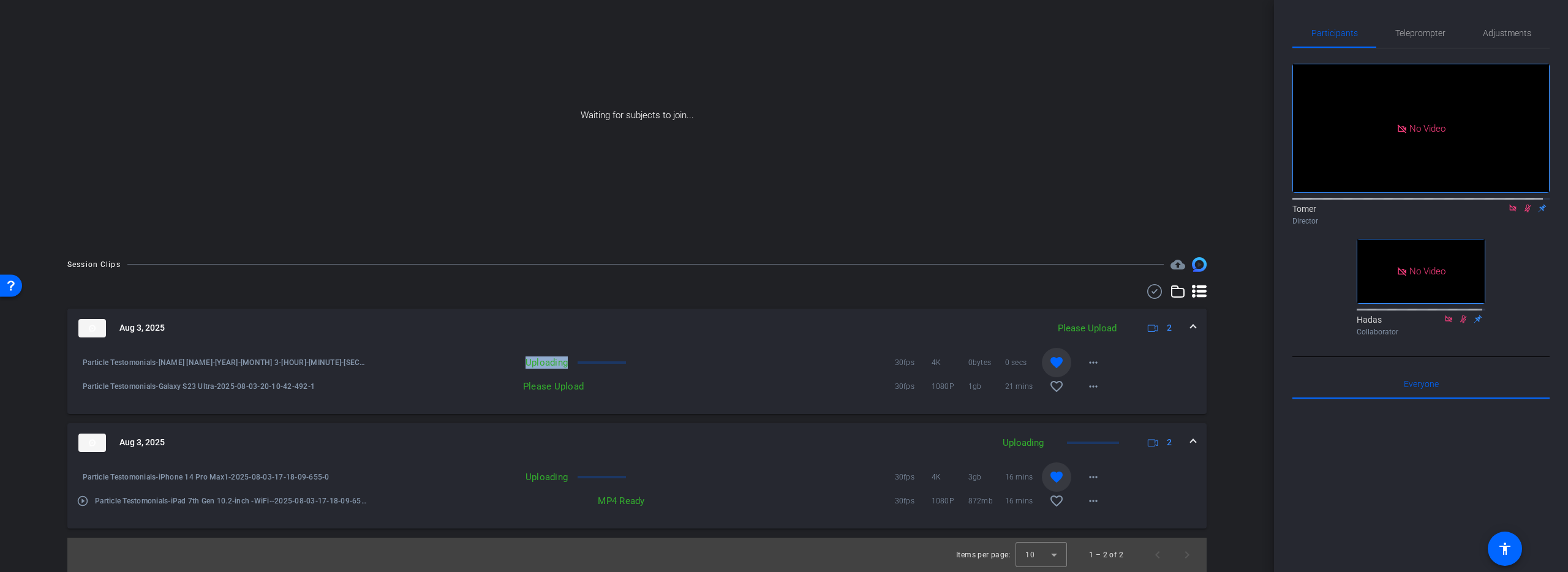 click on "Uploading" at bounding box center [471, 363] 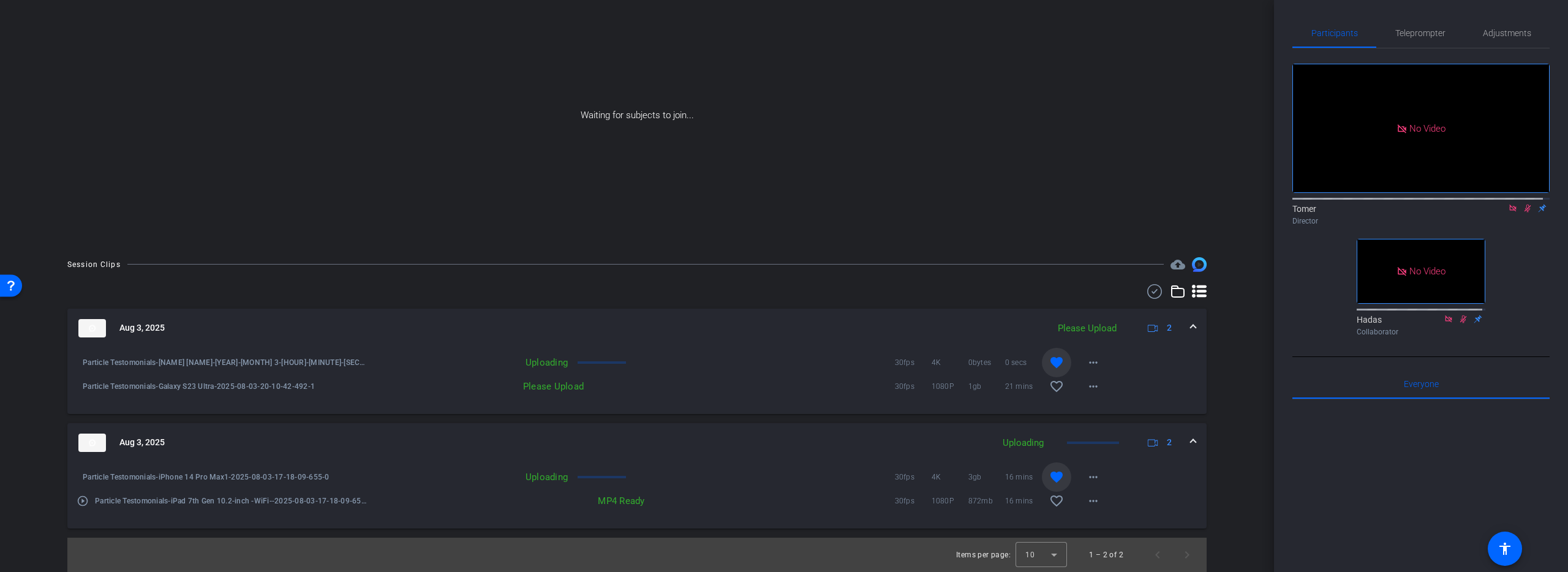 click on "30fps 1080P 1gb 21 mins favorite_border more_horiz" at bounding box center (848, 386) 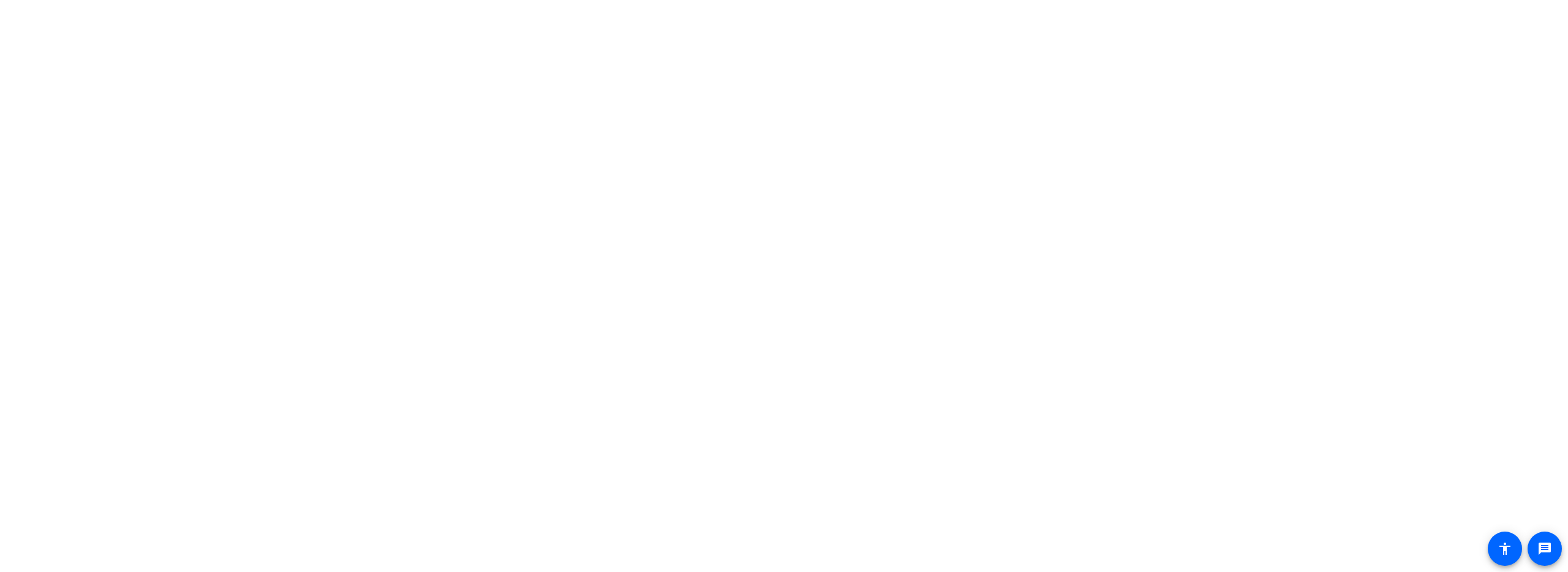 scroll, scrollTop: 0, scrollLeft: 0, axis: both 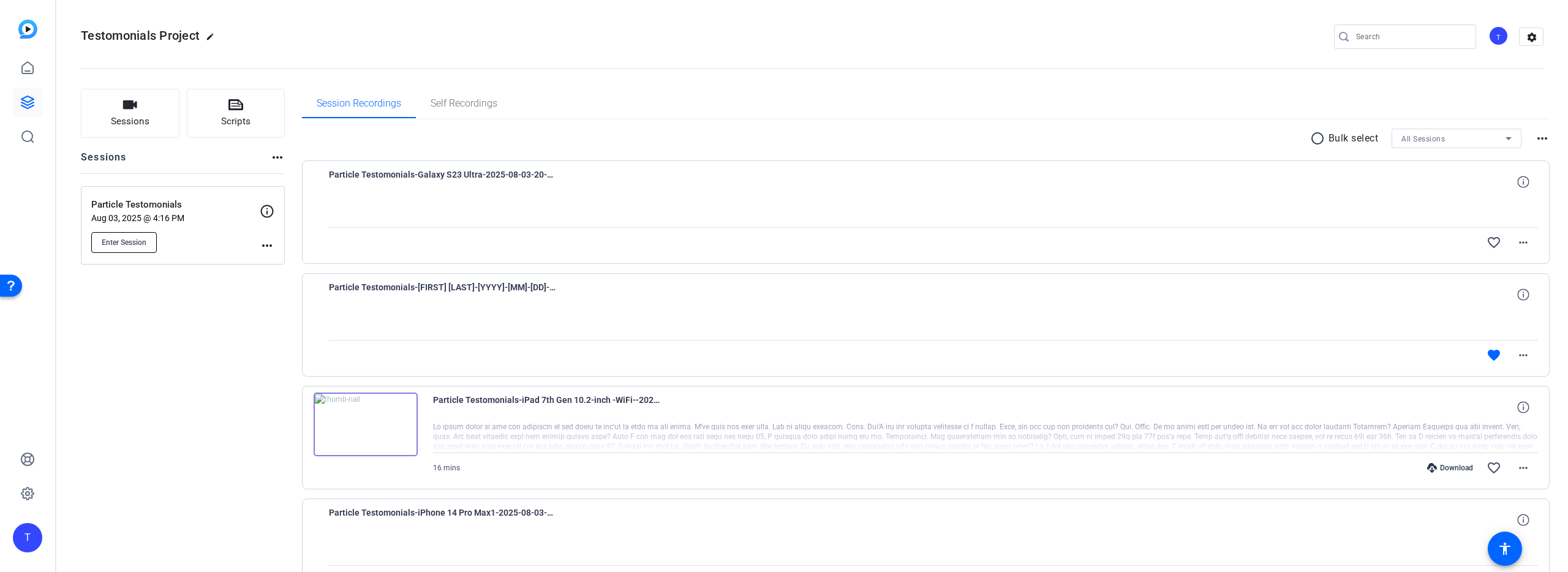 click on "Enter Session" 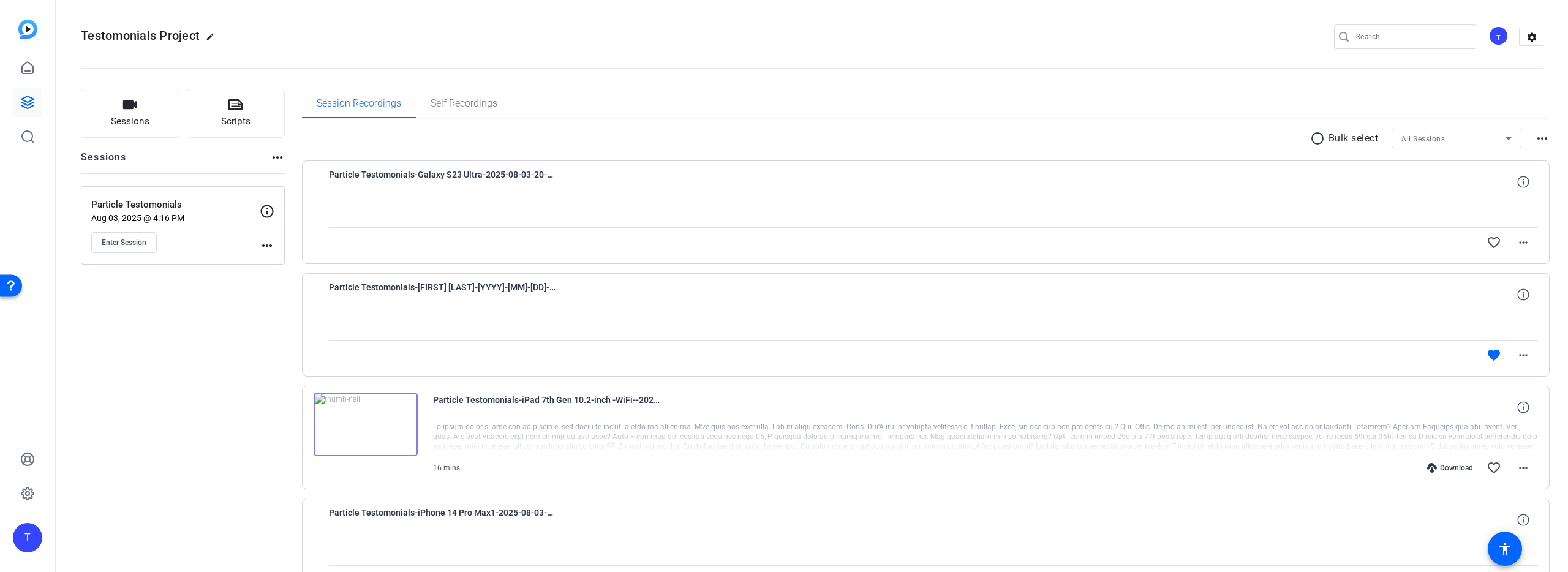 type 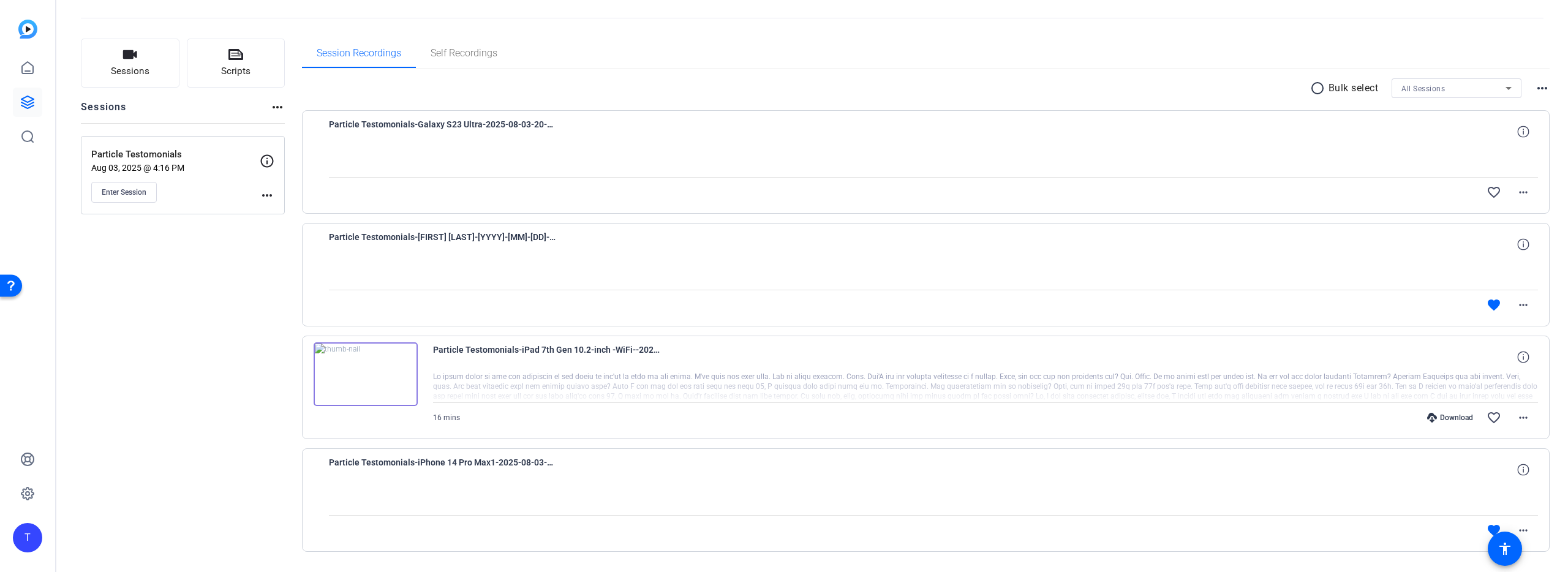 scroll, scrollTop: 85, scrollLeft: 0, axis: vertical 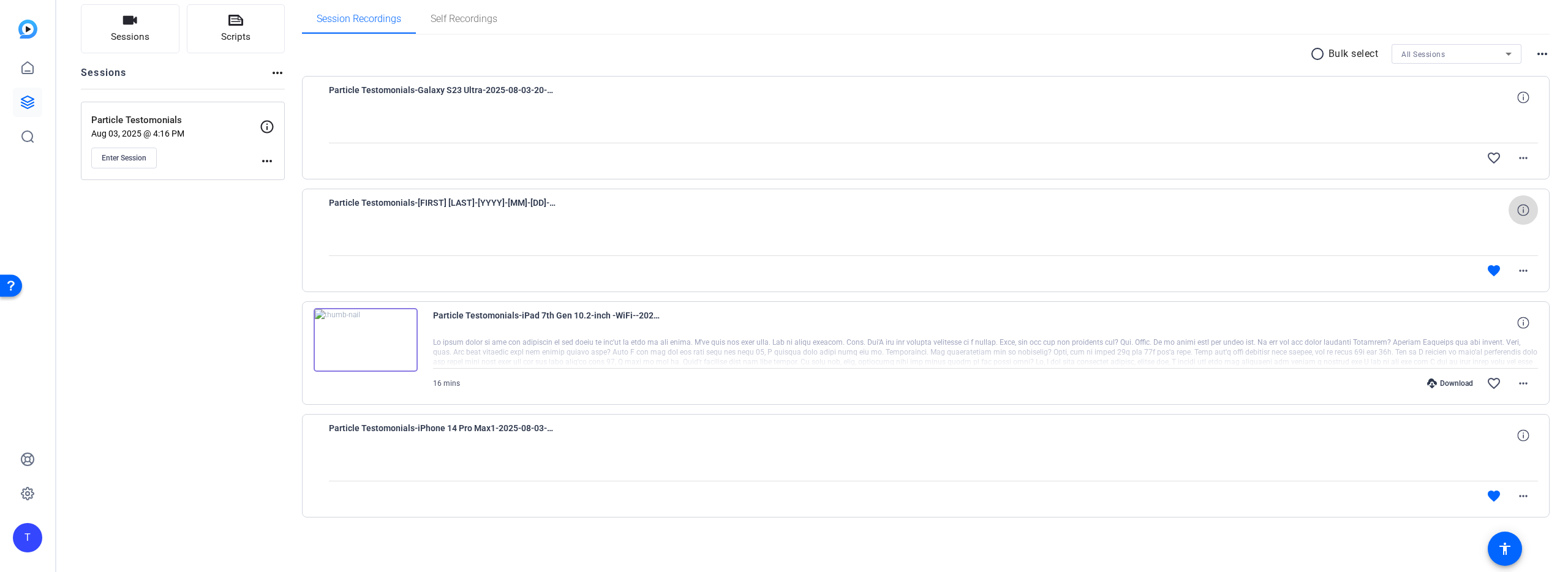 click 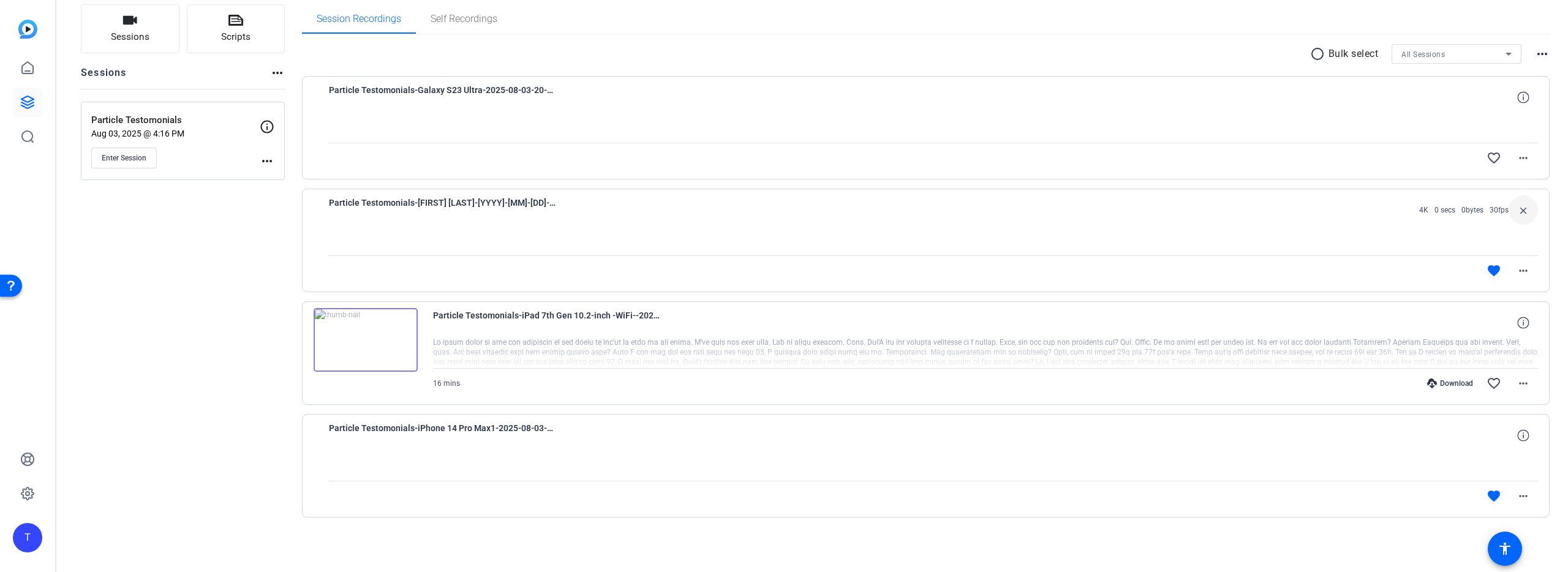 click on "0bytes" at bounding box center (1472, 210) 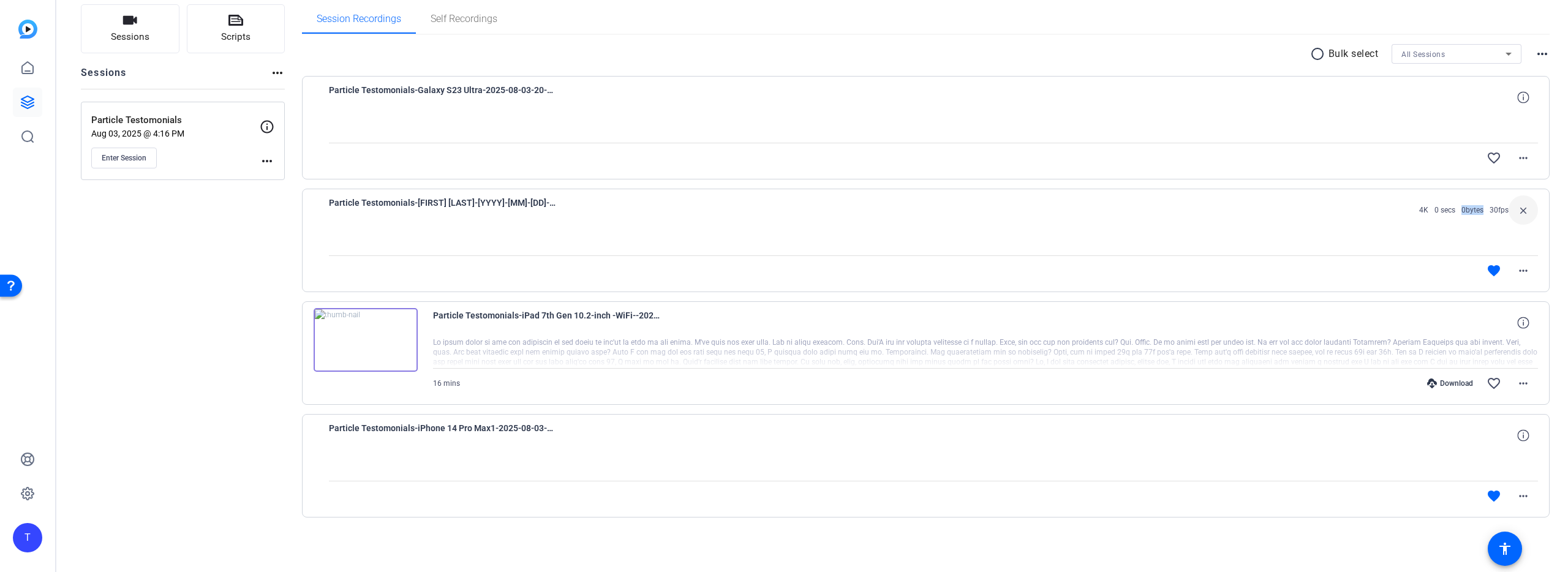 click on "0bytes" at bounding box center (1472, 210) 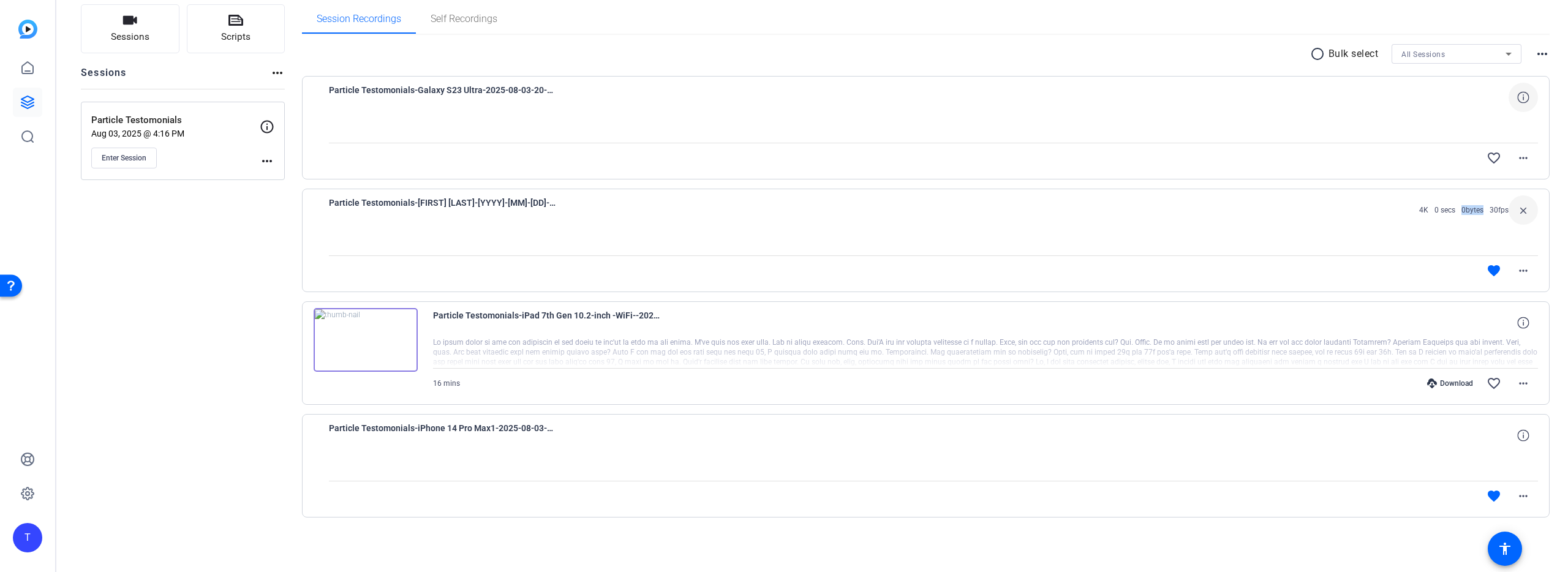 click 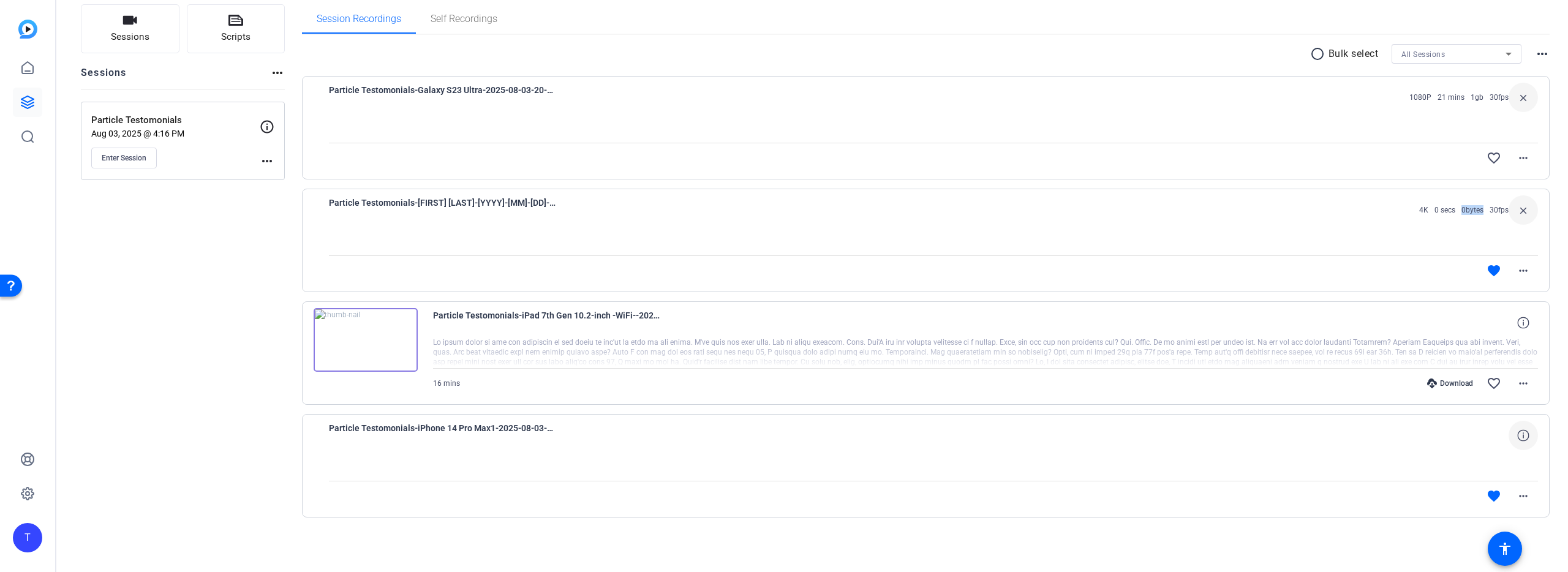 click at bounding box center (1523, 435) 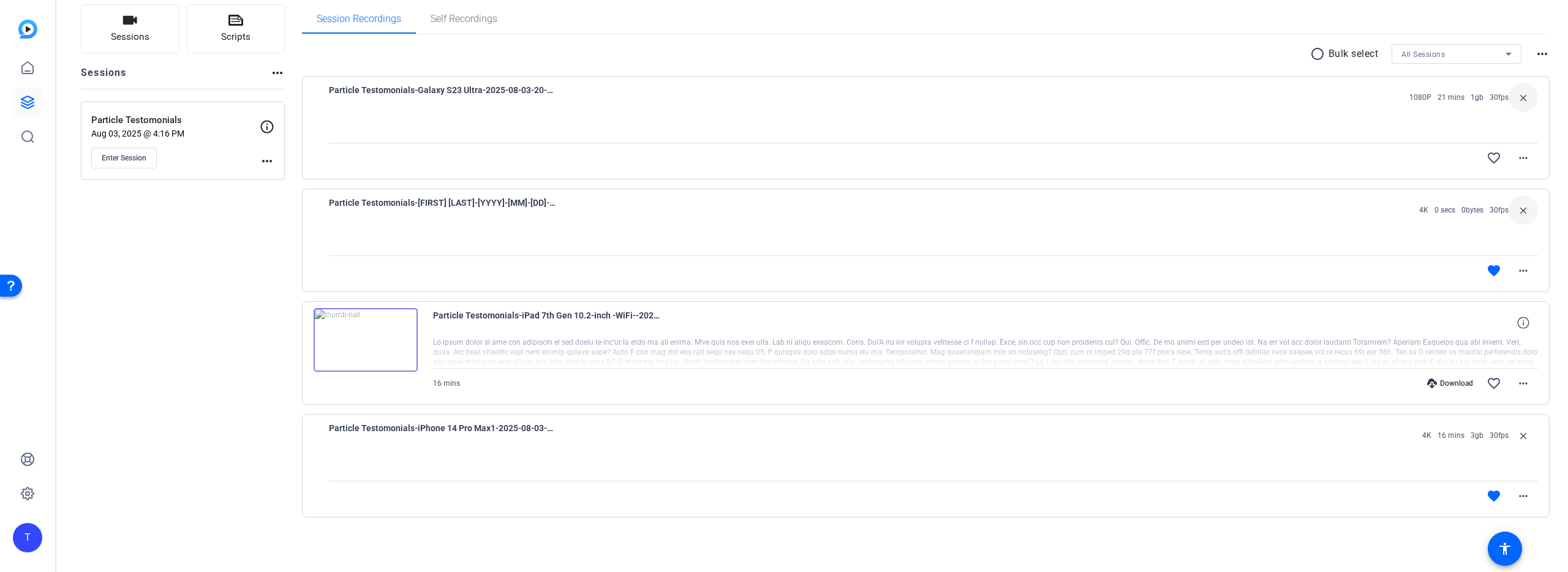 click on "3gb" at bounding box center (1477, 435) 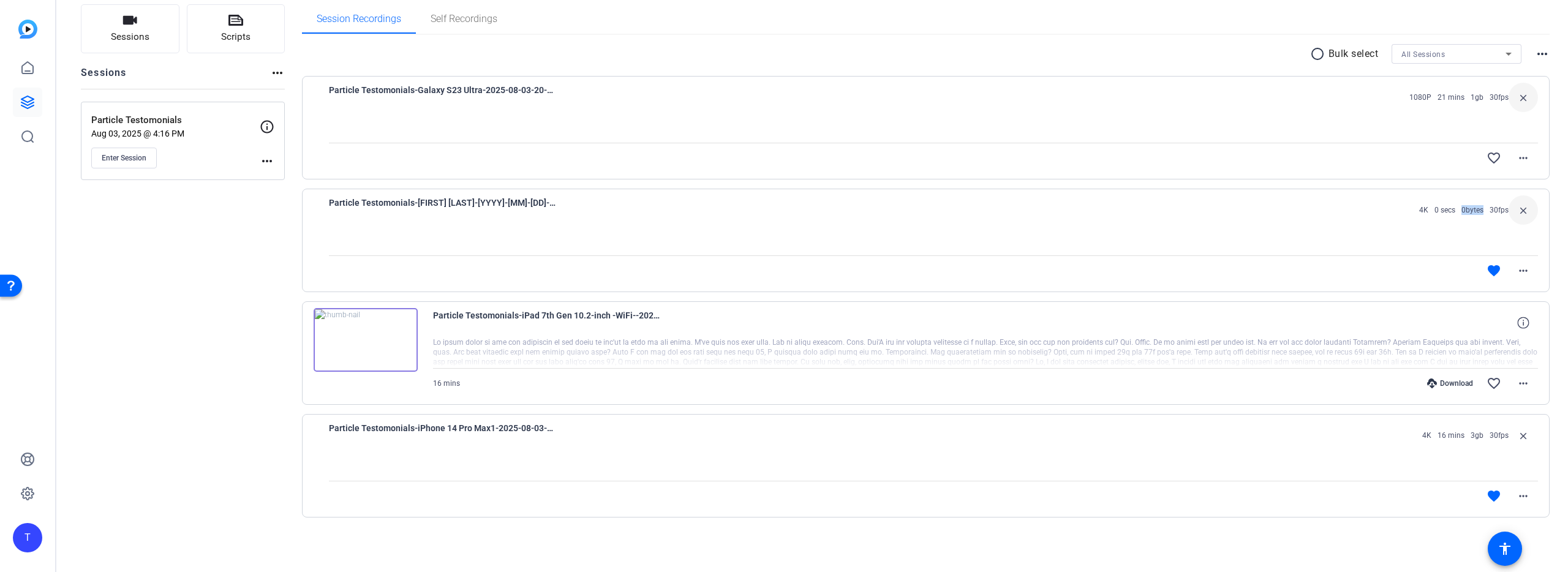click on "0bytes" at bounding box center [1472, 210] 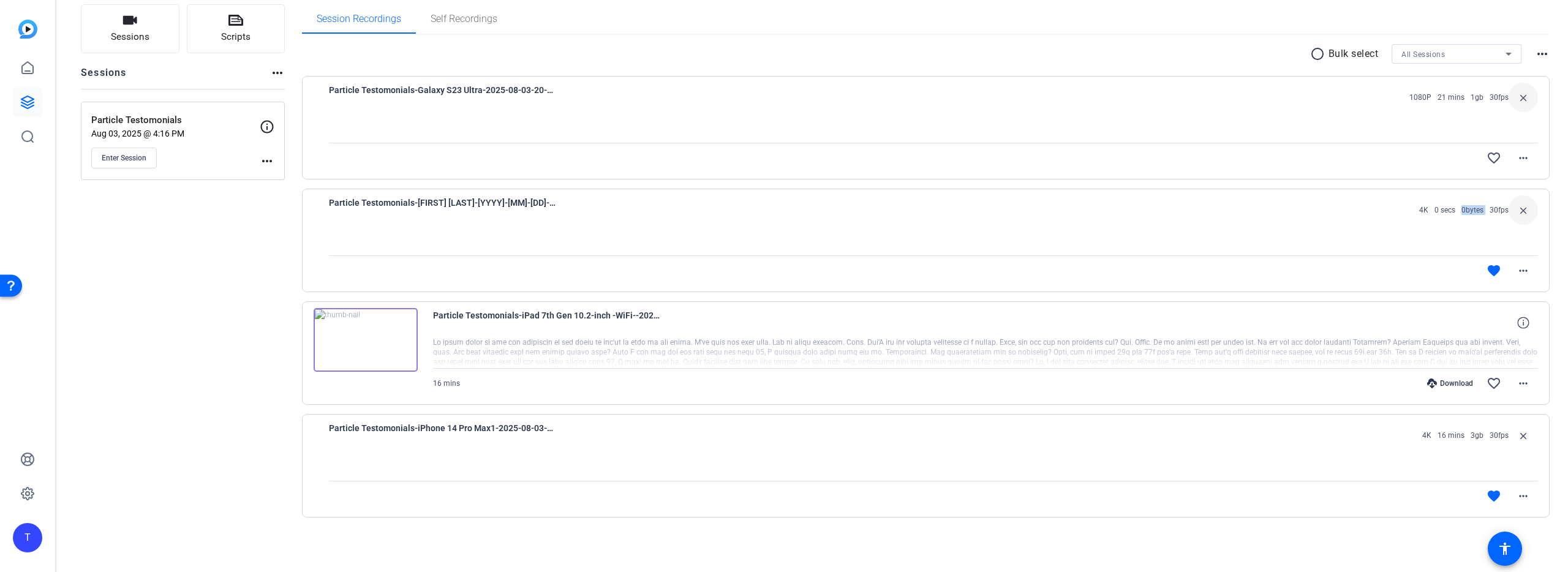 click on "0bytes" at bounding box center [1472, 210] 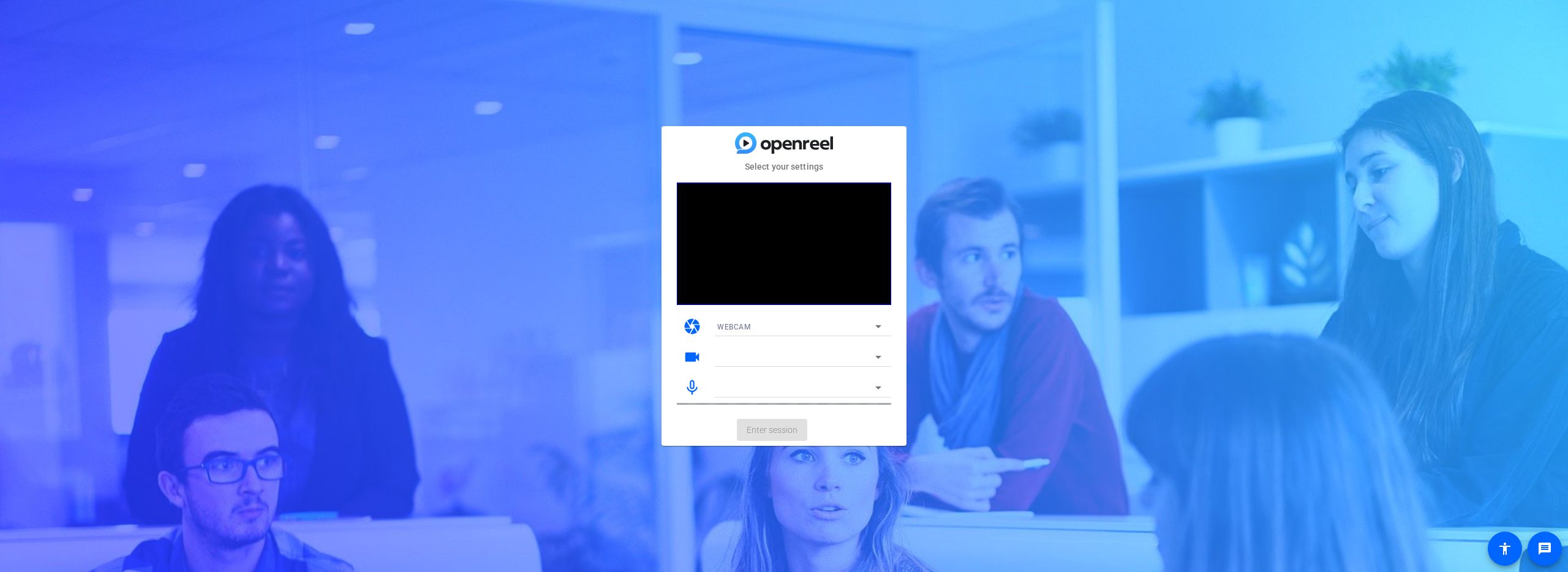 scroll, scrollTop: 0, scrollLeft: 0, axis: both 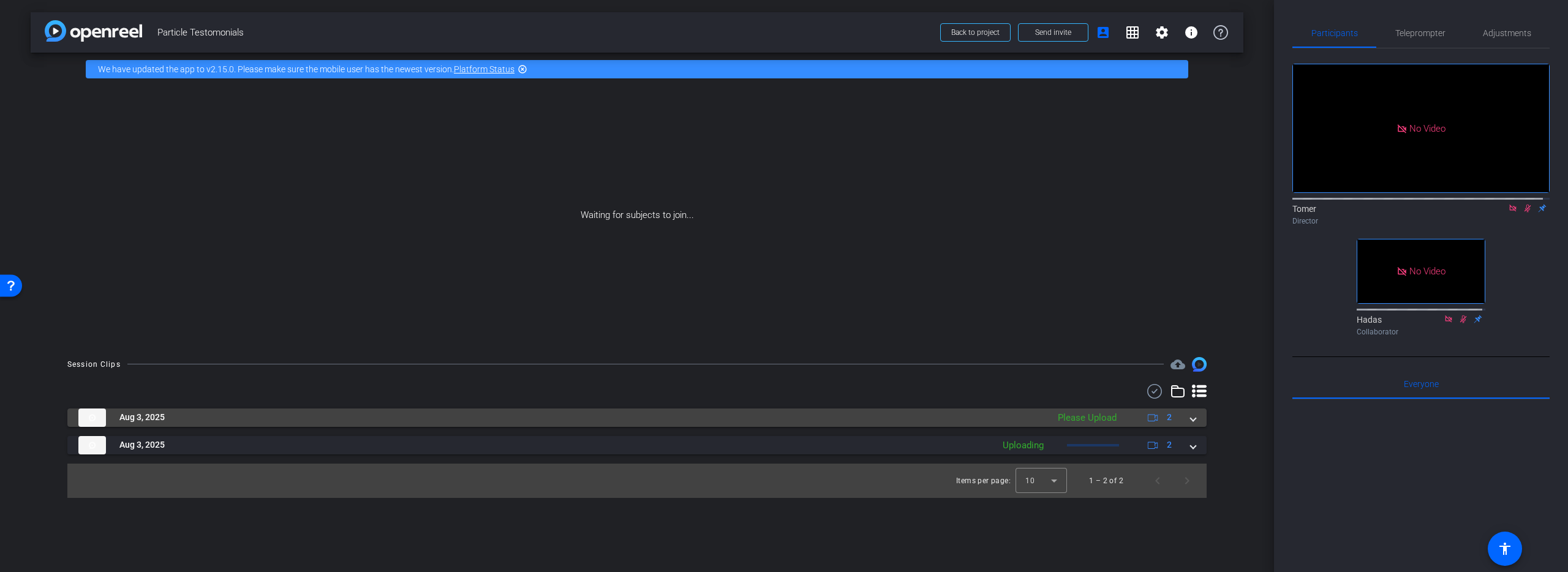 click on "Aug 3, 2025" at bounding box center [560, 418] 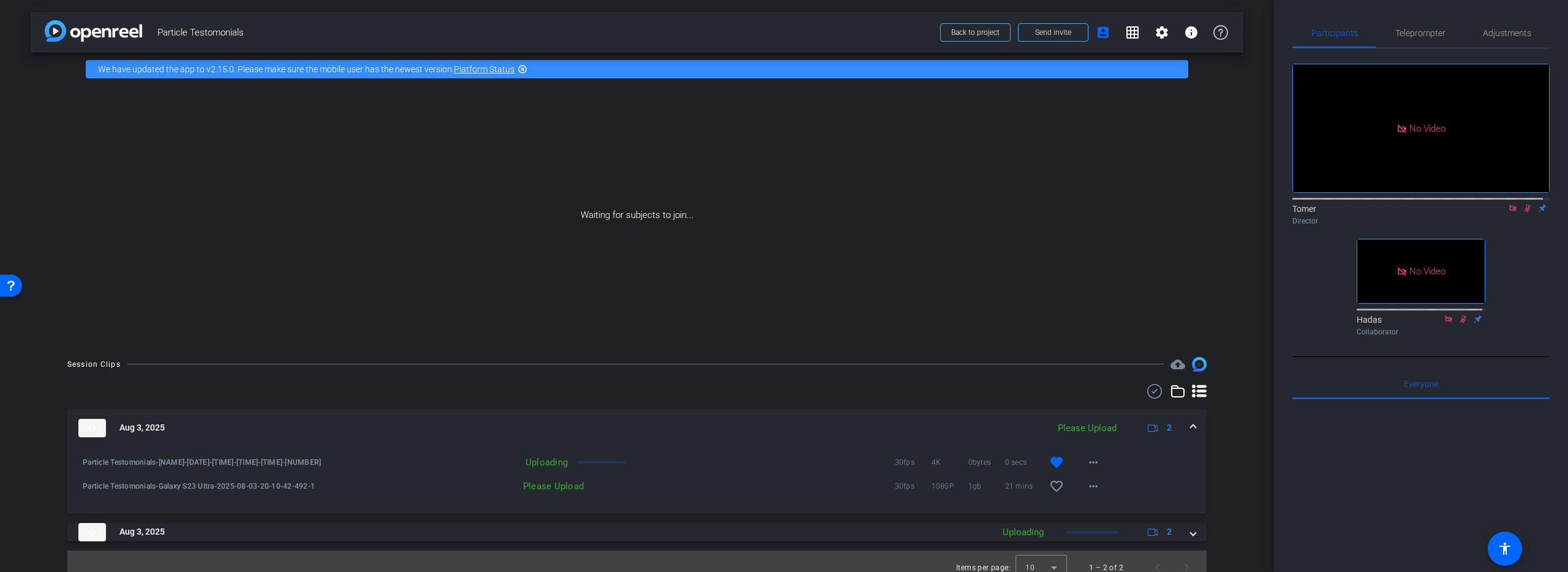 scroll, scrollTop: 13, scrollLeft: 0, axis: vertical 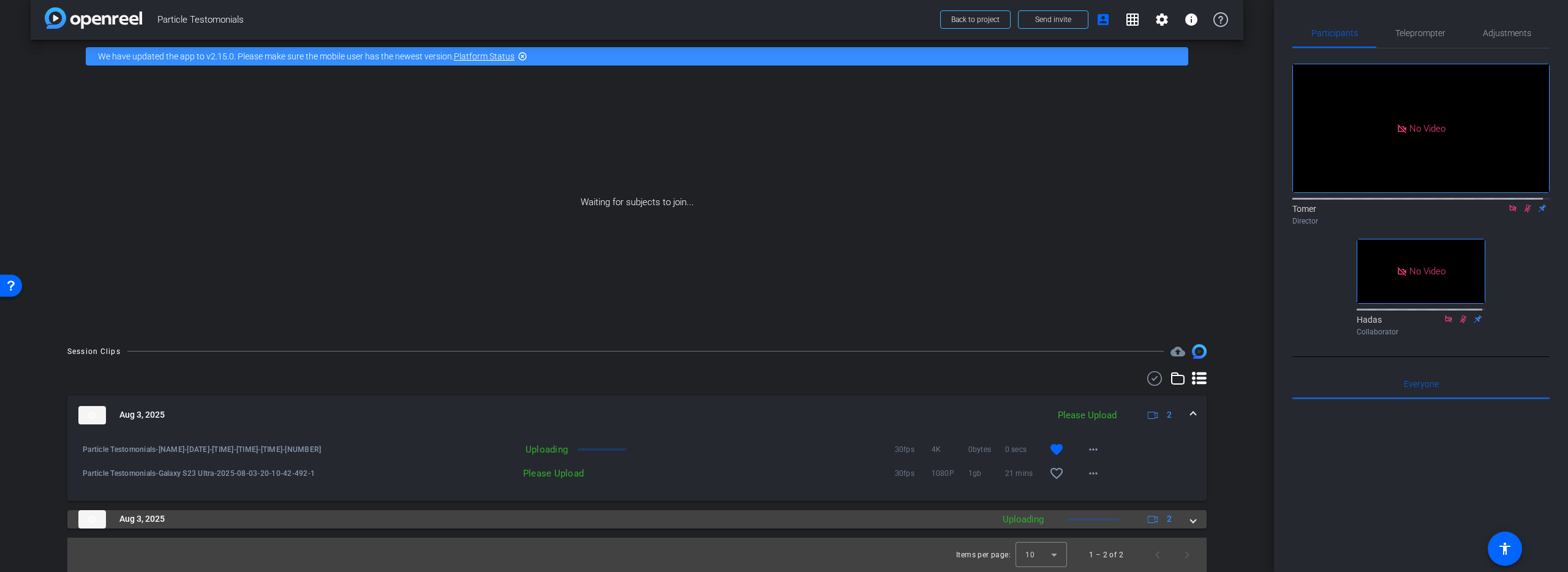 click on "Aug 3, 2025" at bounding box center [532, 519] 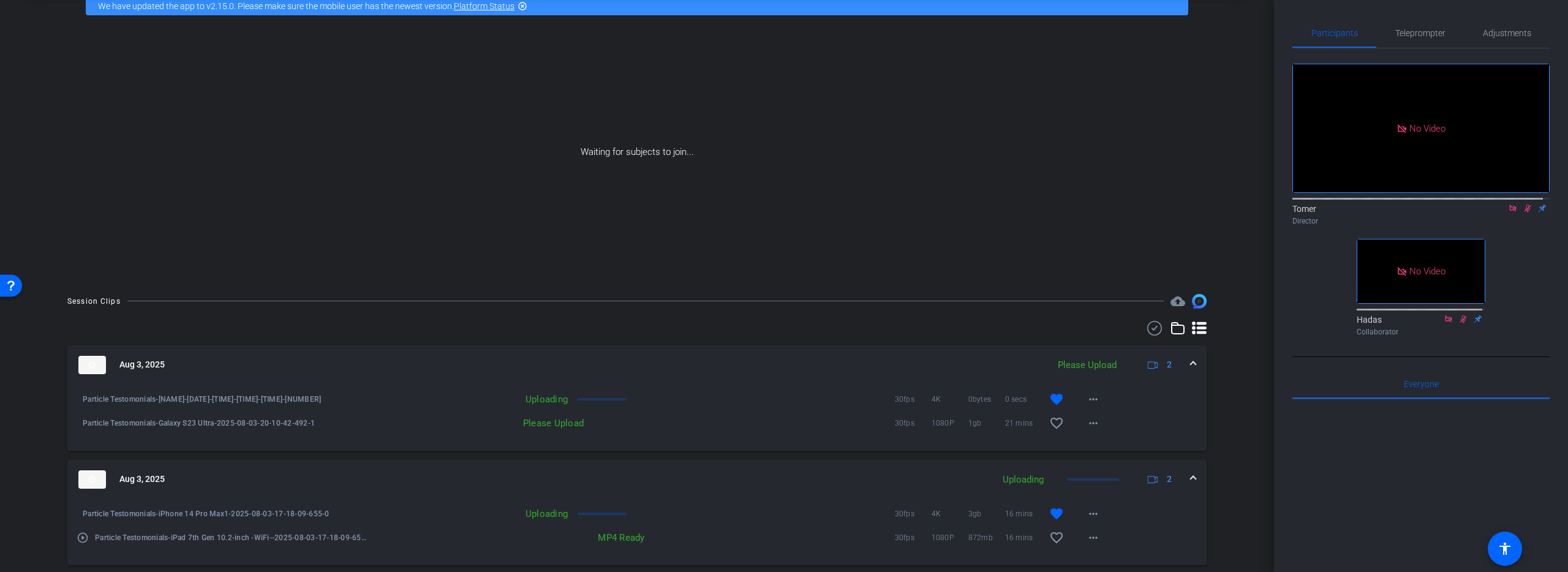 scroll, scrollTop: 100, scrollLeft: 0, axis: vertical 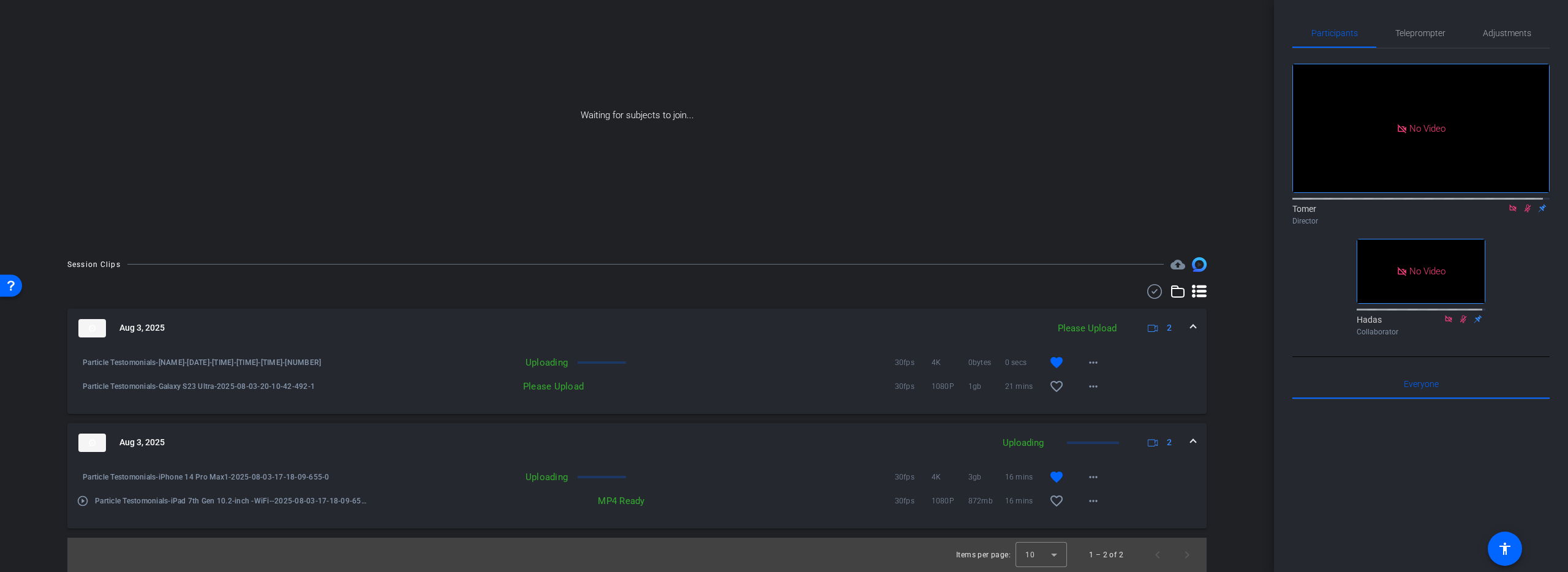 click on "21 mins" at bounding box center [1023, 386] 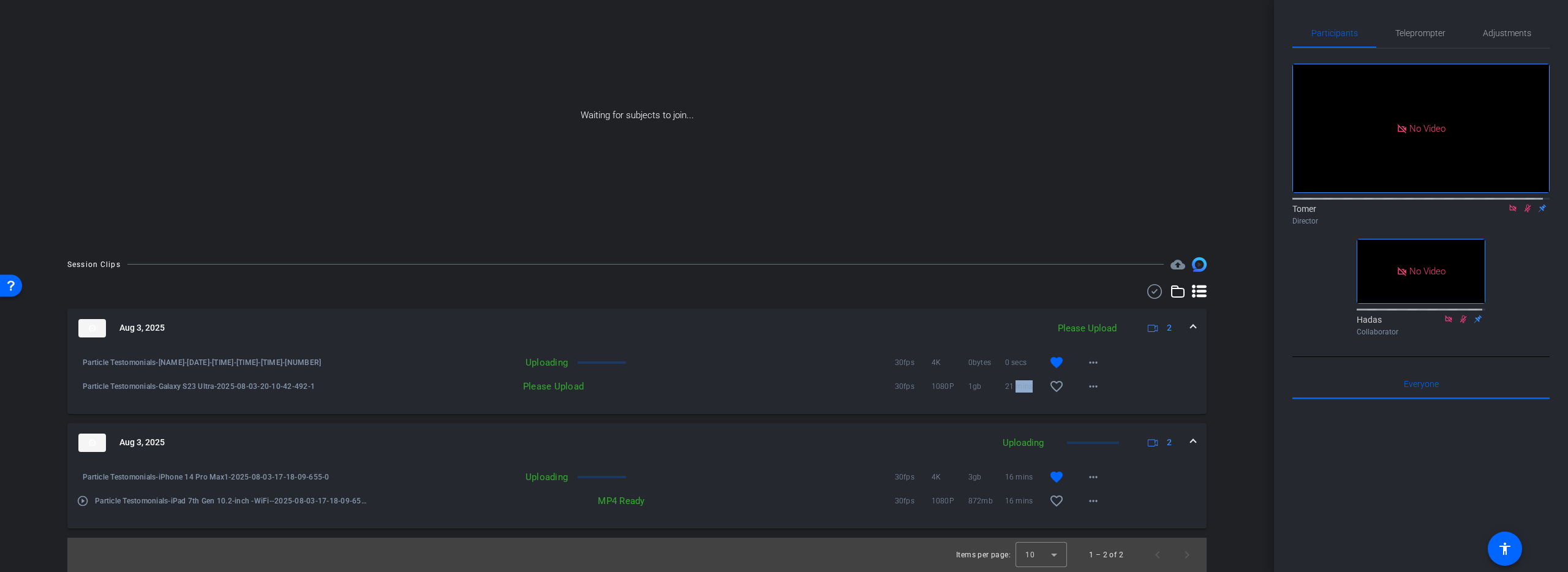 click on "21 mins" at bounding box center (1023, 386) 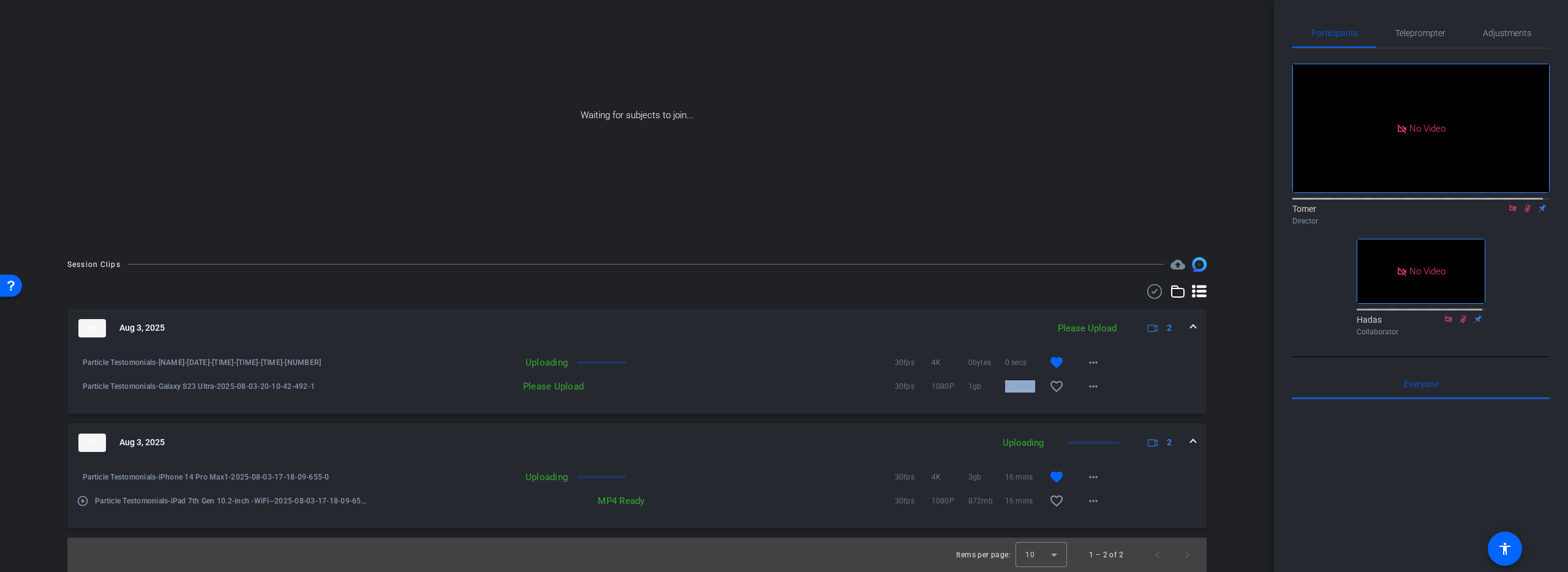 click on "21 mins" at bounding box center (1023, 386) 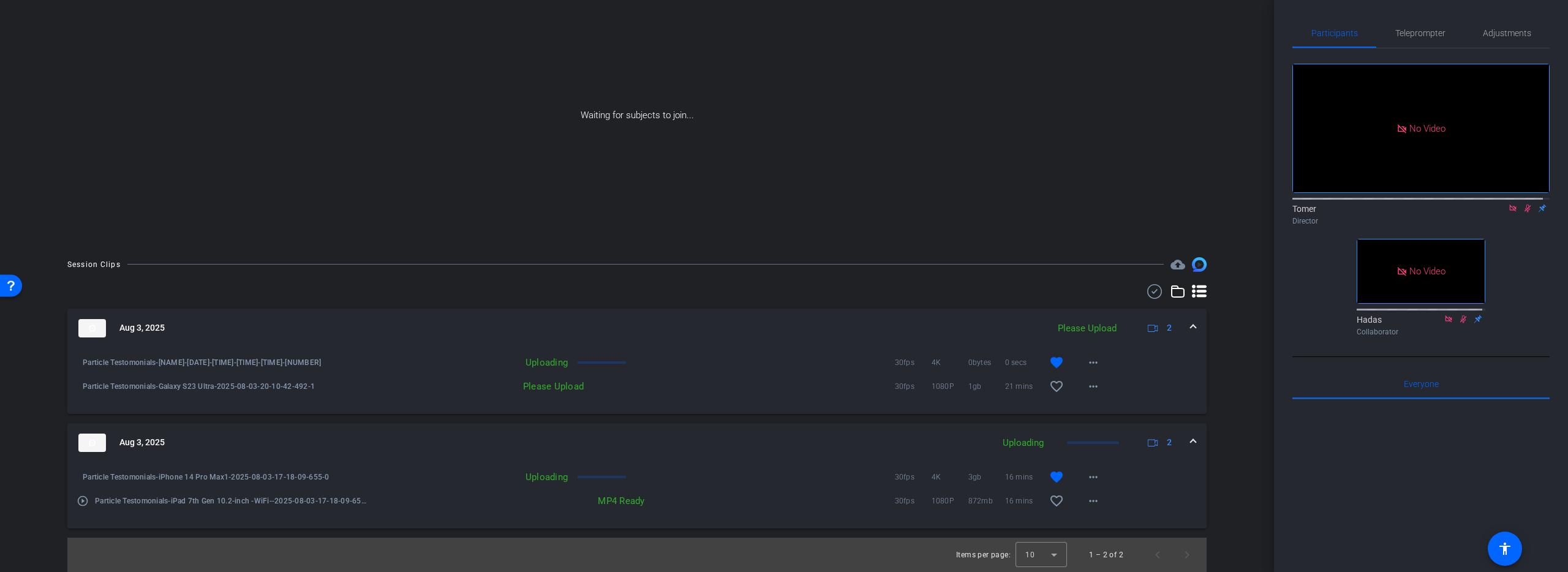 drag, startPoint x: 734, startPoint y: 490, endPoint x: 647, endPoint y: 482, distance: 87.36704 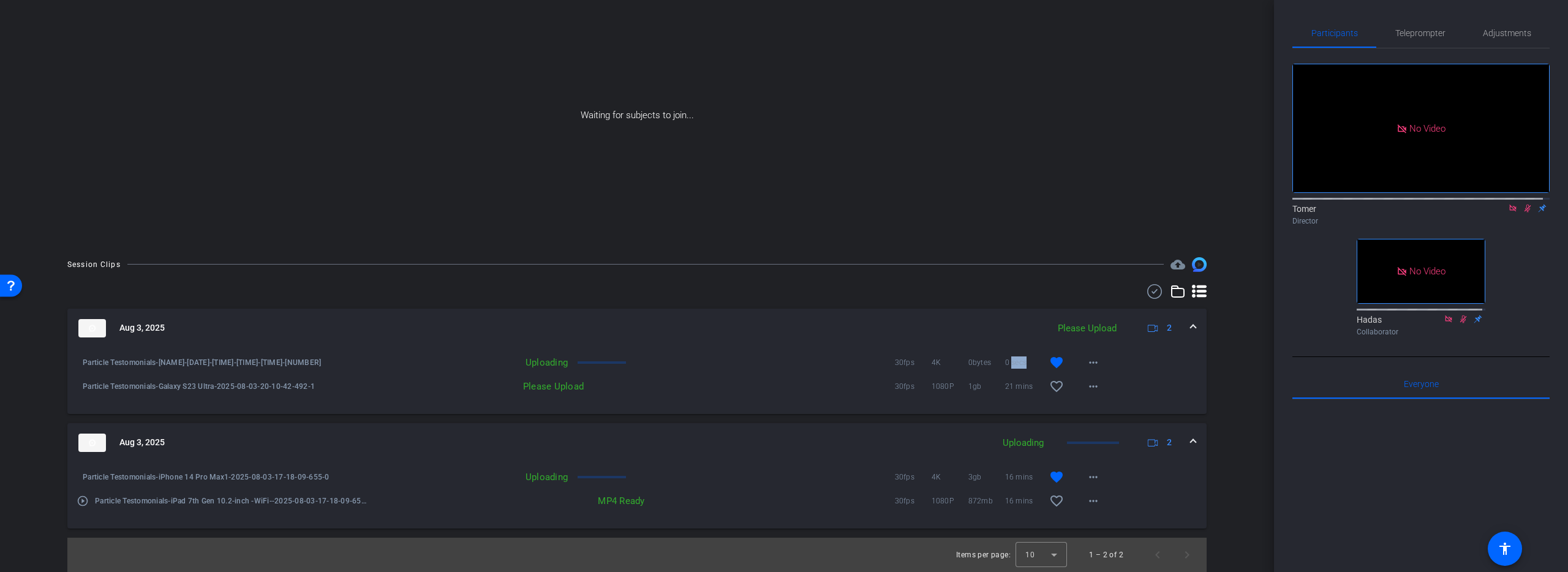 click on "0 secs" at bounding box center [1023, 363] 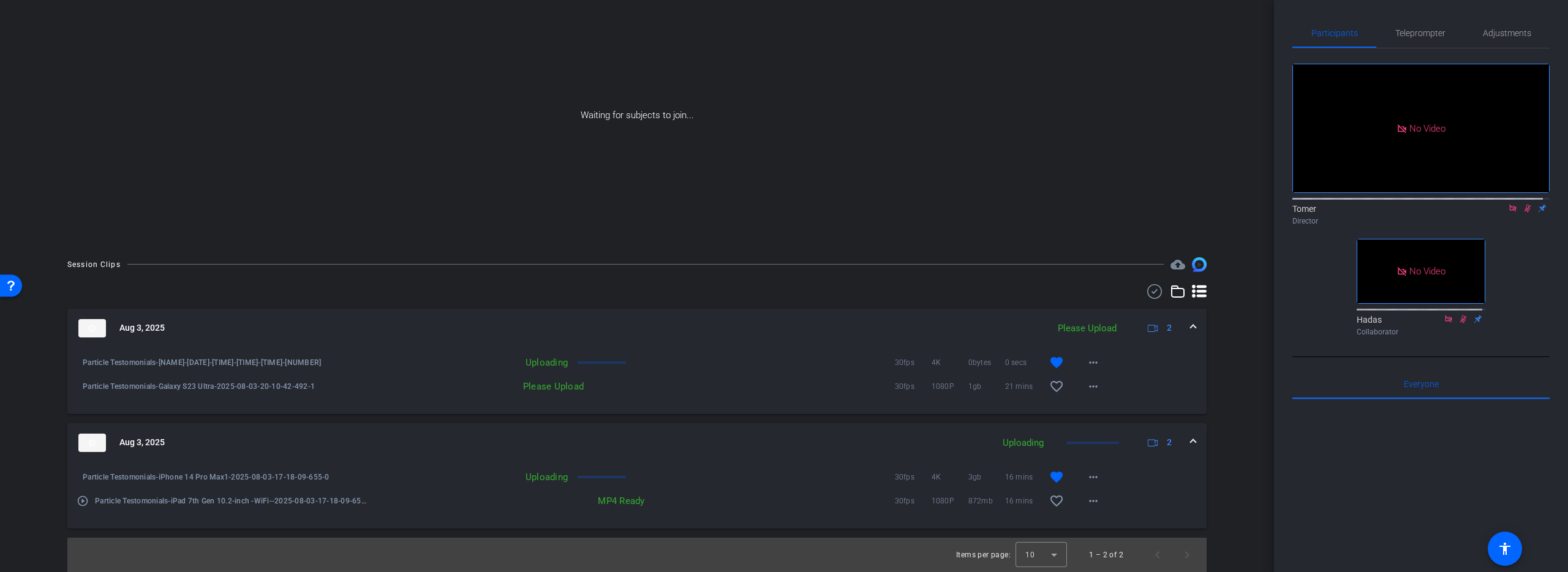 click on "4K" at bounding box center [950, 363] 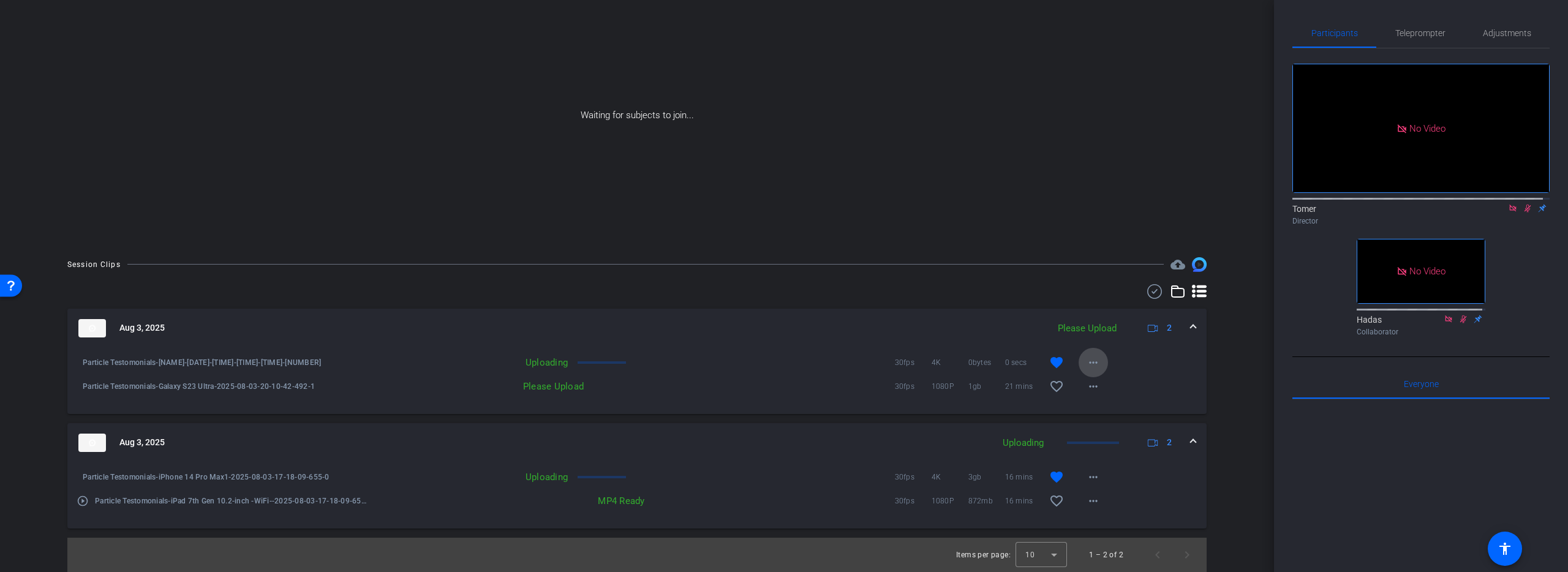 click at bounding box center (1093, 363) 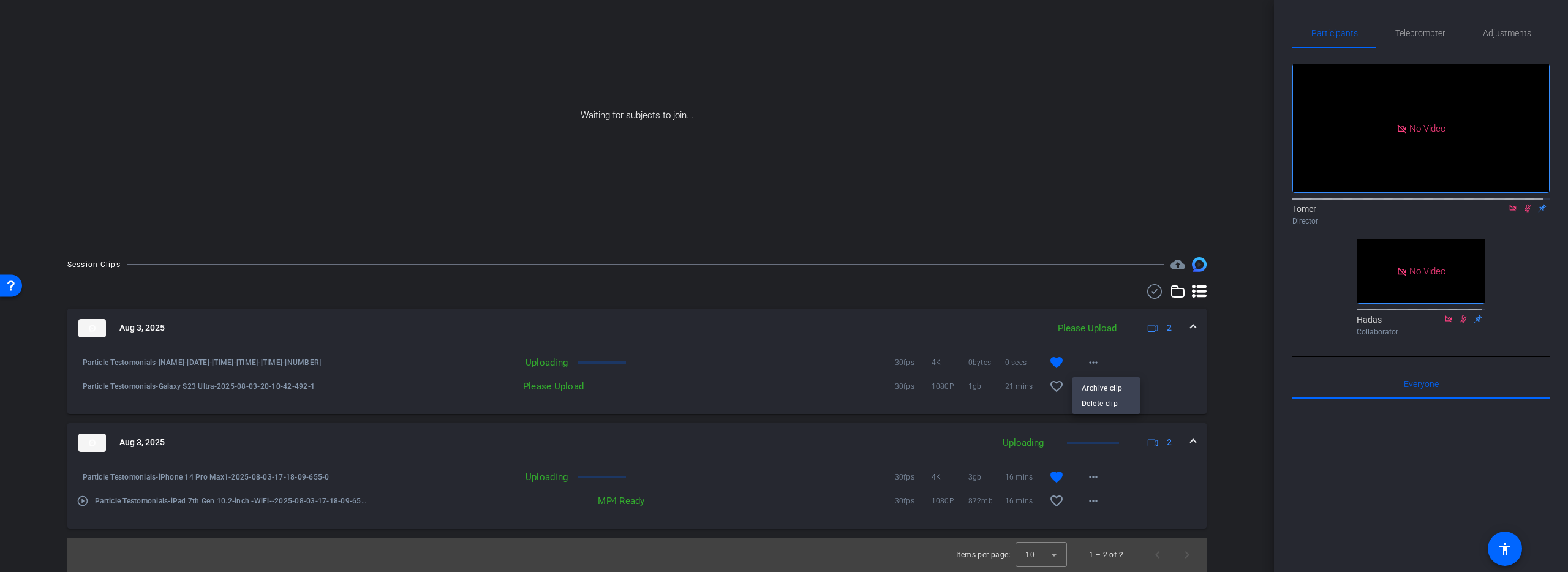click at bounding box center (784, 286) 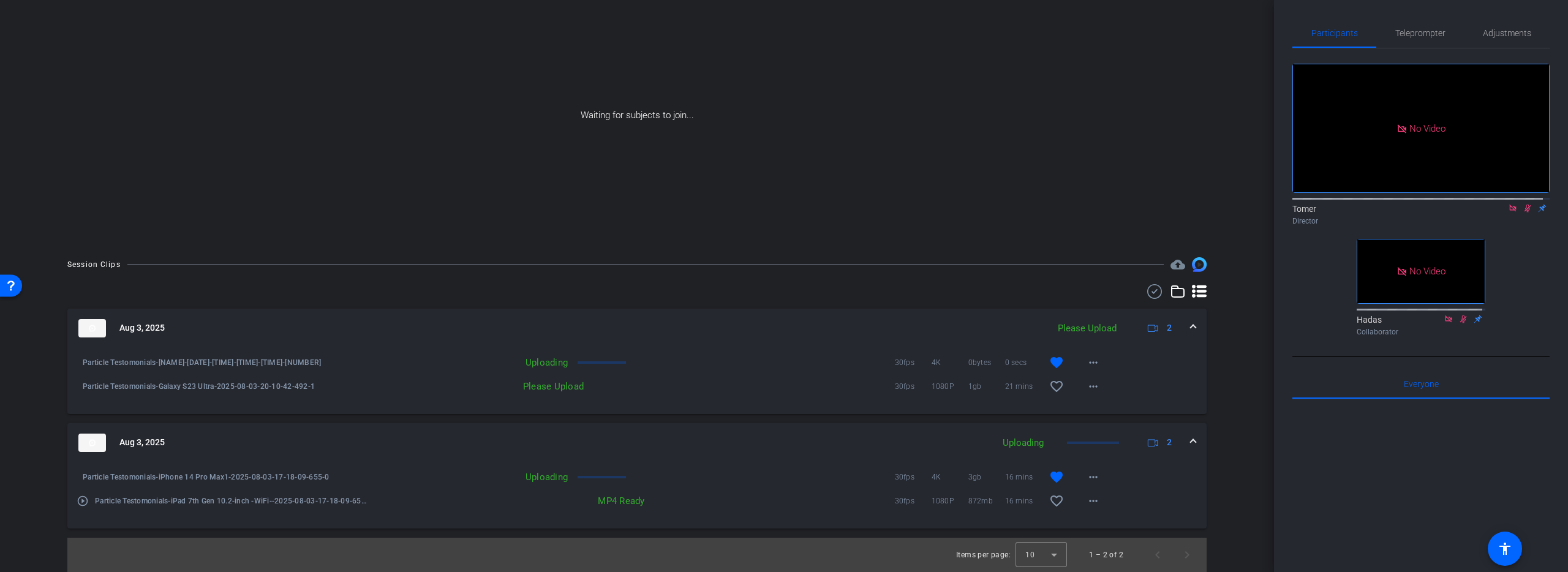 click 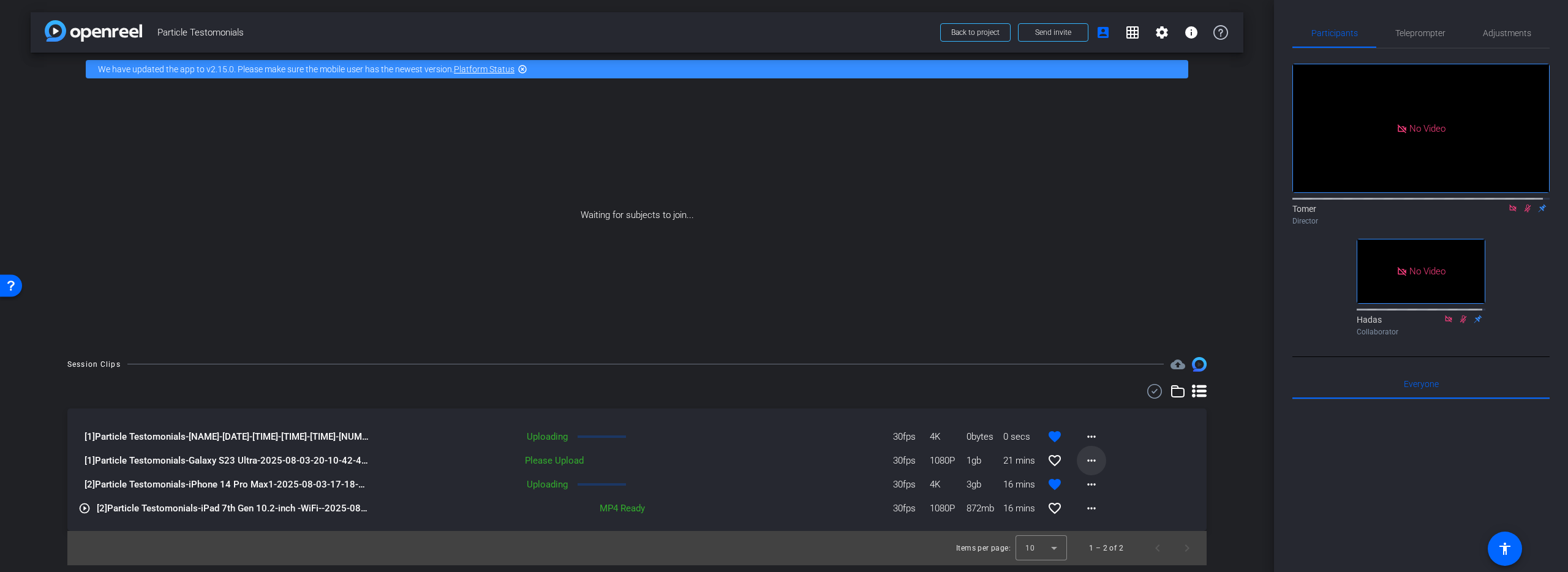 click on "more_horiz" 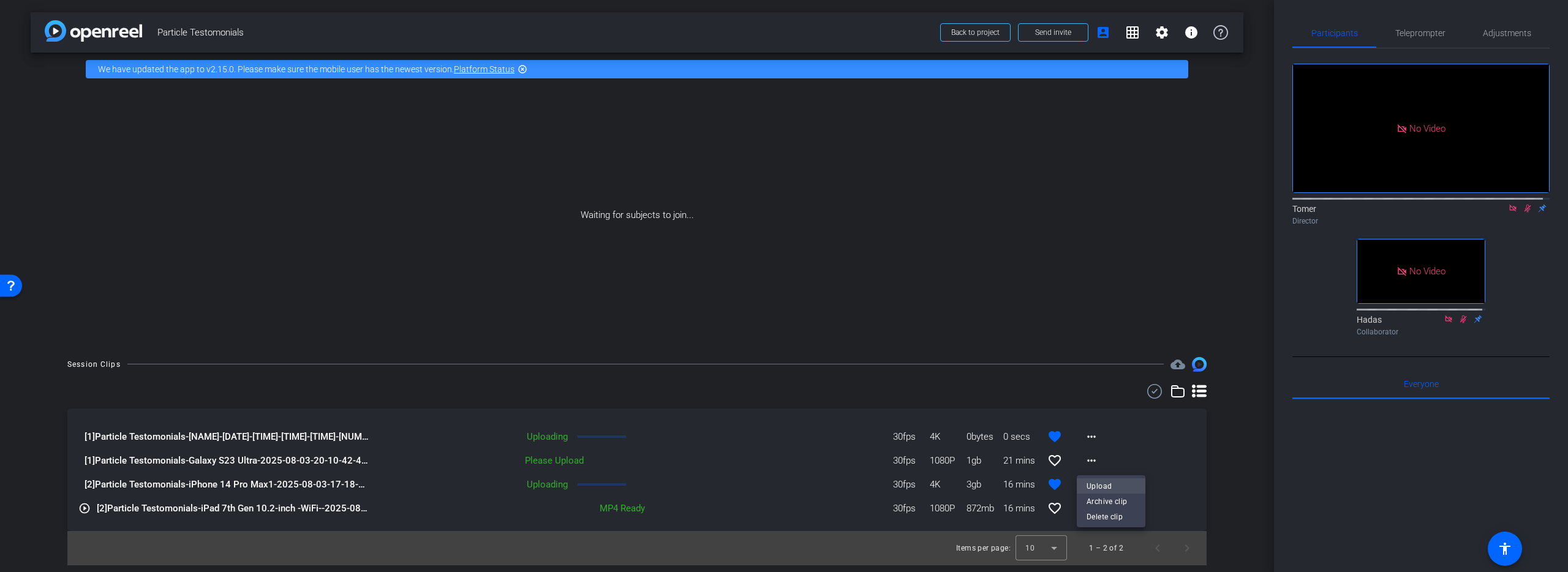 click on "Upload" at bounding box center [1111, 486] 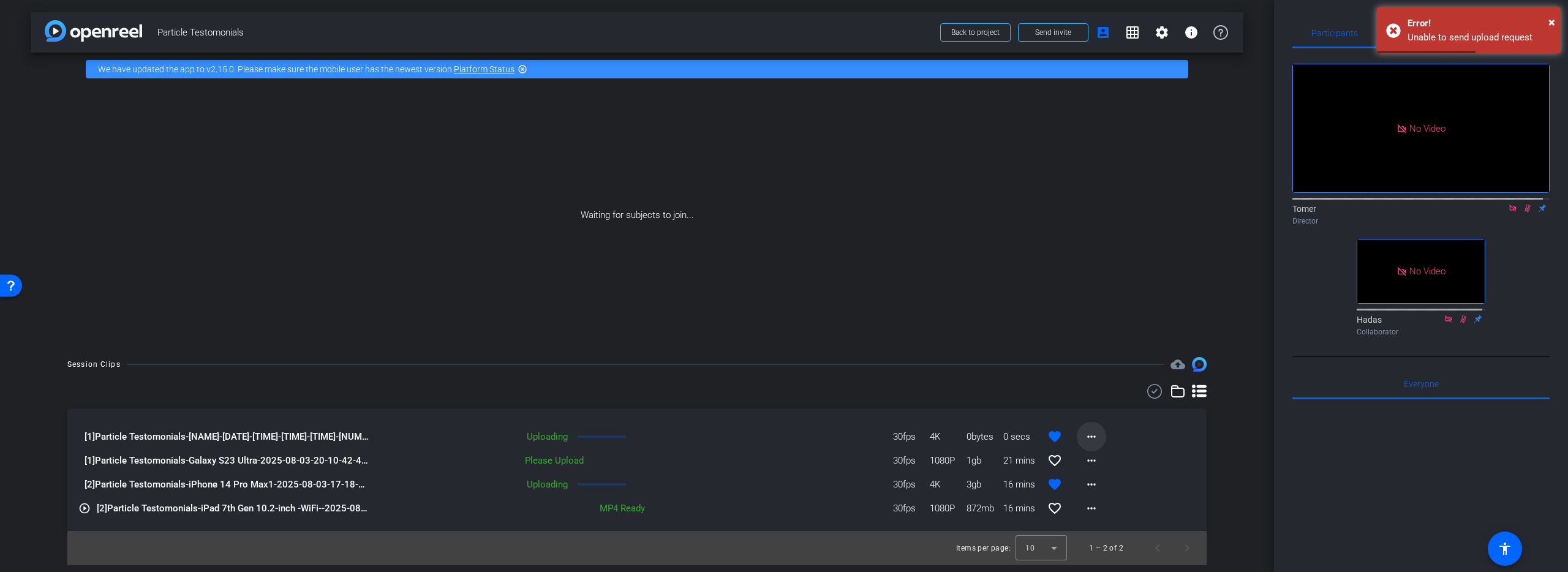 click on "more_horiz" 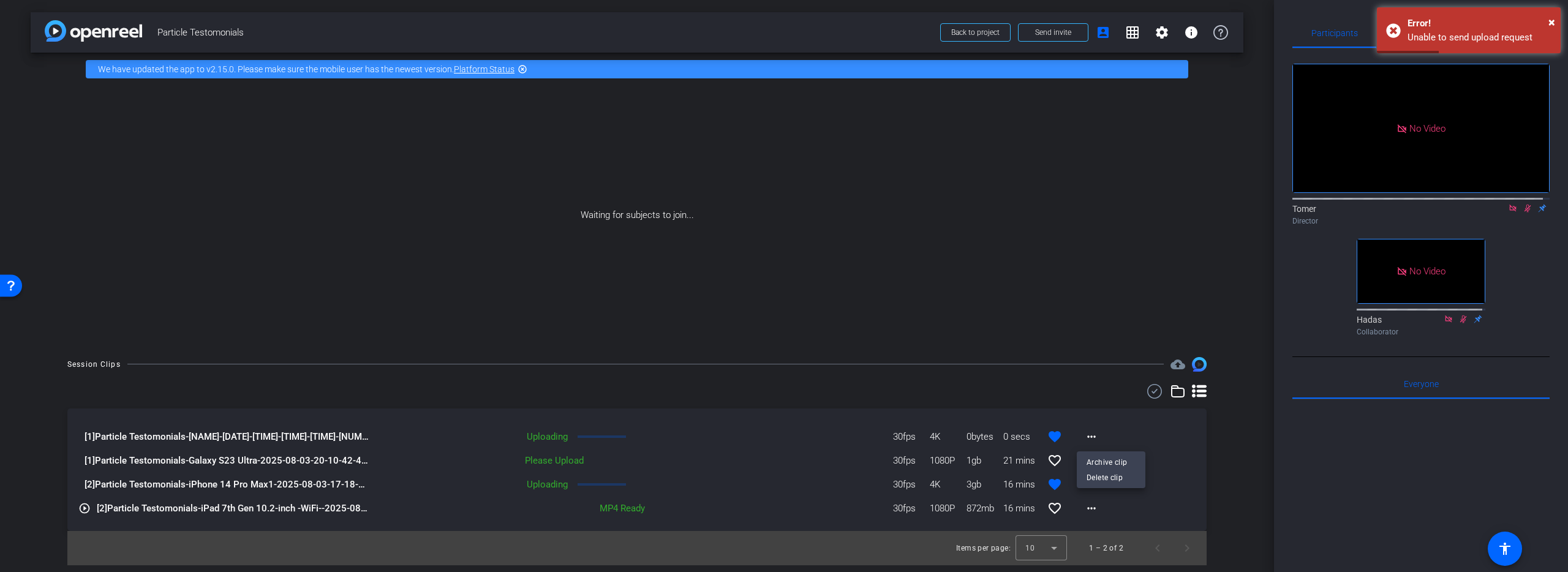 click at bounding box center [784, 286] 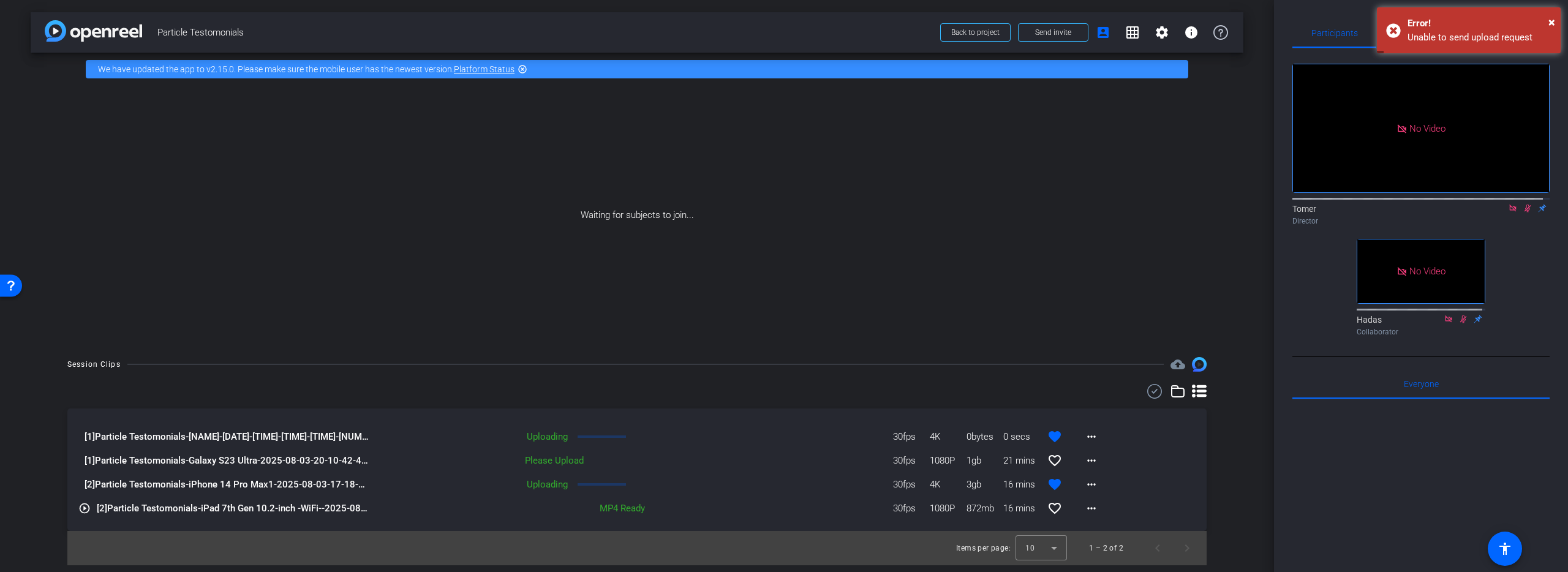 type 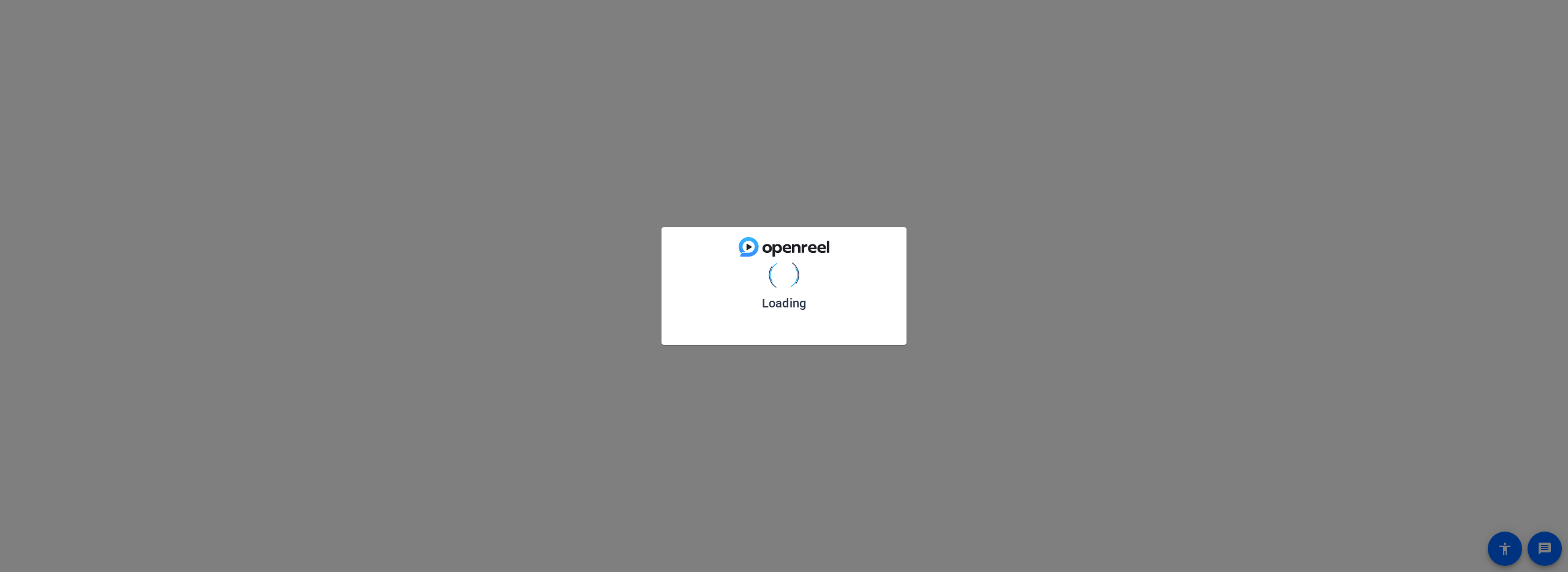 scroll, scrollTop: 0, scrollLeft: 0, axis: both 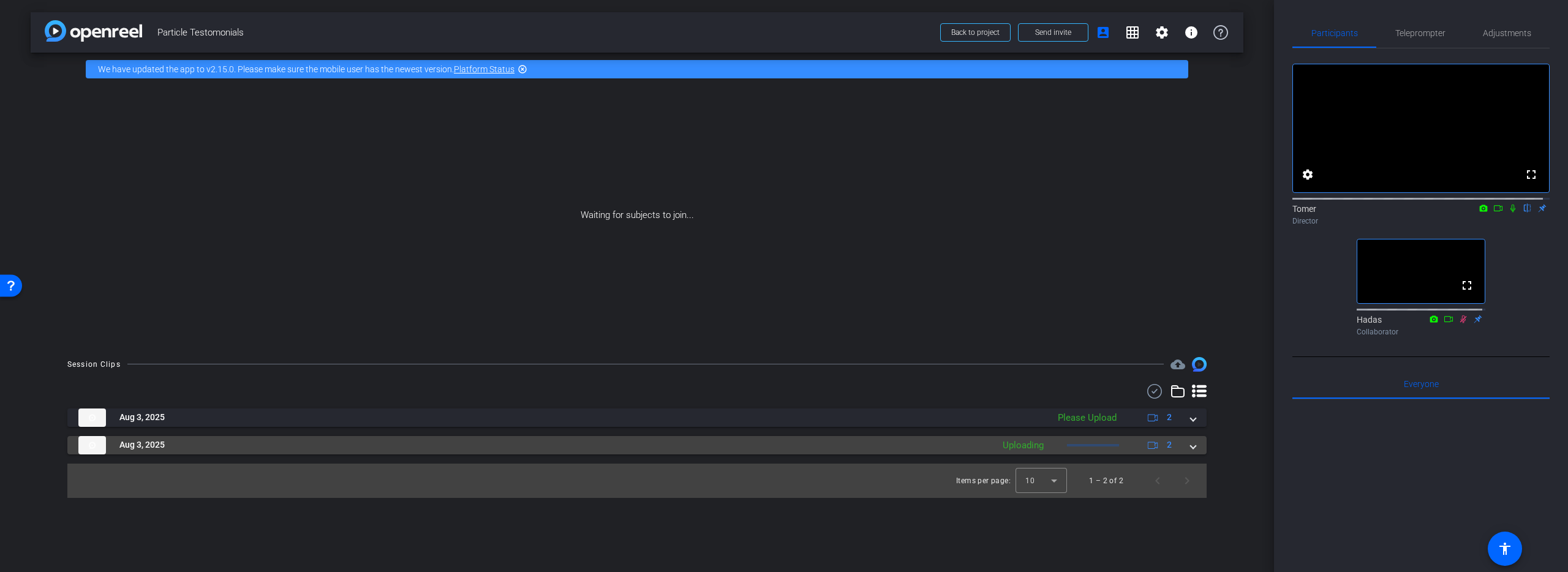 click on "Aug 3, 2025" at bounding box center (532, 445) 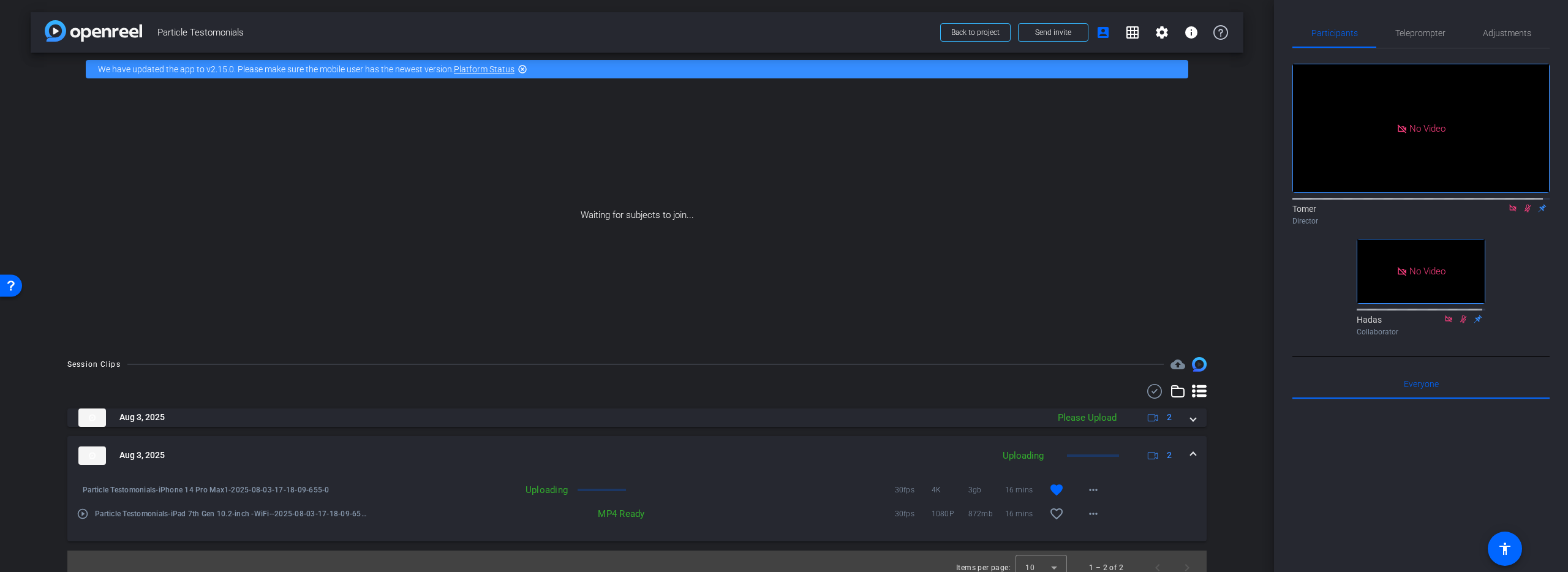 scroll, scrollTop: 13, scrollLeft: 0, axis: vertical 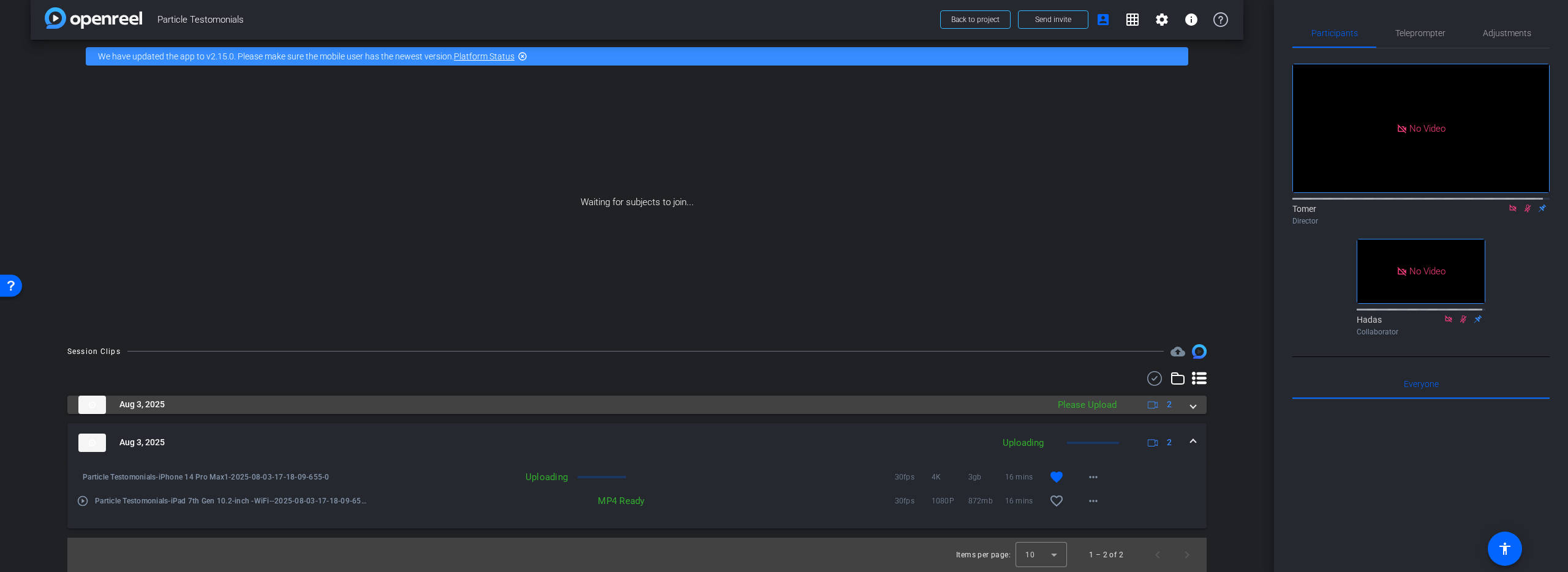 click on "Aug 3, 2025" at bounding box center (560, 405) 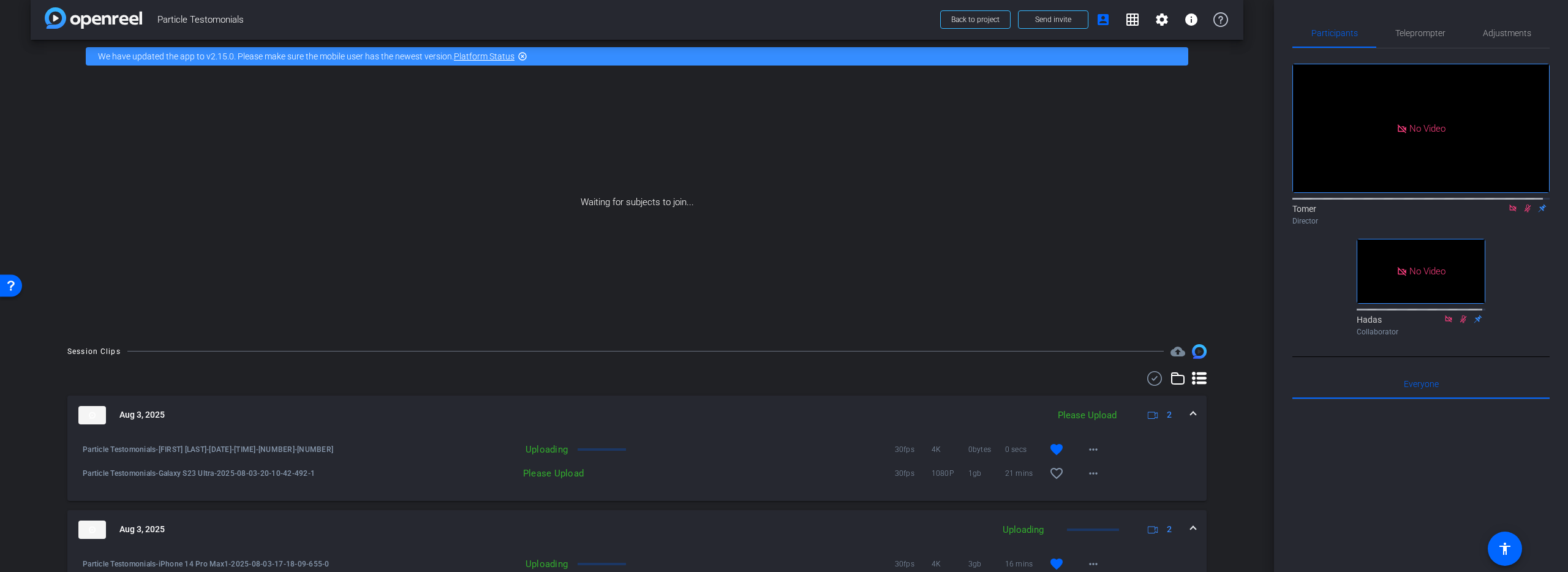 scroll, scrollTop: 37, scrollLeft: 0, axis: vertical 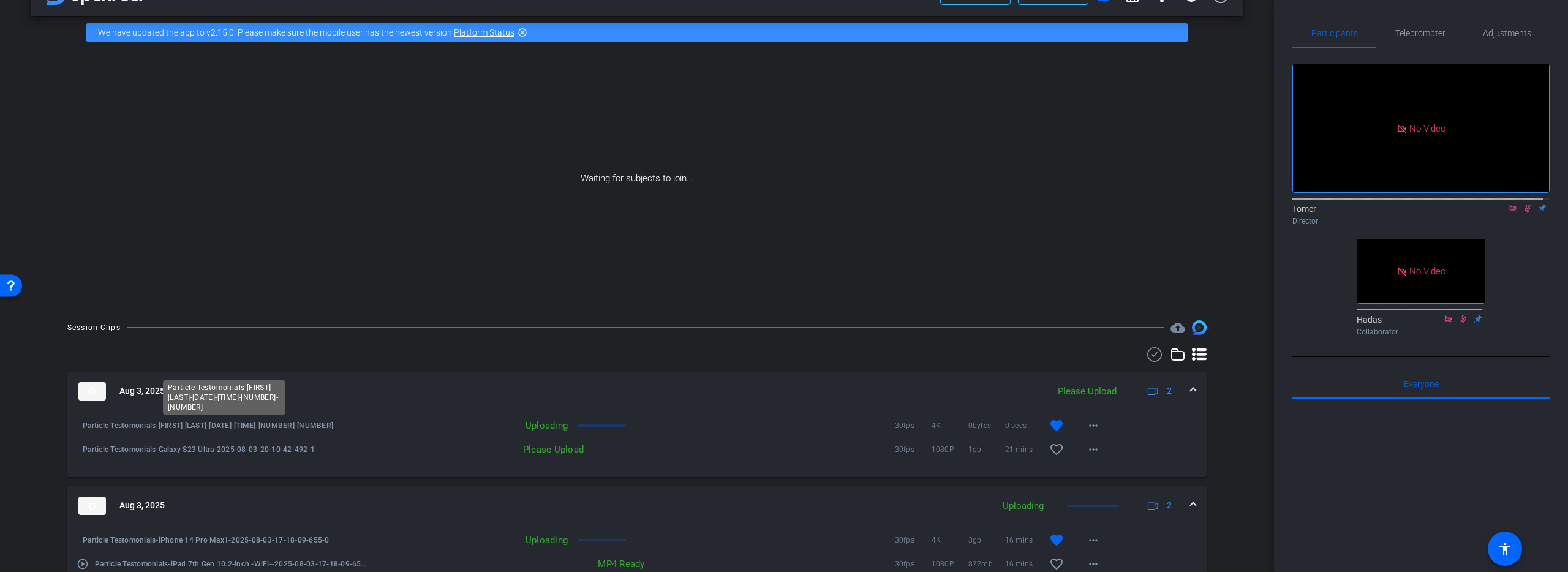 click on "Particle Testomonials-[FIRST] [LAST]-[DATE]-[TIME]-[NUMBER]-[NUMBER]" at bounding box center [225, 426] 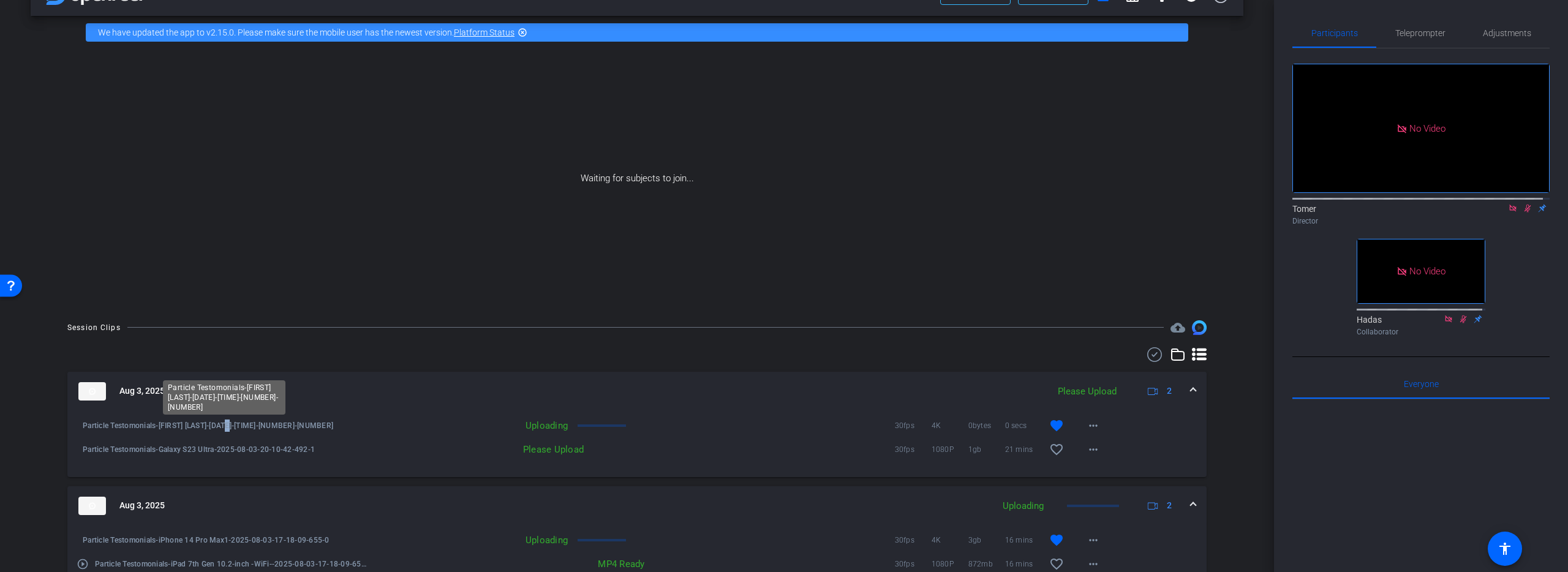 click on "Particle Testomonials-[FIRST] [LAST]-[DATE]-[TIME]-[NUMBER]-[NUMBER]" at bounding box center (225, 426) 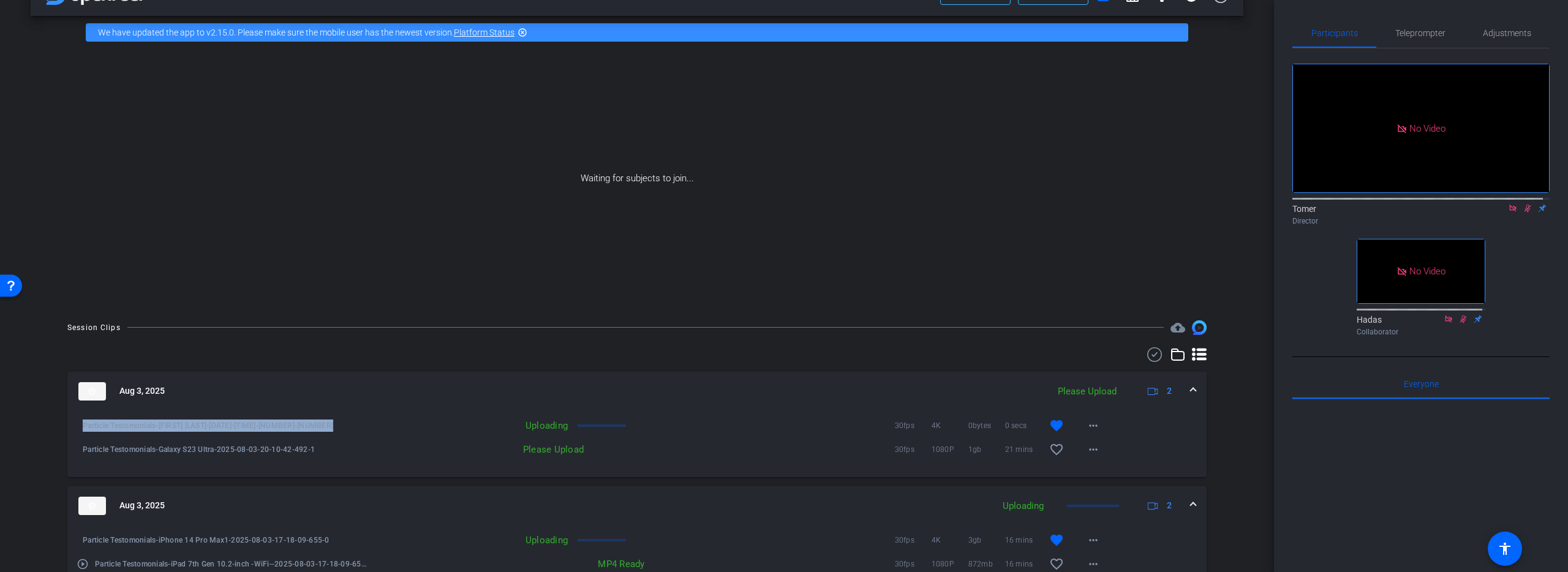 click on "Particle Testomonials-[FIRST] [LAST]-[DATE]-[TIME]-[NUMBER]-[NUMBER]" at bounding box center (225, 426) 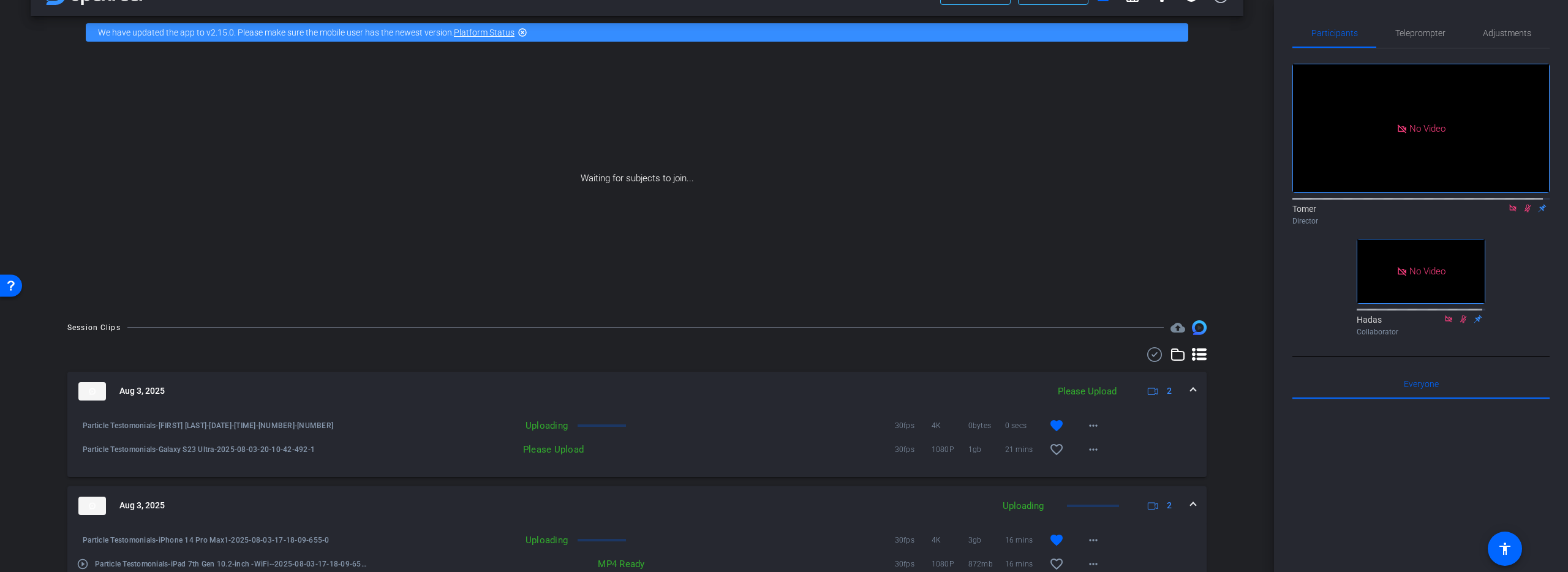click on "Uploading" at bounding box center (471, 426) 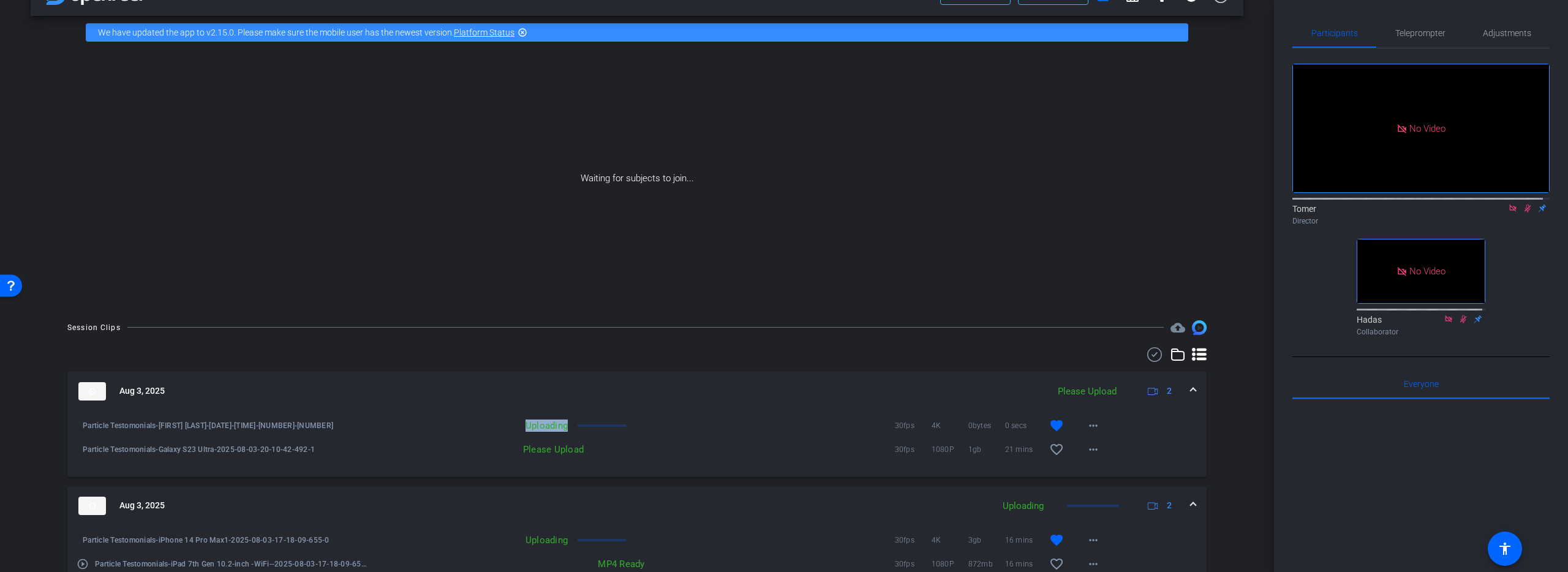 click on "Uploading" at bounding box center (471, 426) 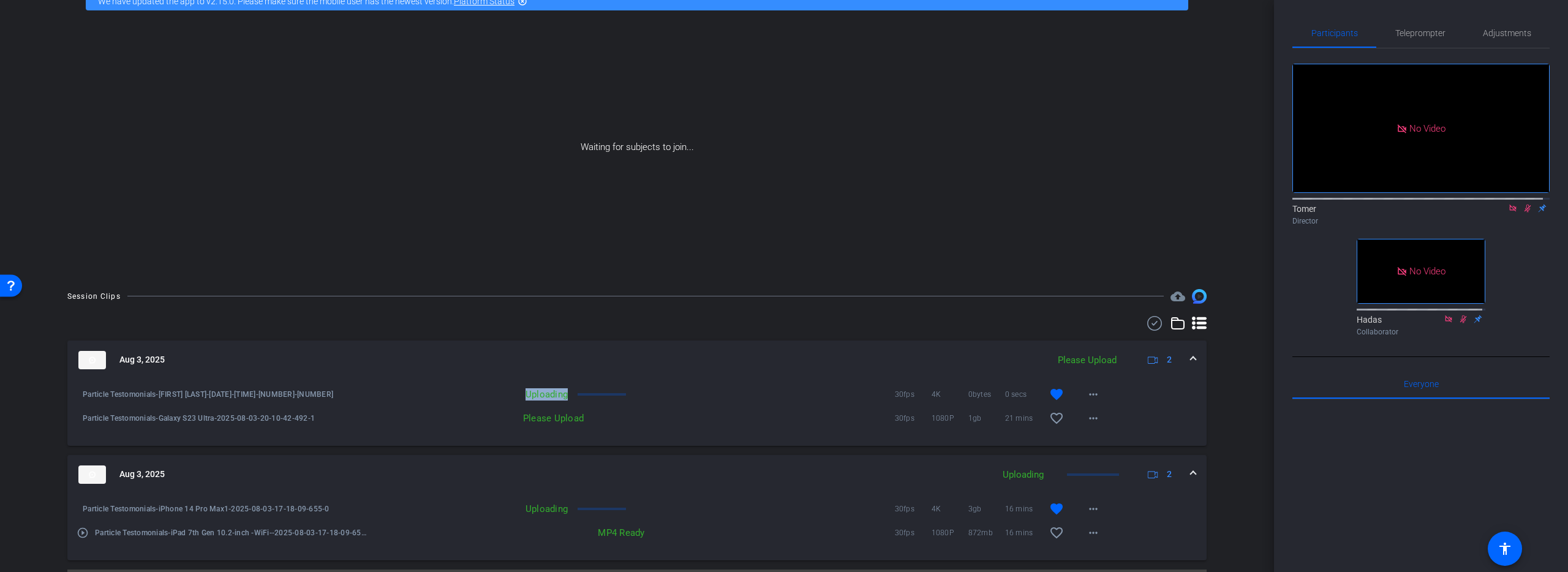 scroll, scrollTop: 84, scrollLeft: 0, axis: vertical 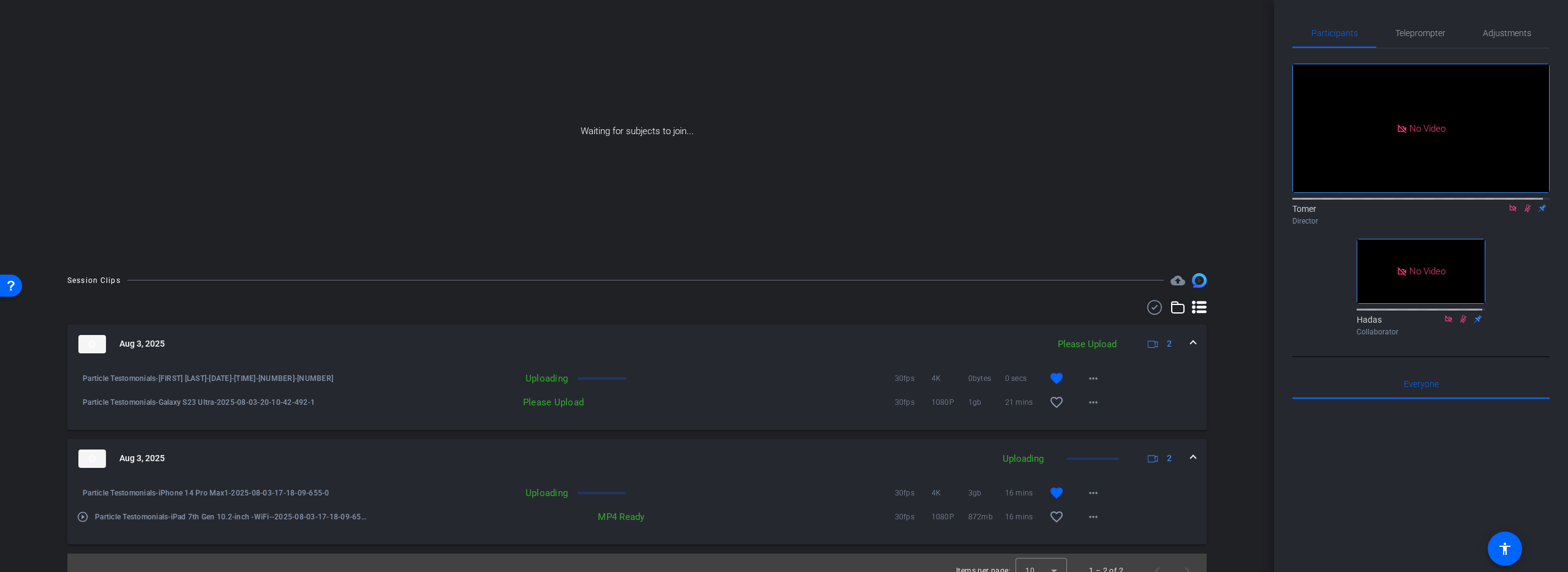 click on "Aug 3, 2025  Uploading
2" at bounding box center [637, 459] 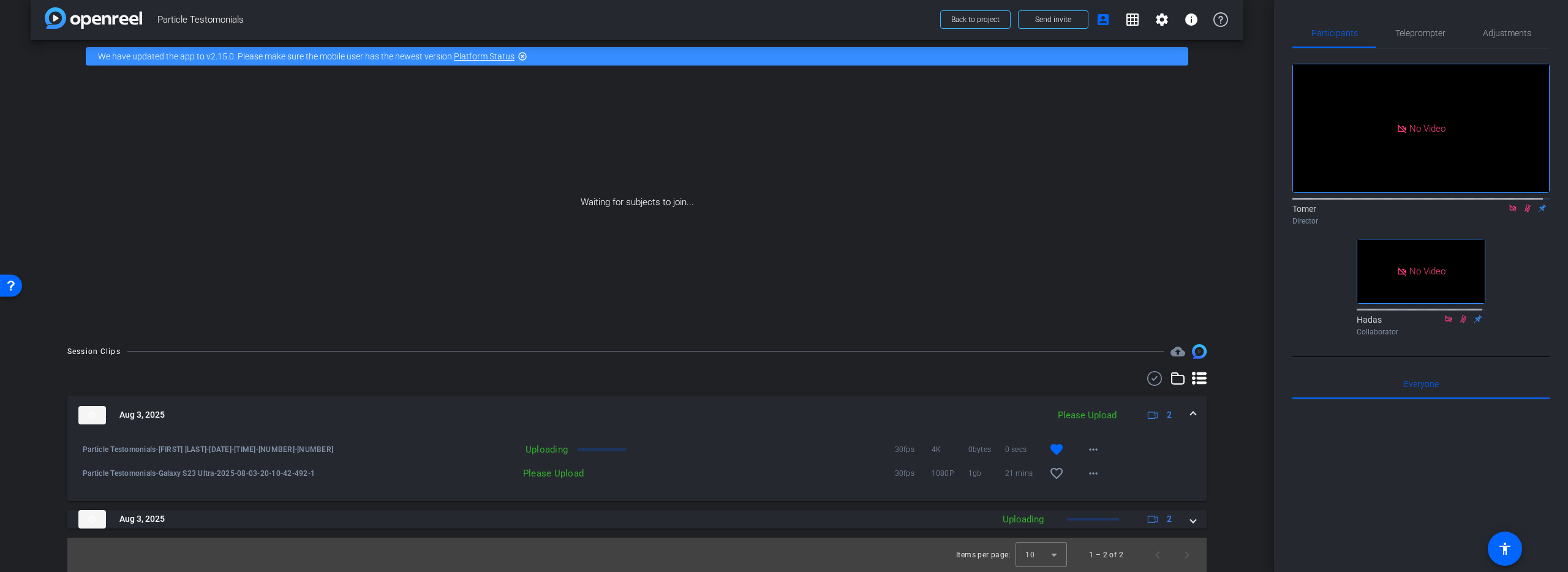 scroll, scrollTop: 13, scrollLeft: 0, axis: vertical 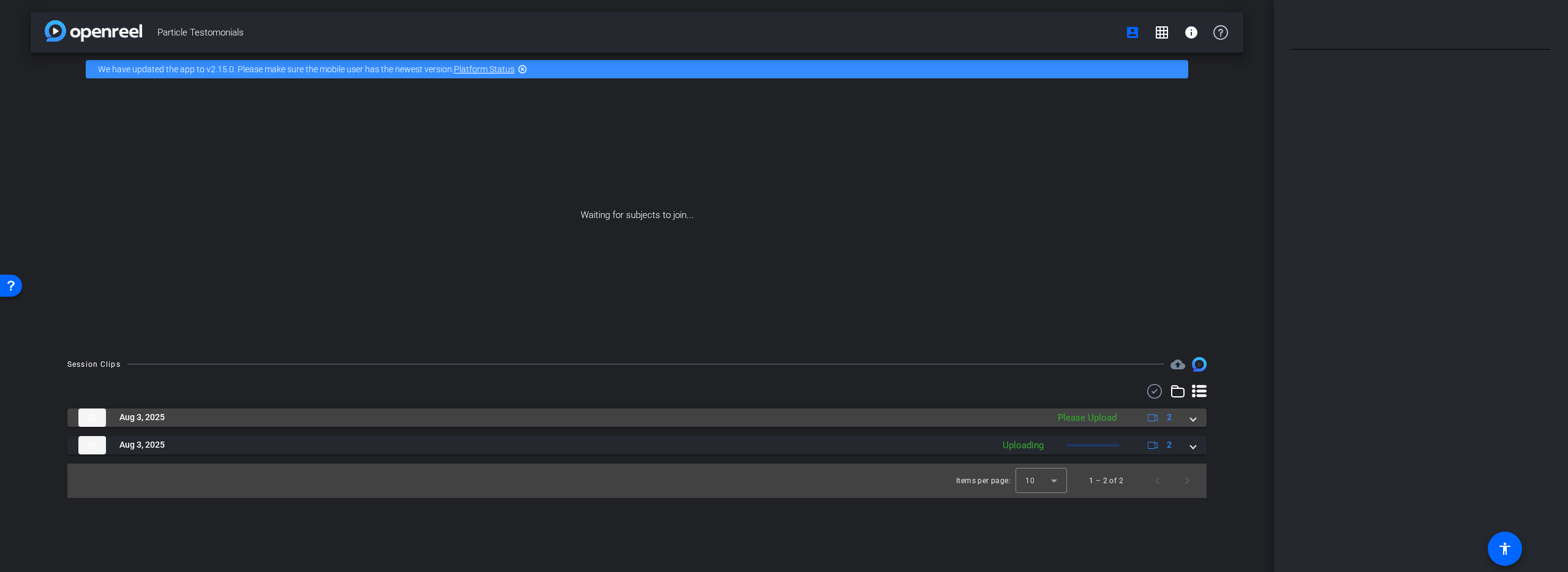 click on "Aug 3, 2025" at bounding box center [560, 418] 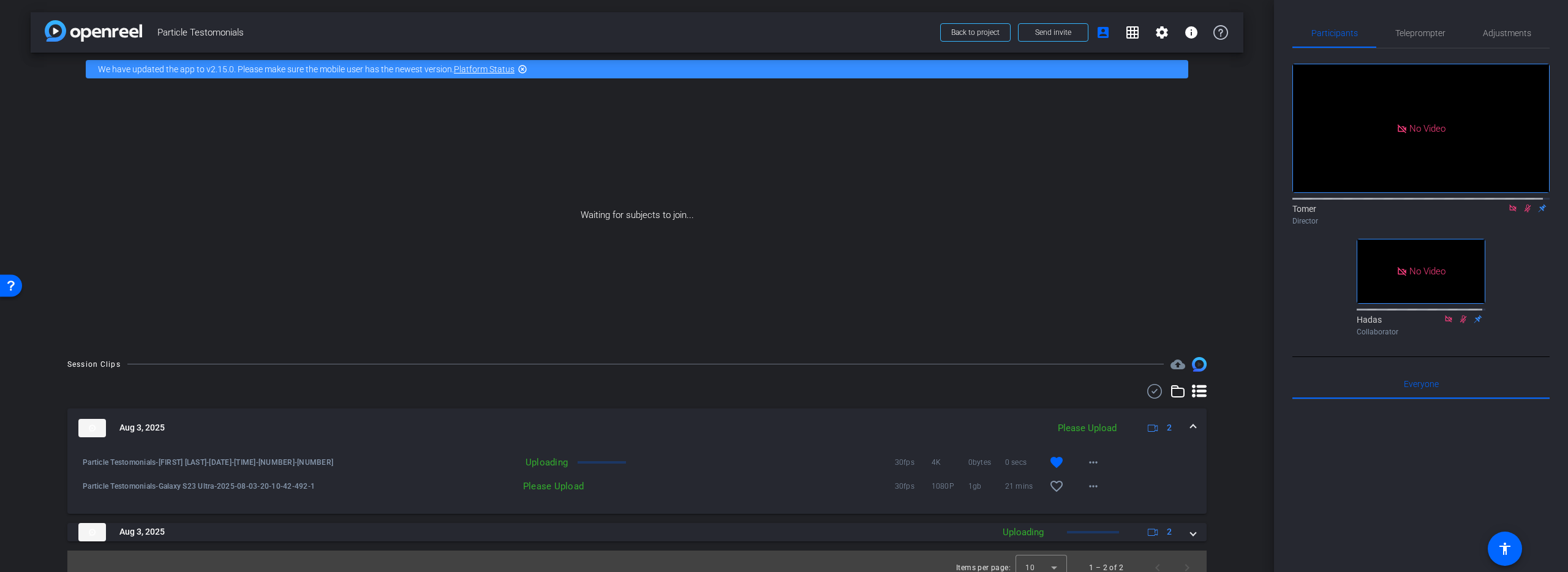 click on "No Video" 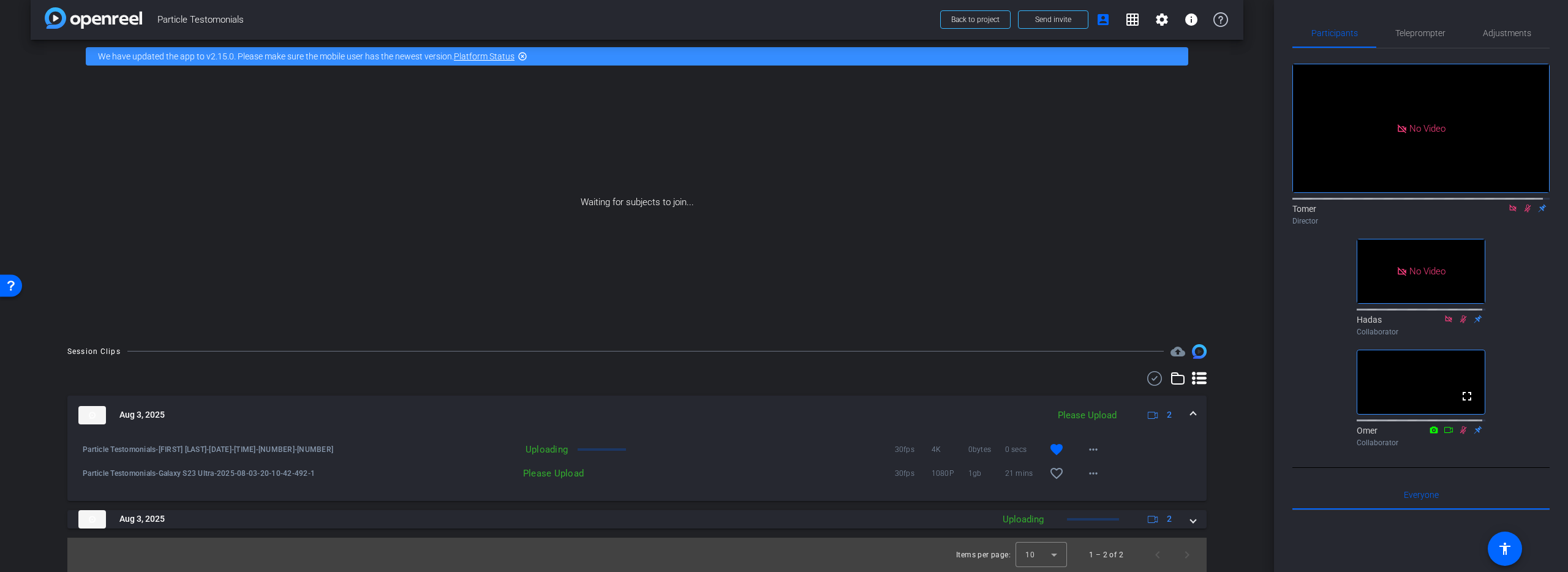 click on "Uploading" at bounding box center (471, 450) 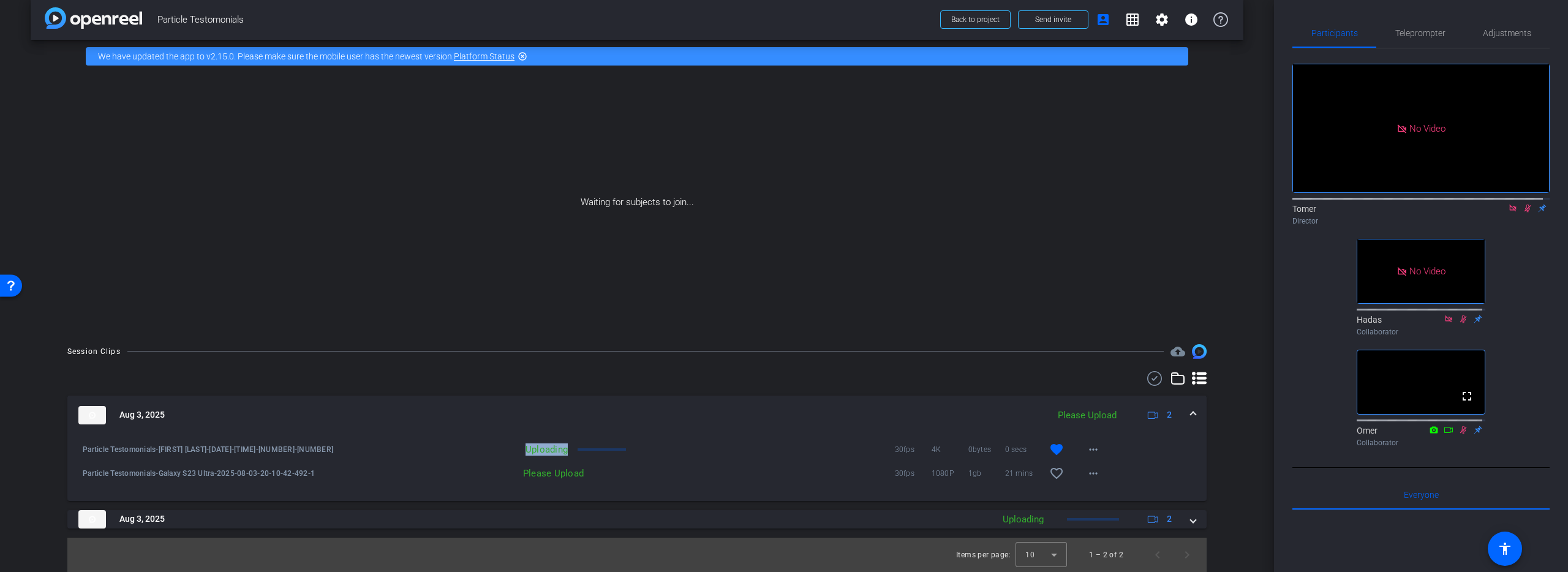 click on "Uploading" at bounding box center [471, 450] 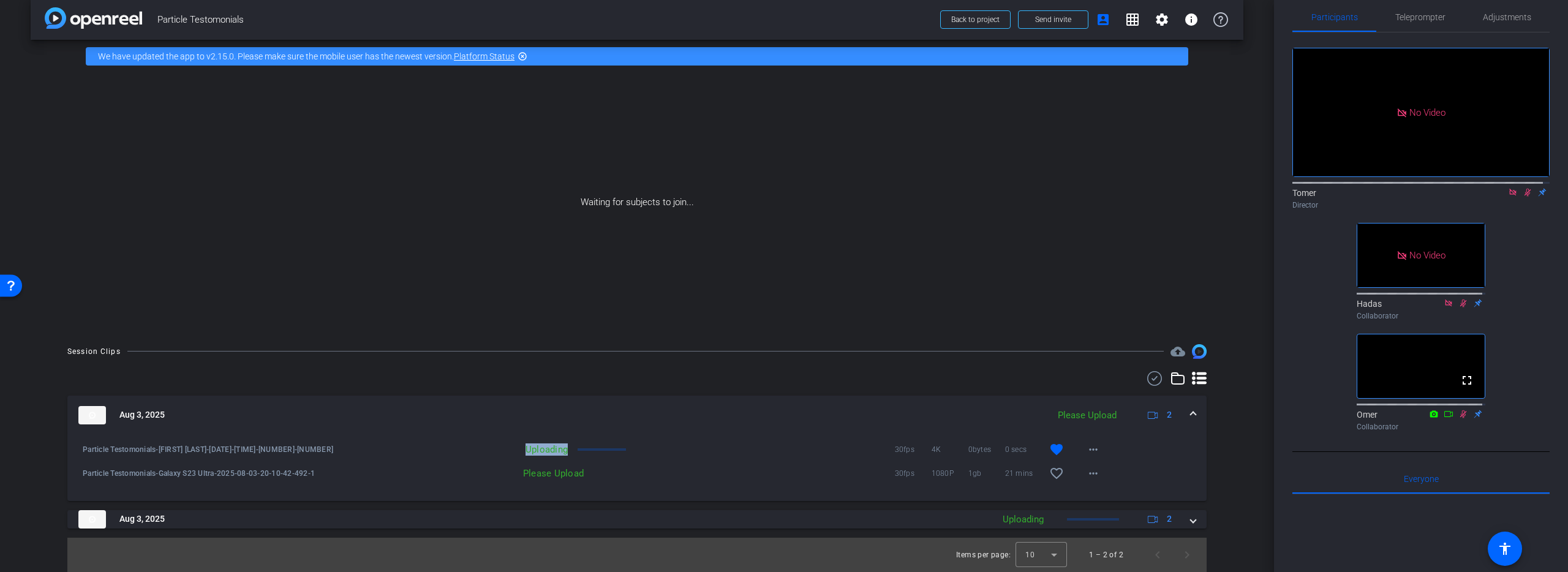 scroll, scrollTop: 233, scrollLeft: 0, axis: vertical 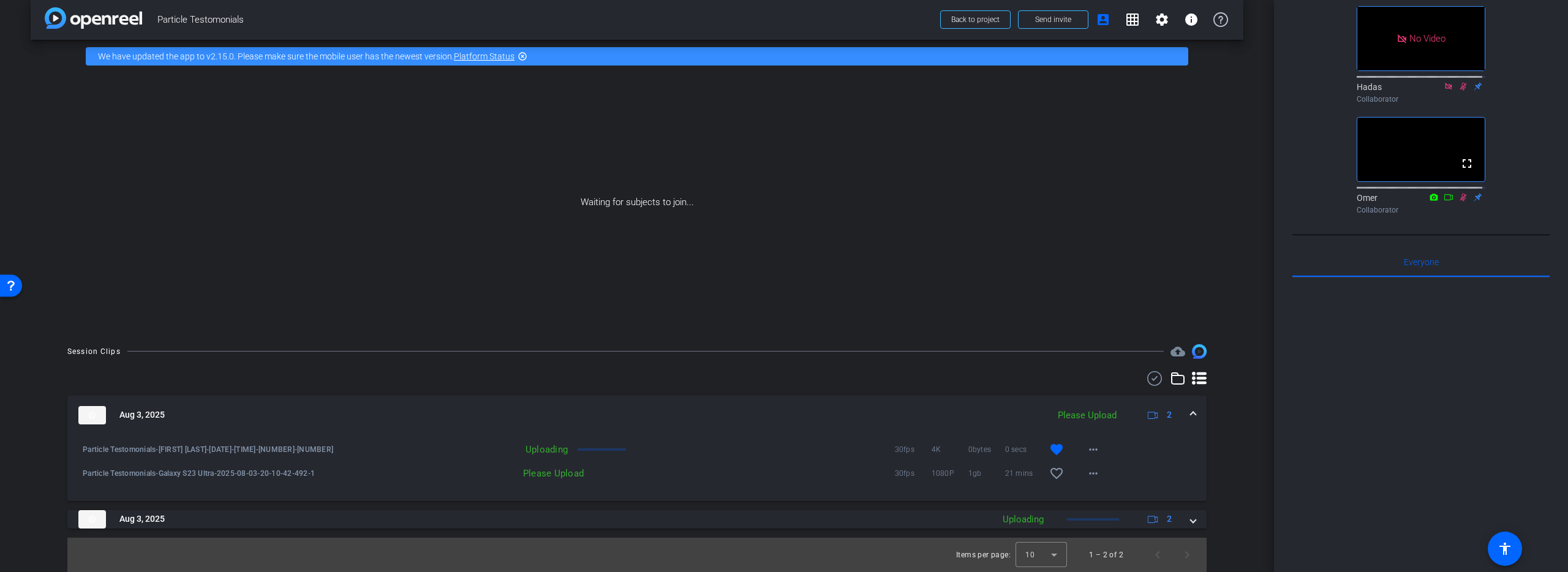 click on "30fps 4K 0bytes 0 secs favorite more_horiz" at bounding box center (869, 450) 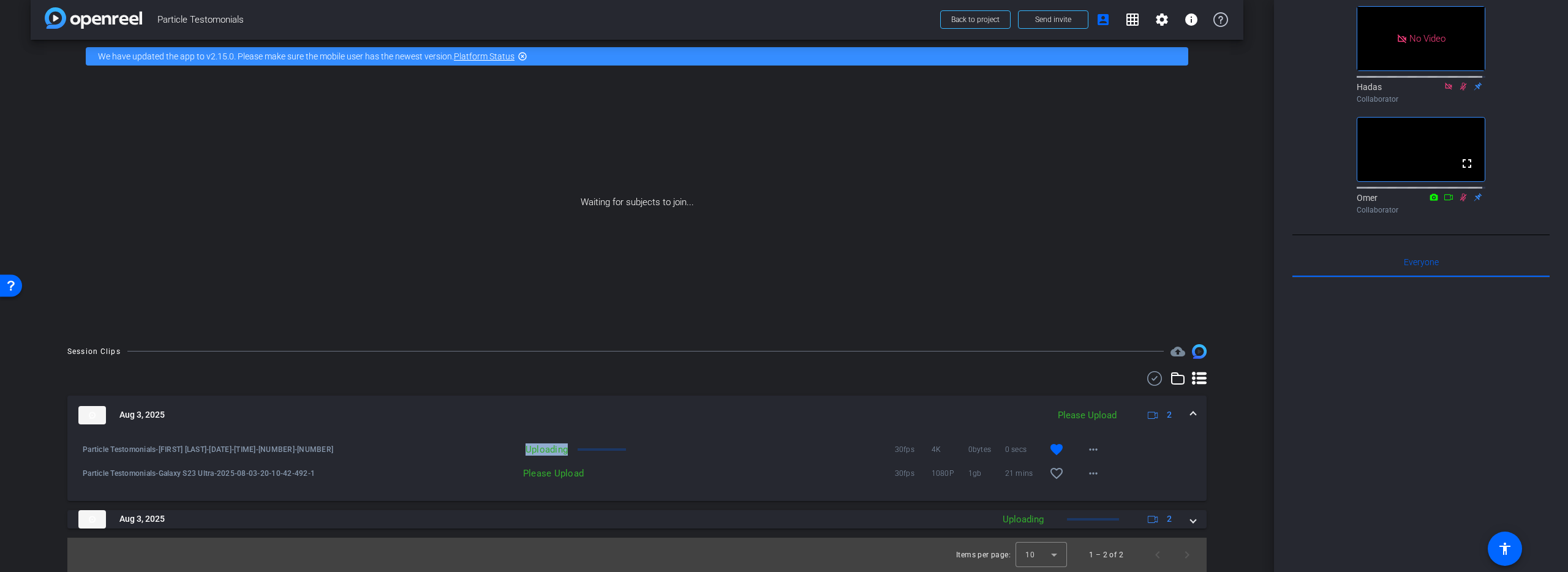 click on "Uploading" at bounding box center [471, 450] 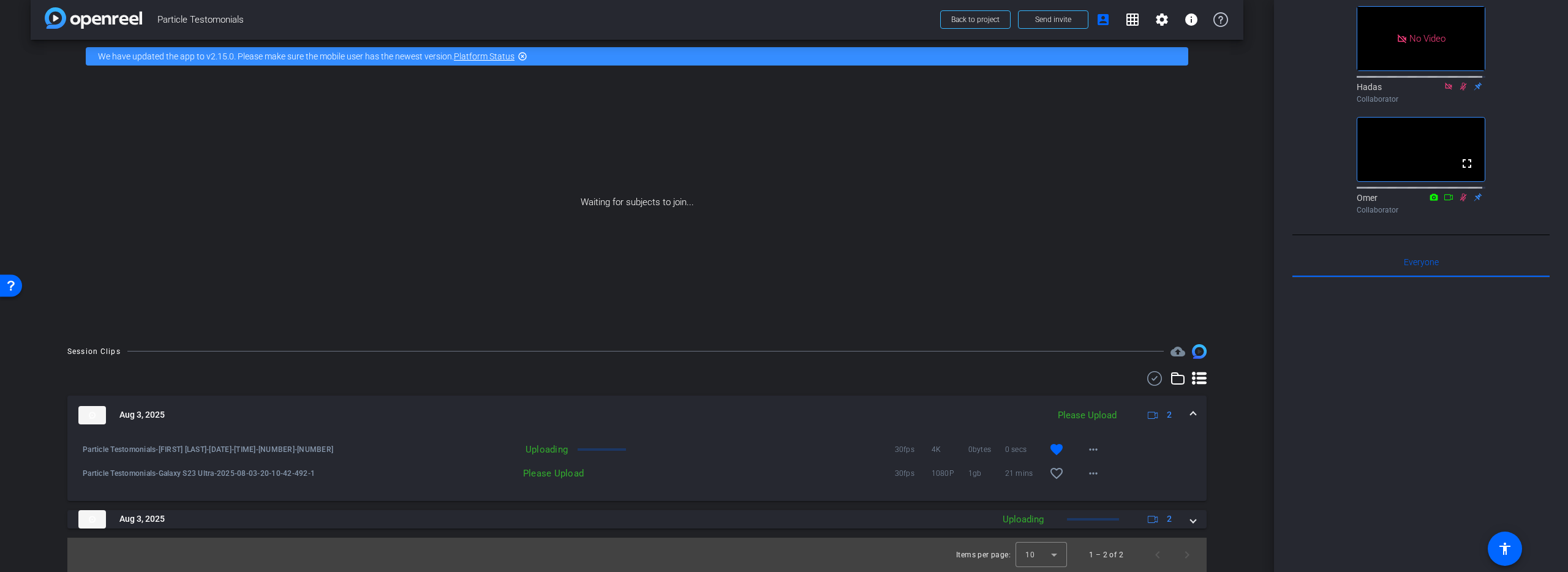 click on "[DATE]  Please Upload
2" at bounding box center (637, 415) 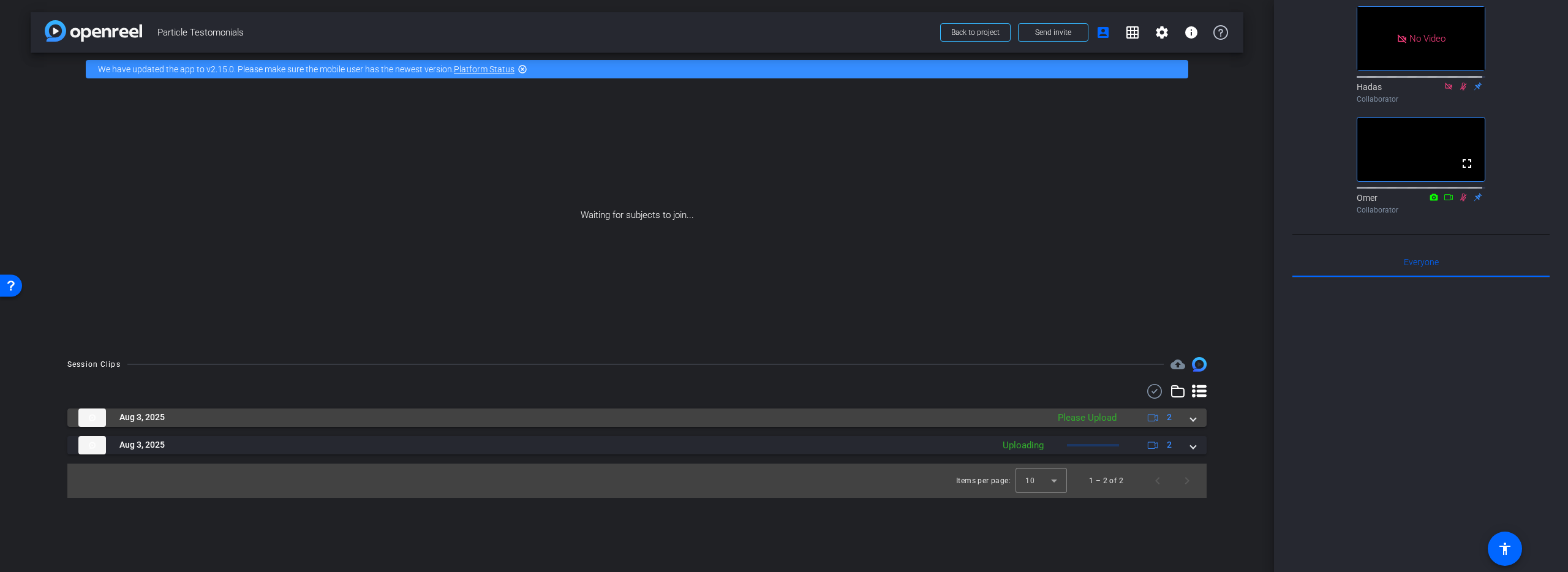 scroll, scrollTop: 0, scrollLeft: 0, axis: both 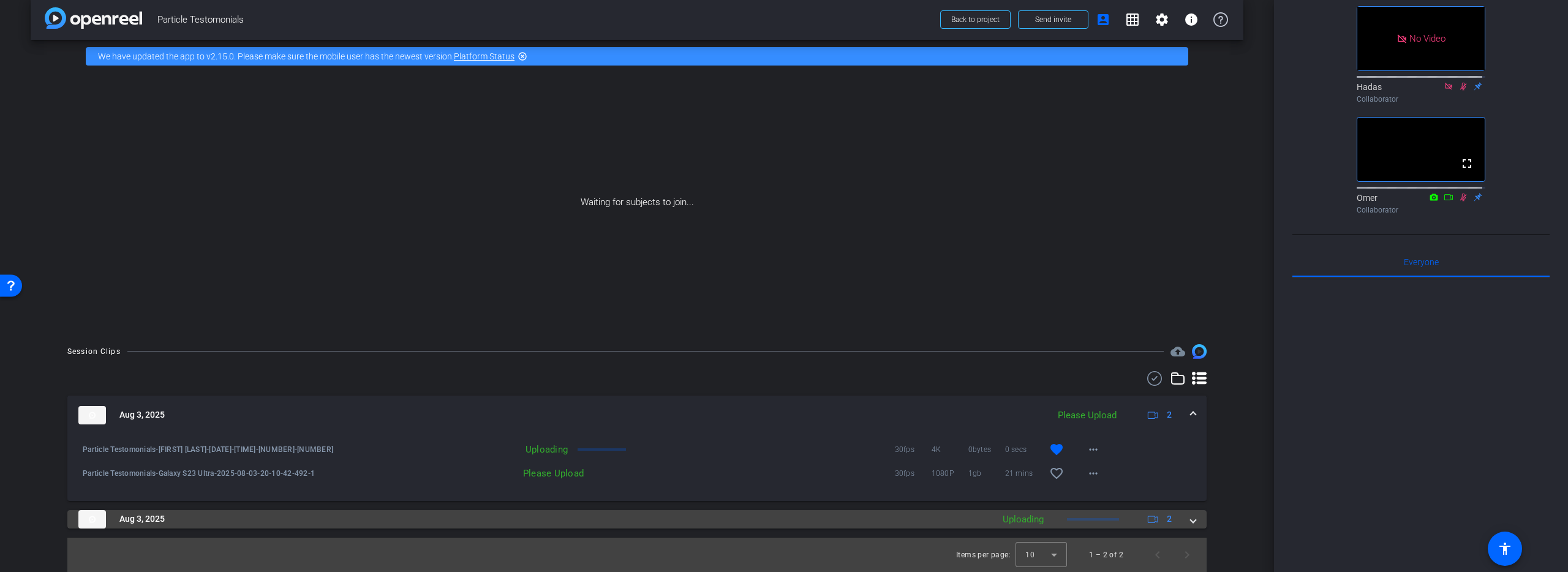 click on "Aug 3, 2025" at bounding box center (532, 519) 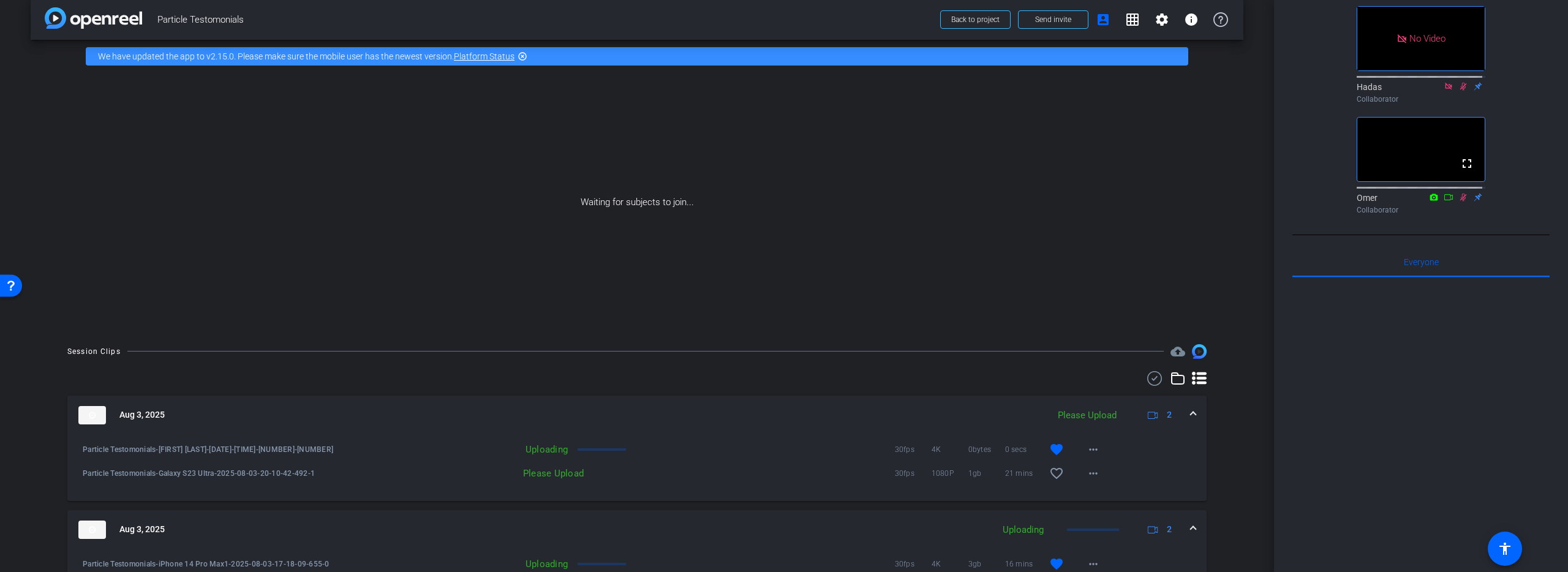scroll, scrollTop: 100, scrollLeft: 0, axis: vertical 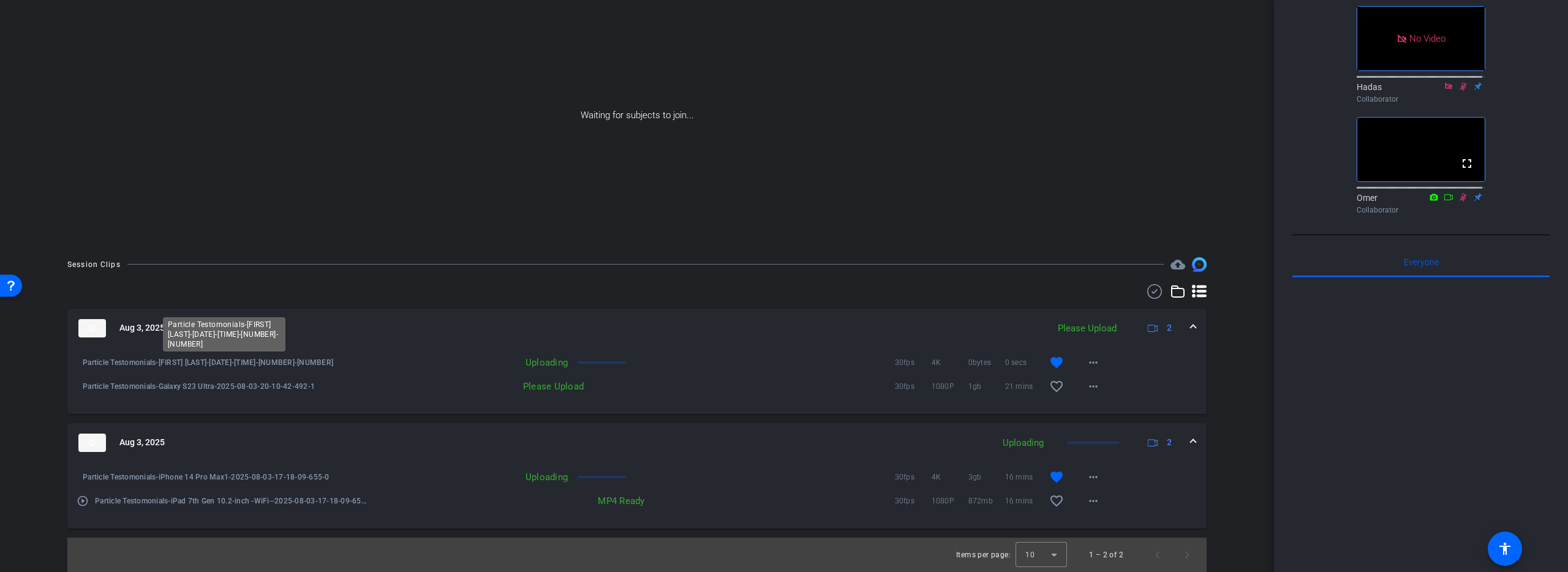 click on "Particle Testomonials-[FIRST] [LAST]-[DATE]-[TIME]-[NUMBER]-[NUMBER]" at bounding box center [225, 363] 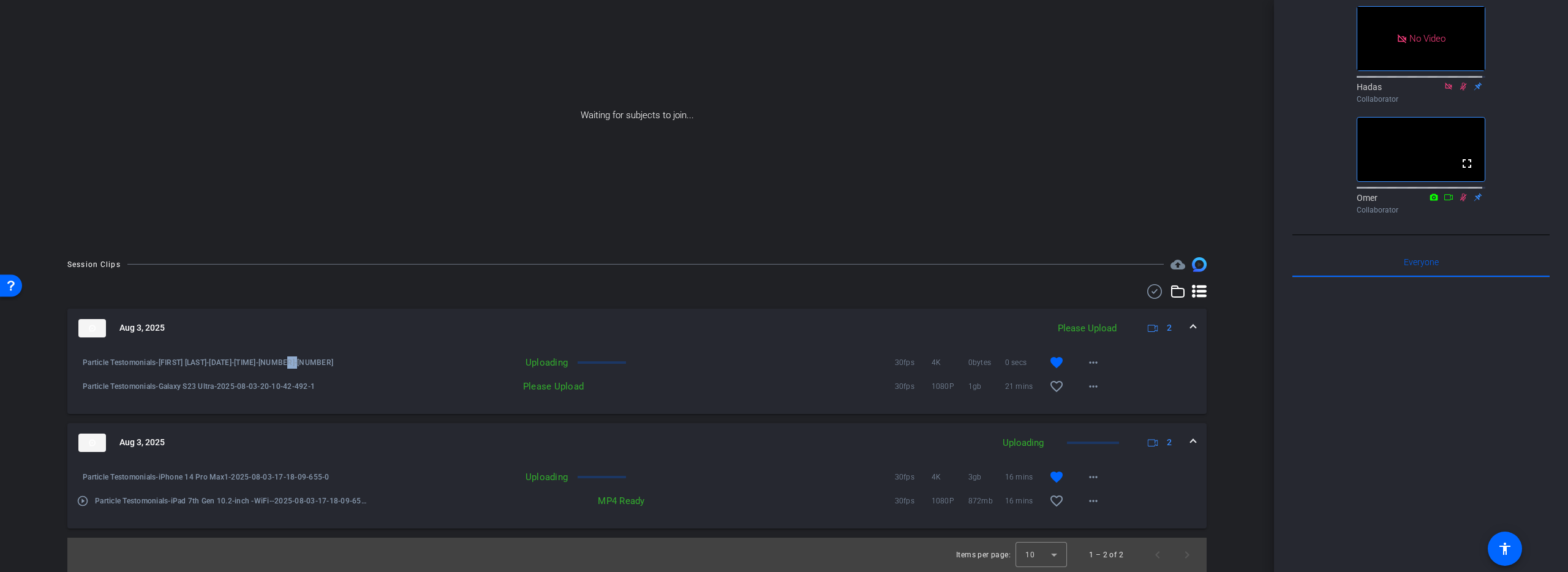 click on "Particle Testomonials-[FIRST] [LAST]-[DATE]-[TIME]-[NUMBER]-[NUMBER]" at bounding box center (225, 363) 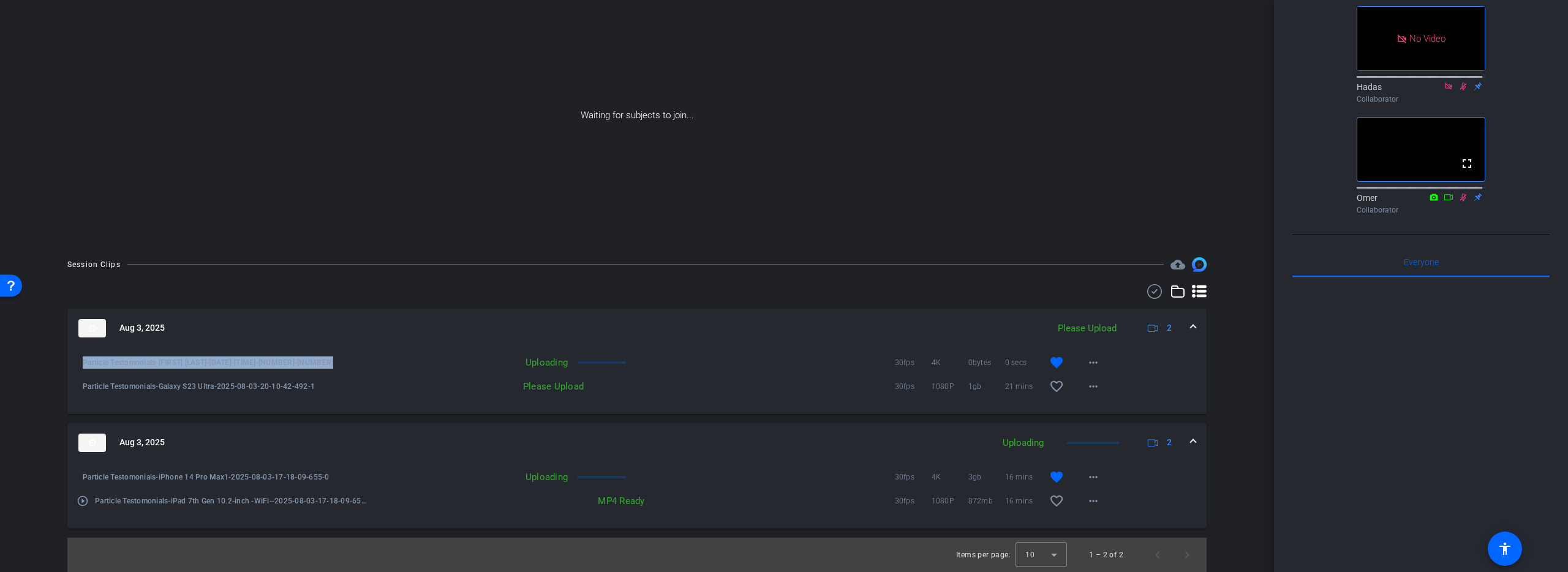 click on "Particle Testomonials-[FIRST] [LAST]-[DATE]-[TIME]-[NUMBER]-[NUMBER]" at bounding box center [225, 363] 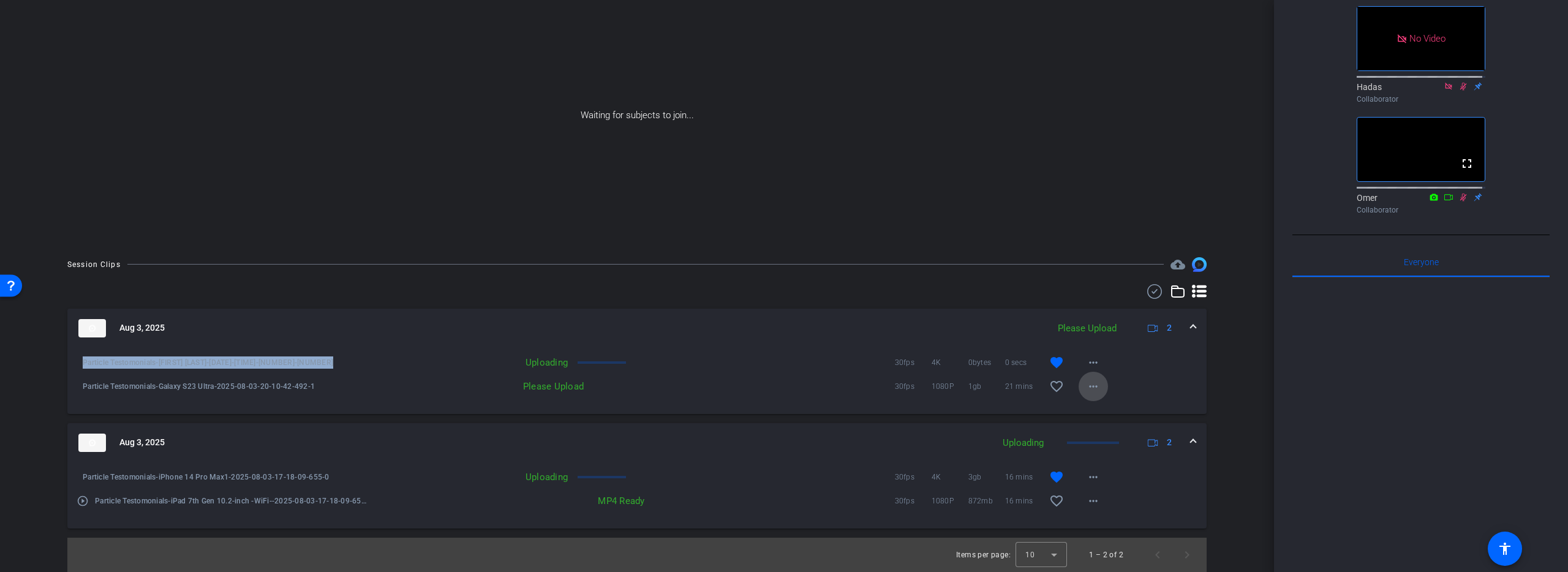 click on "more_horiz" at bounding box center (1093, 386) 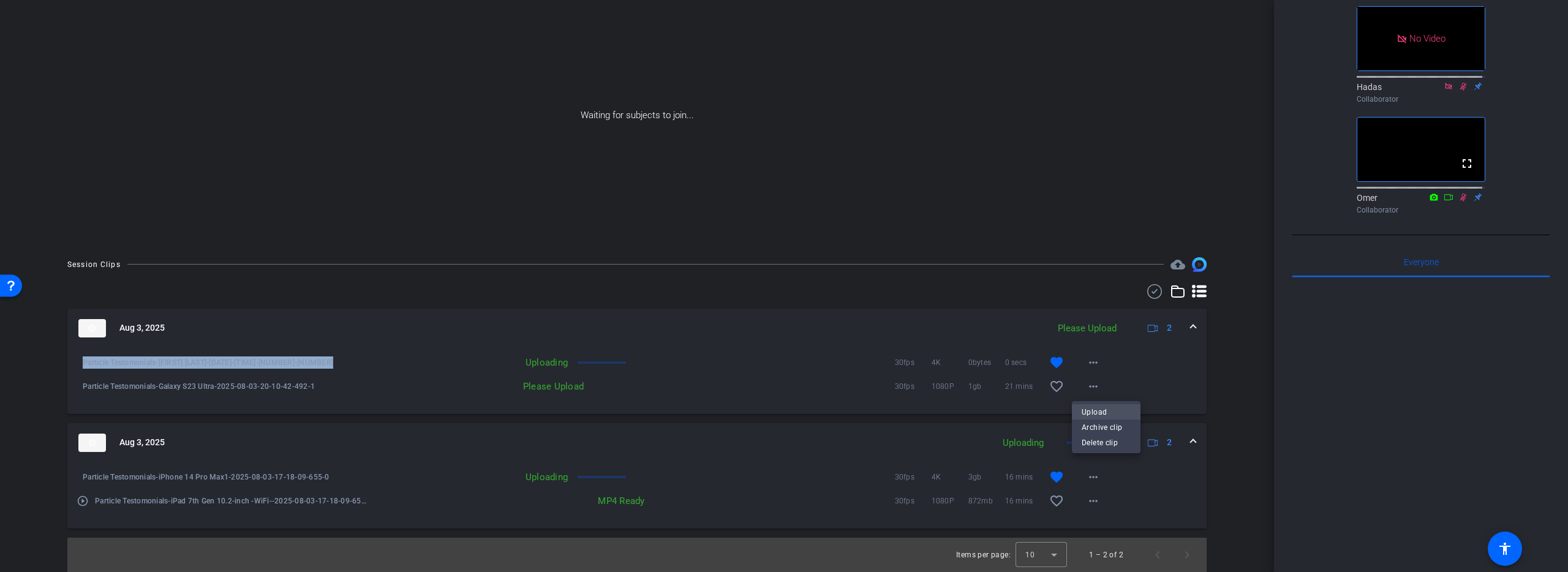 click on "Upload" at bounding box center (1106, 412) 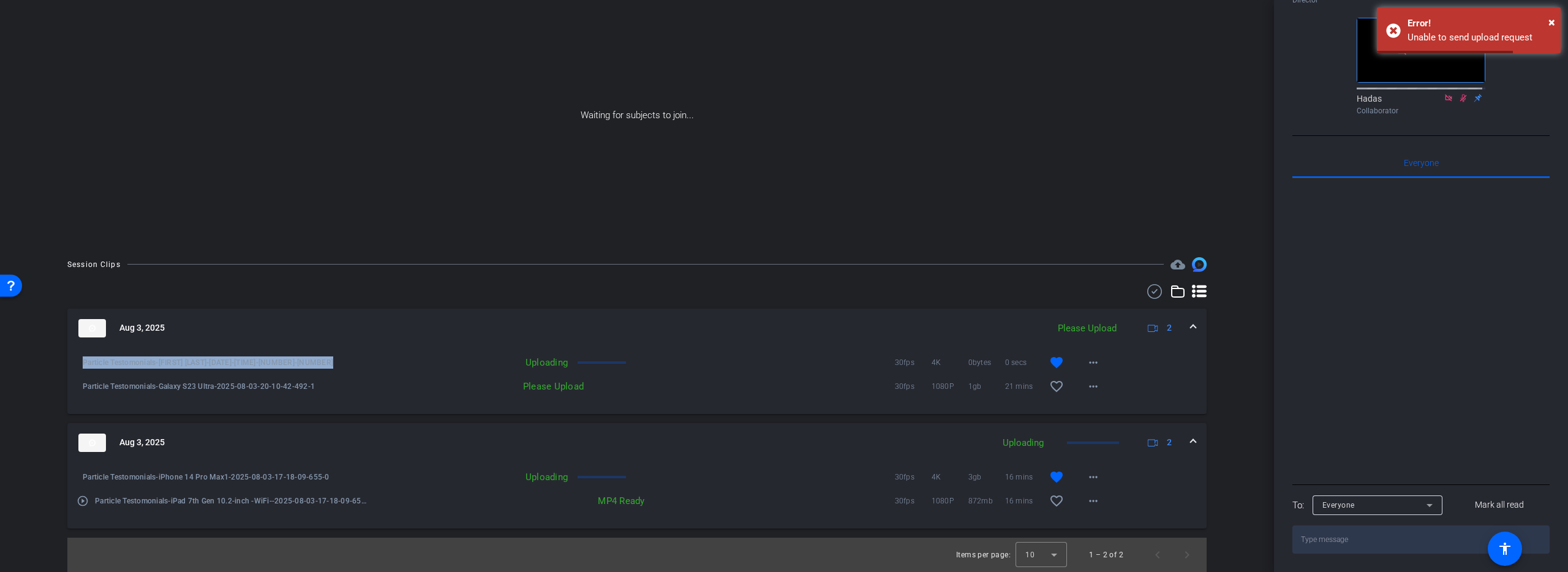 scroll, scrollTop: 0, scrollLeft: 0, axis: both 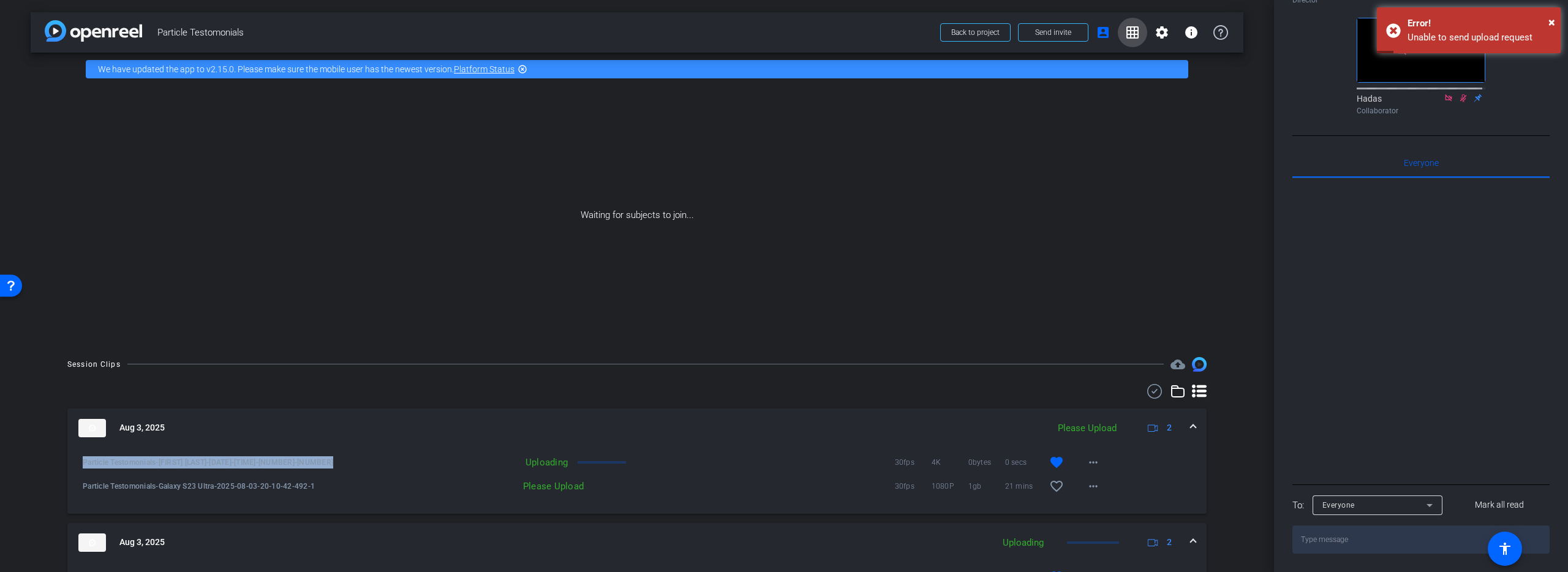 click at bounding box center [1133, 32] 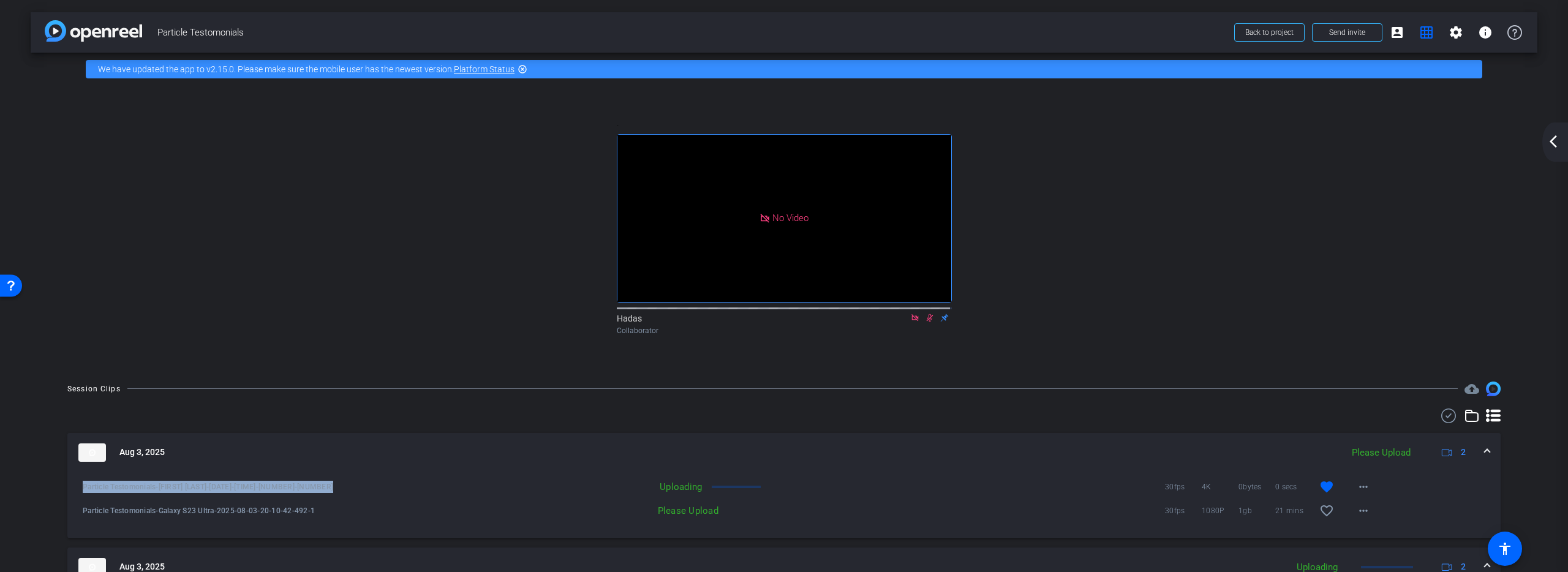 type 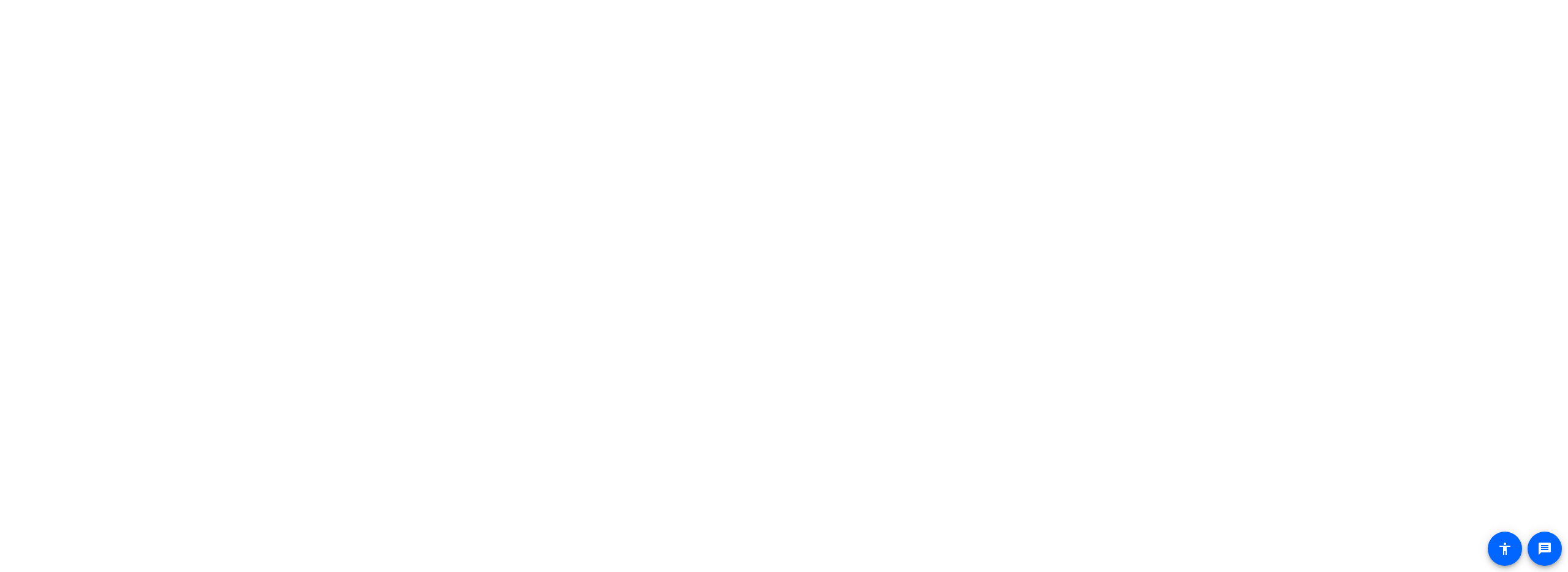 scroll, scrollTop: 0, scrollLeft: 0, axis: both 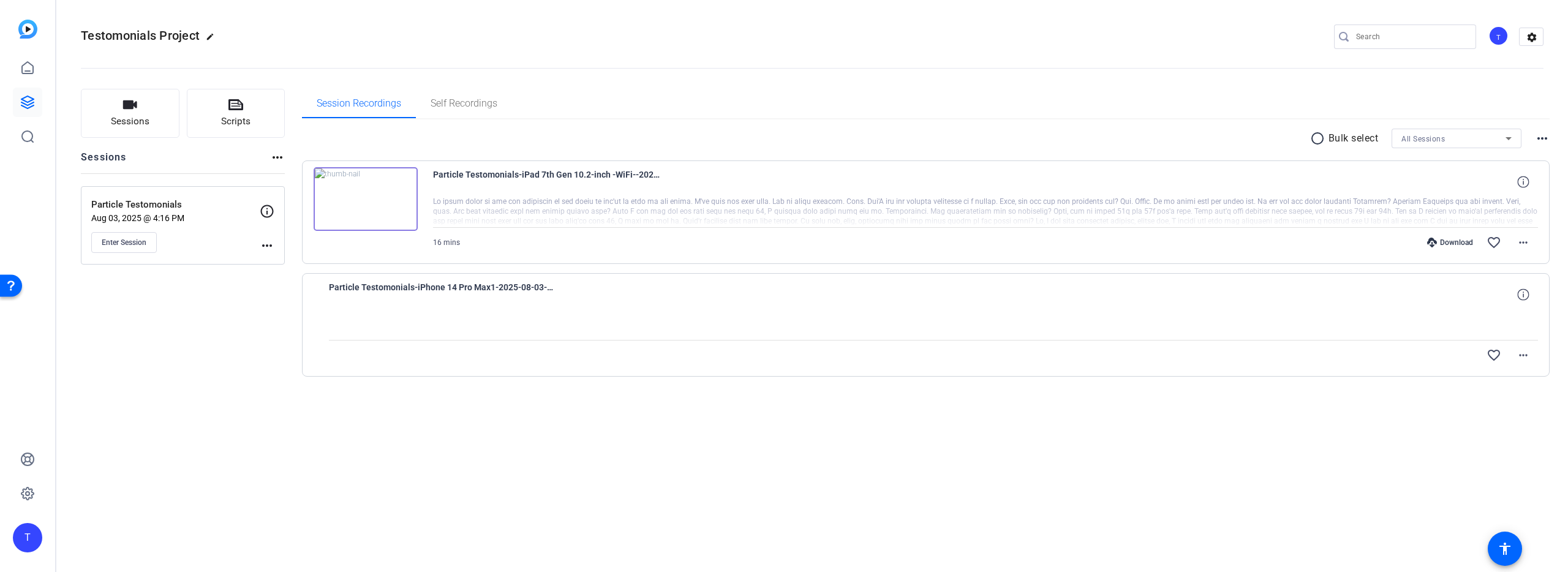 type 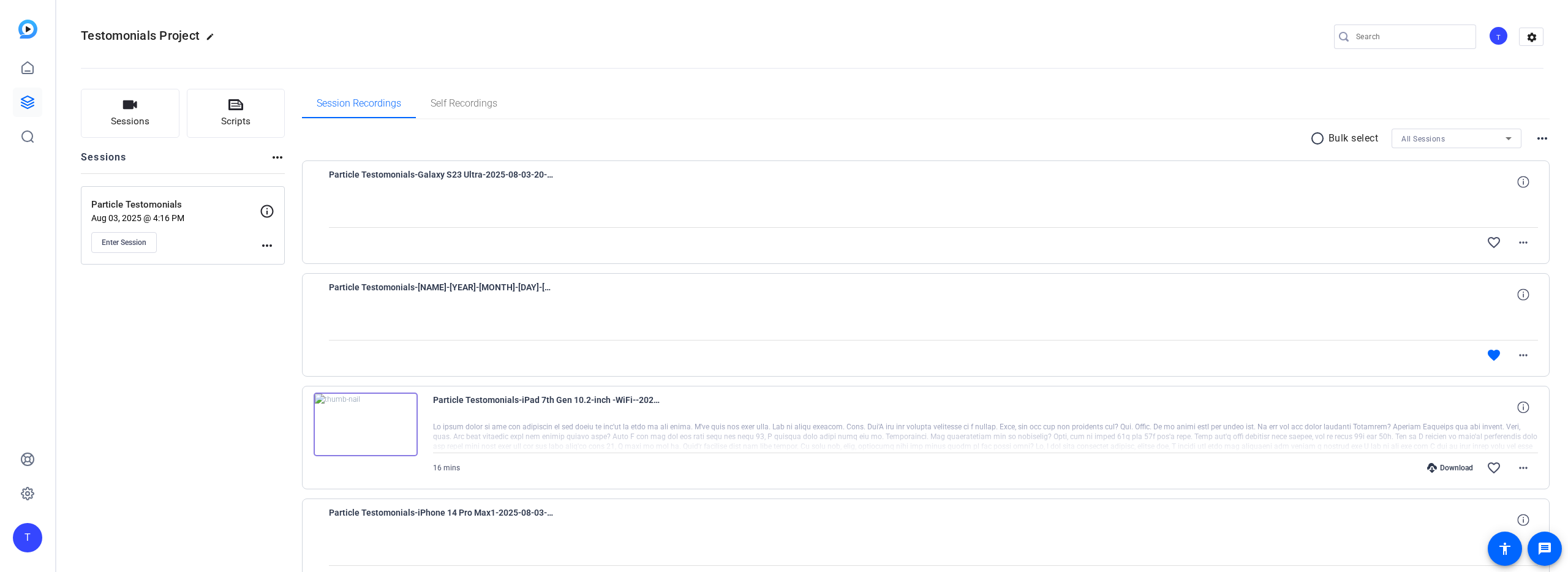 scroll, scrollTop: 0, scrollLeft: 0, axis: both 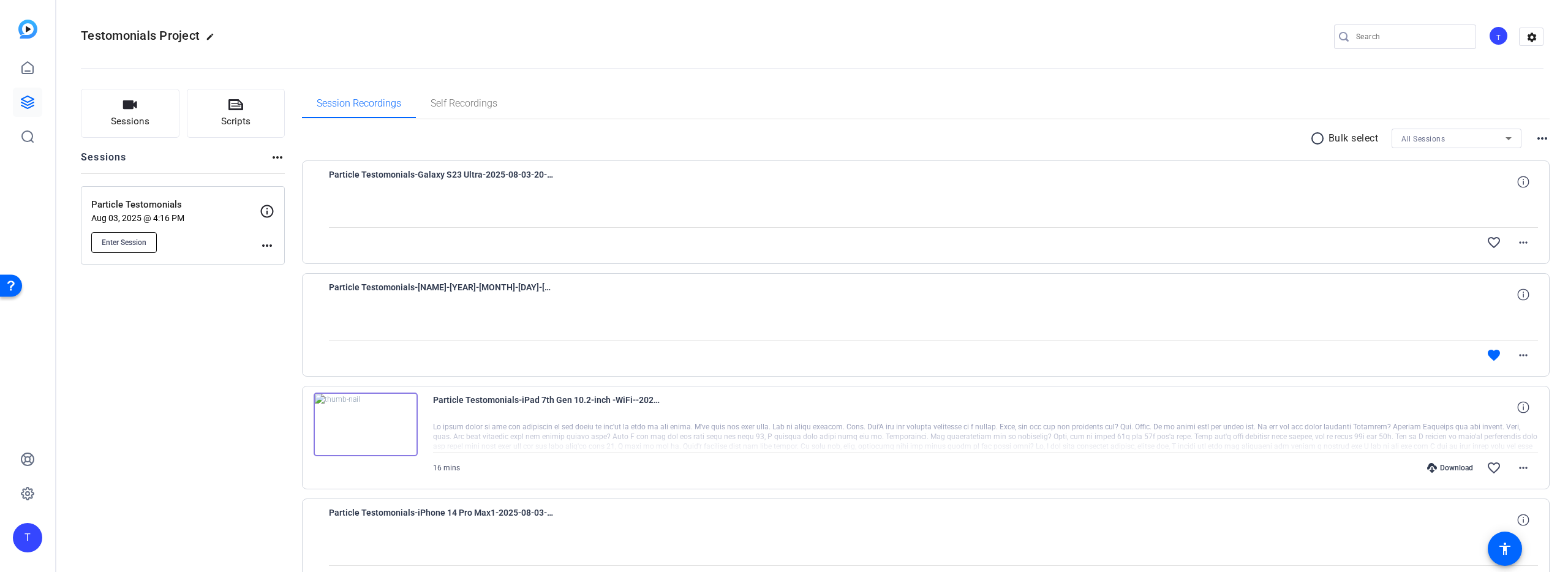 click on "Enter Session" 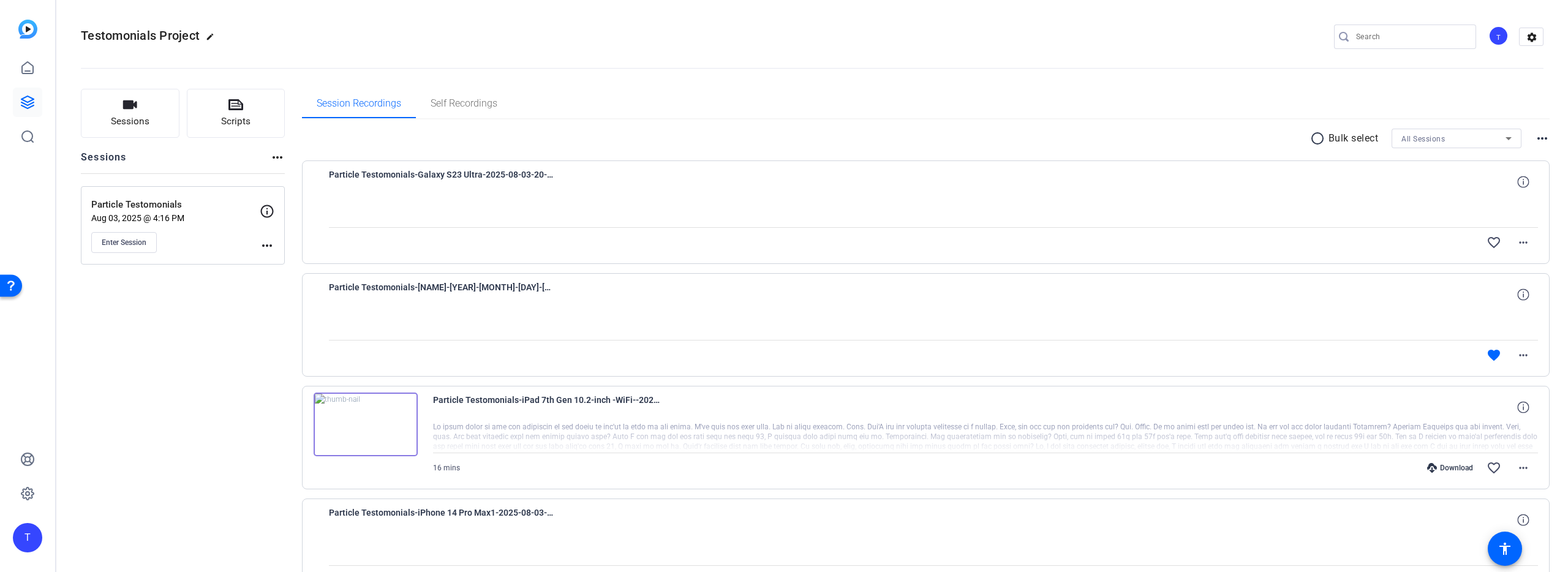 type 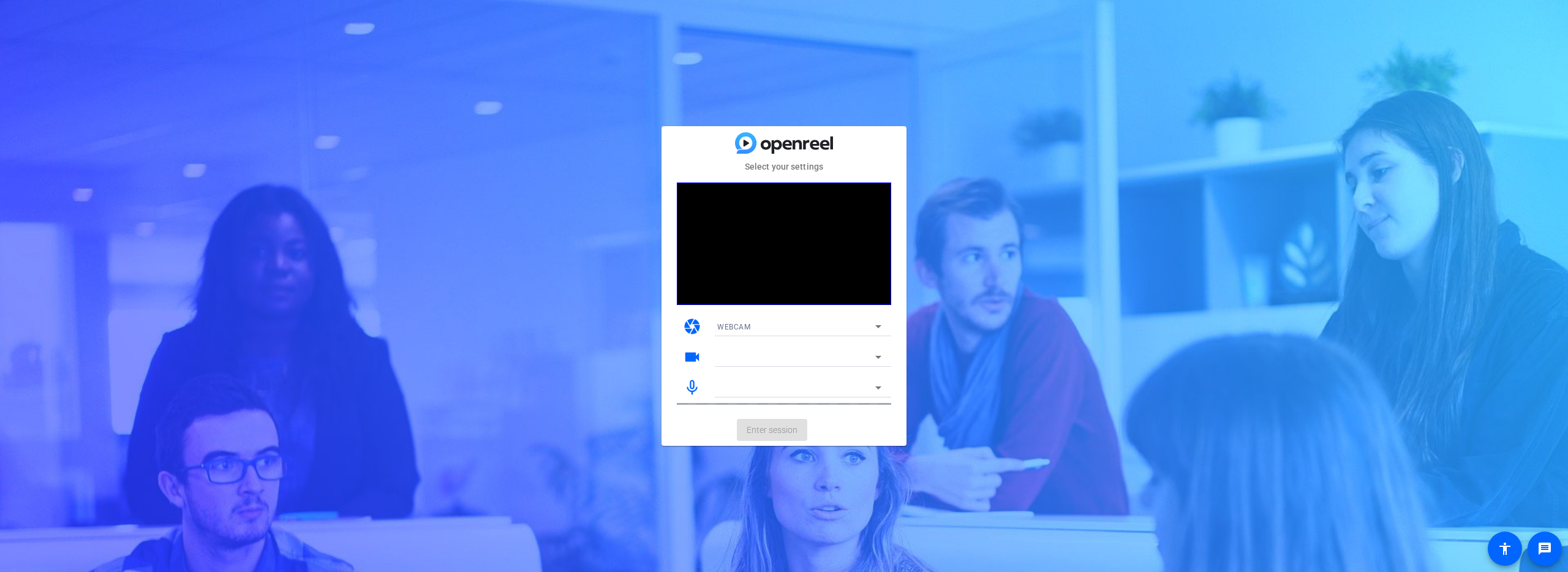 scroll, scrollTop: 0, scrollLeft: 0, axis: both 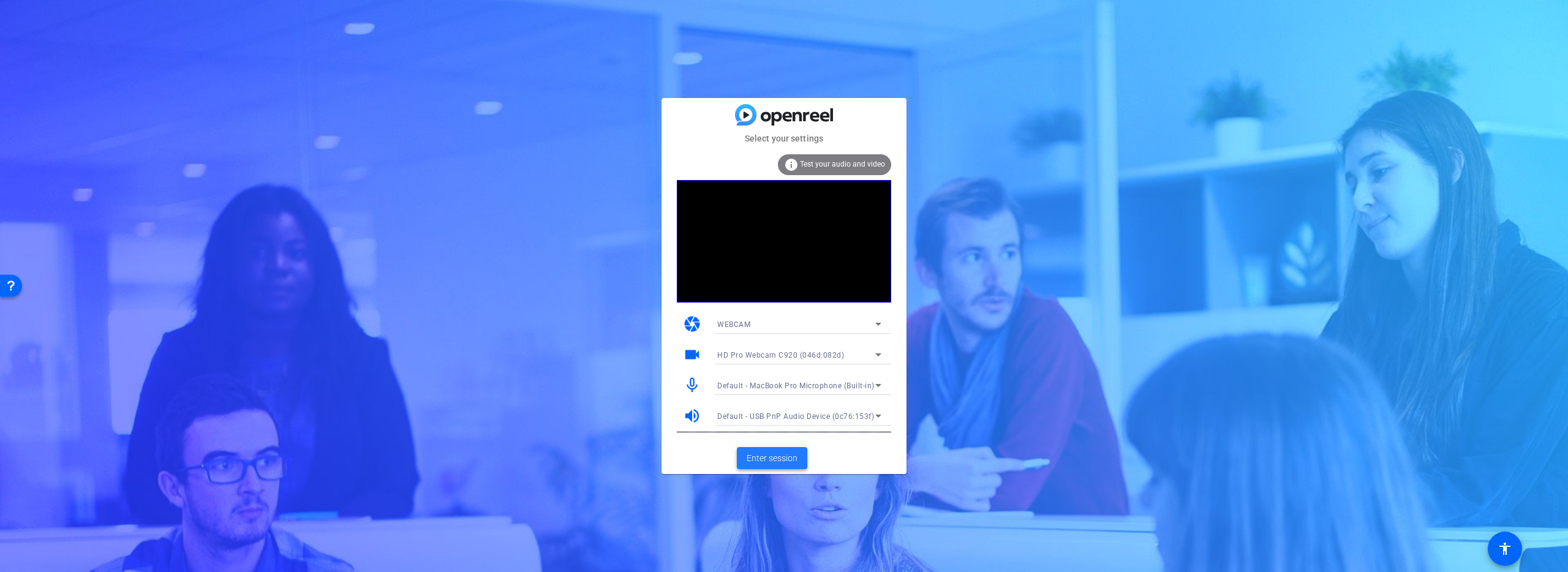 click on "Enter session" 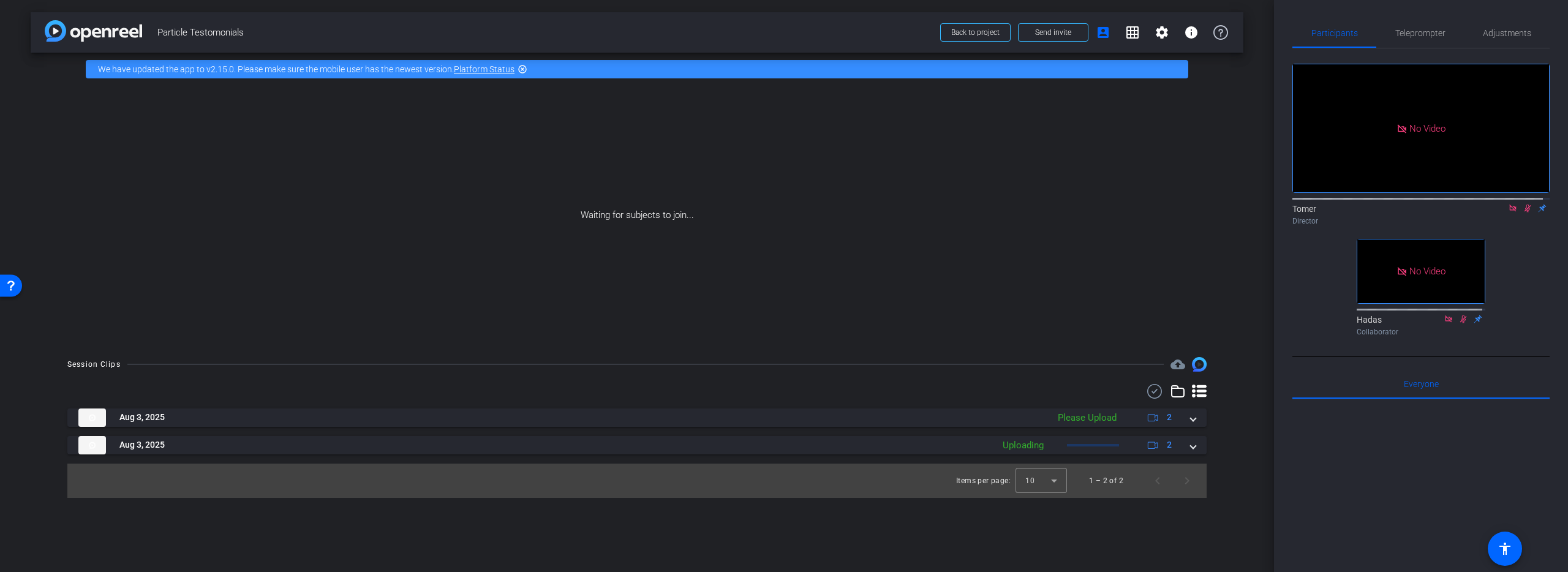 scroll, scrollTop: 293, scrollLeft: 0, axis: vertical 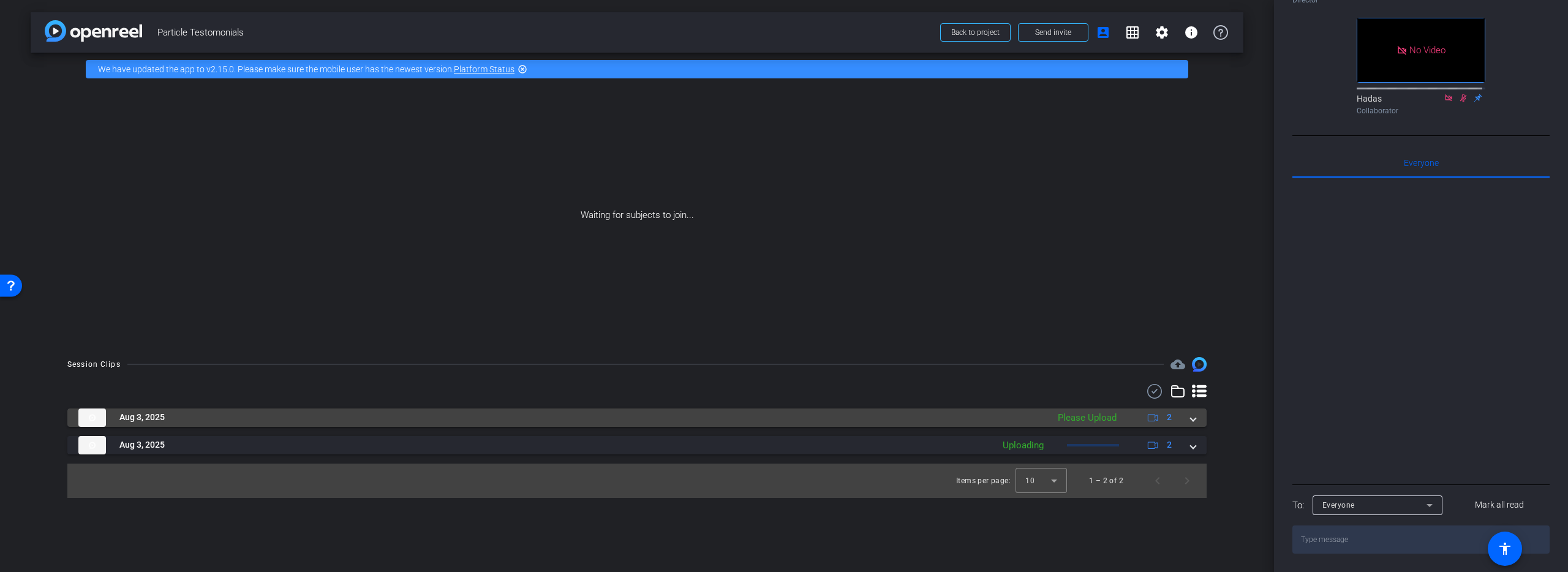 click on "Aug 3, 2025" at bounding box center [560, 418] 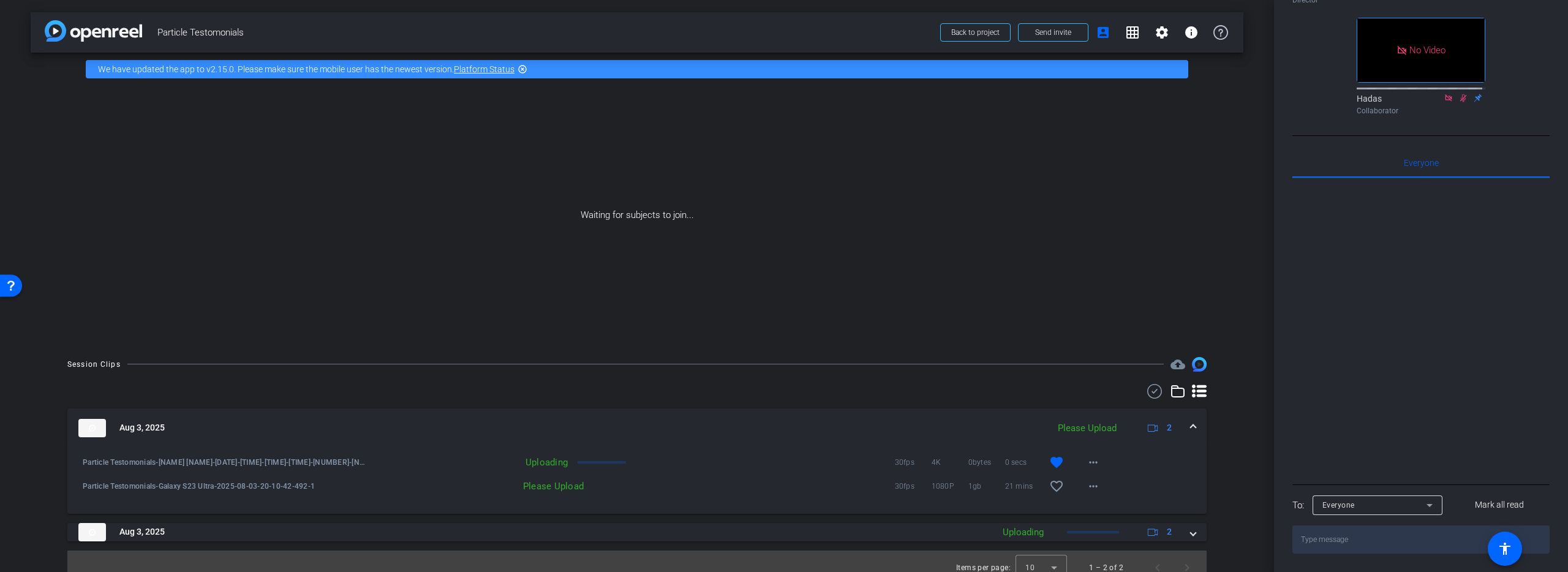 scroll, scrollTop: 13, scrollLeft: 0, axis: vertical 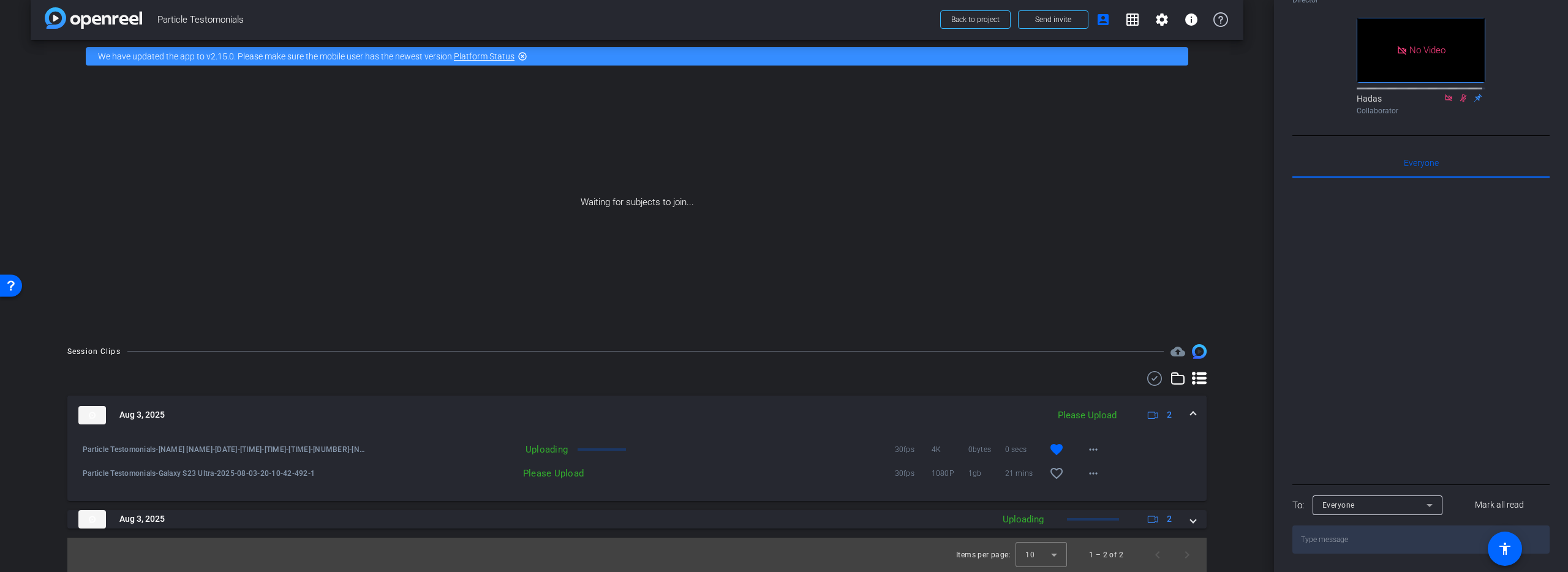 click on "Uploading 30fps 4K 0bytes 0 secs favorite more_horiz" at bounding box center (738, 450) 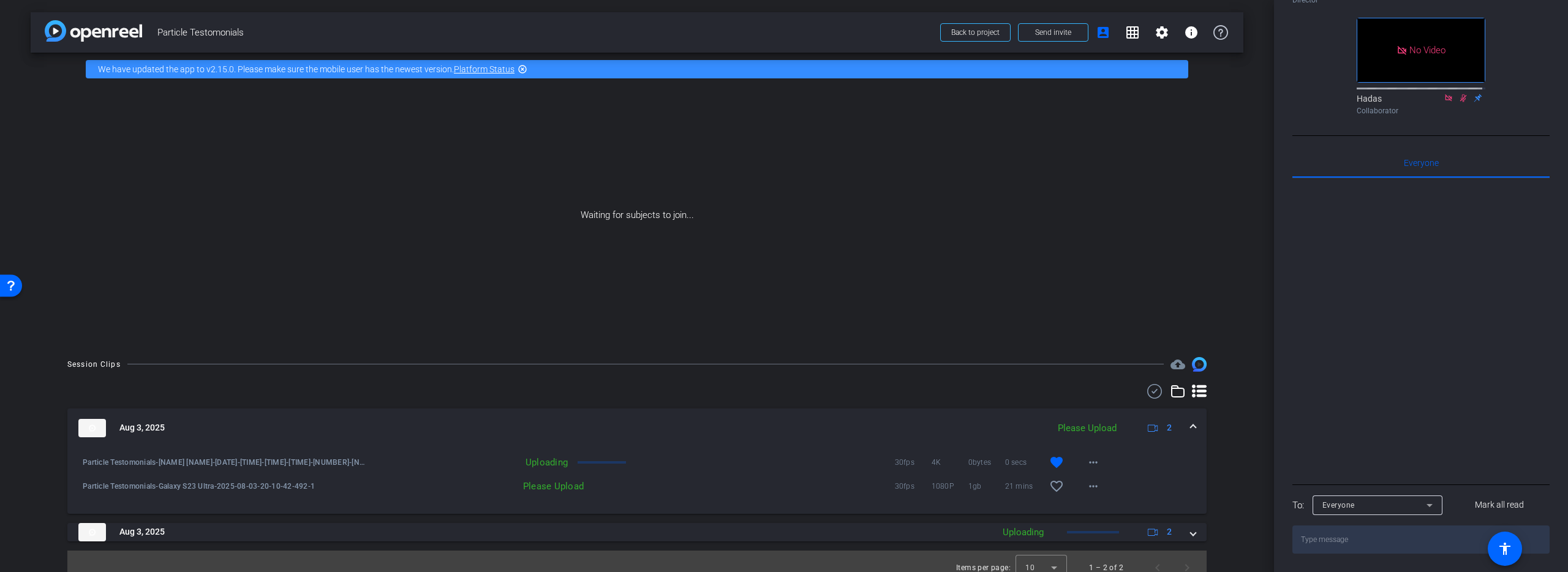 click on "Waiting for subjects to join..." at bounding box center (637, 215) 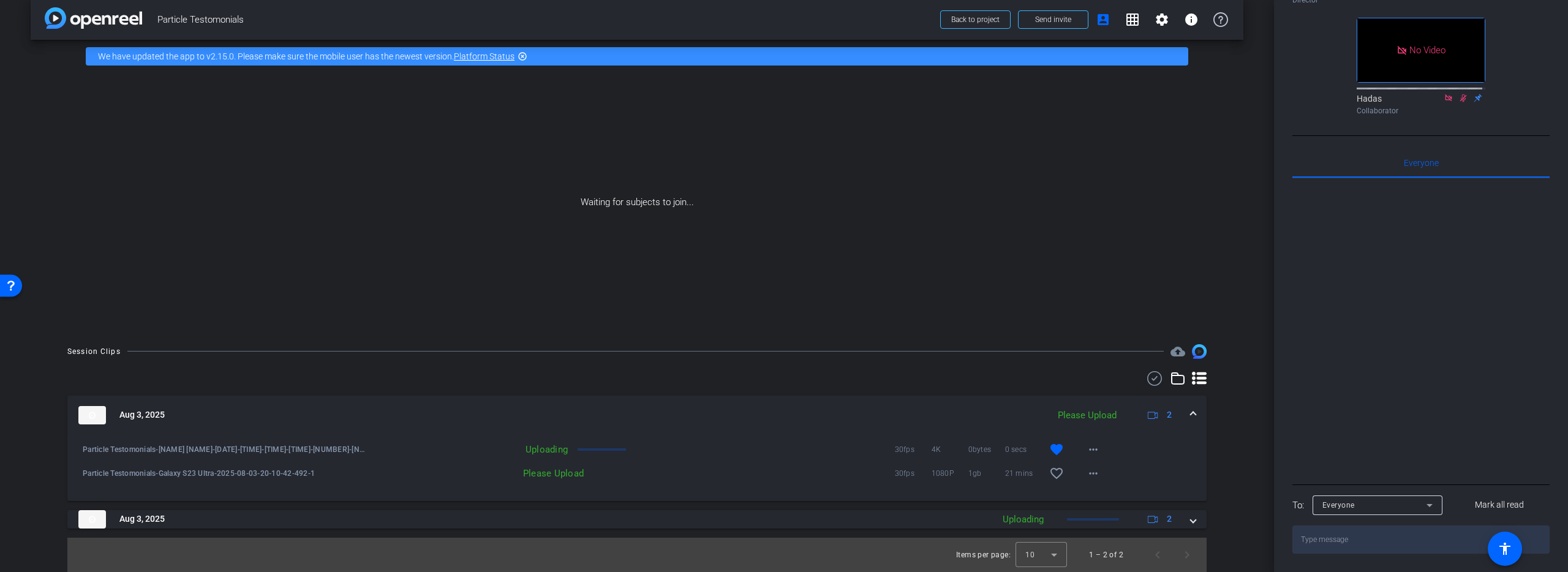 click on "Uploading" at bounding box center (471, 450) 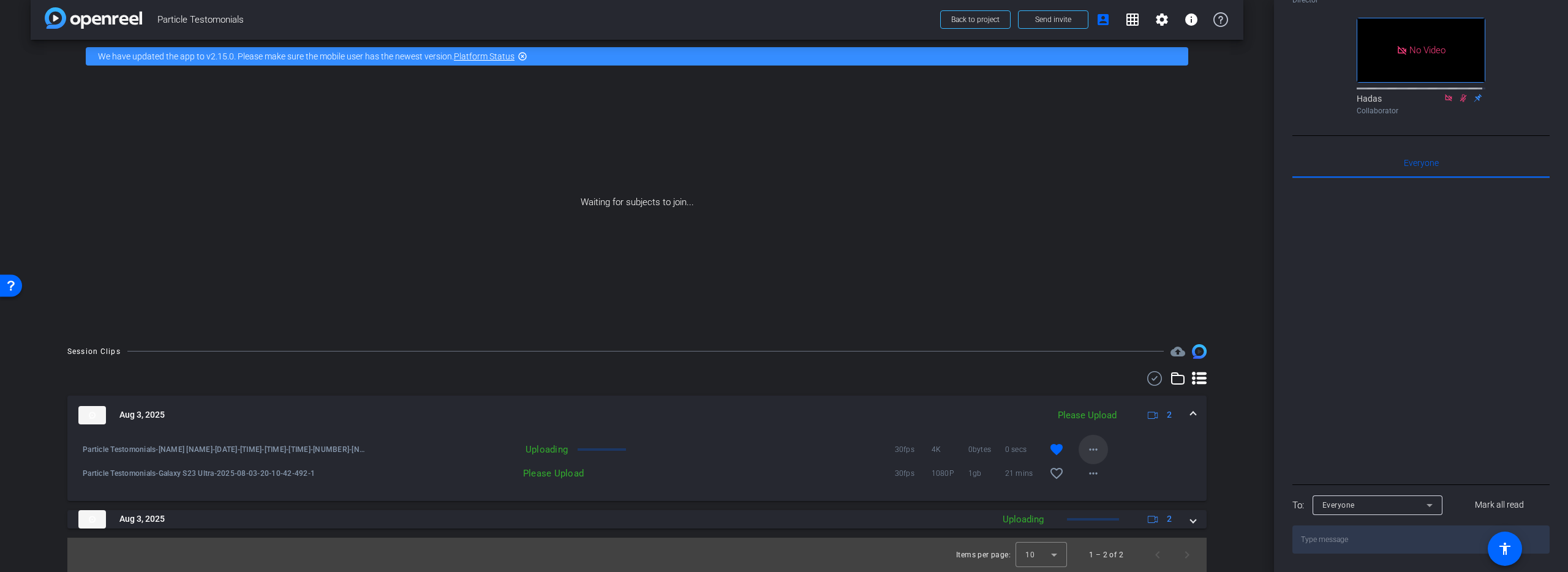click on "more_horiz" at bounding box center (1093, 450) 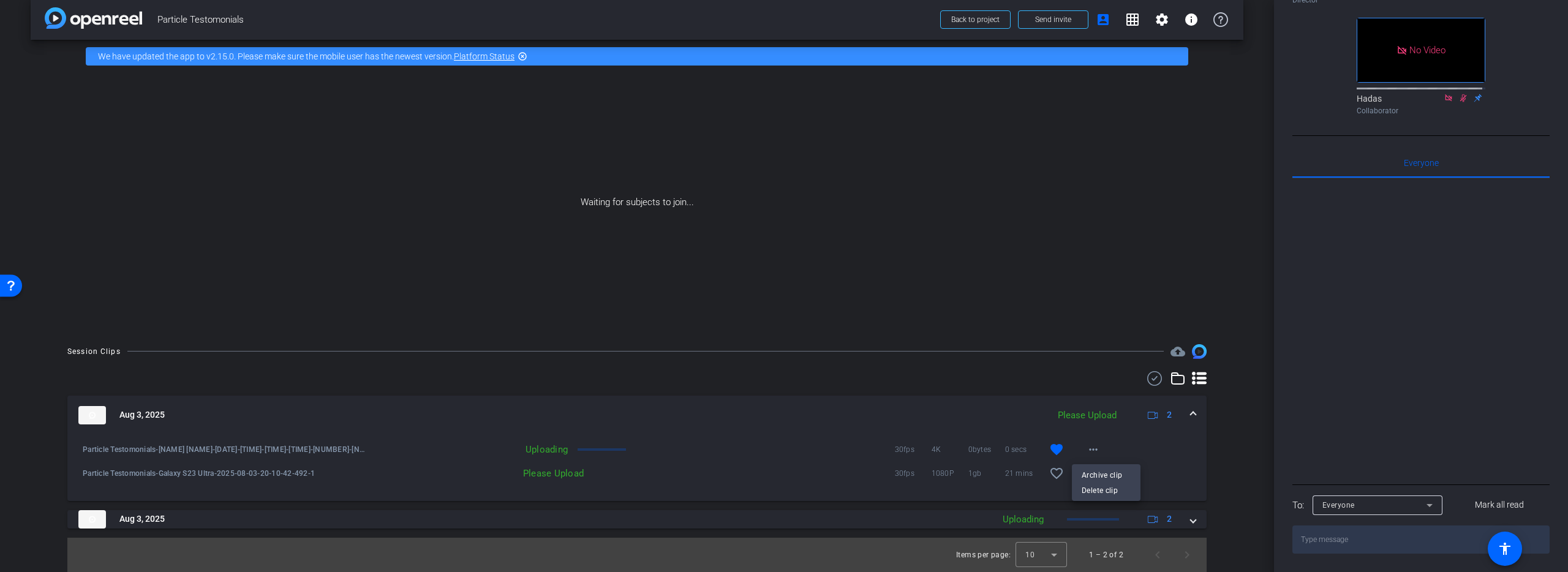 click at bounding box center (784, 286) 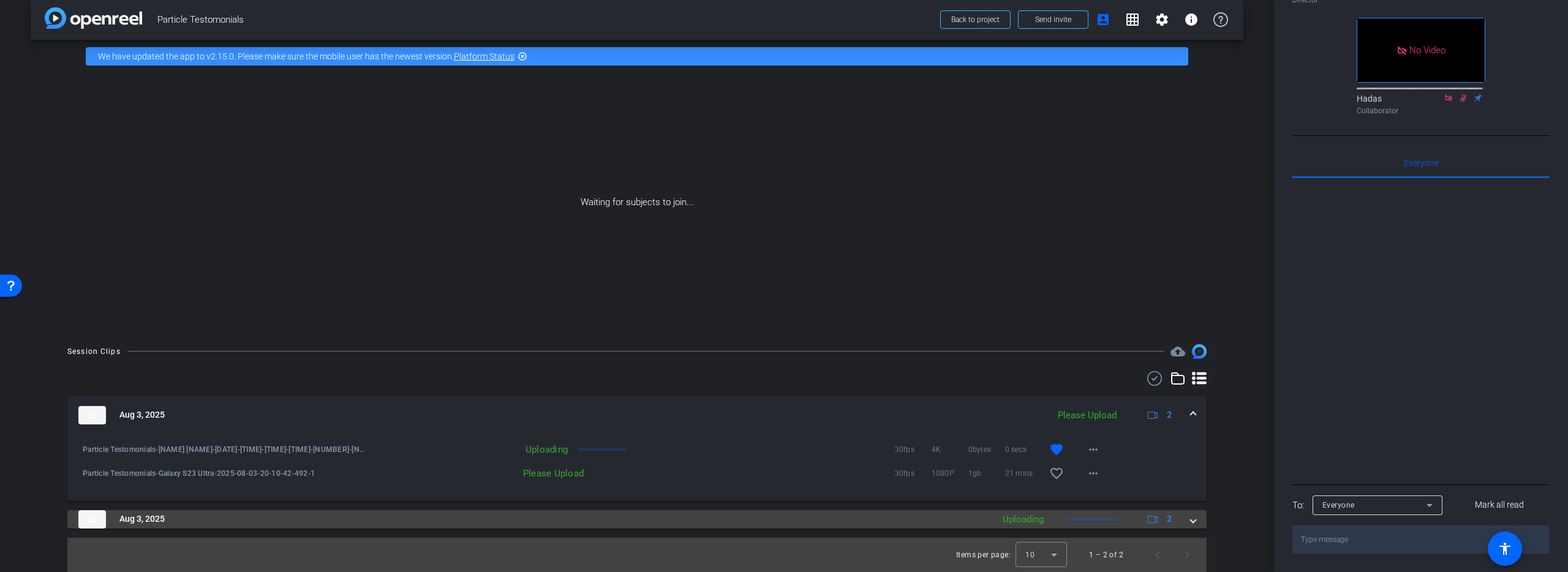 click on "Aug 3, 2025" at bounding box center [532, 519] 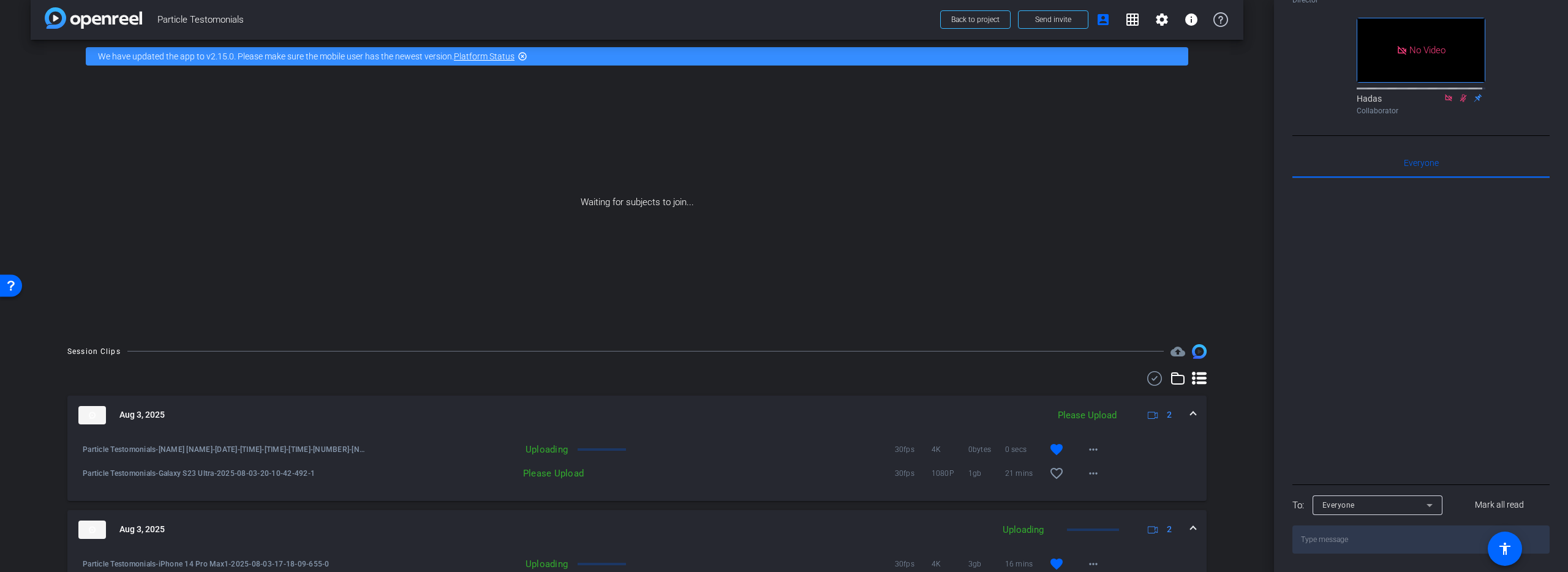scroll, scrollTop: 100, scrollLeft: 0, axis: vertical 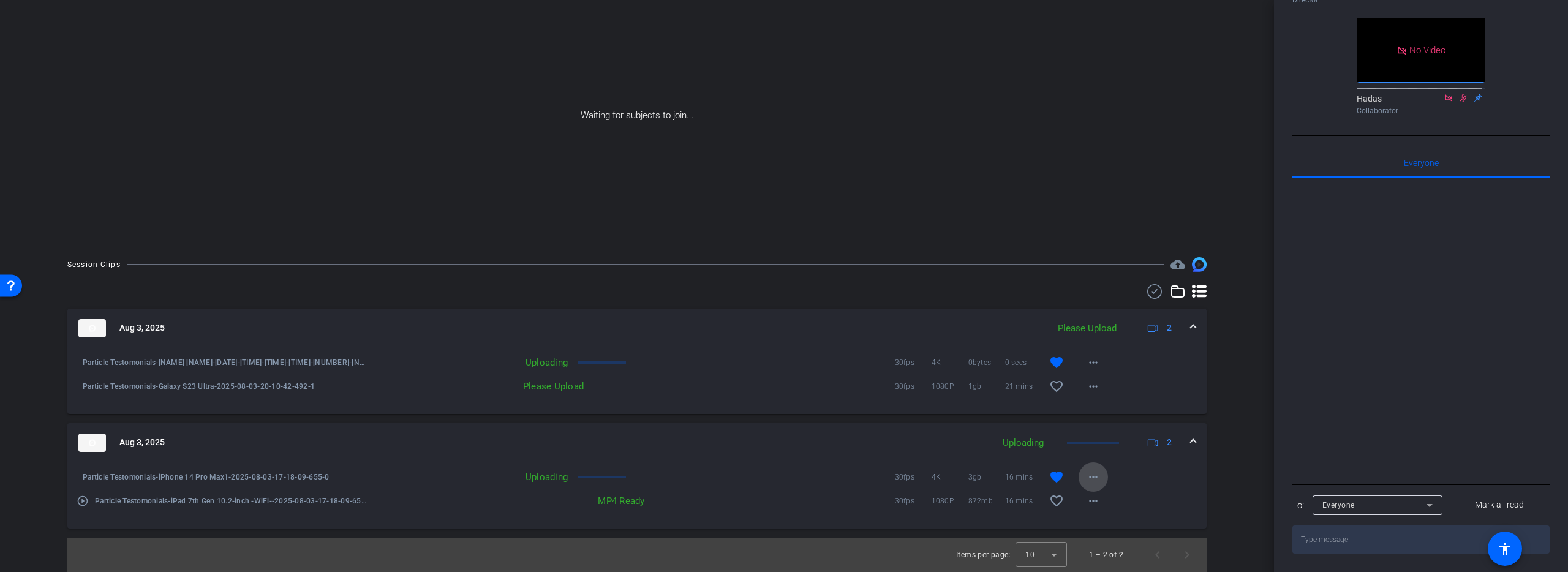click at bounding box center (1093, 477) 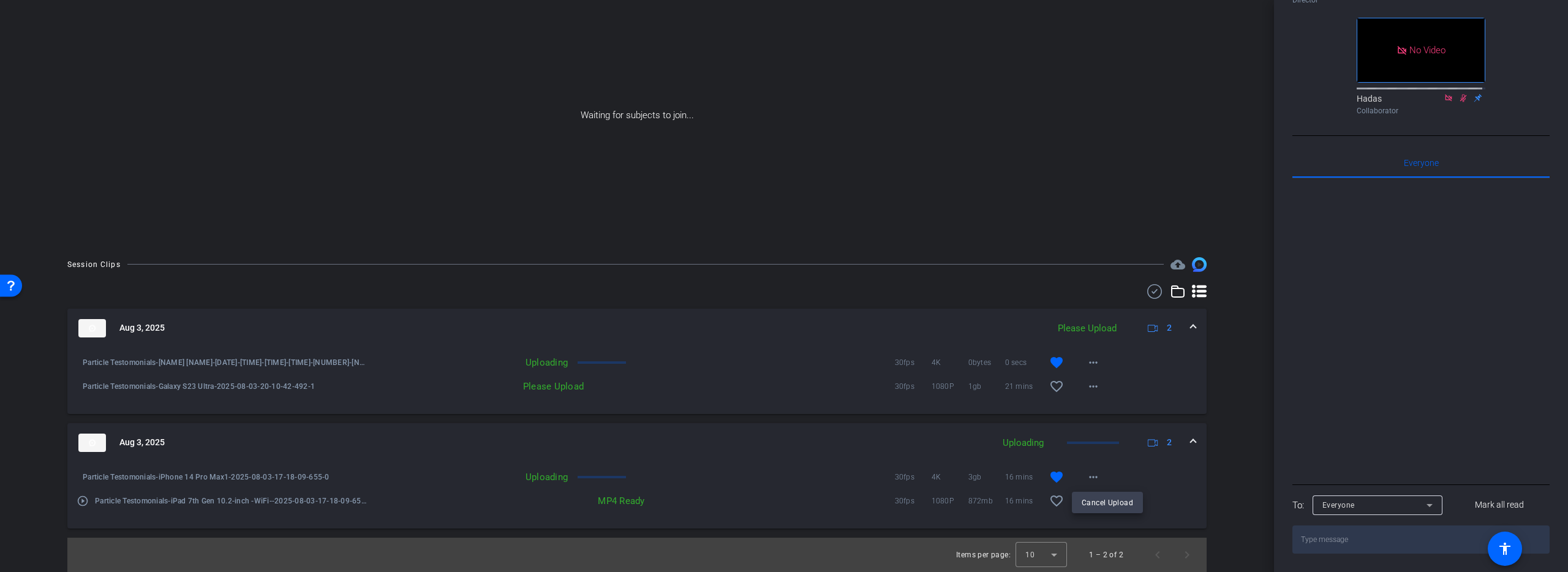 click at bounding box center (784, 286) 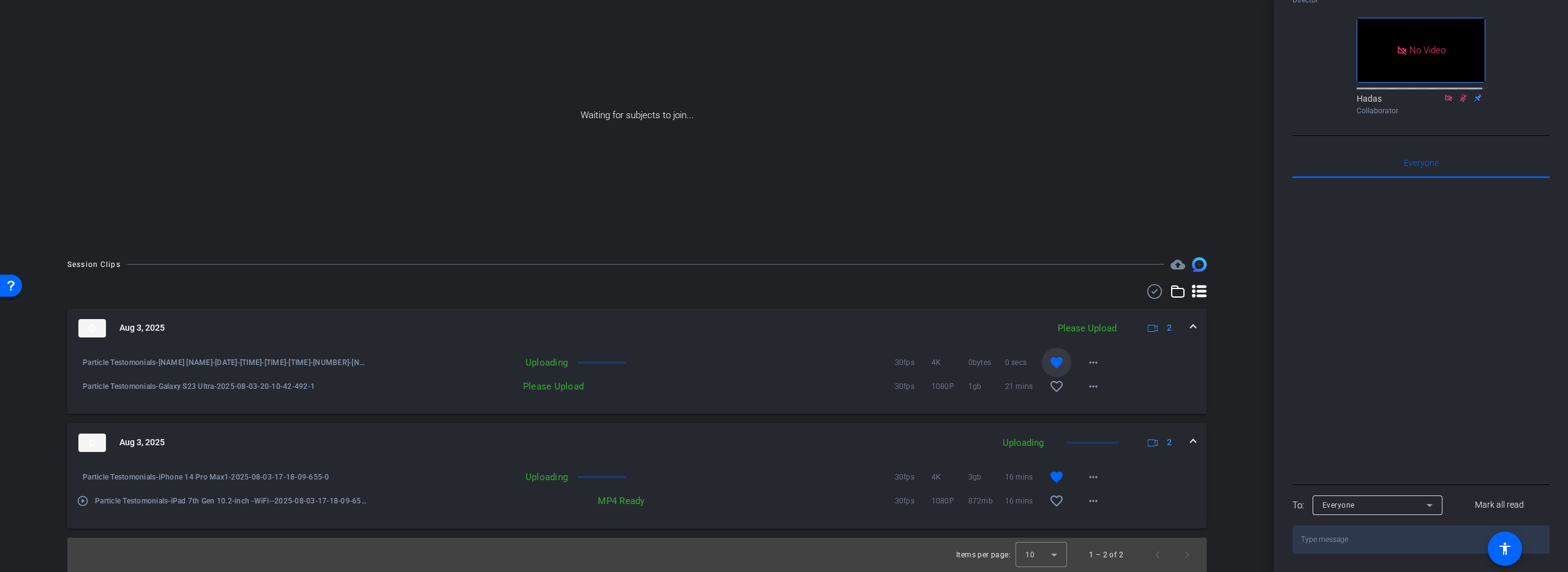 type 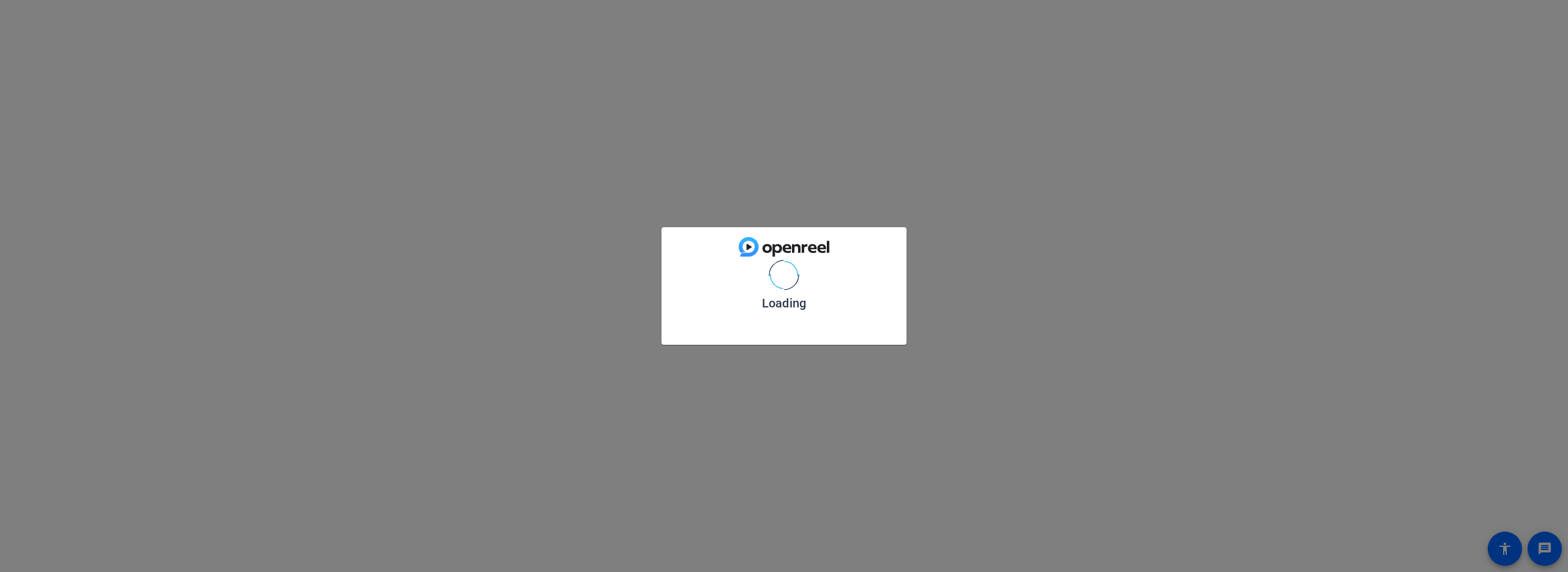 scroll, scrollTop: 0, scrollLeft: 0, axis: both 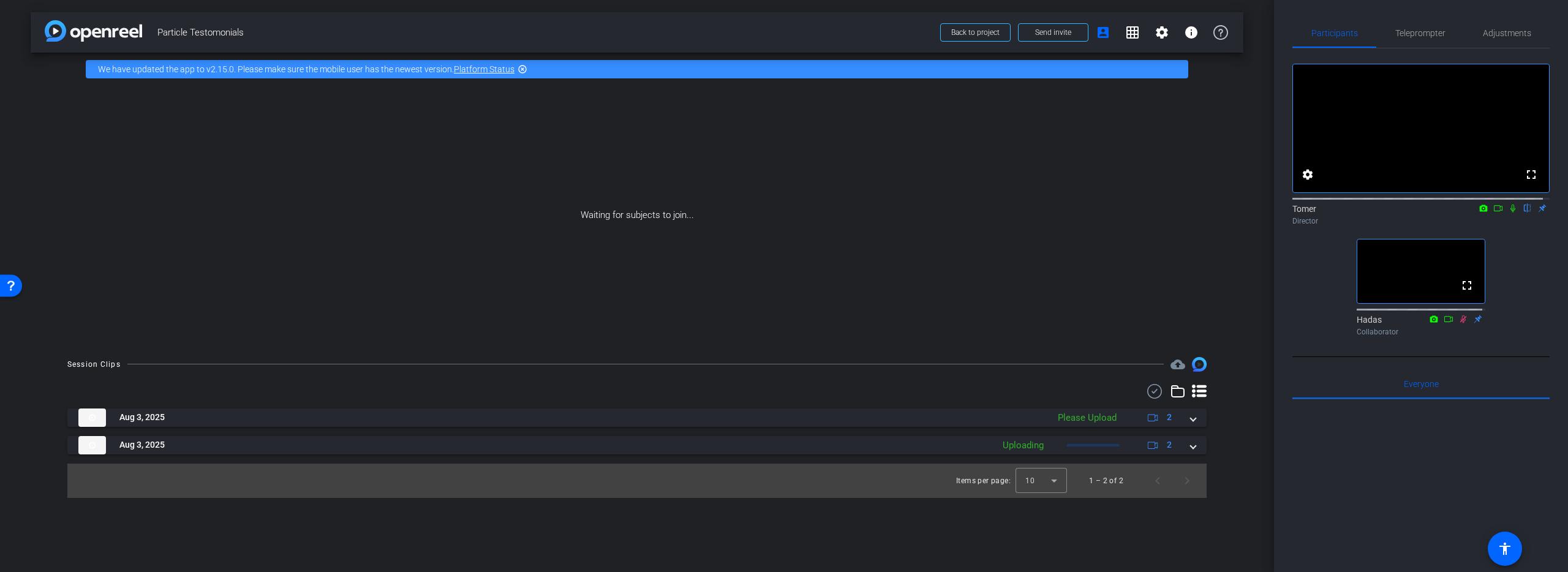click on "[MONTH] [DD], [YYYY]  Please Upload
2   [MONTH] [DD], [YYYY]  Uploading
2  Items per page:  10  1 – 2 of 2" 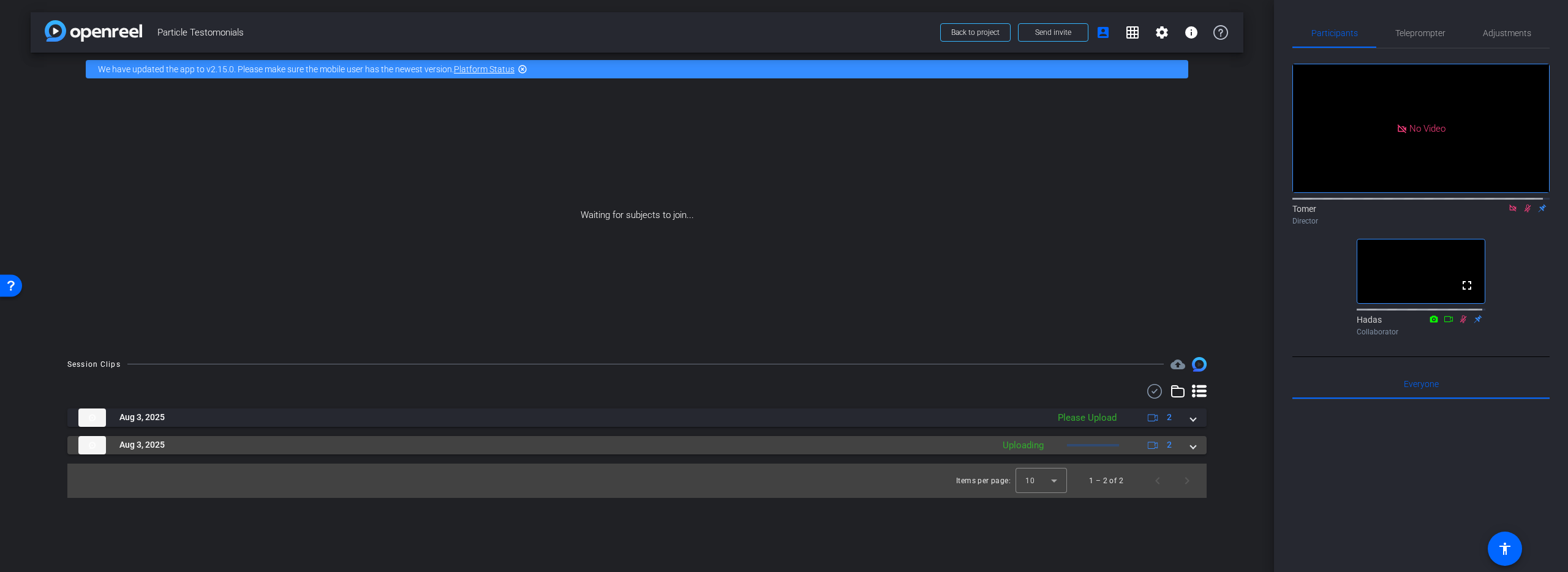 click on "Aug 3, 2025" at bounding box center (532, 445) 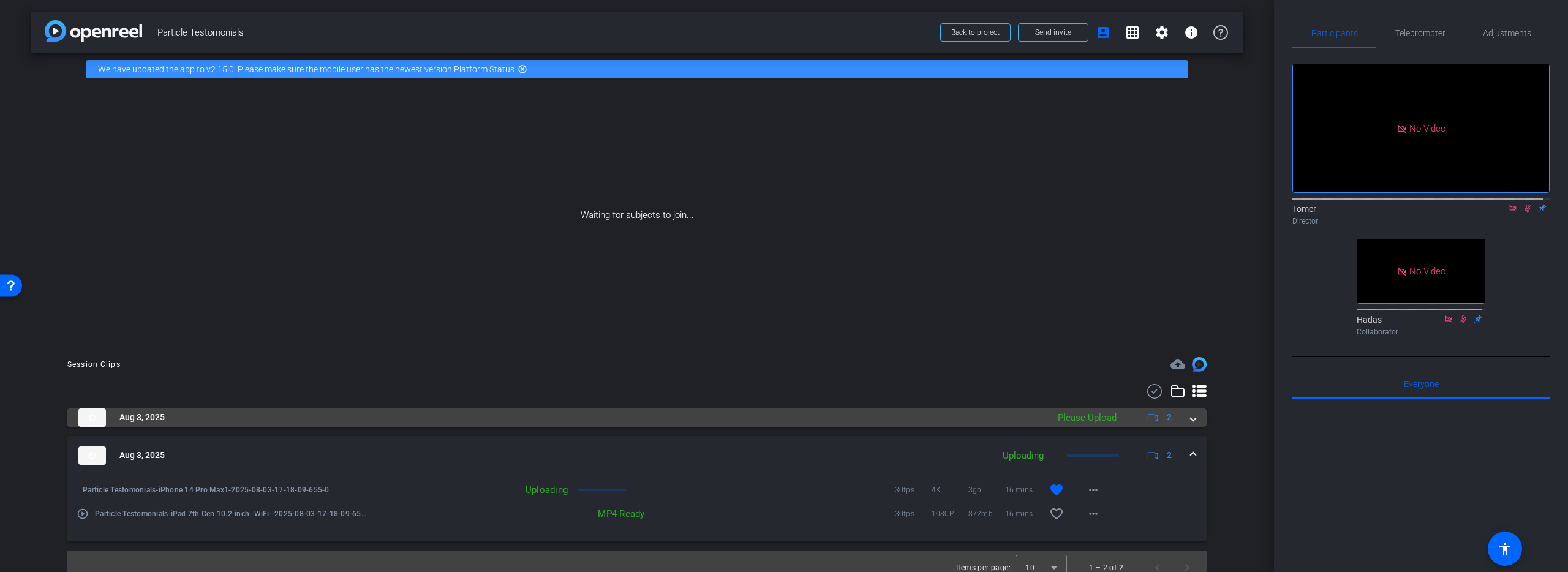 click on "Aug 3, 2025" at bounding box center [560, 418] 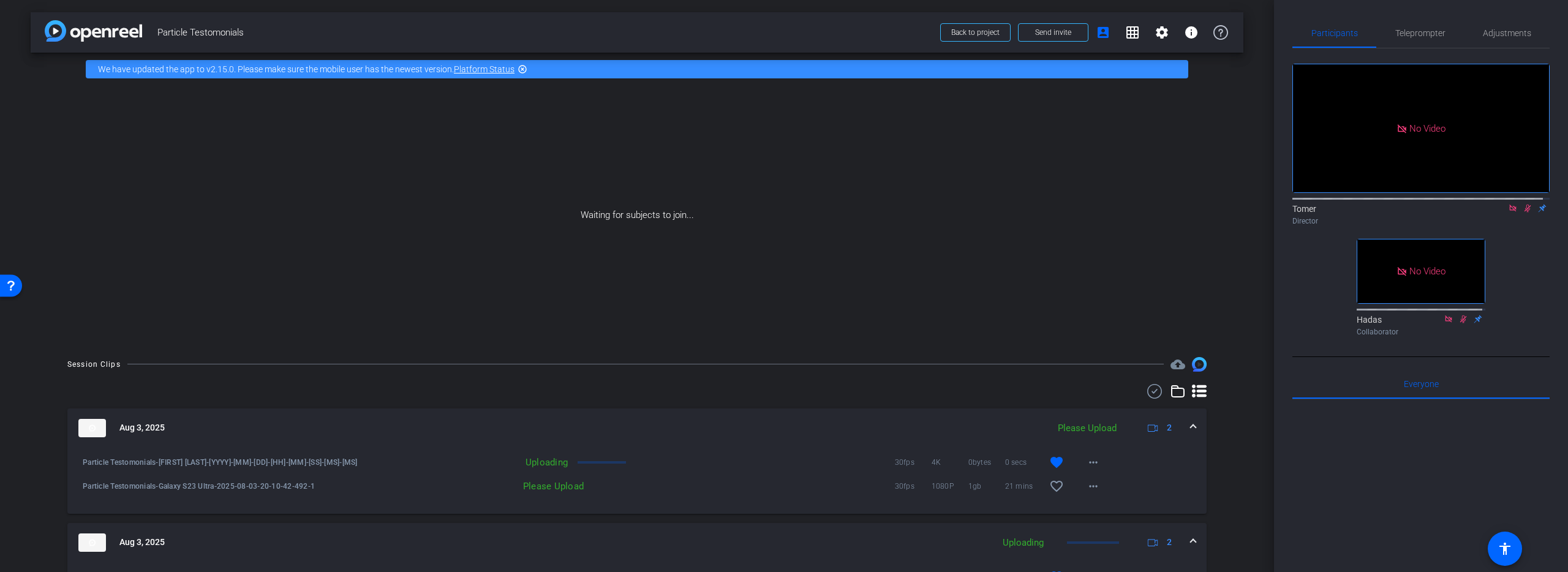 scroll, scrollTop: 100, scrollLeft: 0, axis: vertical 